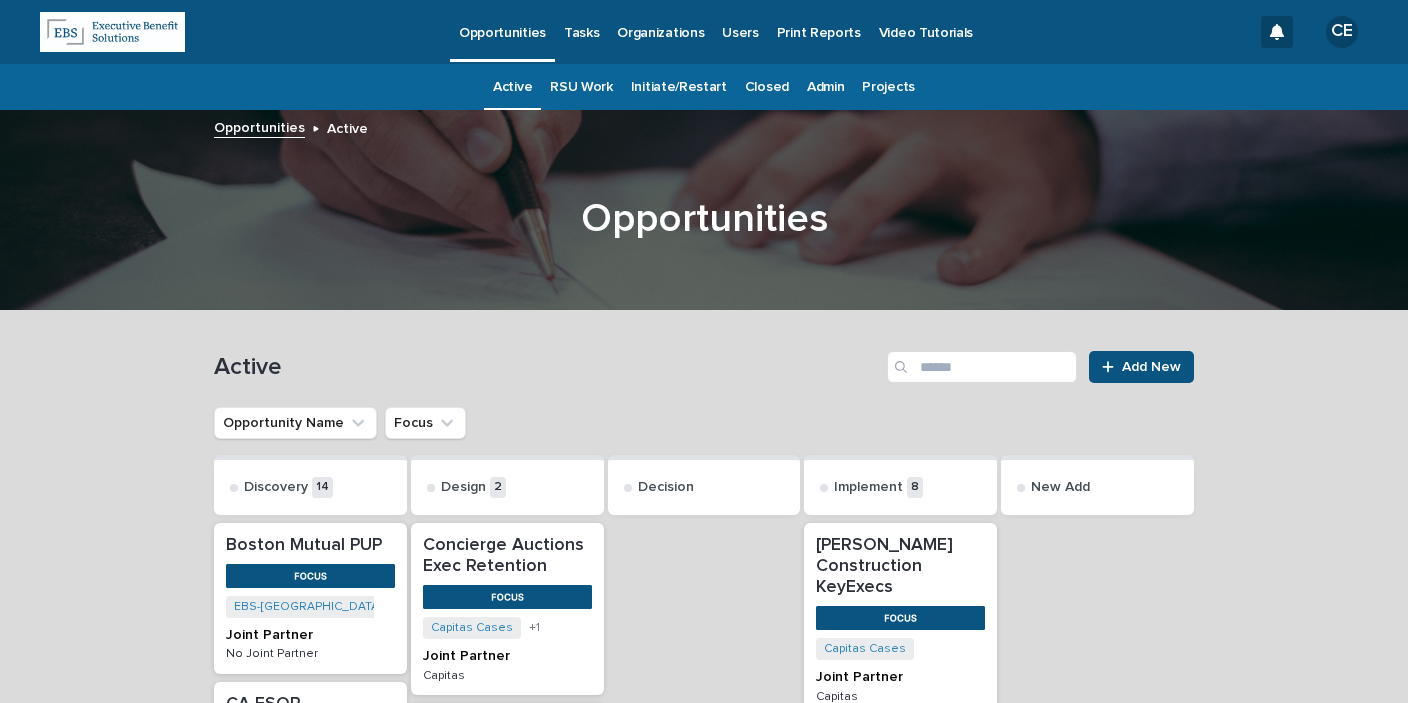 scroll, scrollTop: 0, scrollLeft: 0, axis: both 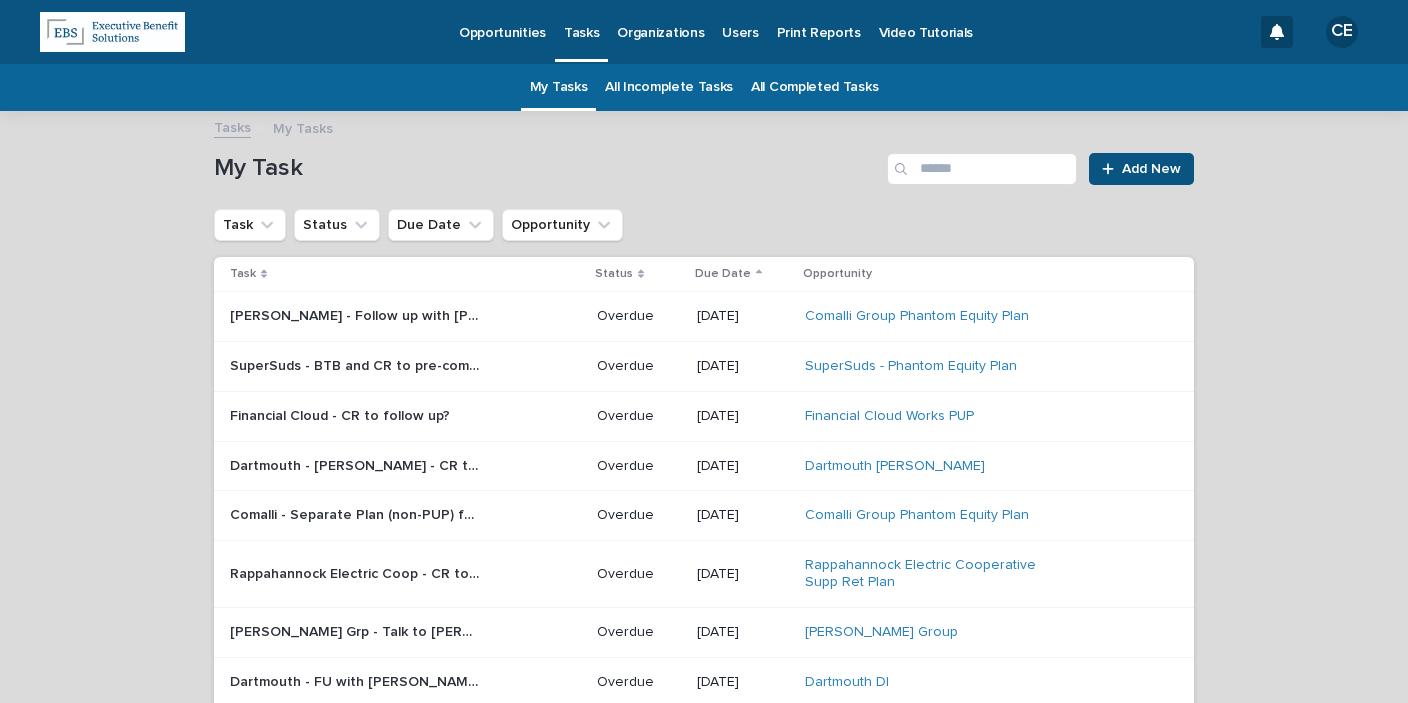 click on "[PERSON_NAME] - Follow up with [PERSON_NAME] re SBP doc" at bounding box center [357, 314] 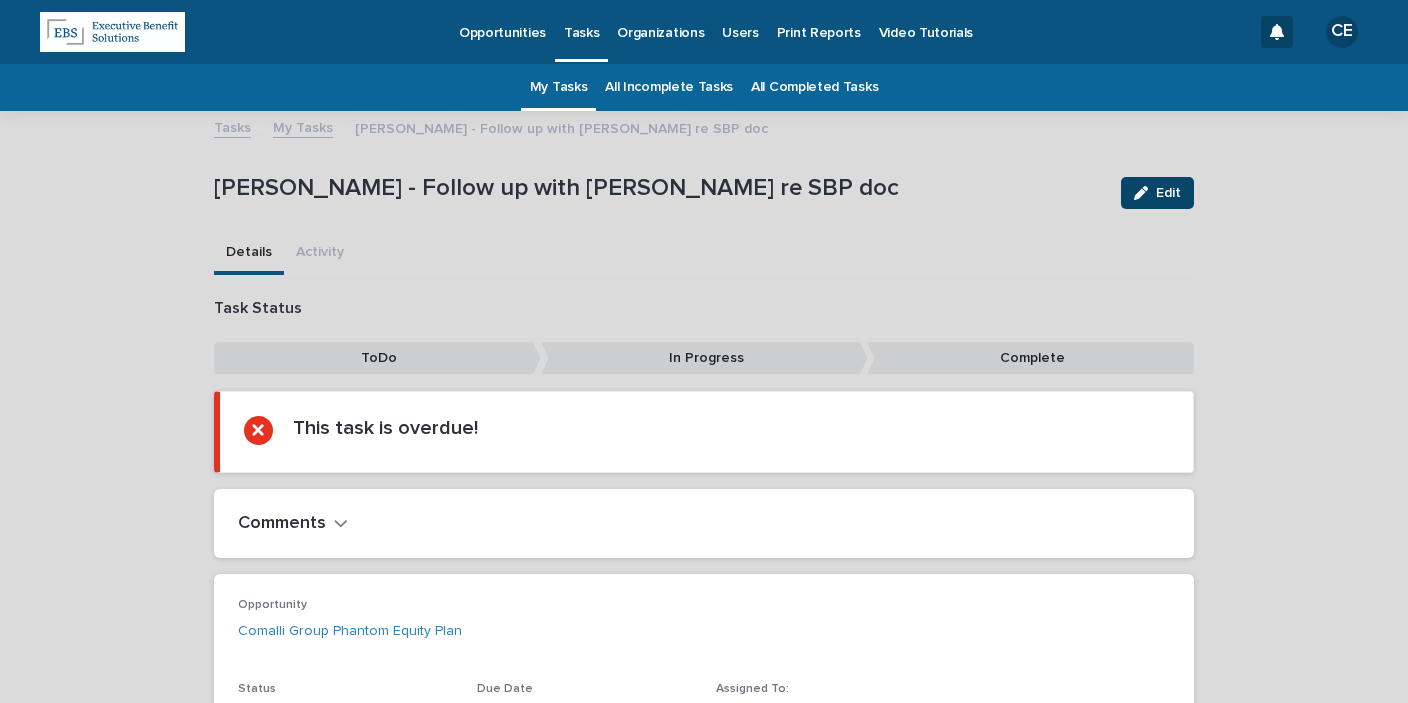 click on "Edit" at bounding box center (1168, 193) 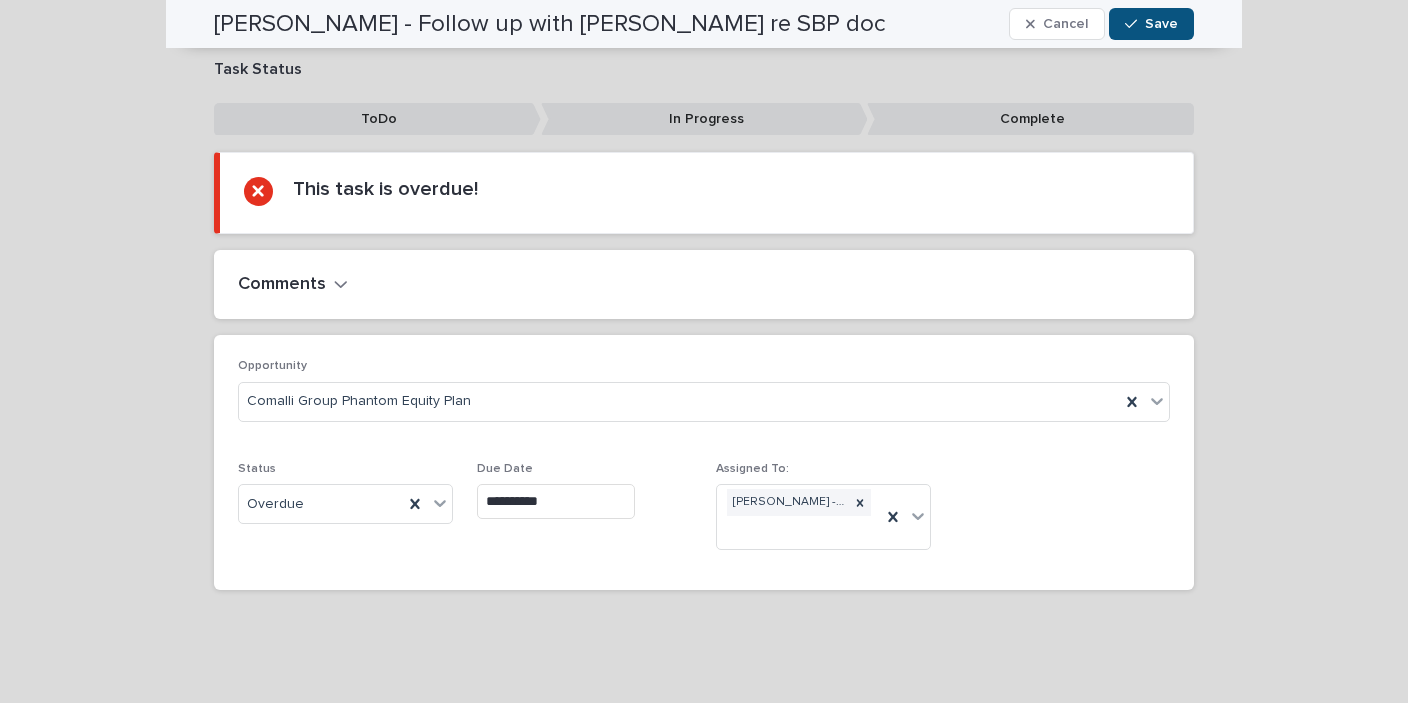 scroll, scrollTop: 155, scrollLeft: 0, axis: vertical 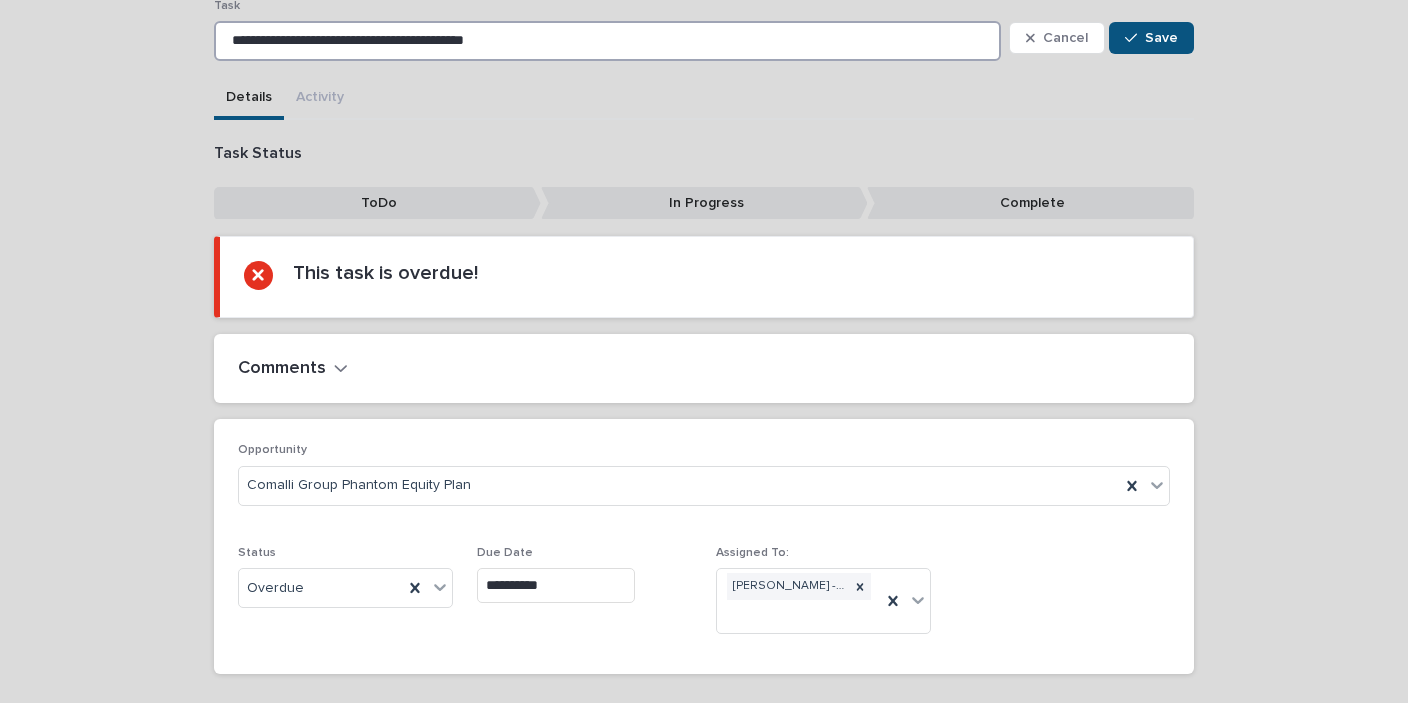 click on "**********" at bounding box center [607, 41] 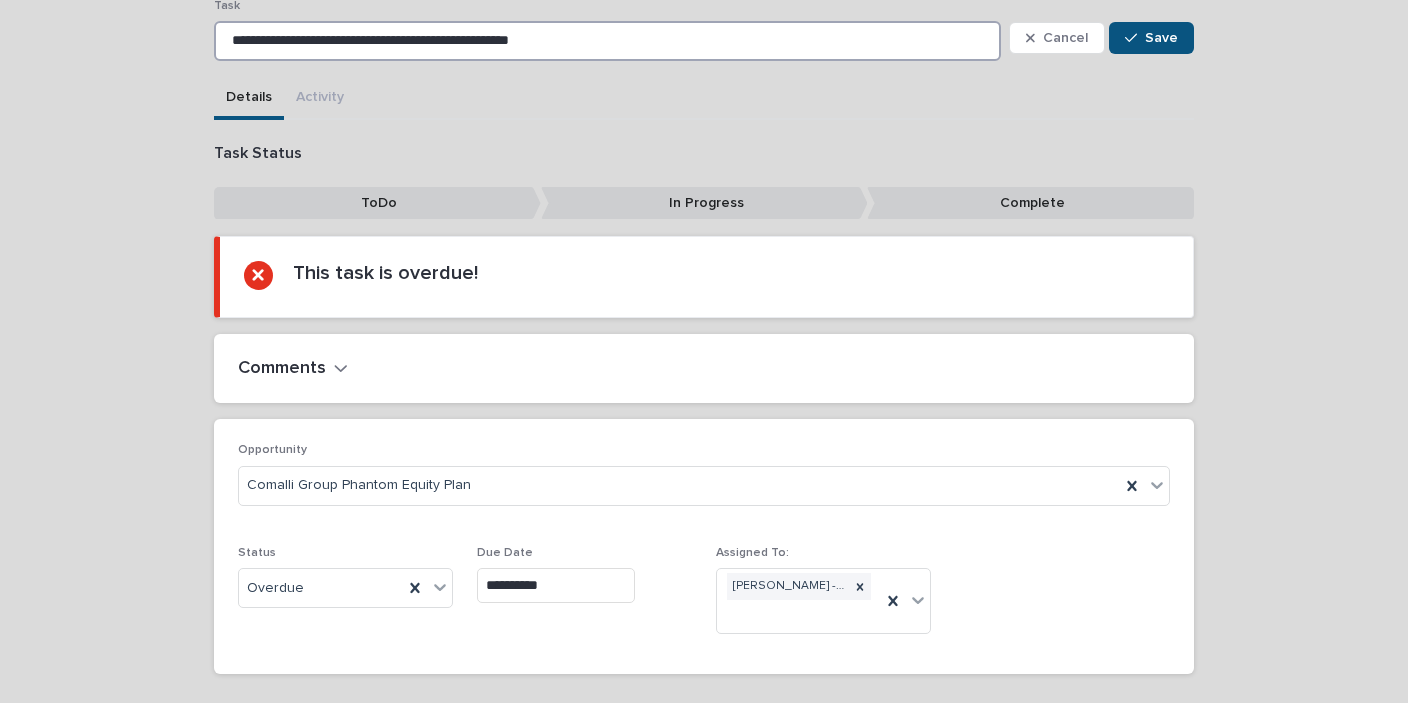 drag, startPoint x: 579, startPoint y: 36, endPoint x: 571, endPoint y: 154, distance: 118.270874 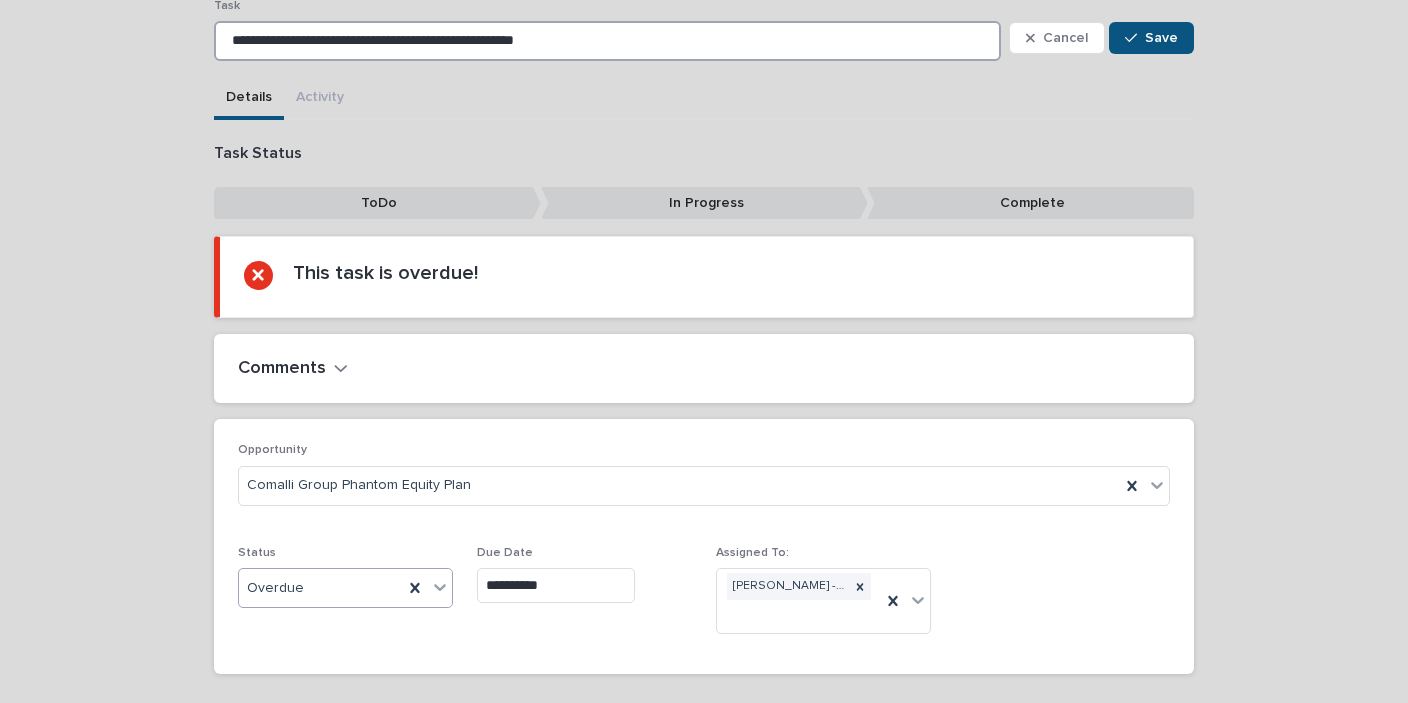 type on "**********" 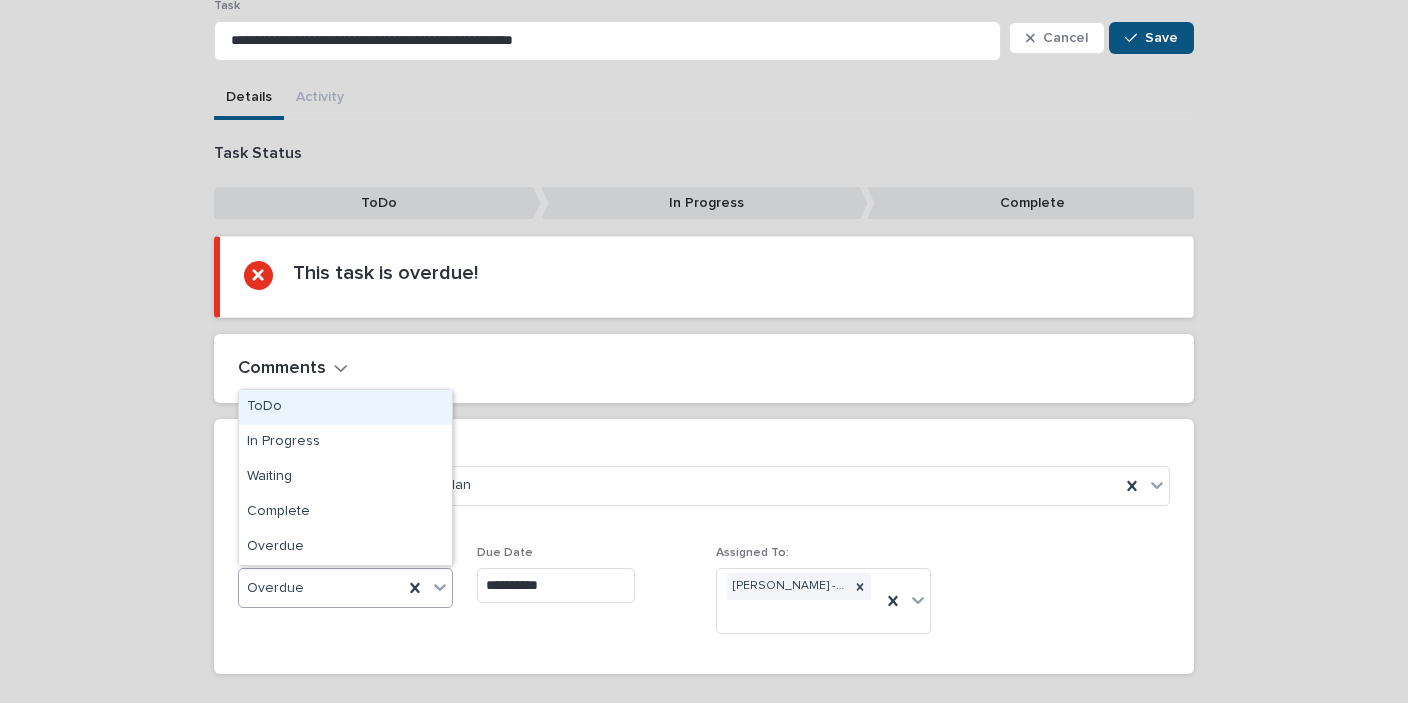 click on "Overdue" at bounding box center (321, 588) 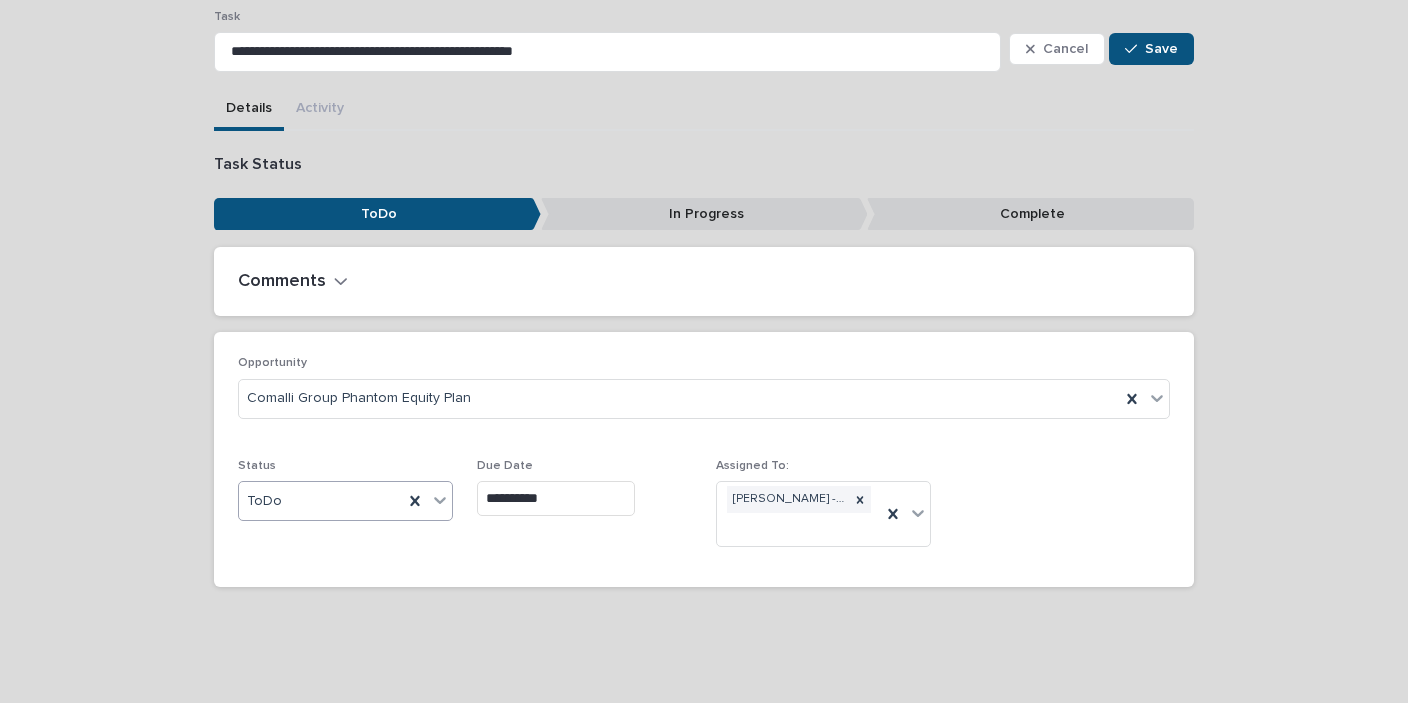 scroll, scrollTop: 107, scrollLeft: 0, axis: vertical 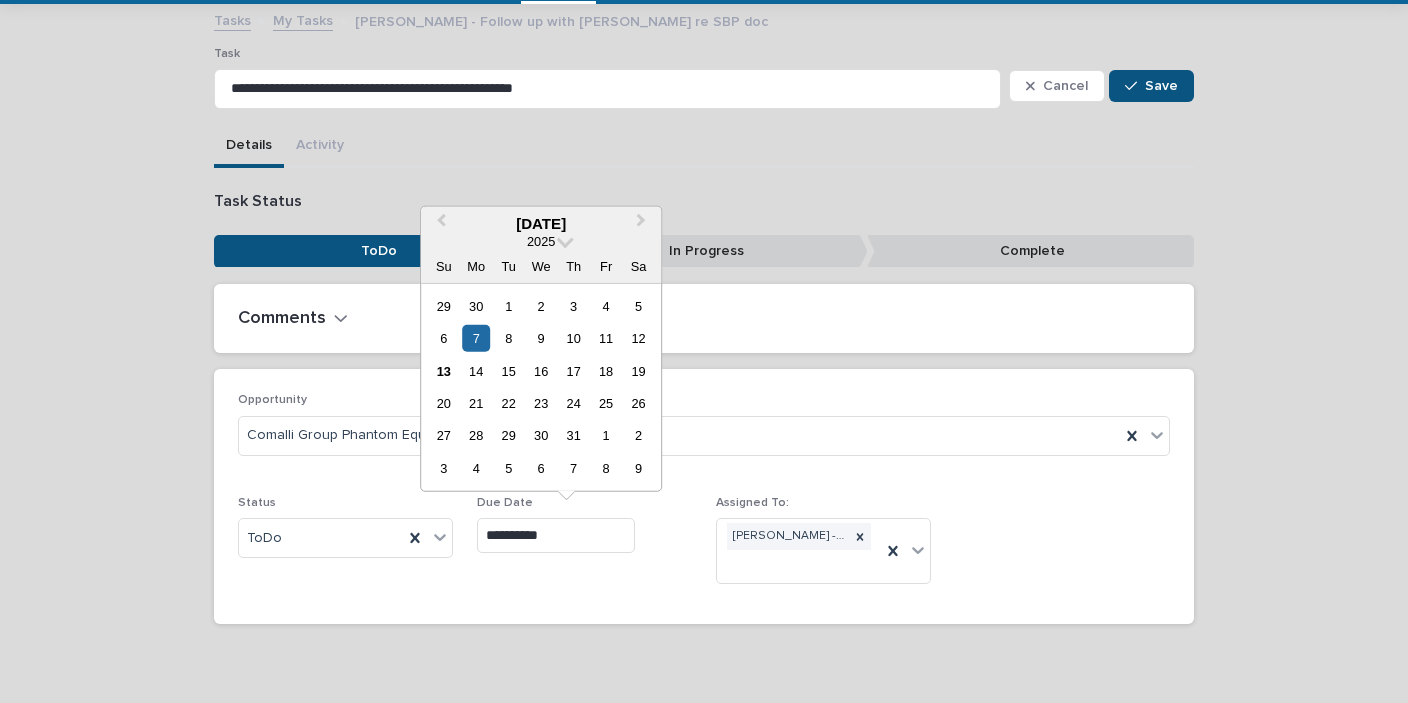 click on "**********" at bounding box center [556, 535] 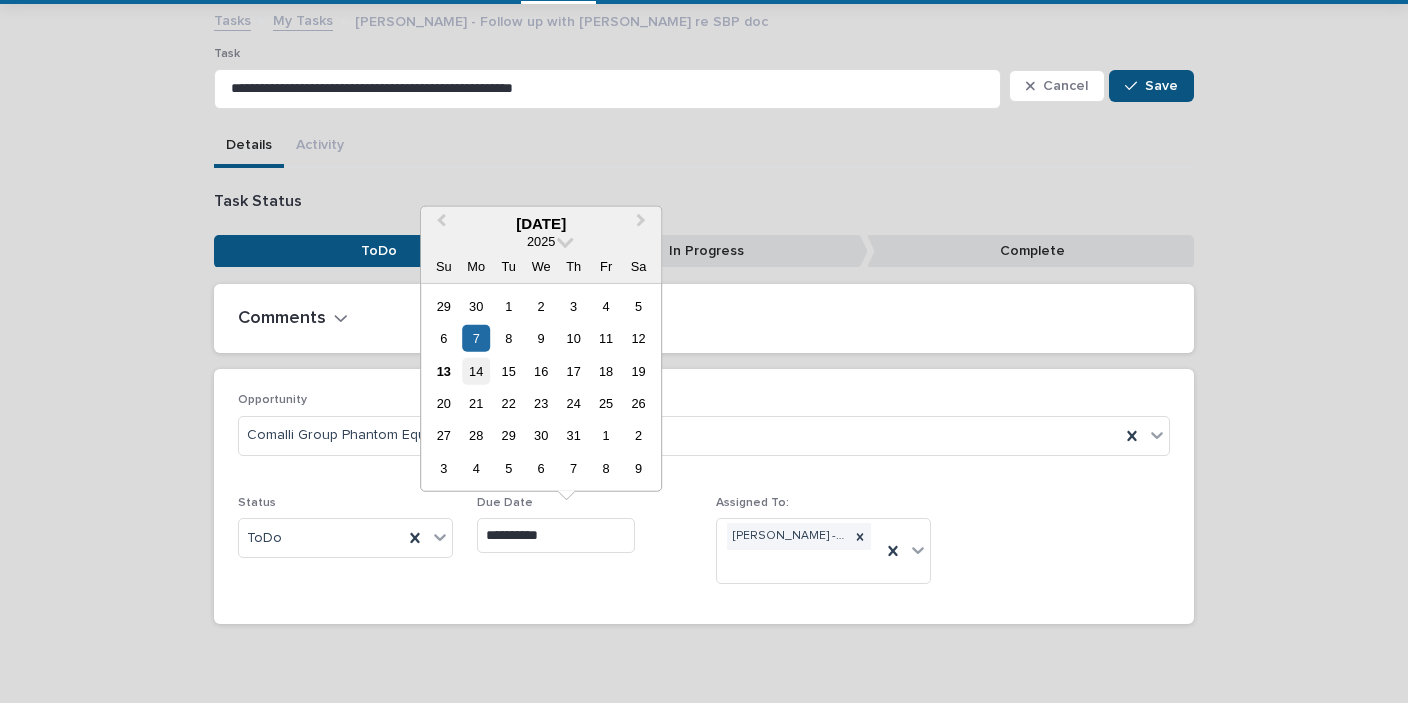 click on "14" at bounding box center [476, 370] 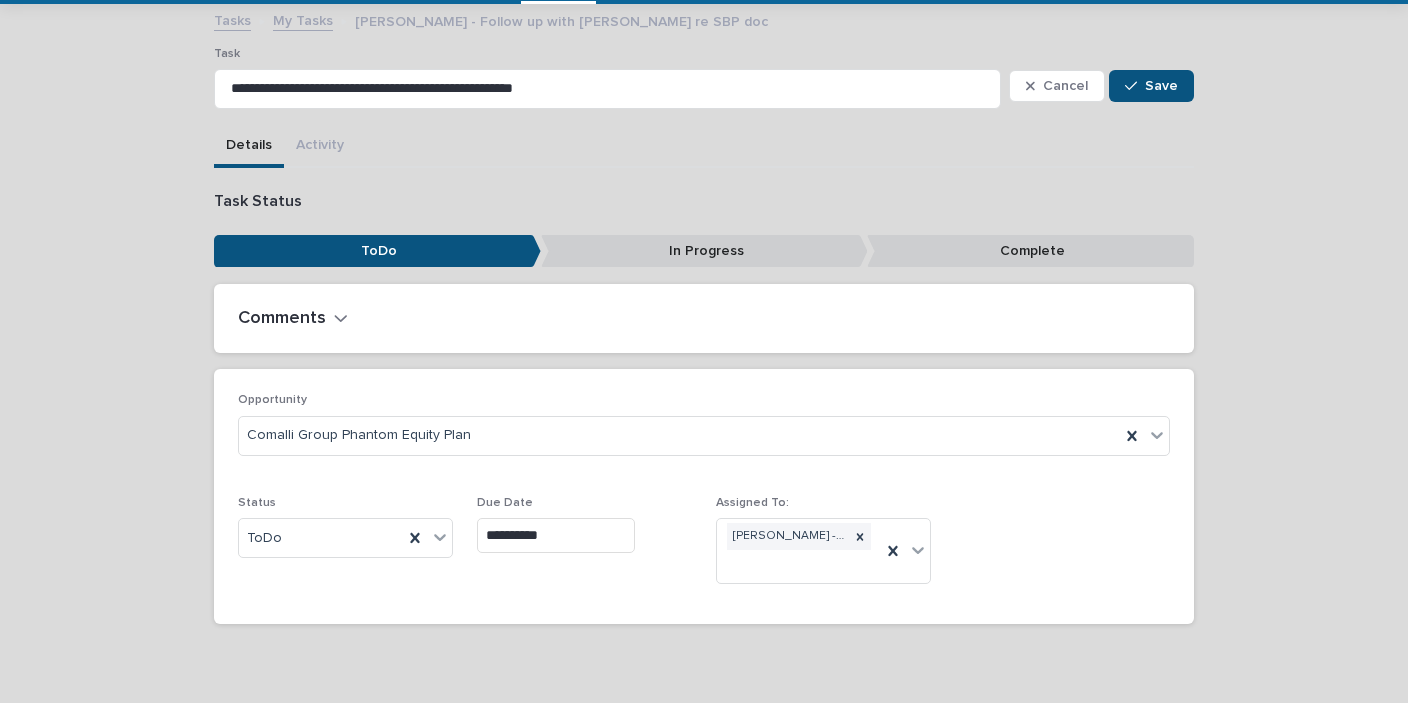 type on "**********" 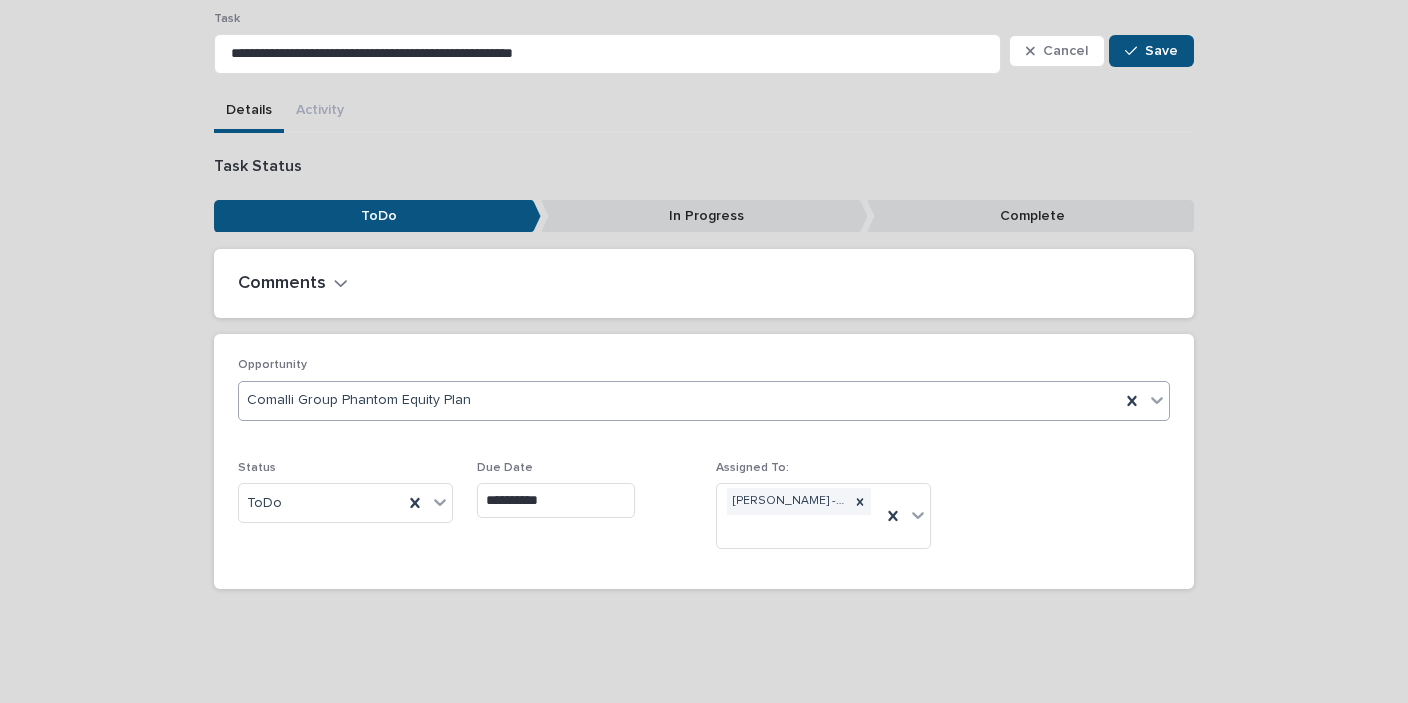 scroll, scrollTop: 0, scrollLeft: 0, axis: both 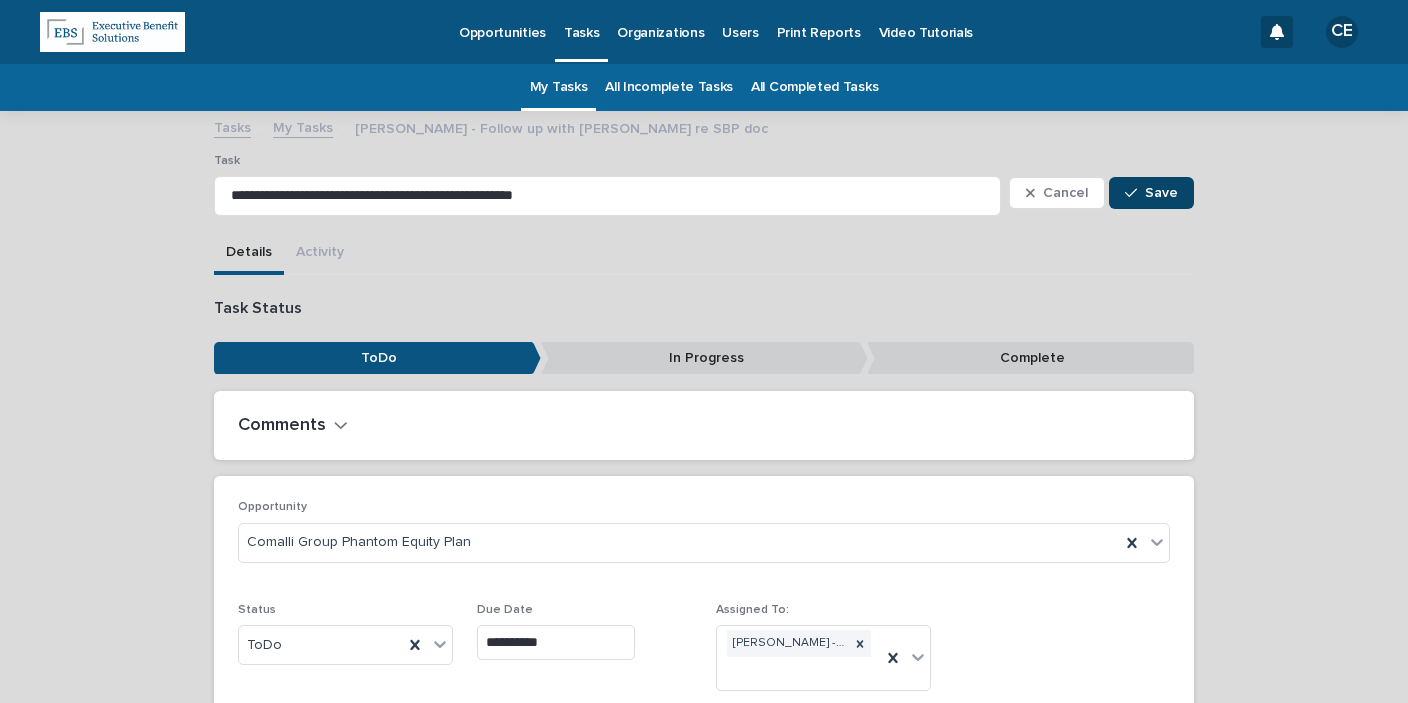 click at bounding box center (1135, 193) 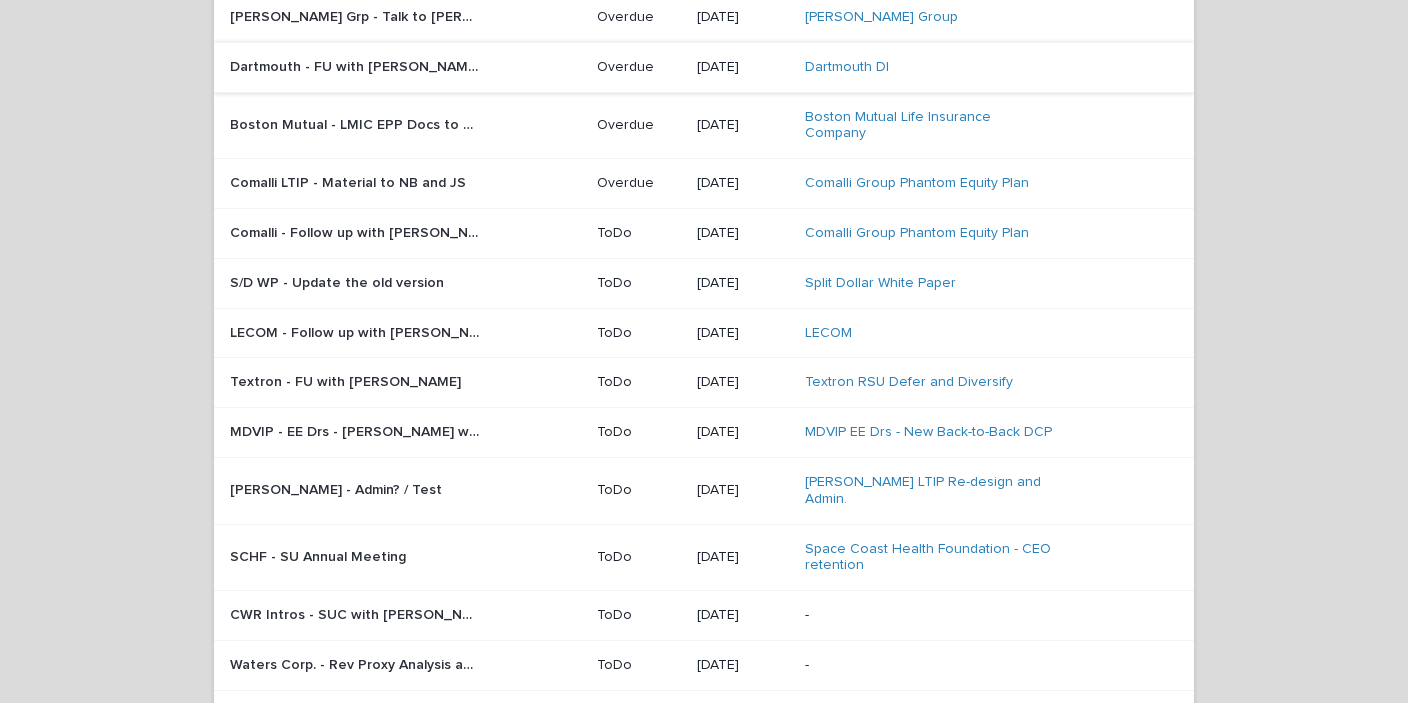 scroll, scrollTop: 0, scrollLeft: 0, axis: both 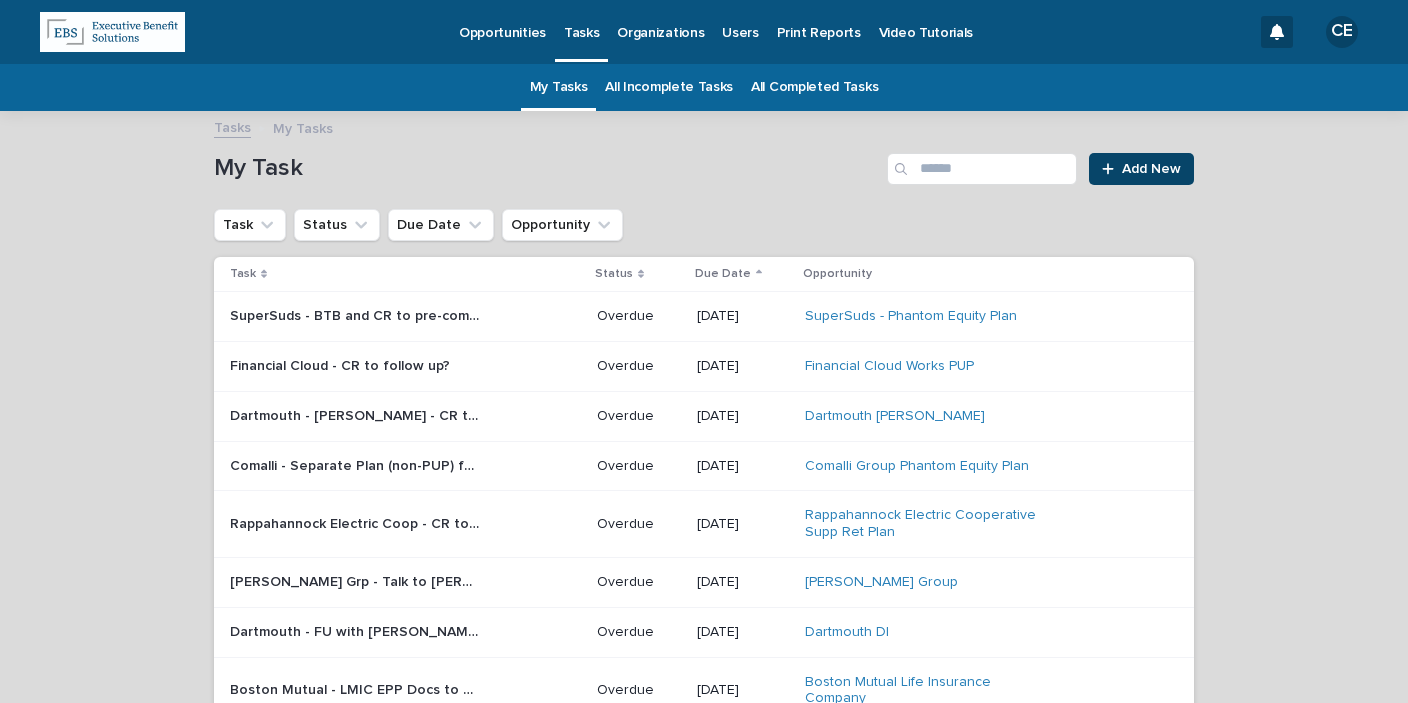 click on "Add New" at bounding box center [1151, 169] 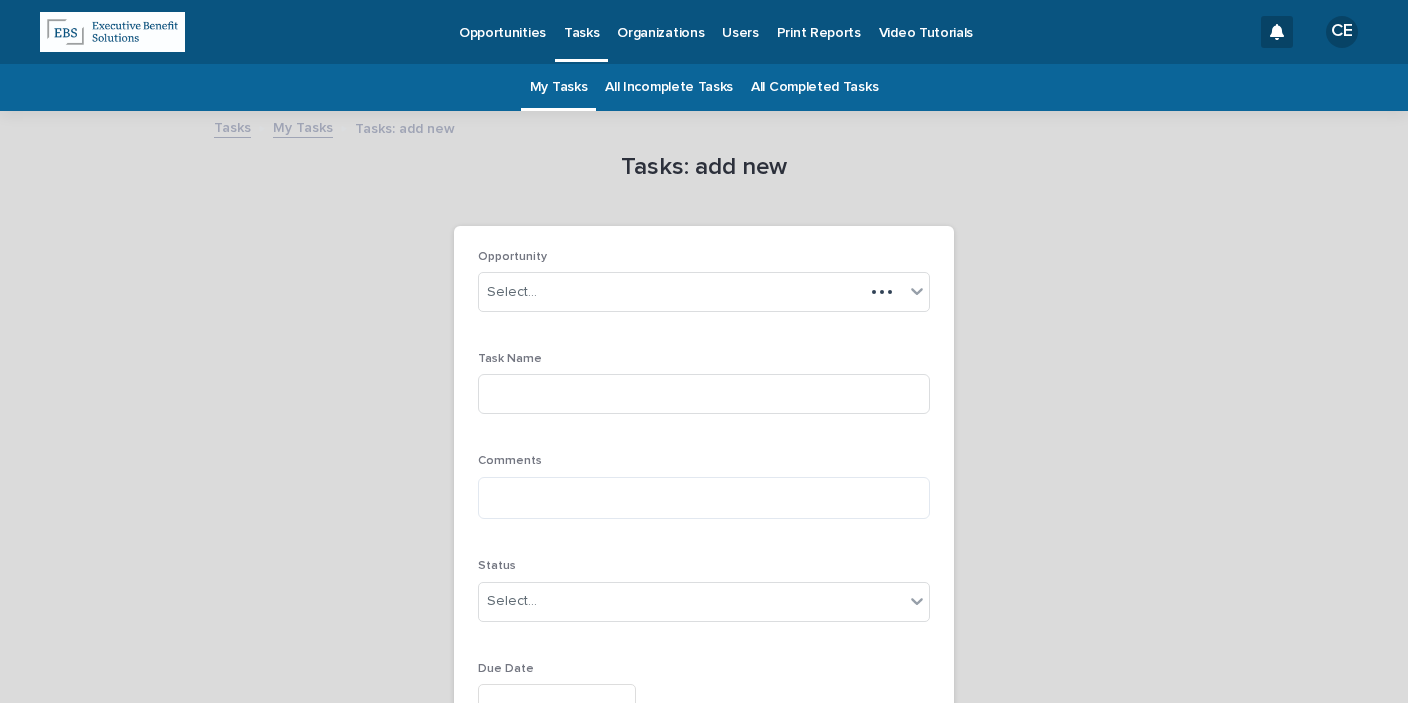 scroll, scrollTop: 63, scrollLeft: 0, axis: vertical 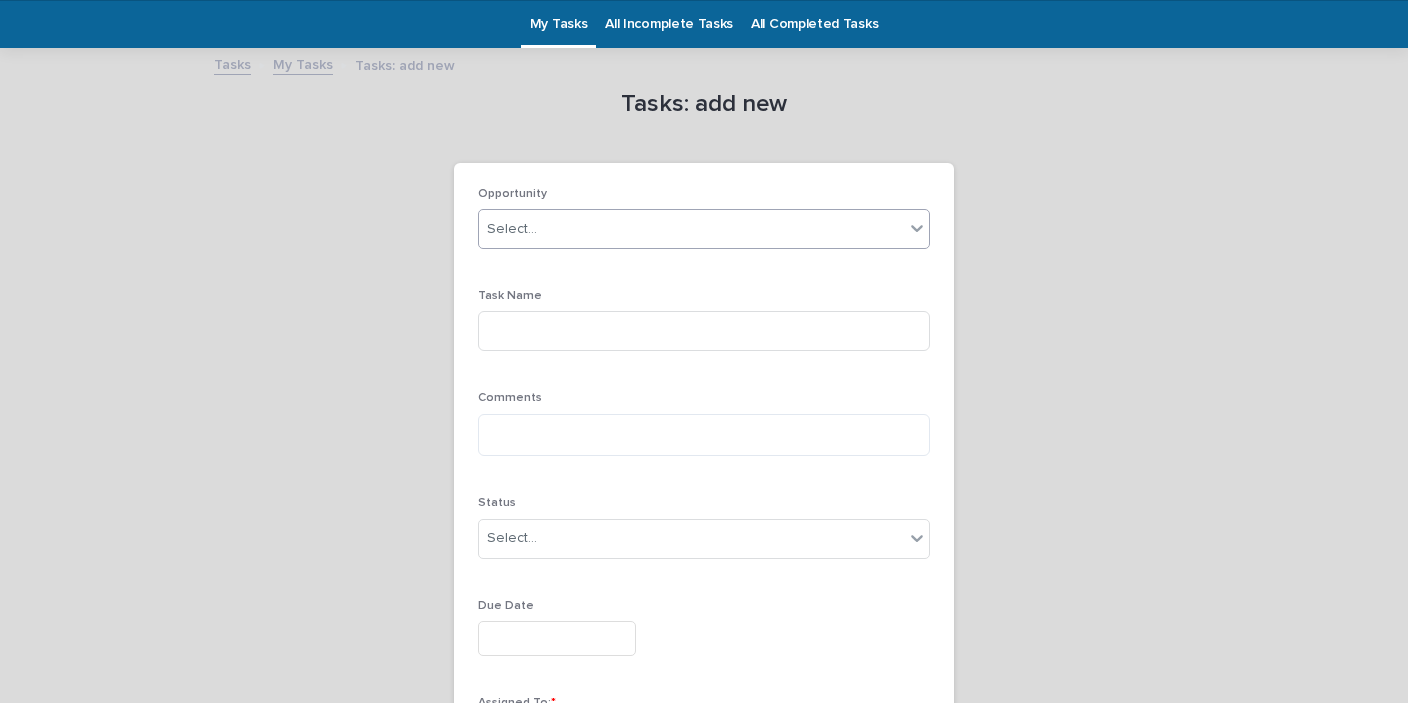 click on "Select..." at bounding box center [691, 229] 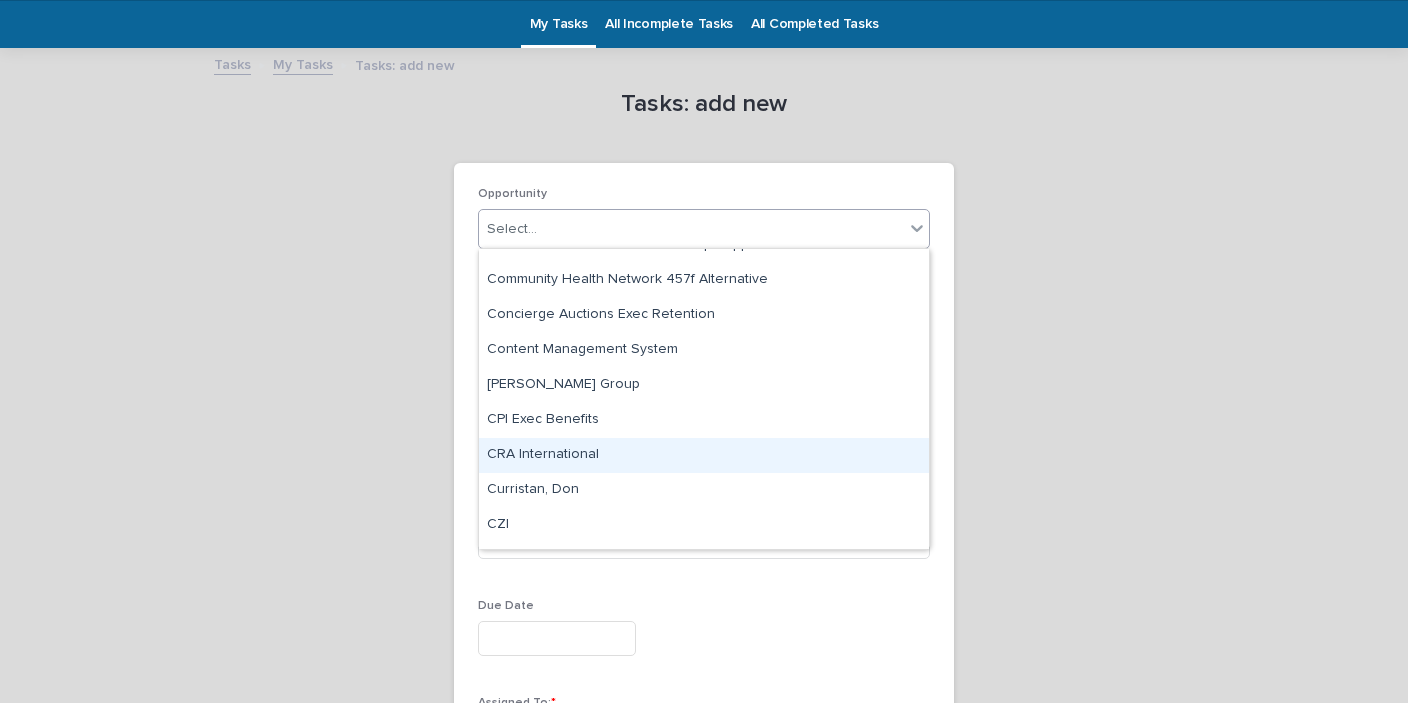 scroll, scrollTop: 2842, scrollLeft: 0, axis: vertical 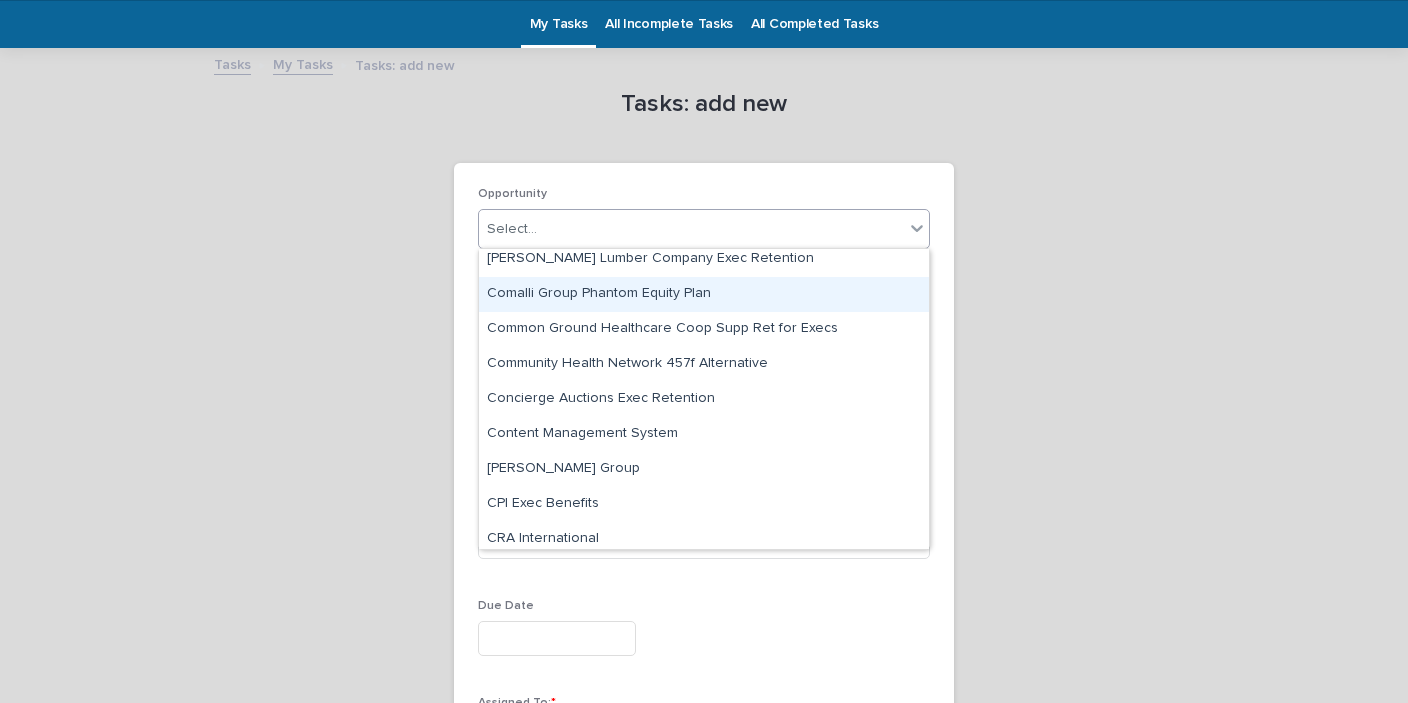 click on "Comalli Group Phantom Equity Plan" at bounding box center (704, 294) 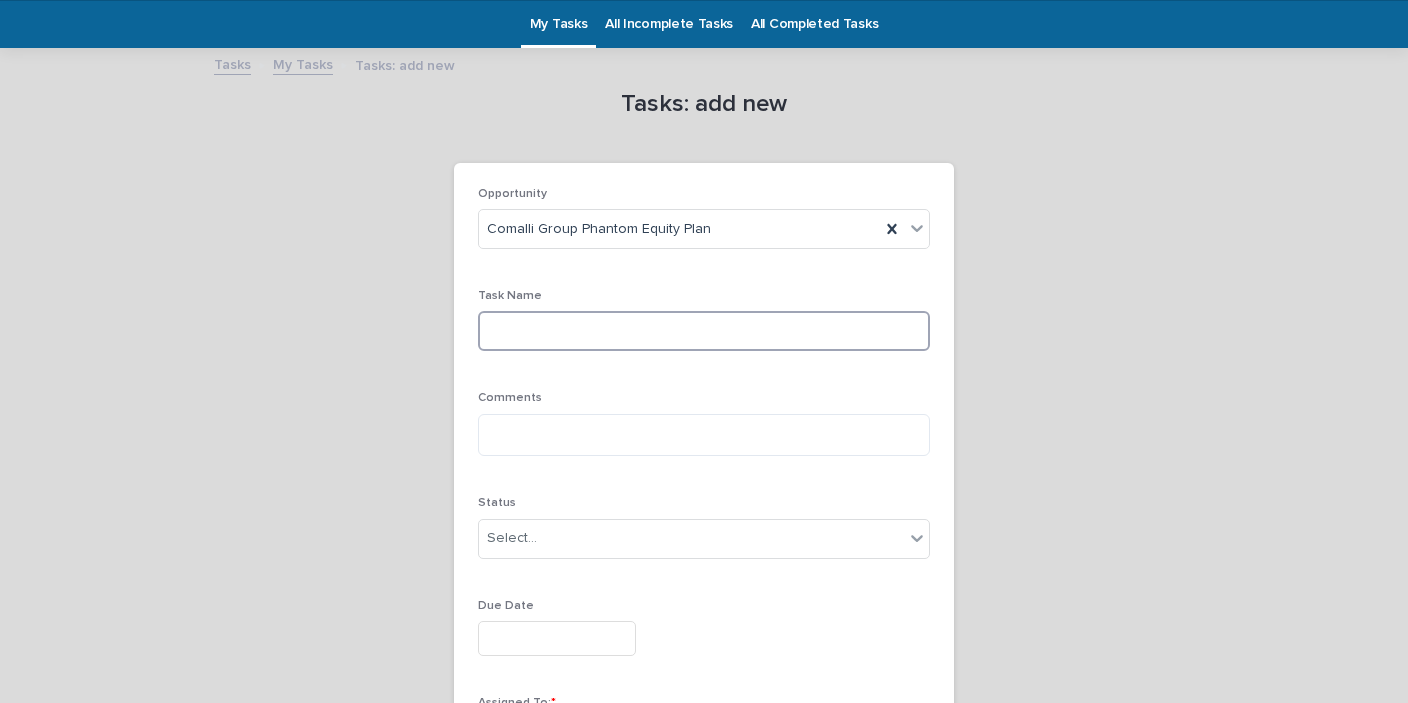 click at bounding box center [704, 331] 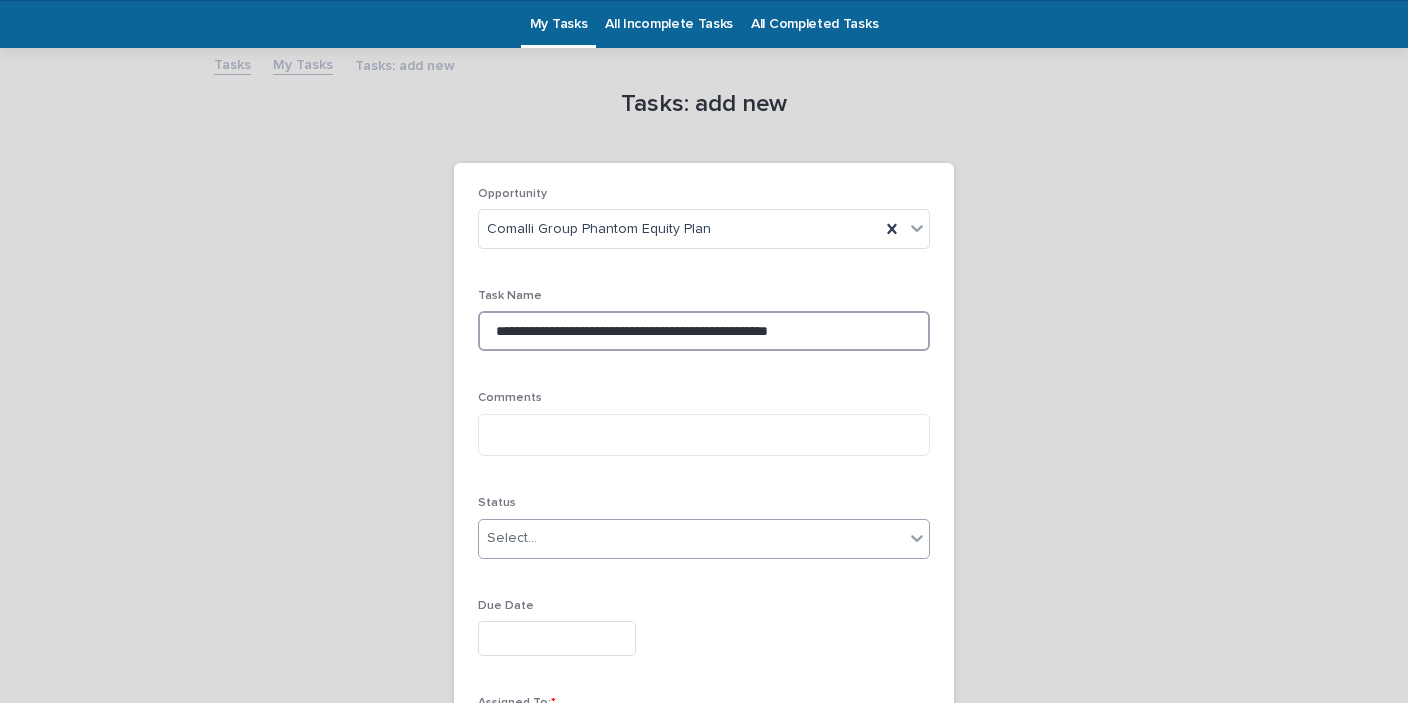 type on "**********" 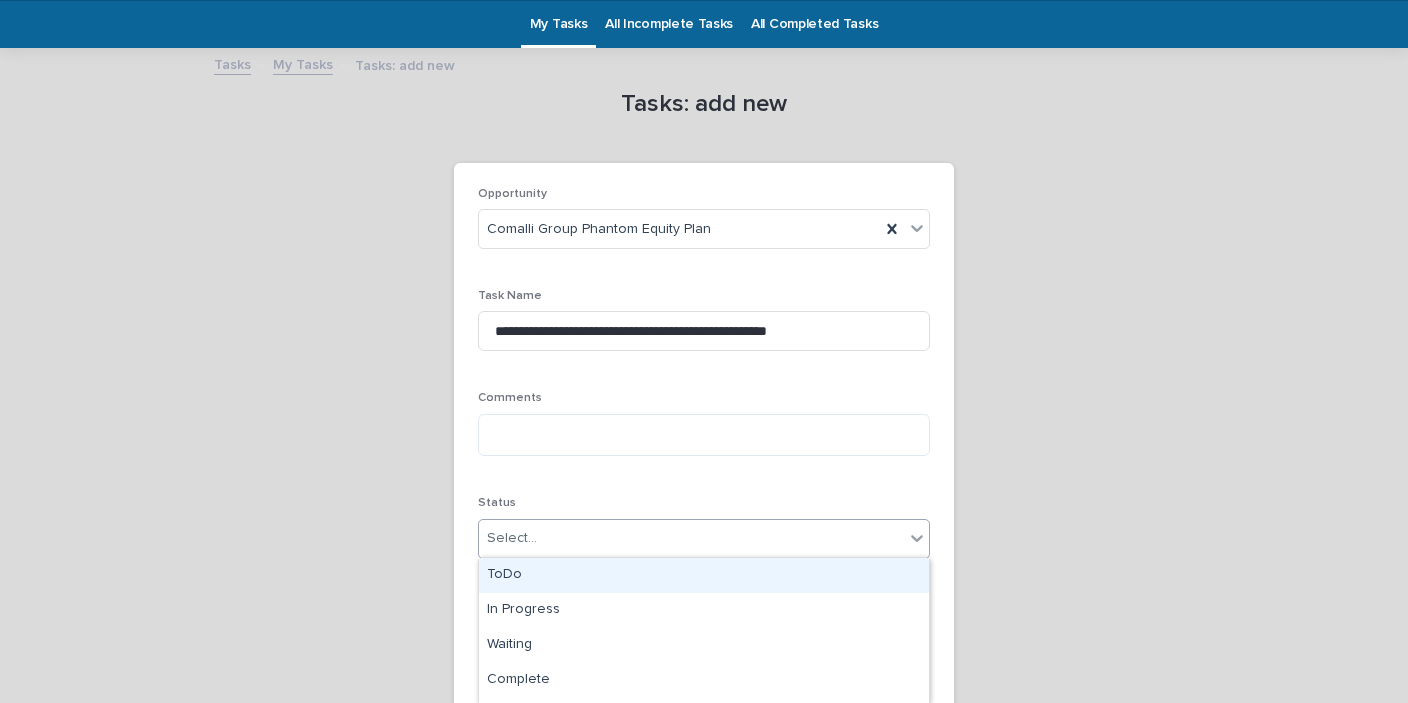 click on "Select..." at bounding box center [691, 538] 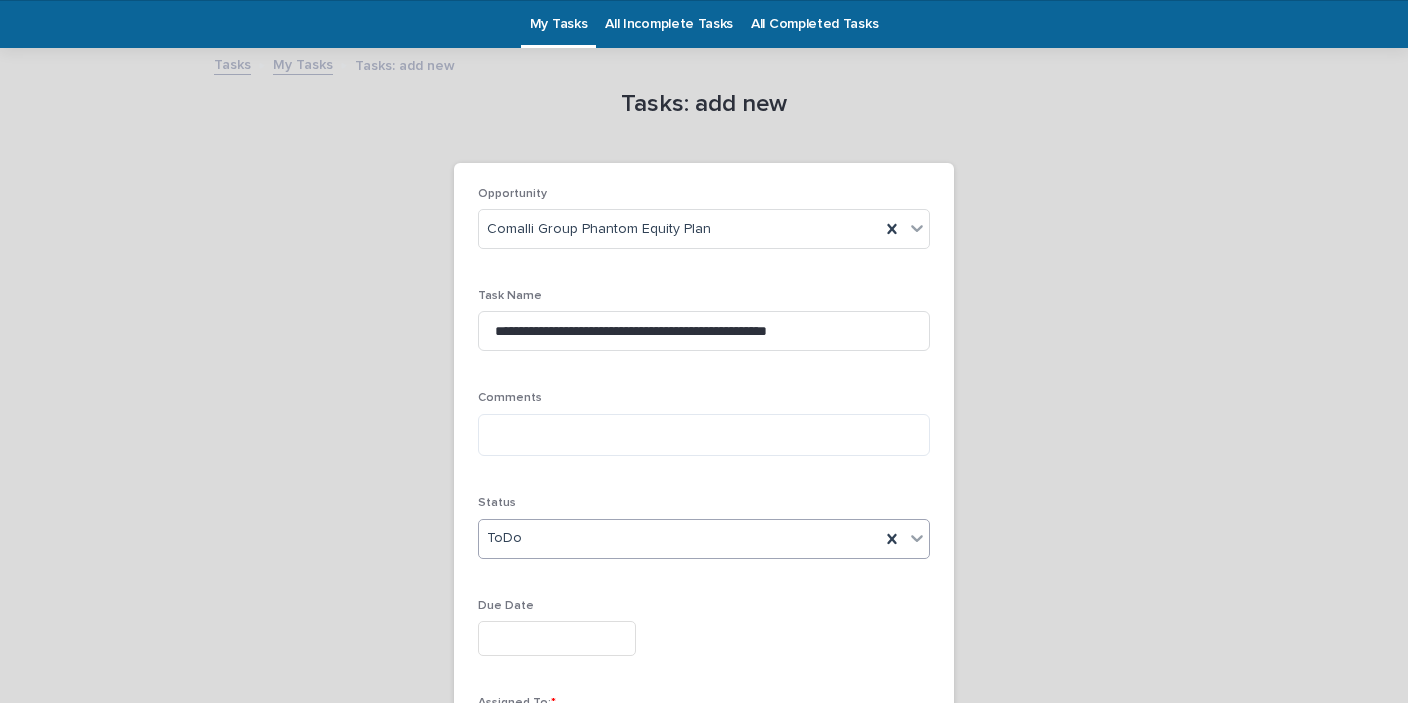 click at bounding box center (557, 638) 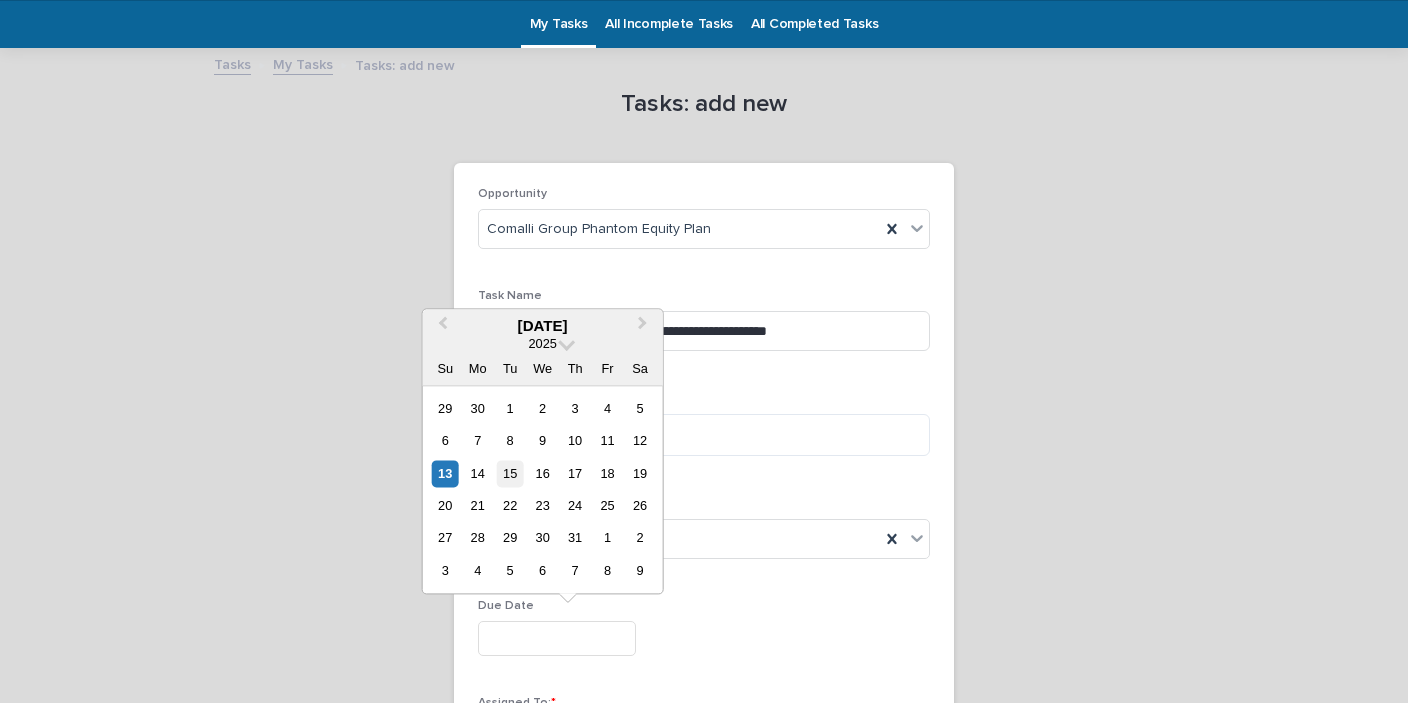 click on "15" at bounding box center [510, 473] 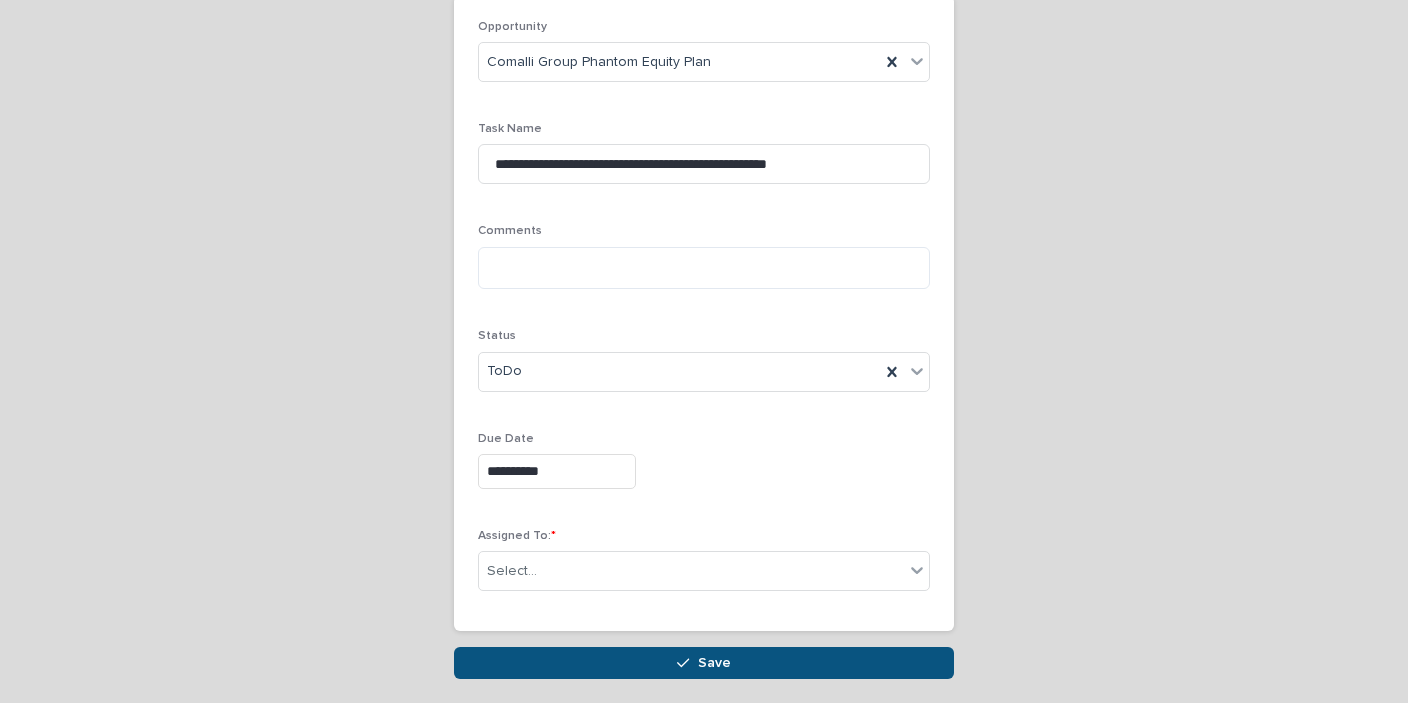 scroll, scrollTop: 304, scrollLeft: 0, axis: vertical 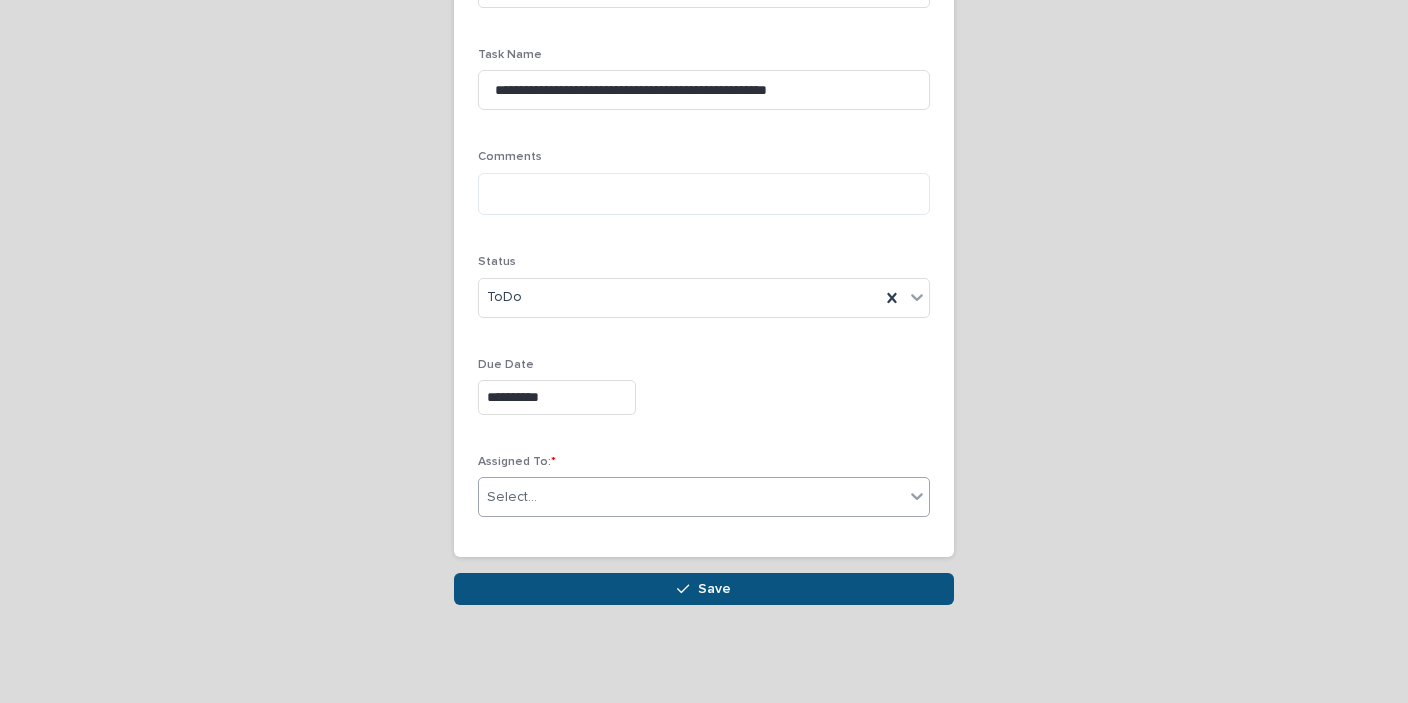 click on "Select..." at bounding box center [512, 497] 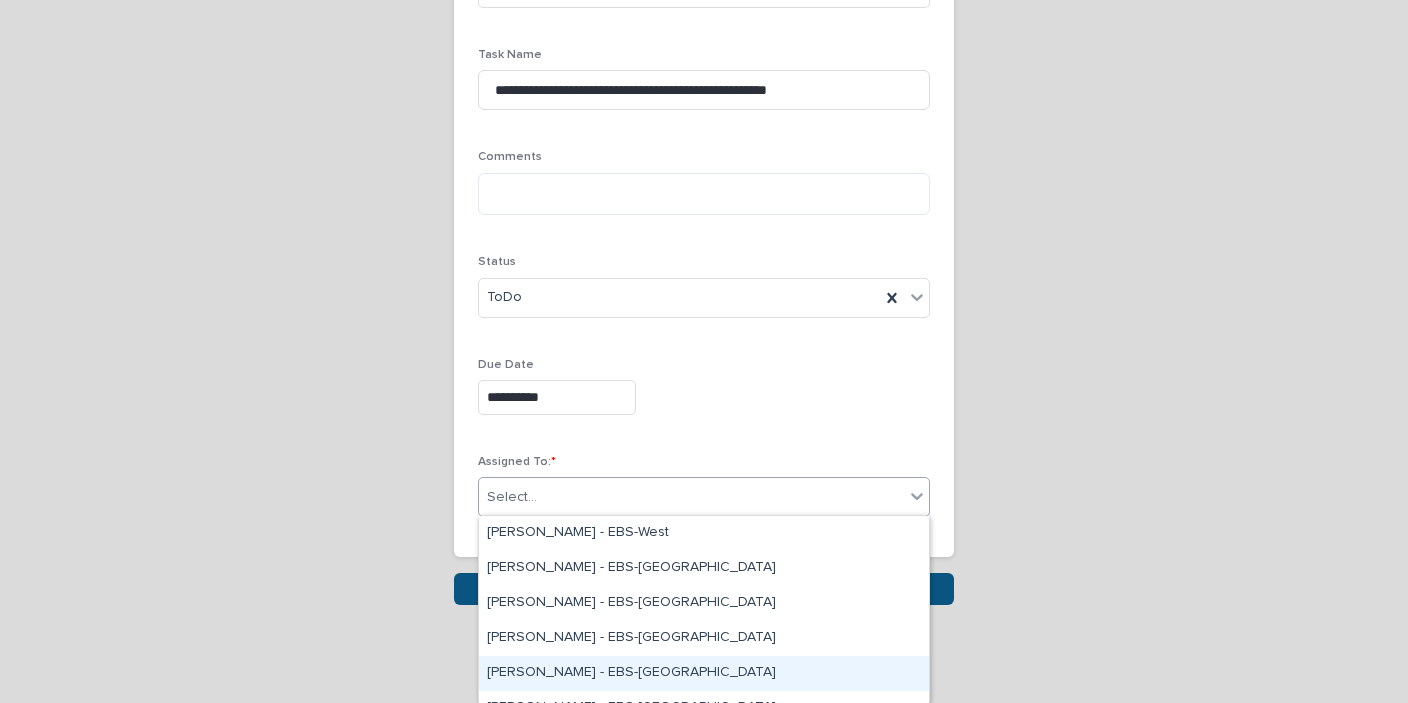 click on "[PERSON_NAME] - EBS-[GEOGRAPHIC_DATA]" at bounding box center [704, 673] 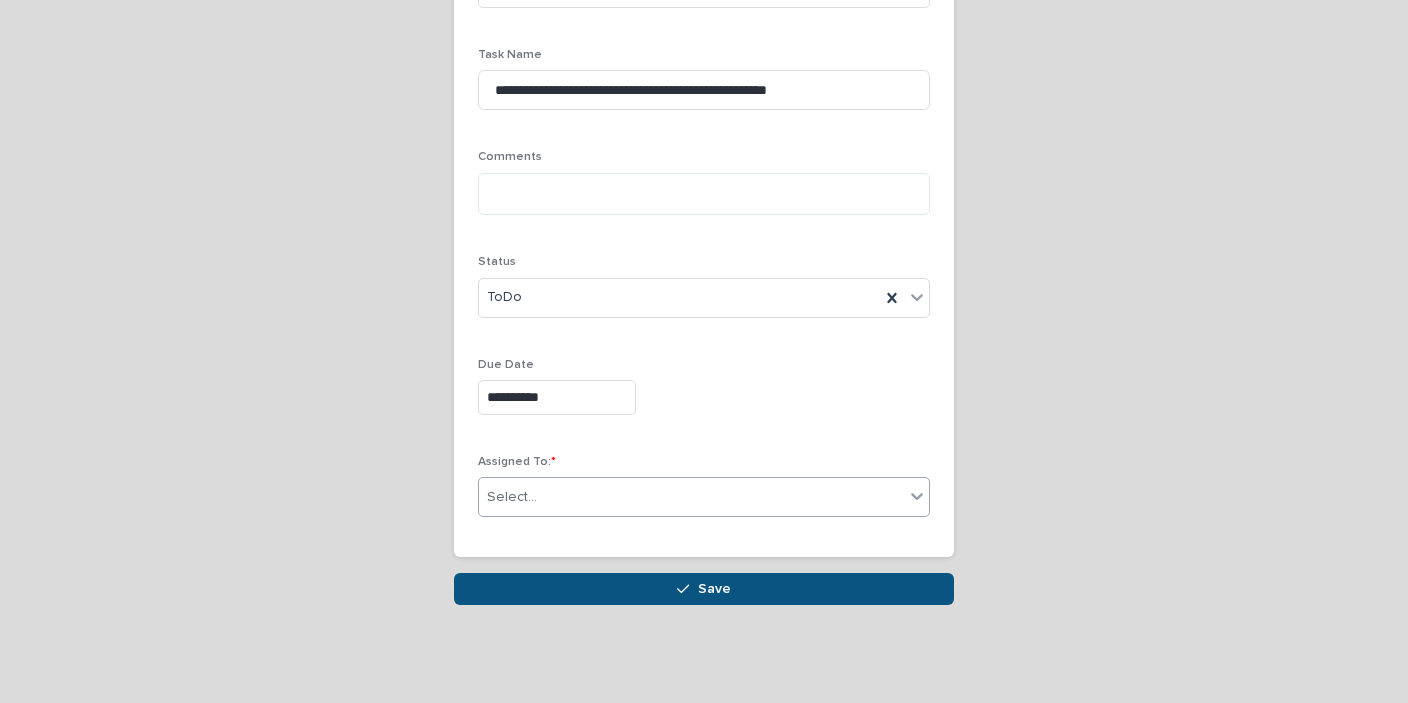scroll, scrollTop: 304, scrollLeft: 0, axis: vertical 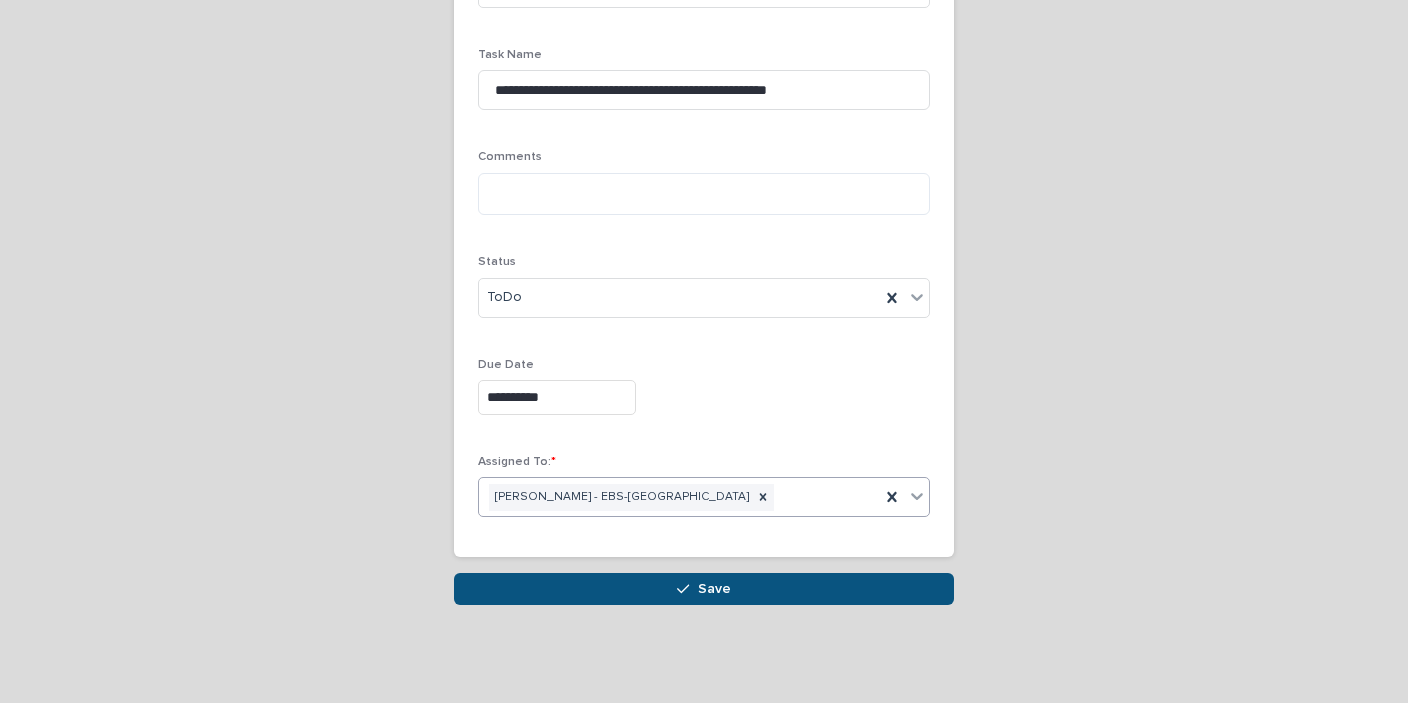 click on "[PERSON_NAME] - EBS-[GEOGRAPHIC_DATA]" at bounding box center (679, 497) 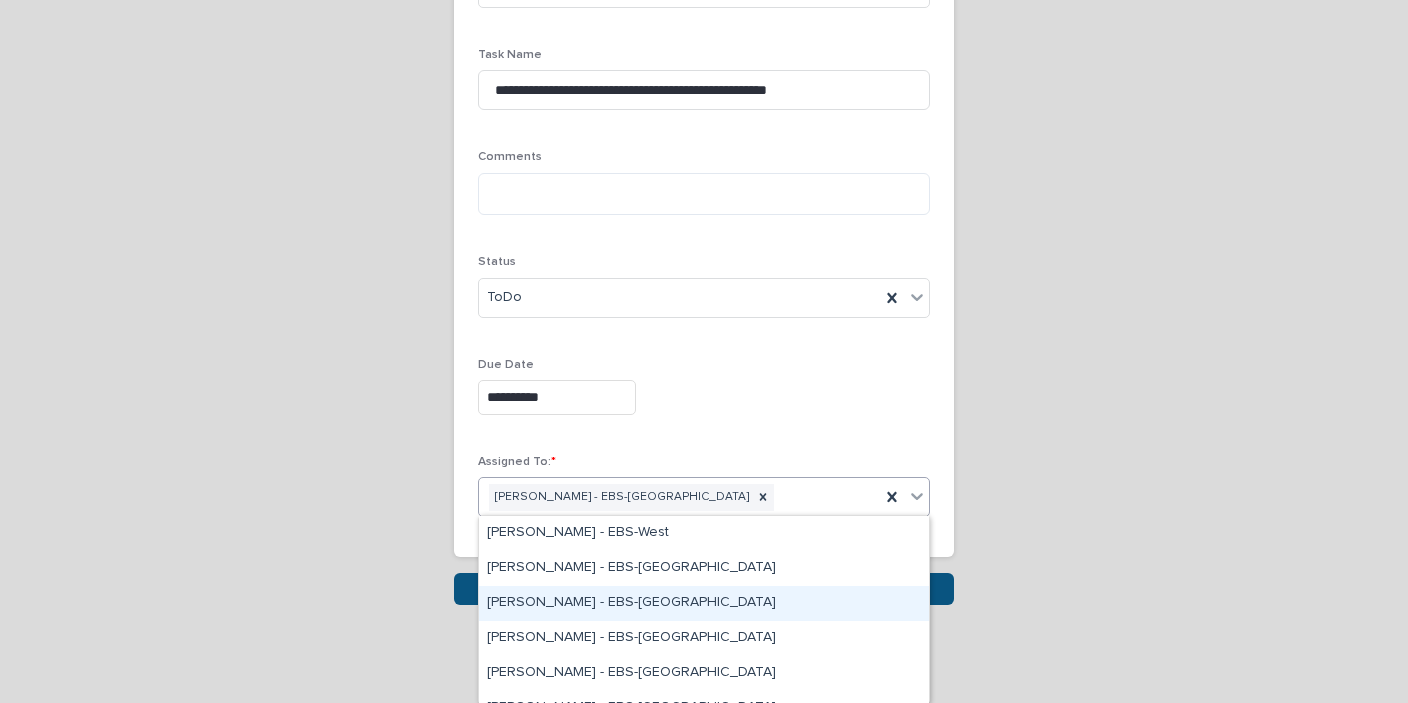 scroll, scrollTop: 84, scrollLeft: 0, axis: vertical 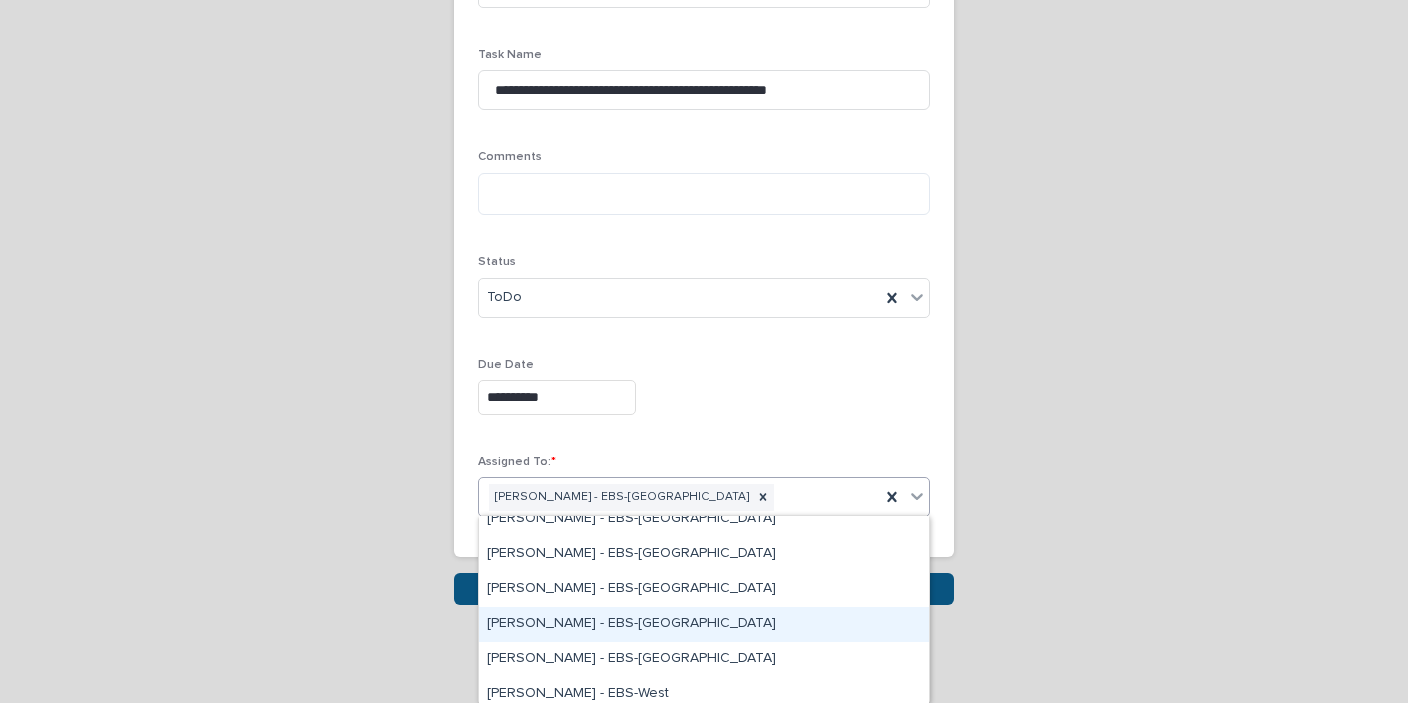 click on "[PERSON_NAME] - EBS-[GEOGRAPHIC_DATA]" at bounding box center (704, 624) 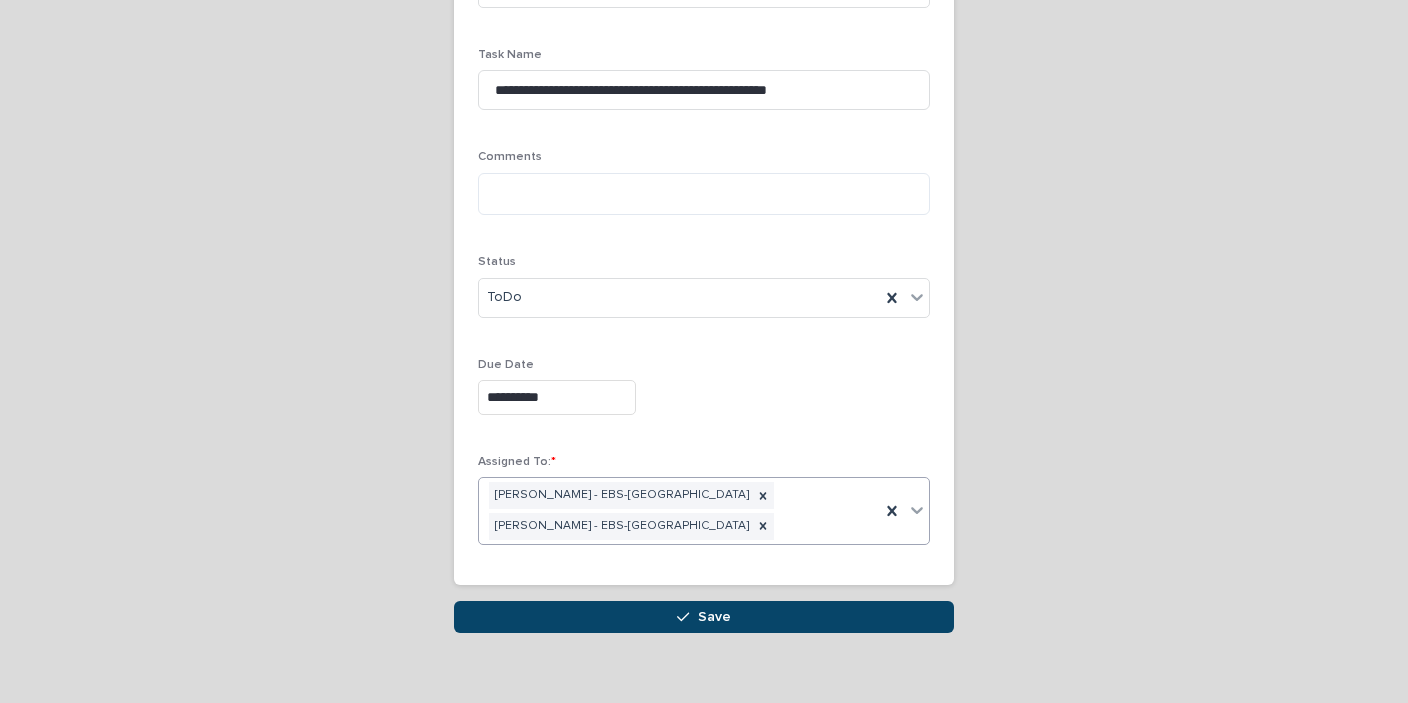 click on "Save" at bounding box center (704, 617) 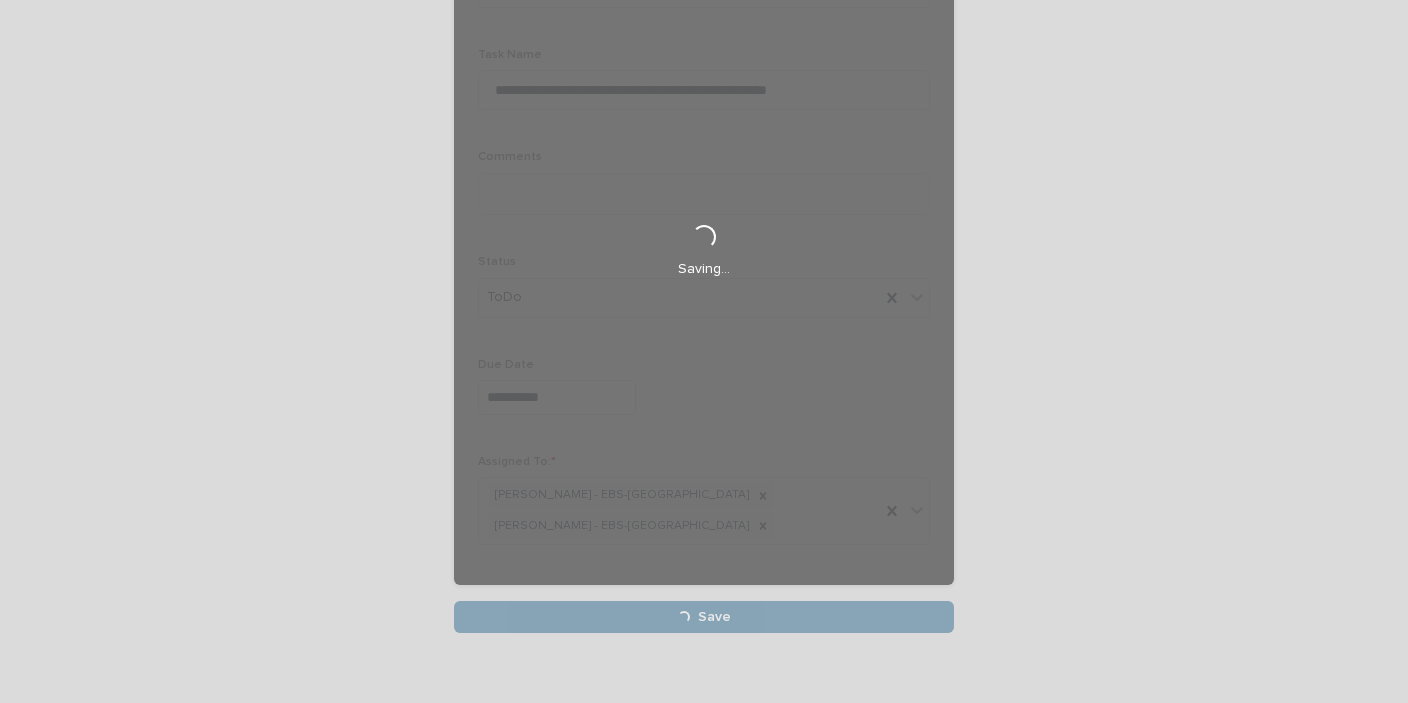 scroll, scrollTop: 304, scrollLeft: 0, axis: vertical 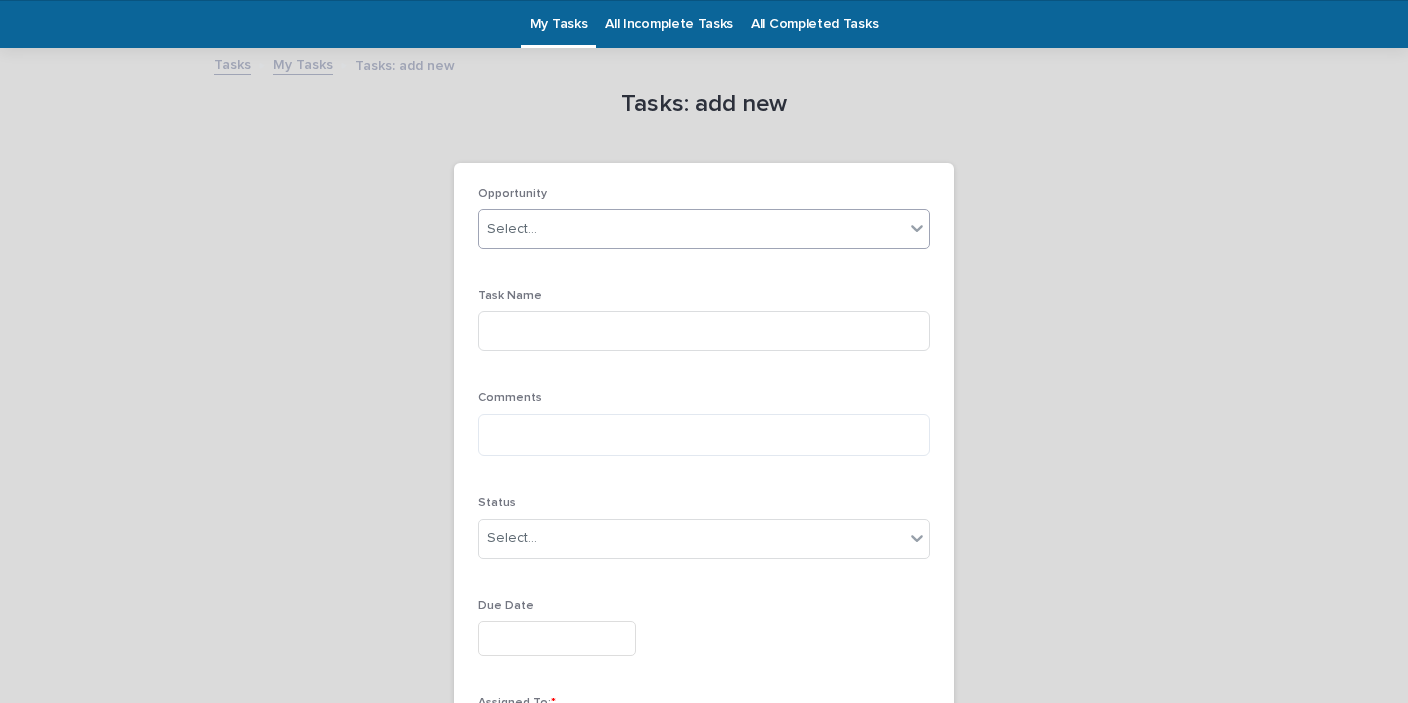click on "Select..." at bounding box center [691, 229] 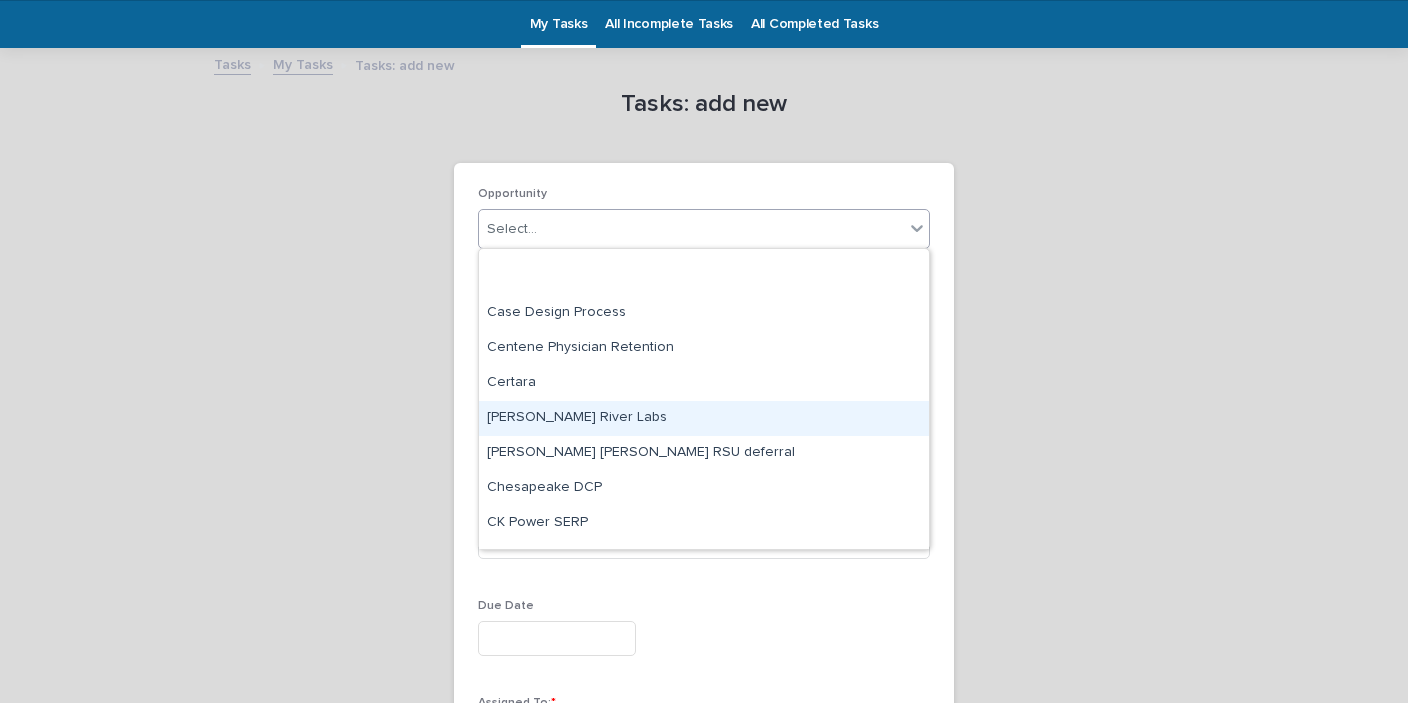 scroll, scrollTop: 2675, scrollLeft: 0, axis: vertical 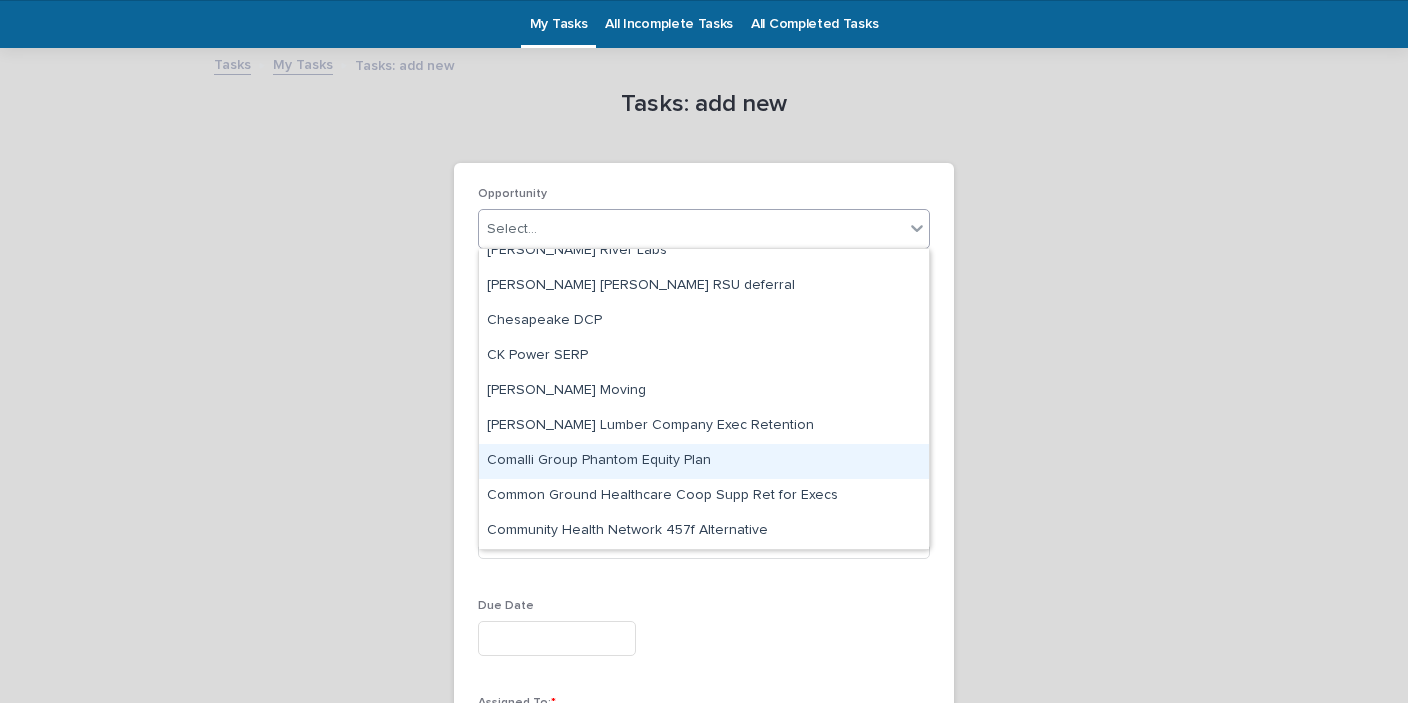 click on "Comalli Group Phantom Equity Plan" at bounding box center [704, 461] 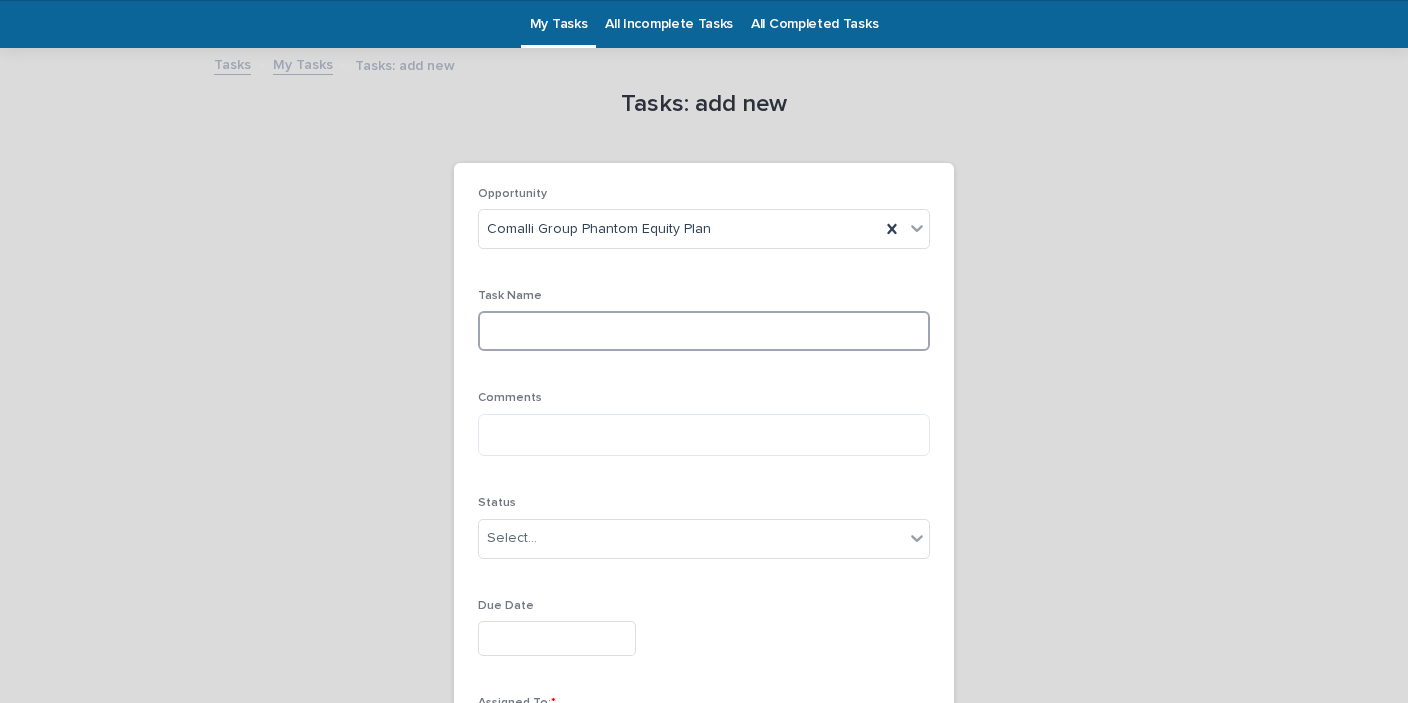 click at bounding box center [704, 331] 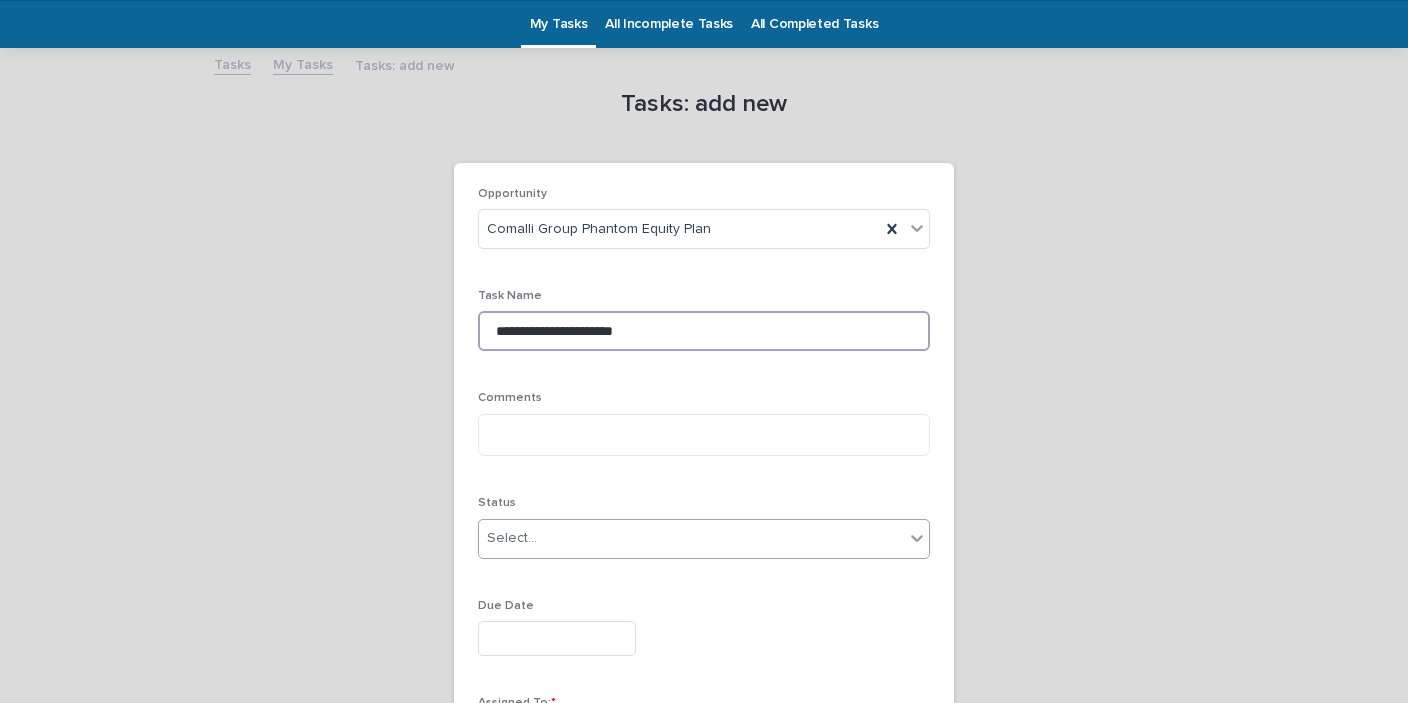 type on "**********" 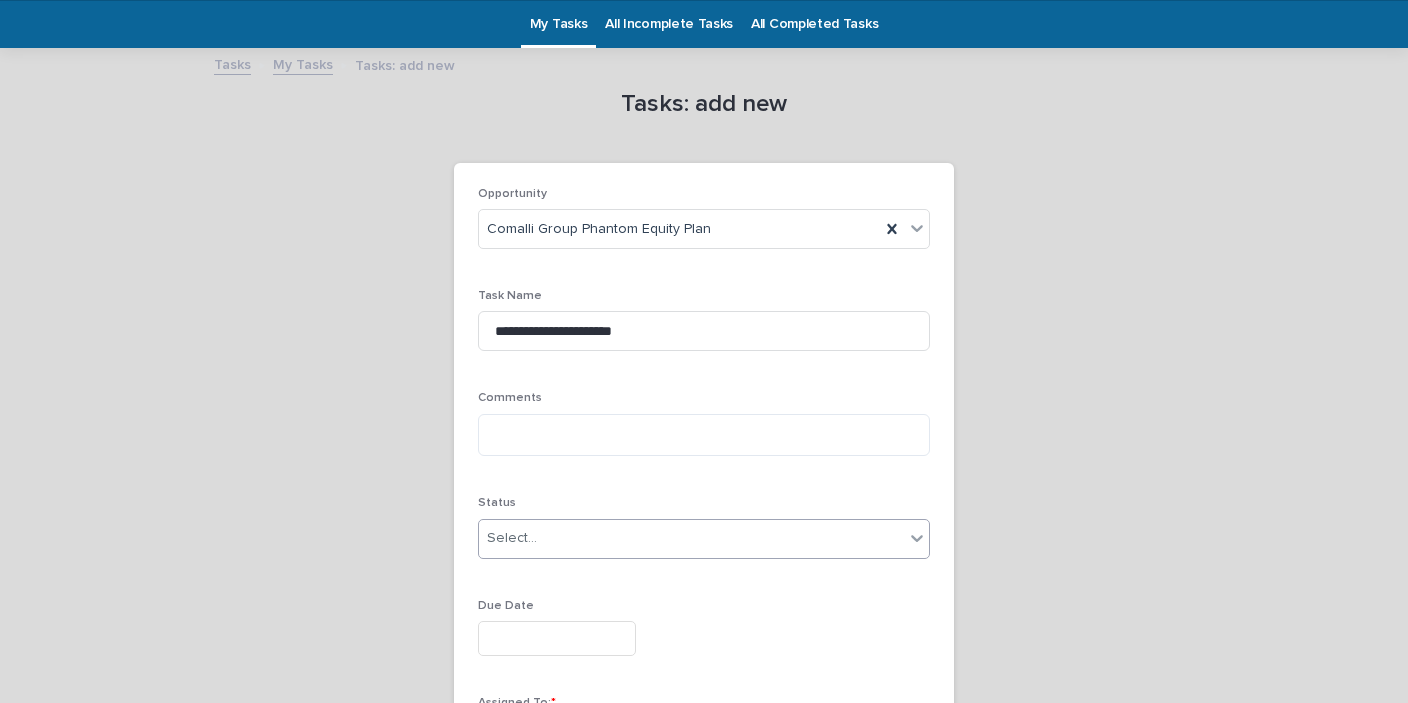click on "Select..." at bounding box center [512, 538] 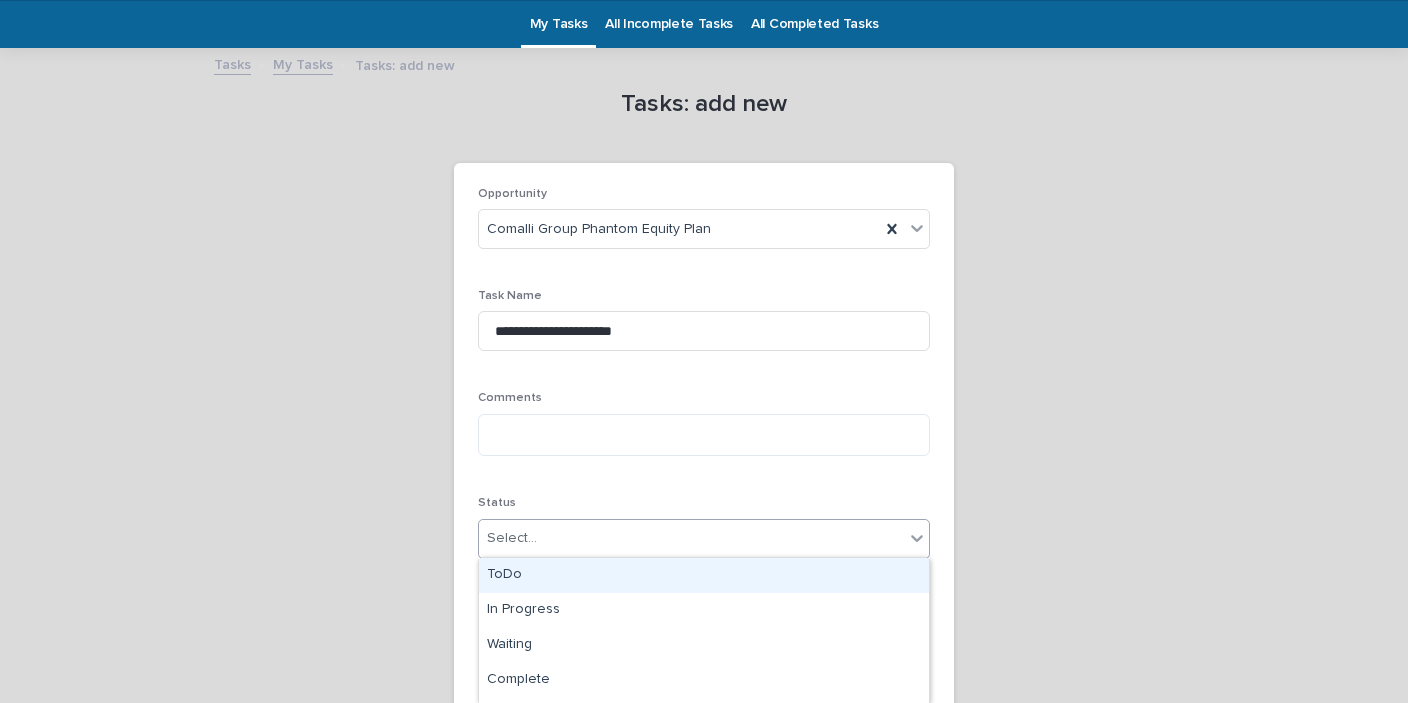 click on "ToDo" at bounding box center (704, 575) 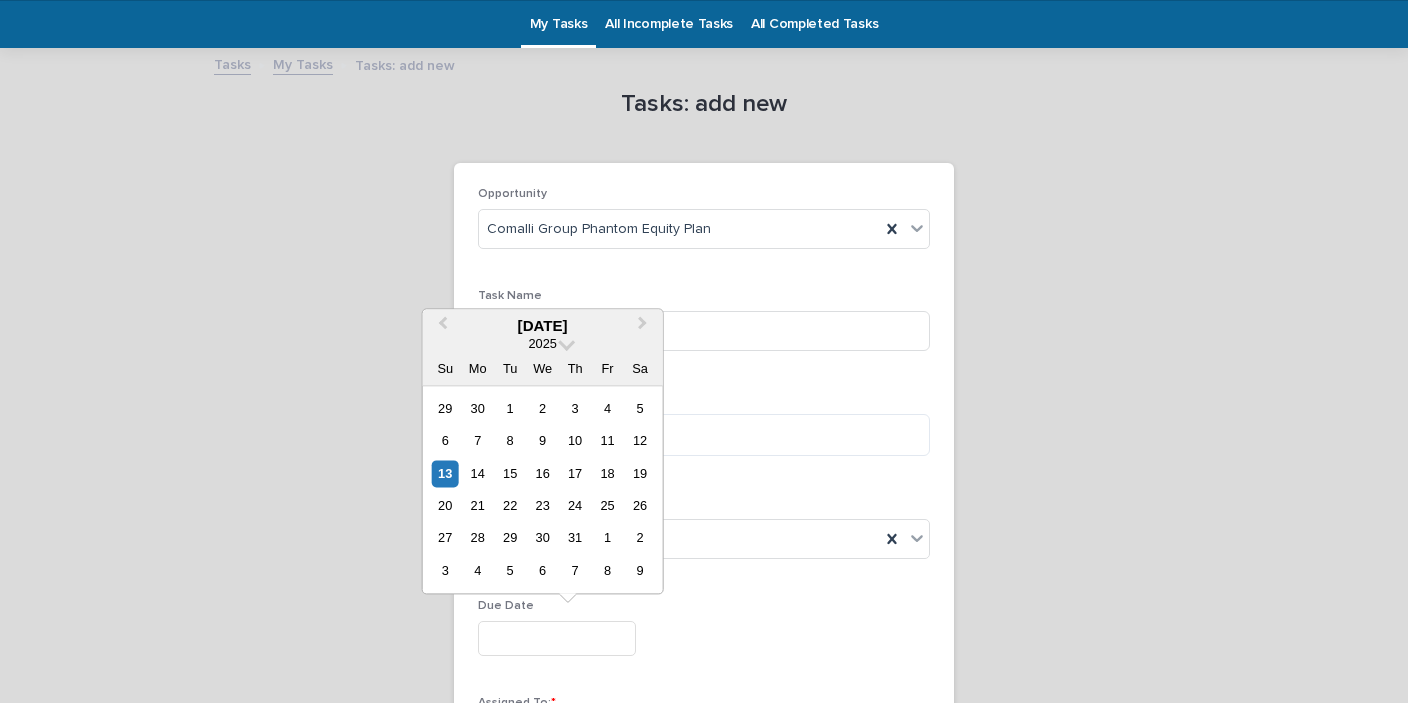 click at bounding box center [557, 638] 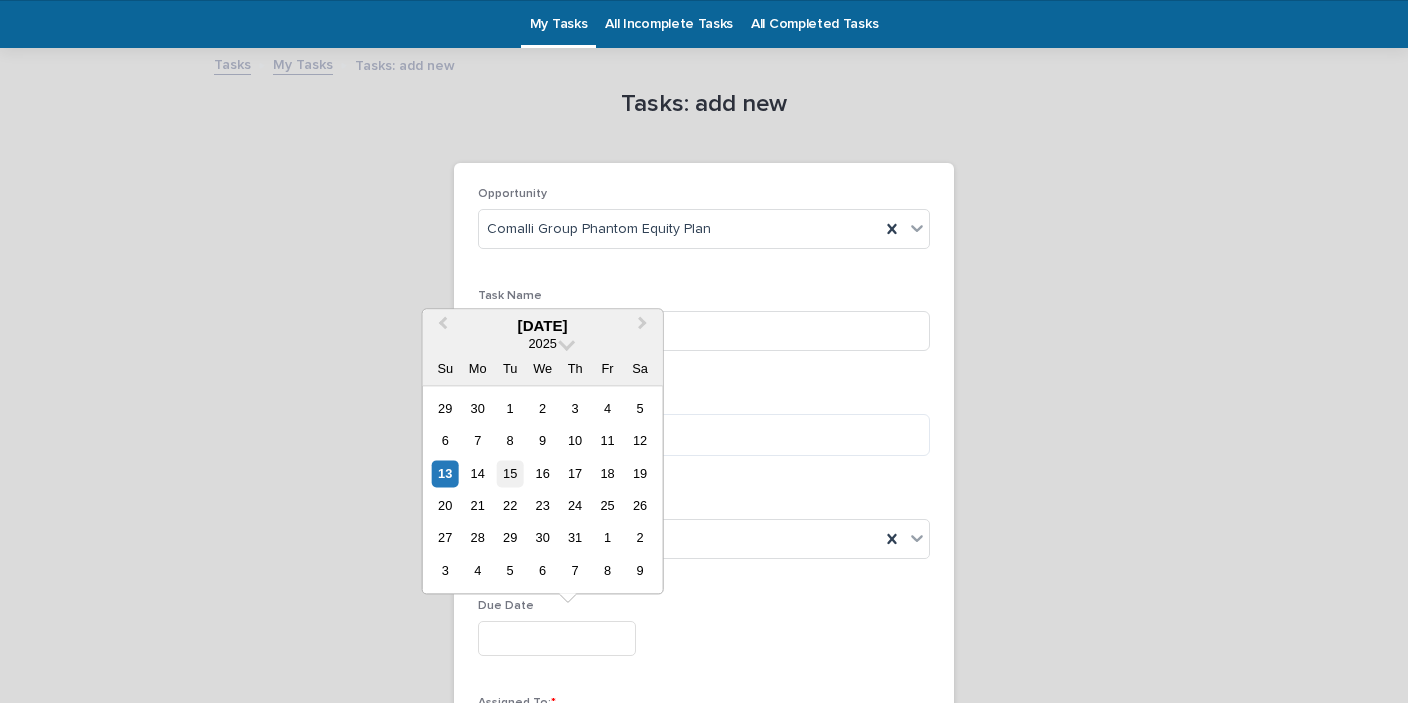 click on "15" at bounding box center [510, 473] 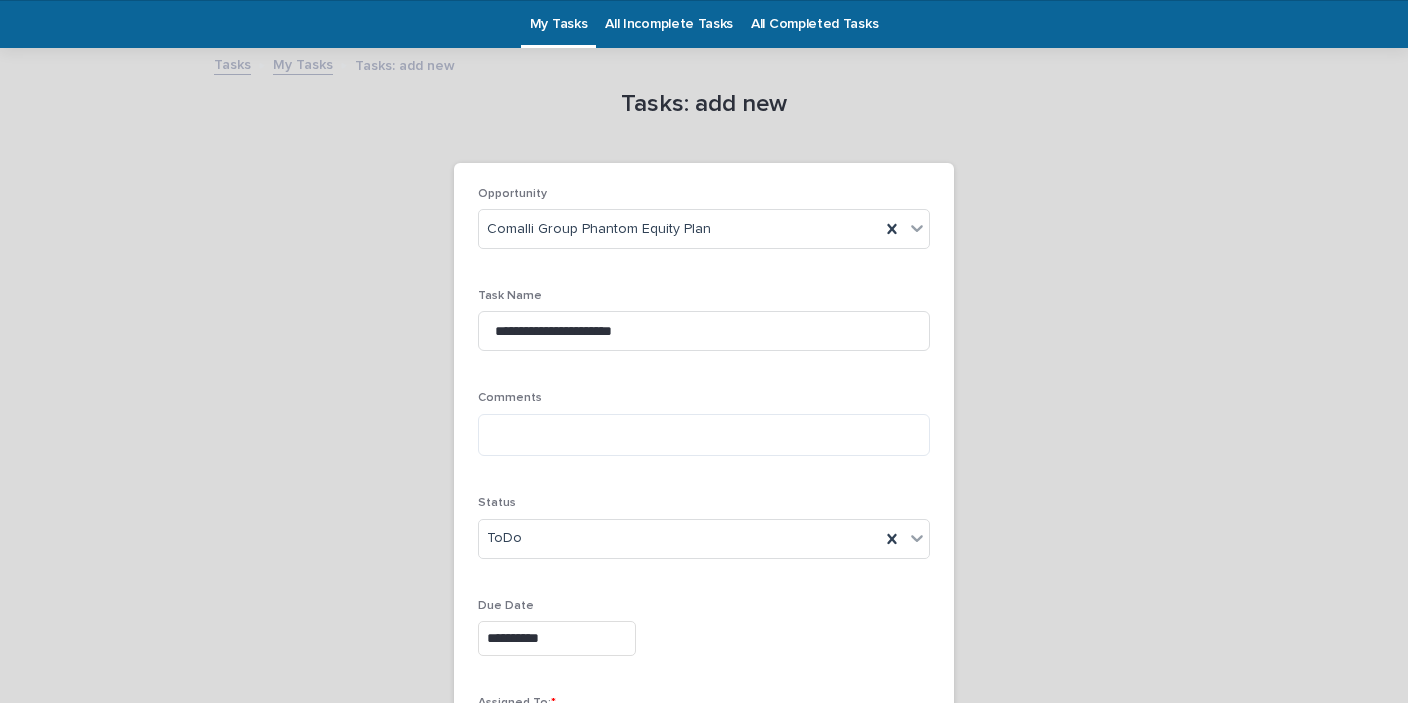 scroll, scrollTop: 230, scrollLeft: 0, axis: vertical 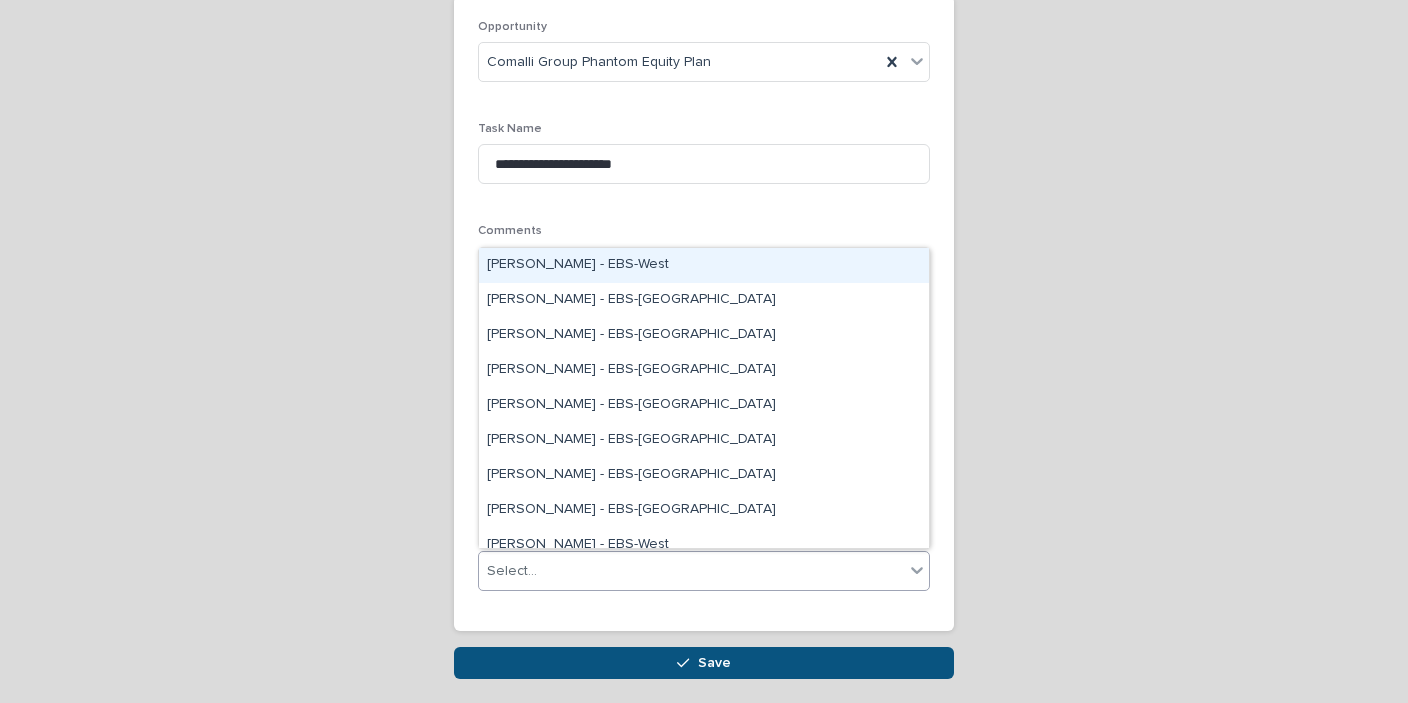 click on "Select..." at bounding box center [691, 571] 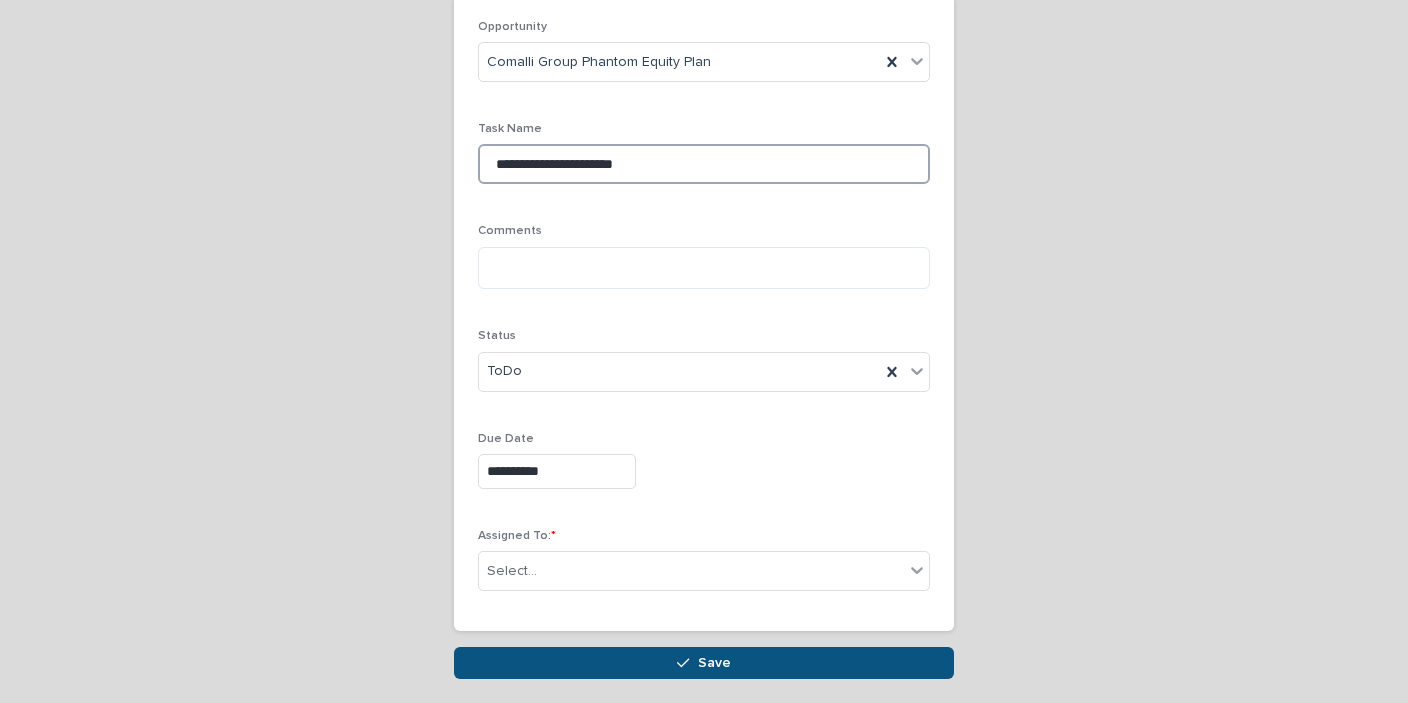 click on "**********" at bounding box center [704, 164] 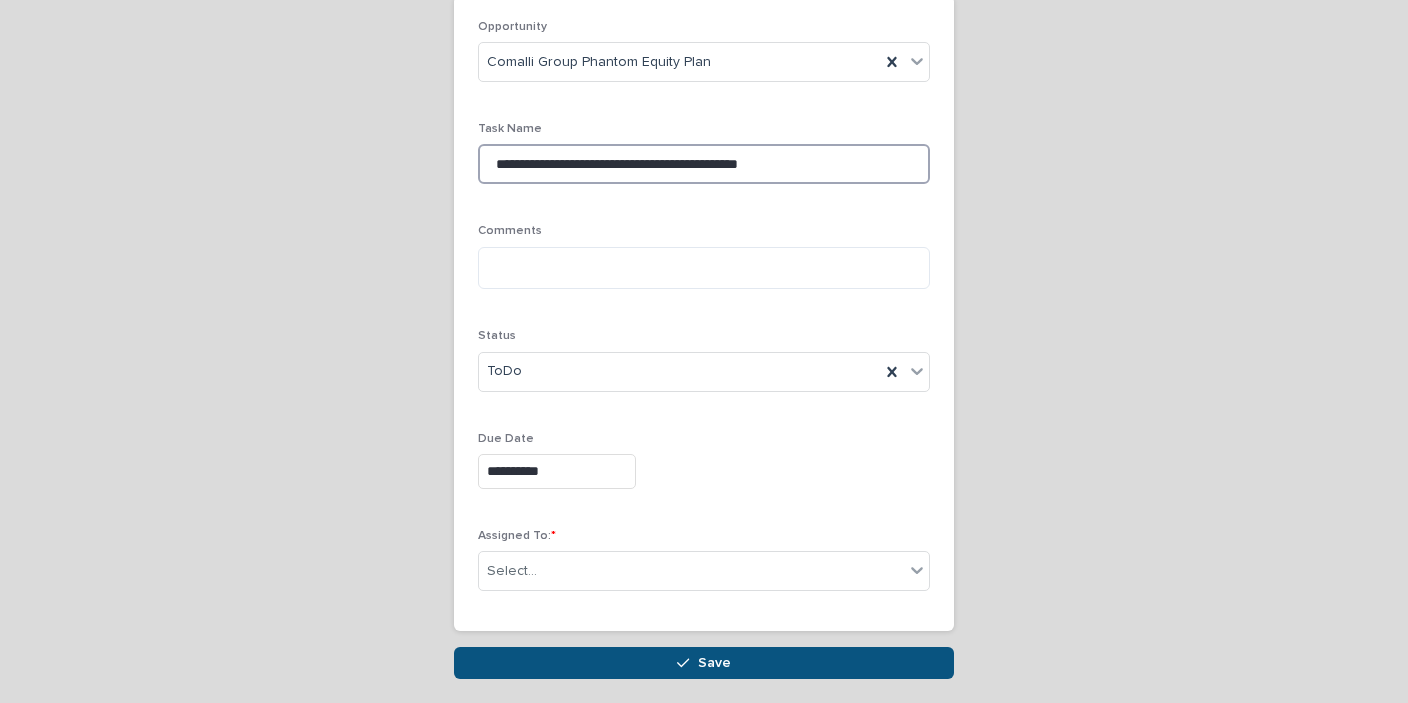 scroll, scrollTop: 230, scrollLeft: 0, axis: vertical 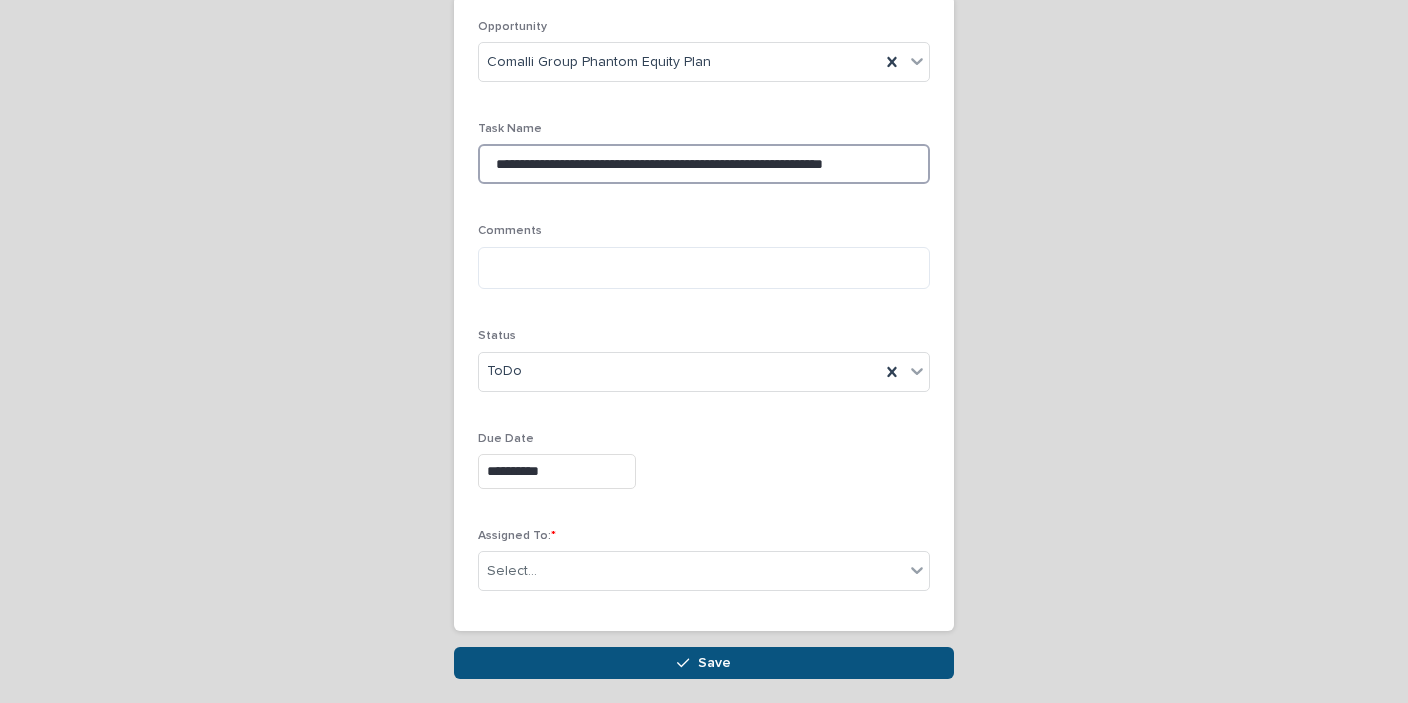 click on "**********" at bounding box center (704, 164) 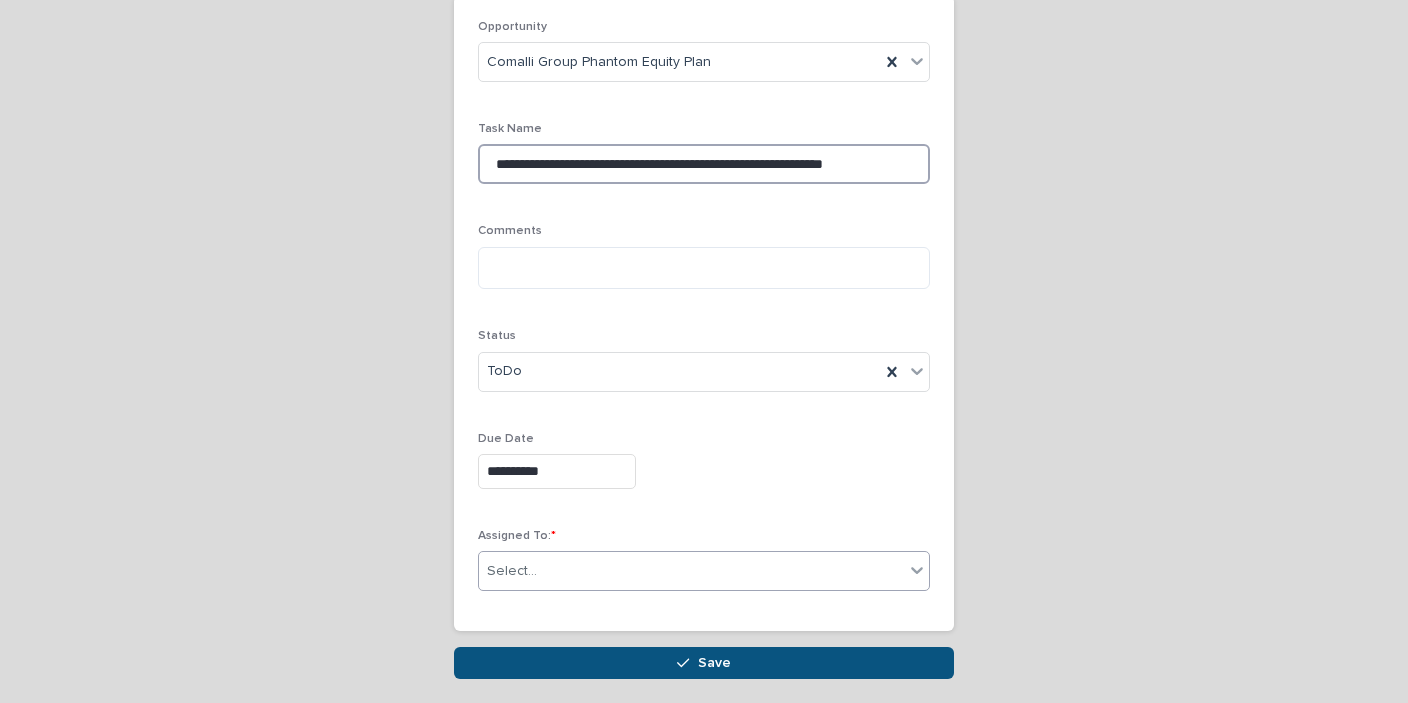 type on "**********" 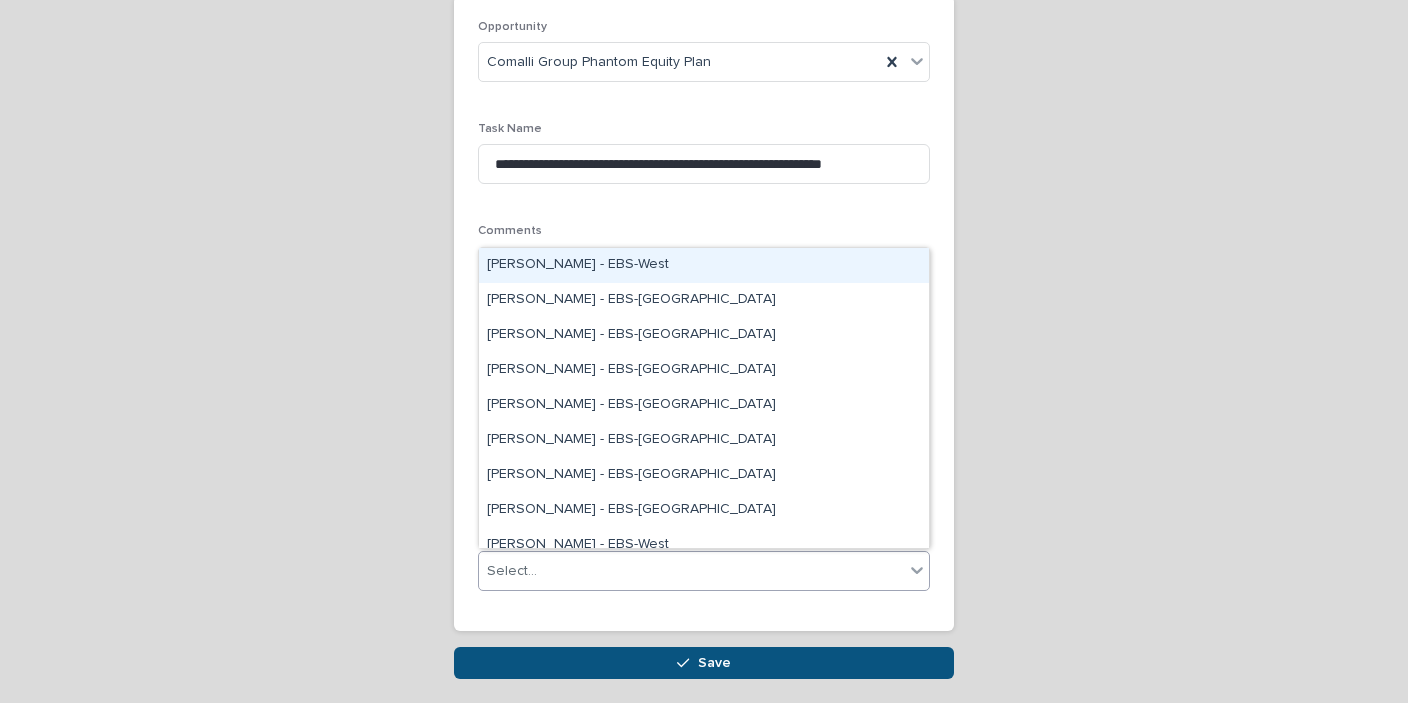 click on "Select..." at bounding box center (512, 571) 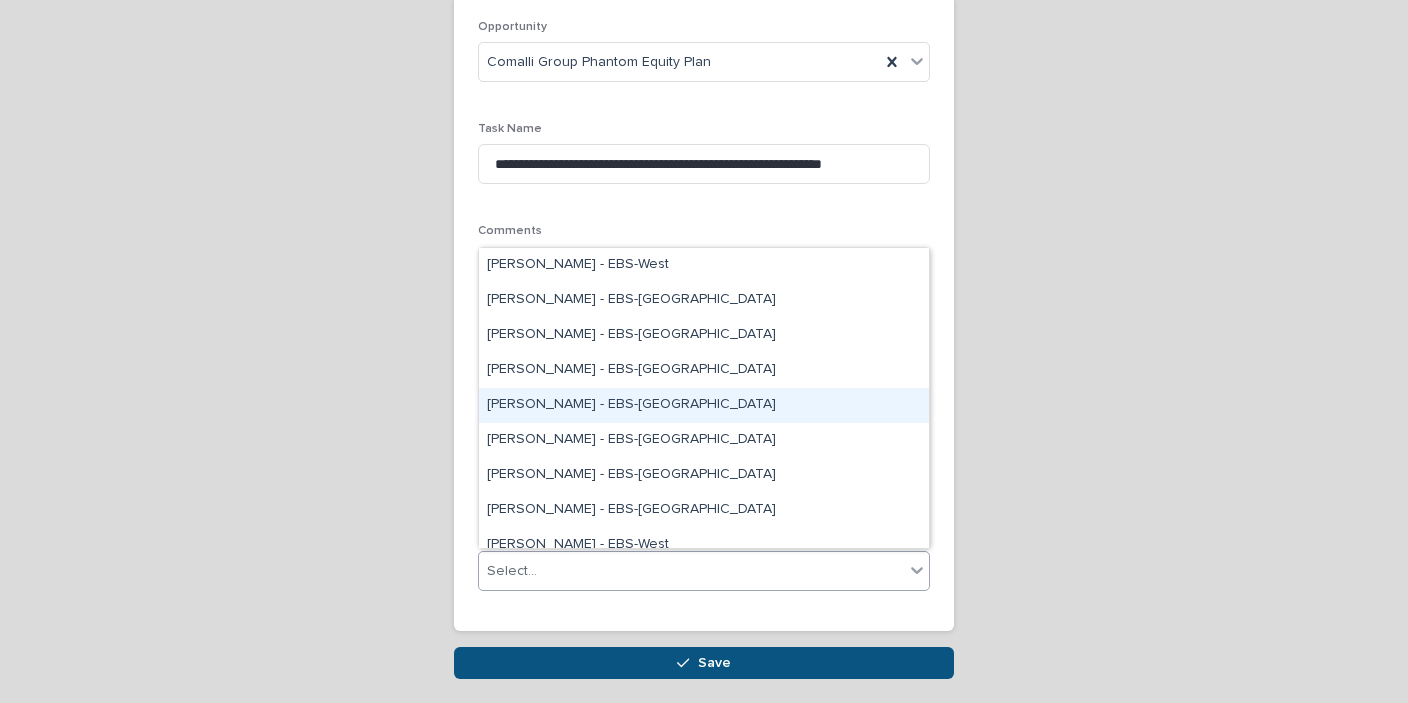 click on "[PERSON_NAME] - EBS-[GEOGRAPHIC_DATA]" at bounding box center (704, 405) 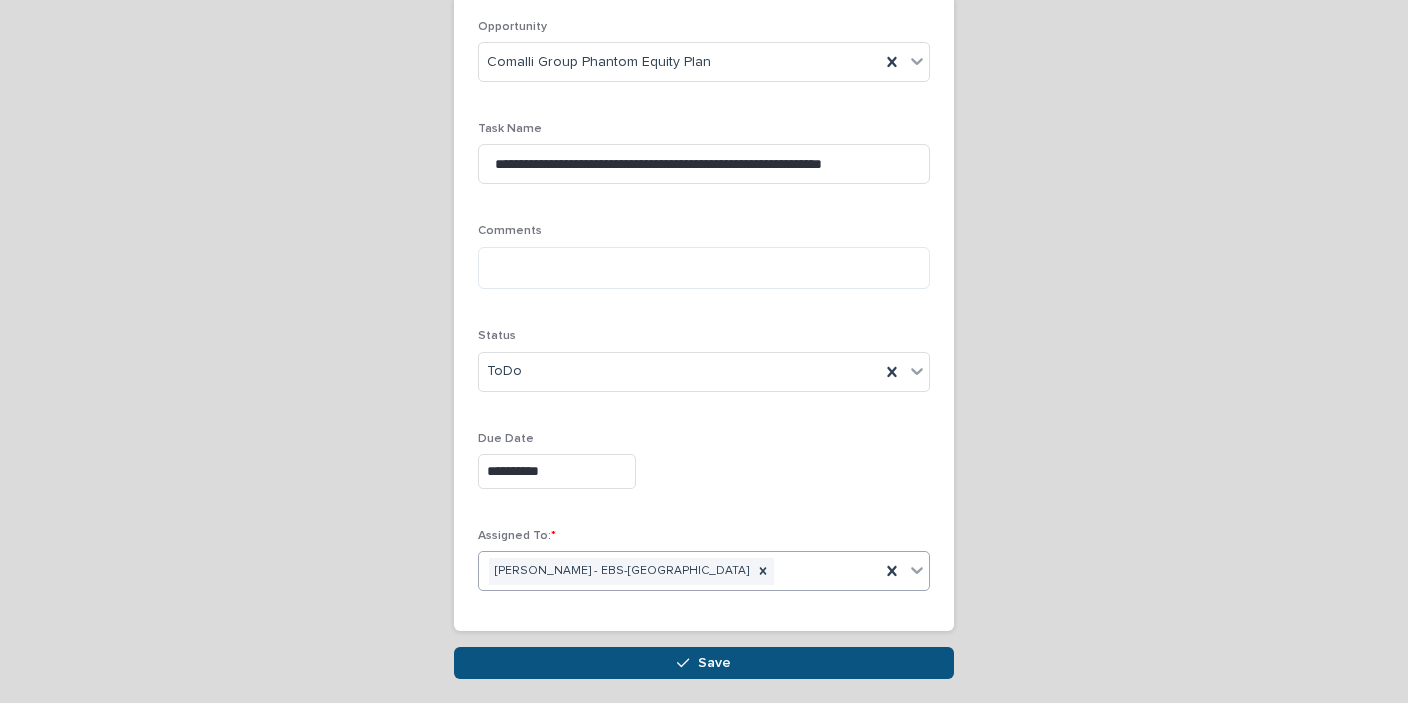 click on "[PERSON_NAME] - EBS-[GEOGRAPHIC_DATA]" at bounding box center (679, 571) 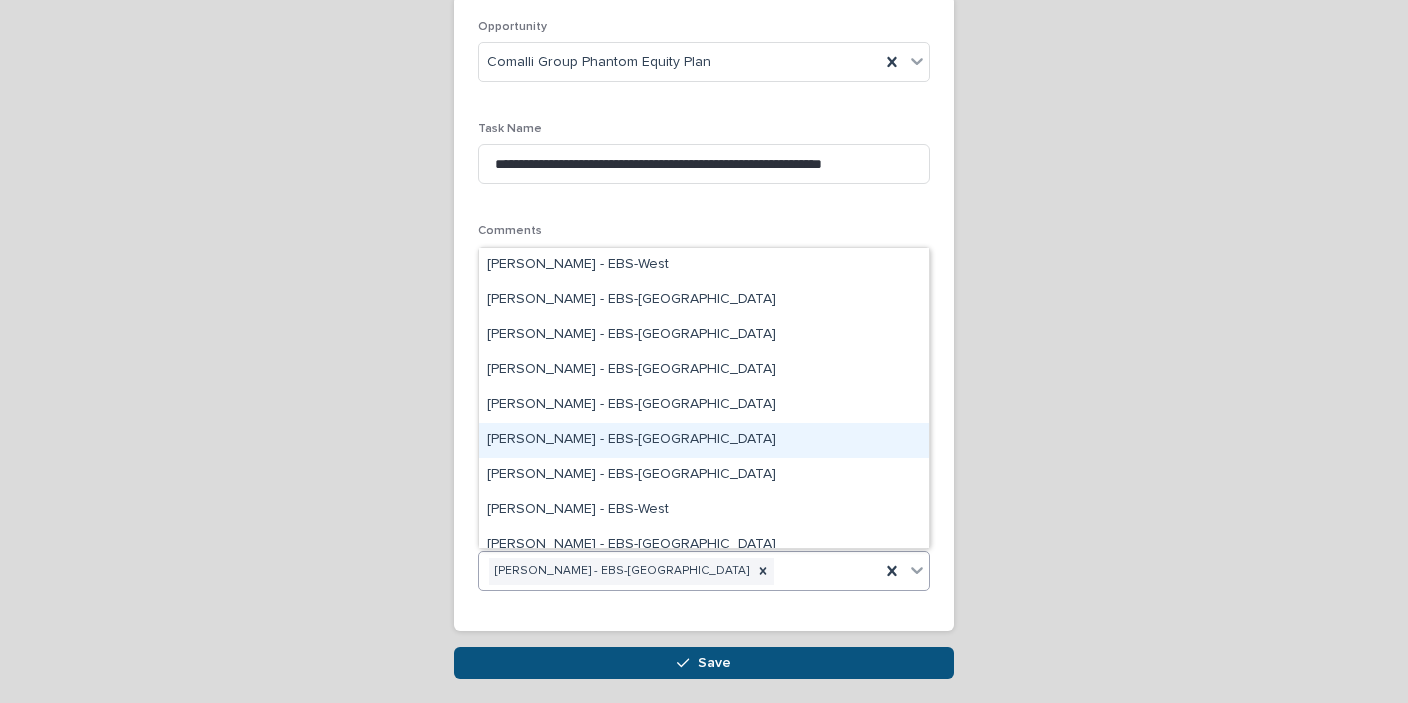 click on "[PERSON_NAME] - EBS-[GEOGRAPHIC_DATA]" at bounding box center [704, 440] 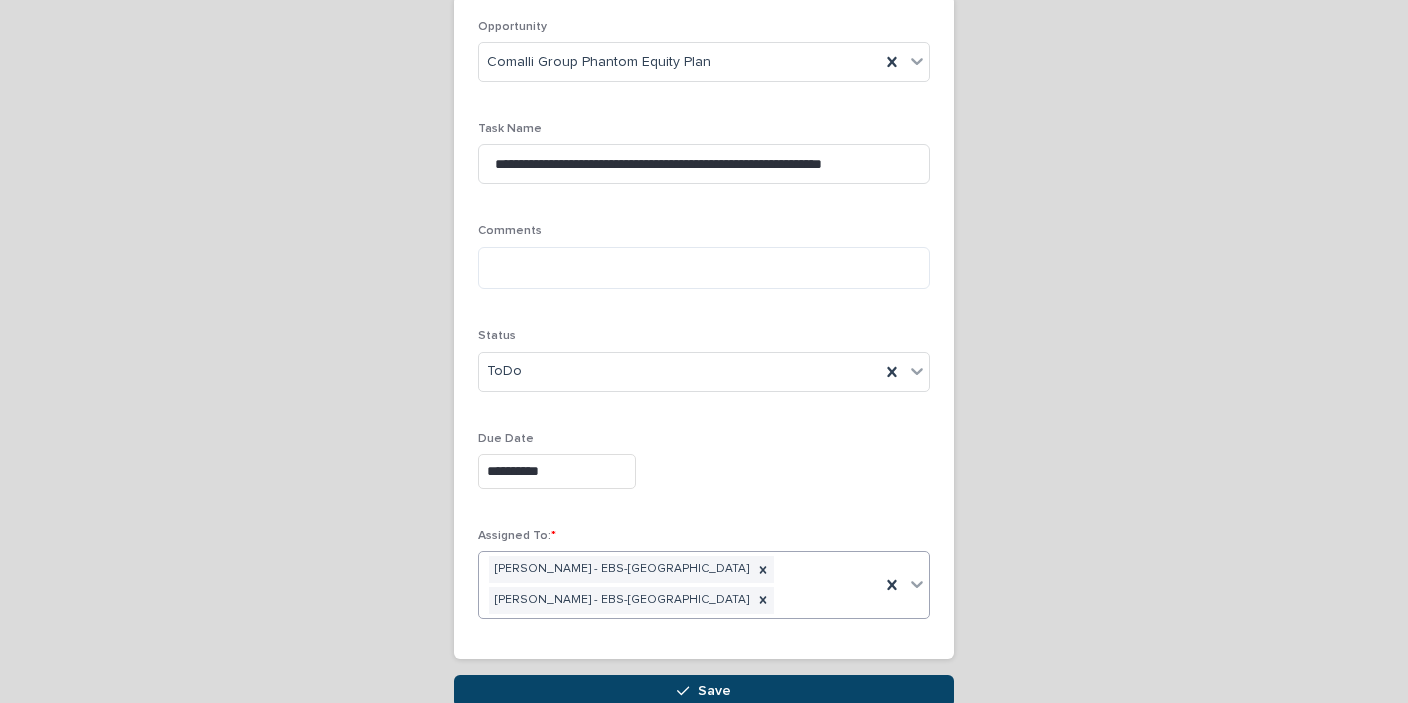 click on "Save" at bounding box center (704, 691) 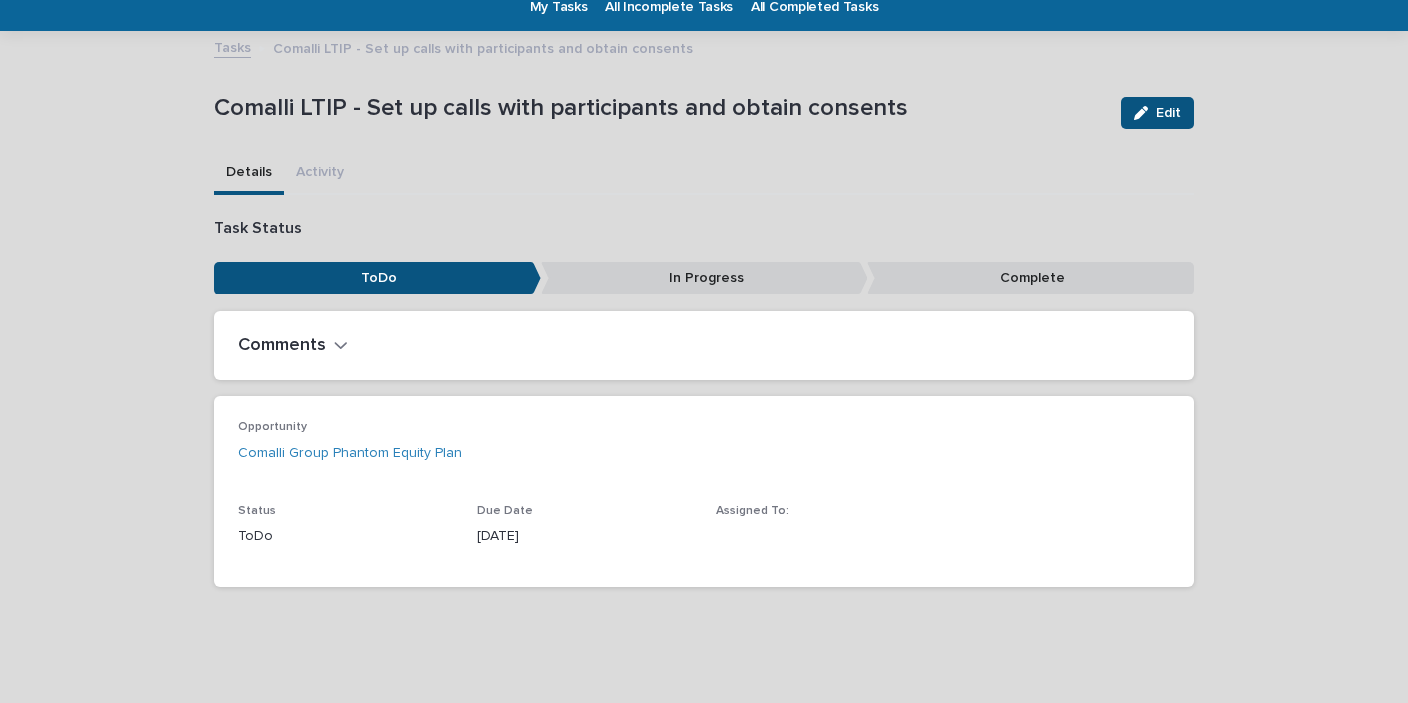 scroll, scrollTop: 0, scrollLeft: 0, axis: both 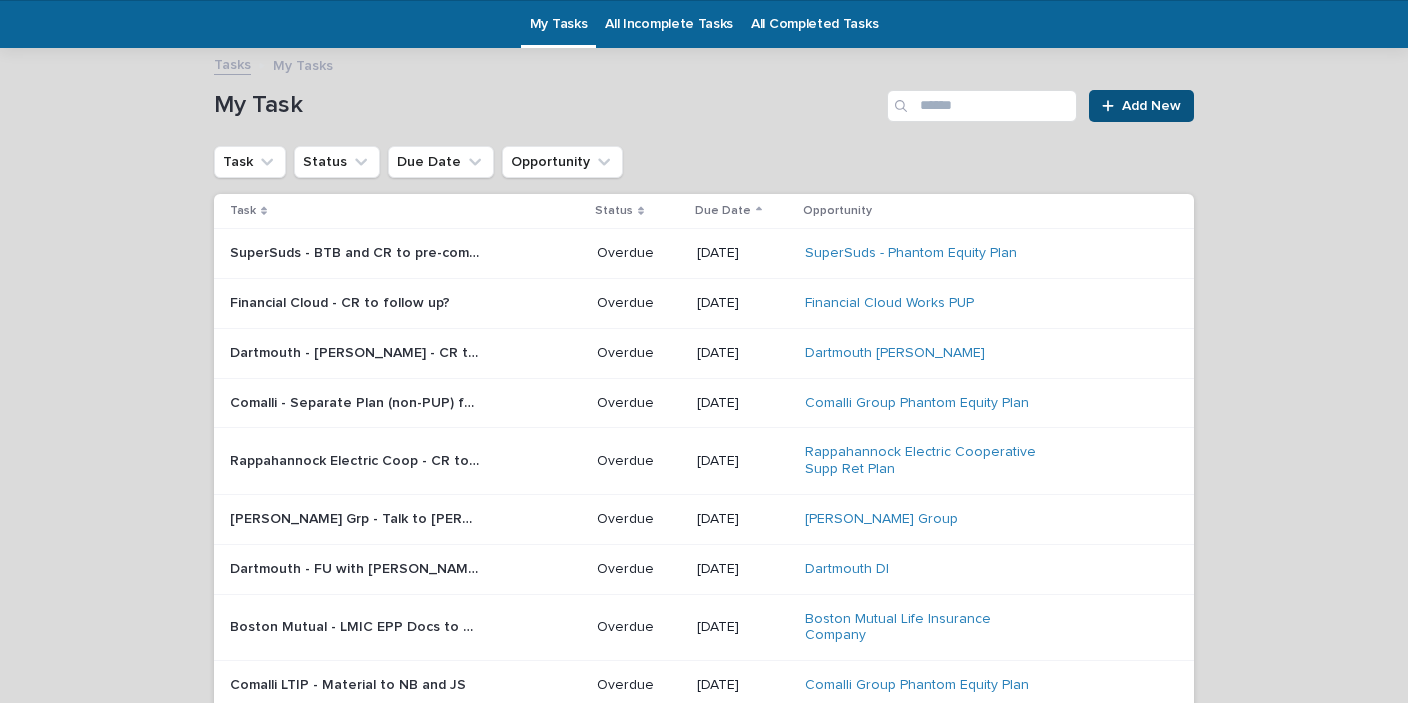click on "SuperSuds - BTB and CR to pre-complete Grant Agree and Admin Proposal" at bounding box center (357, 251) 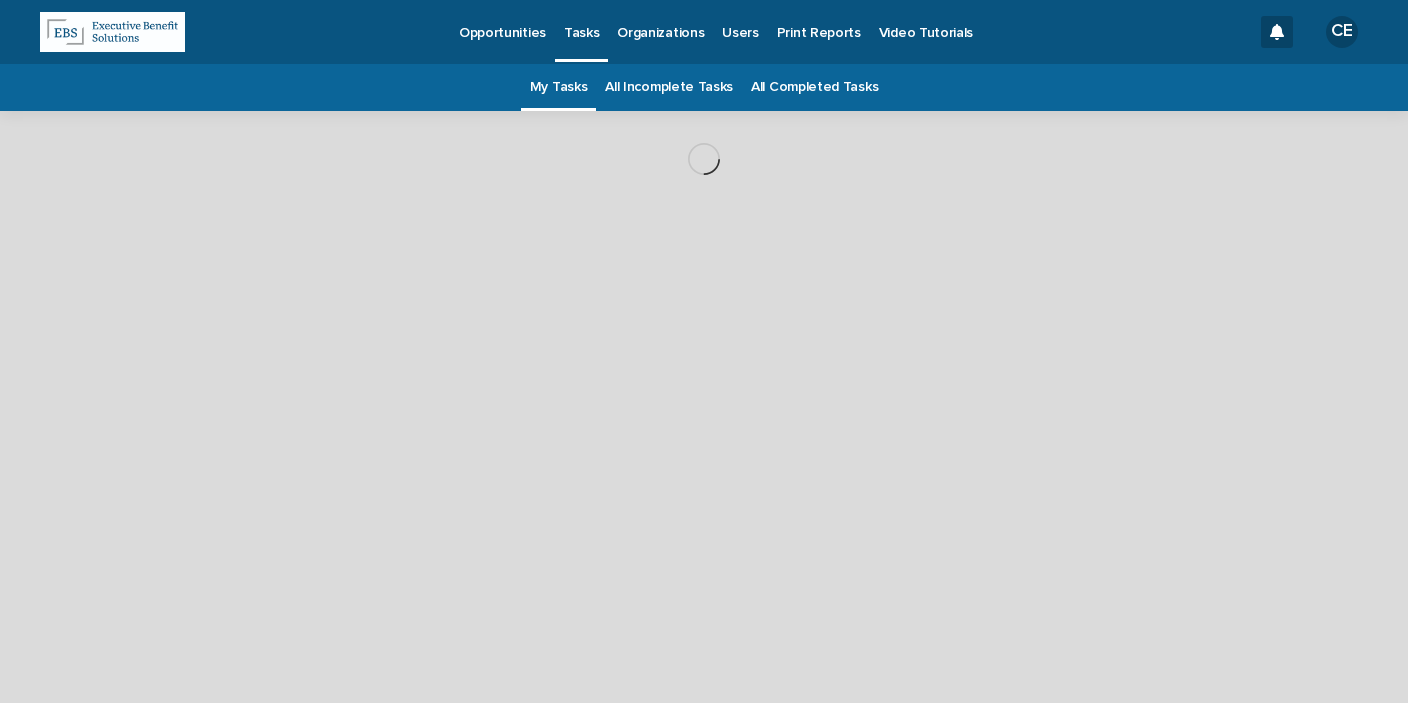 scroll, scrollTop: 0, scrollLeft: 0, axis: both 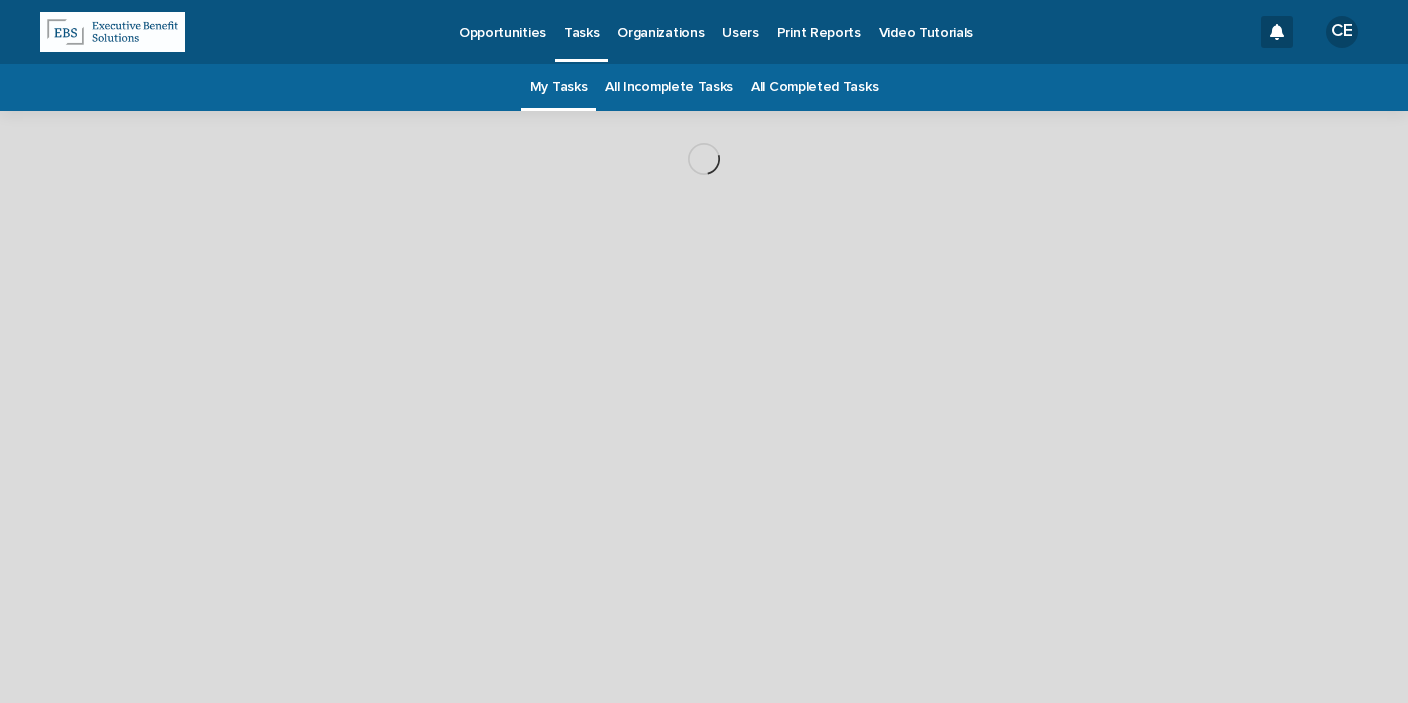 click on "Loading... Saving… Loading... Saving…" at bounding box center [704, 382] 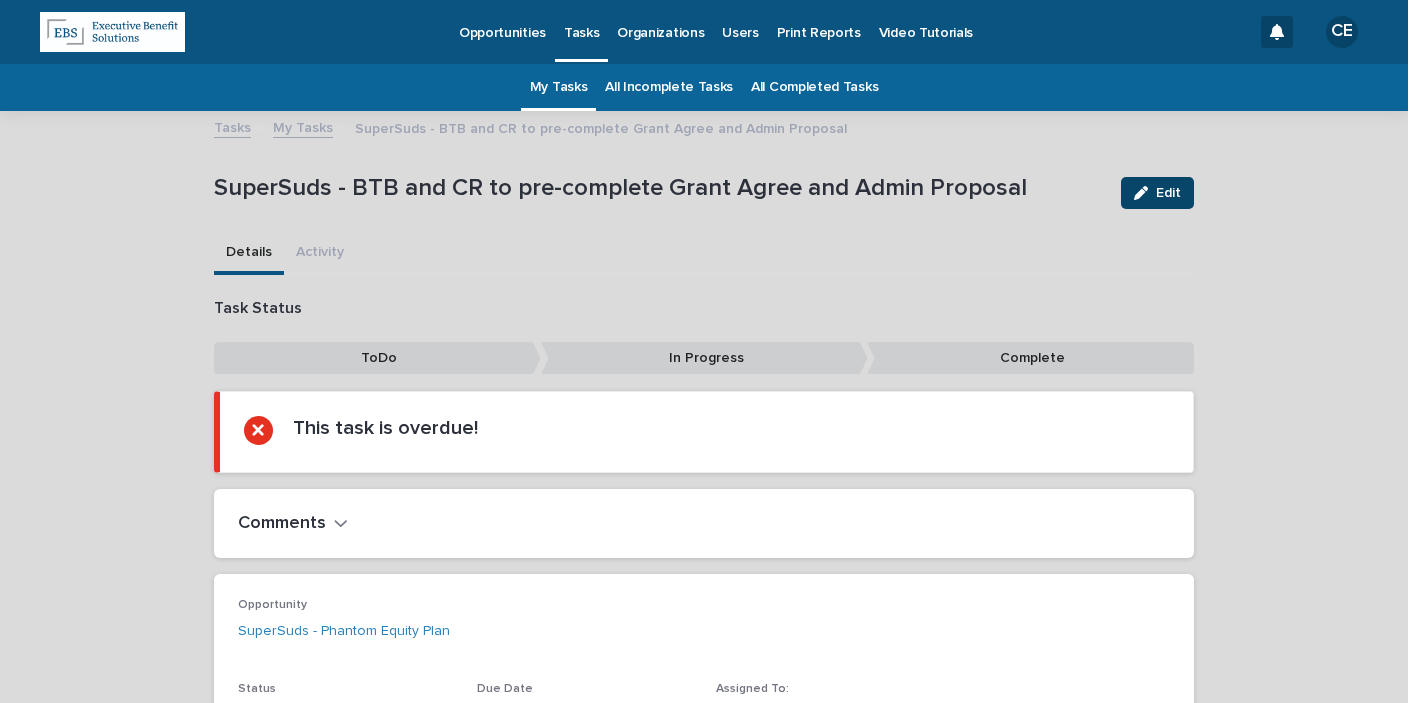 click on "Edit" at bounding box center [1157, 193] 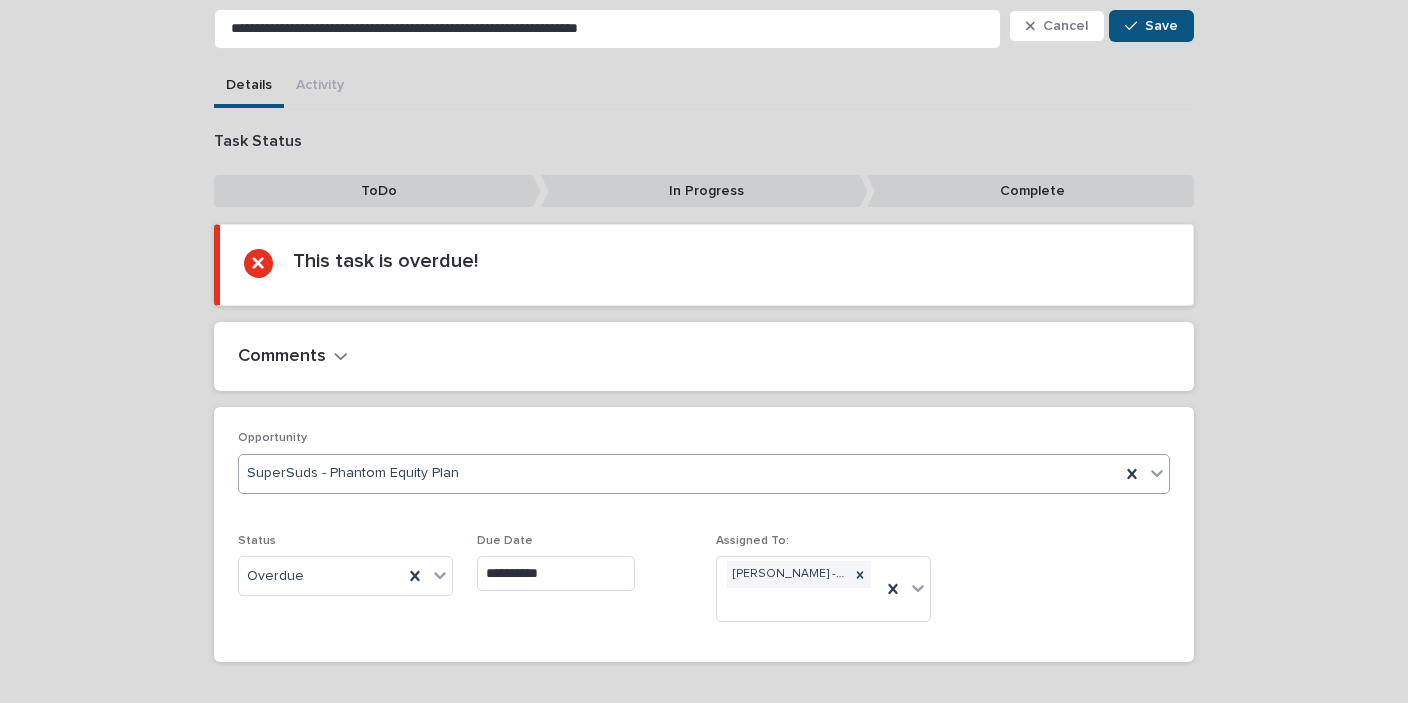 scroll, scrollTop: 239, scrollLeft: 0, axis: vertical 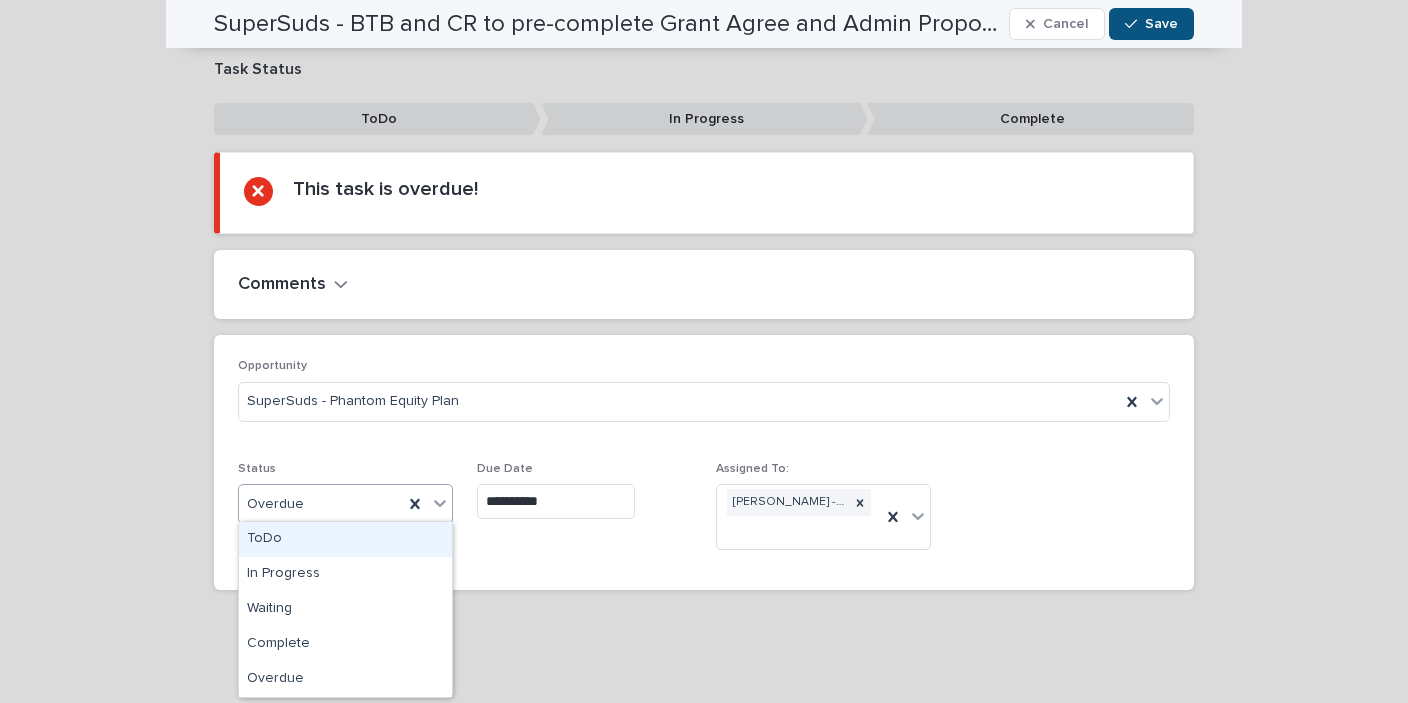 click on "Overdue" at bounding box center [321, 504] 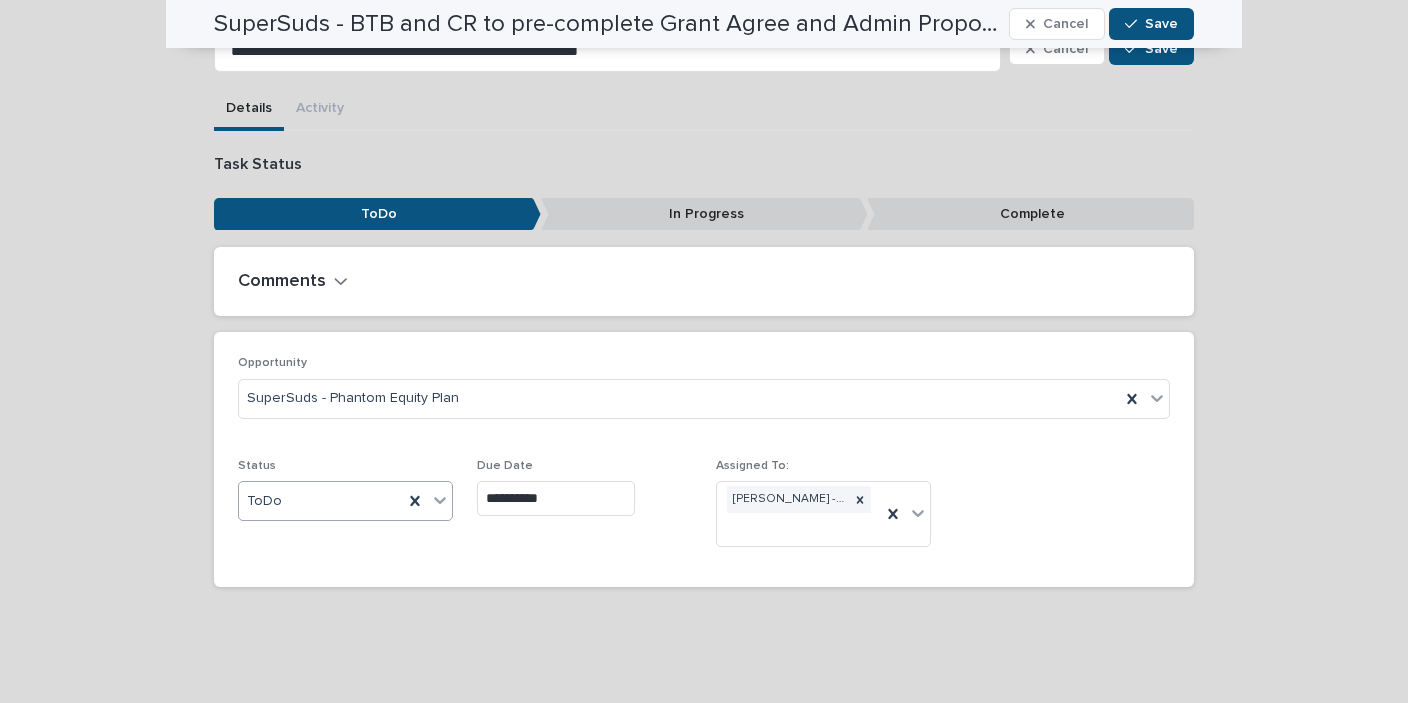 scroll, scrollTop: 142, scrollLeft: 0, axis: vertical 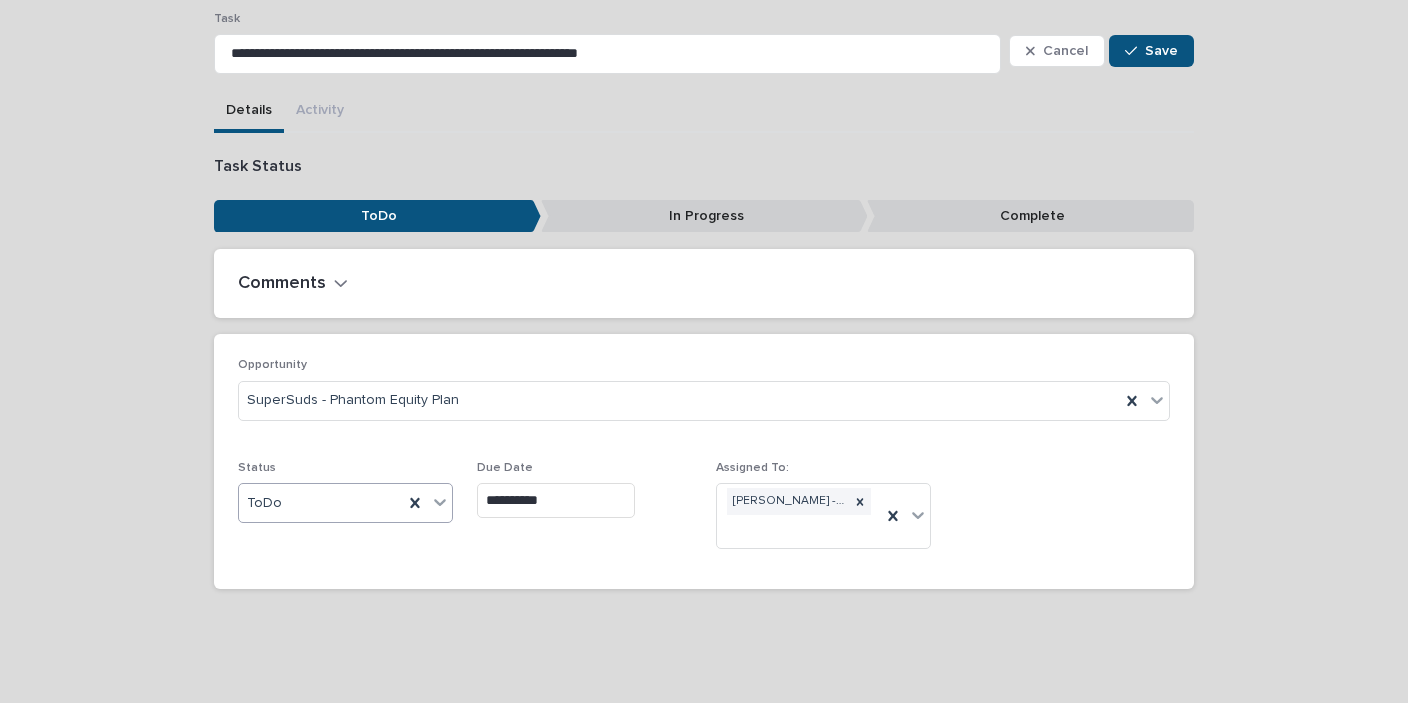 click on "**********" at bounding box center (556, 500) 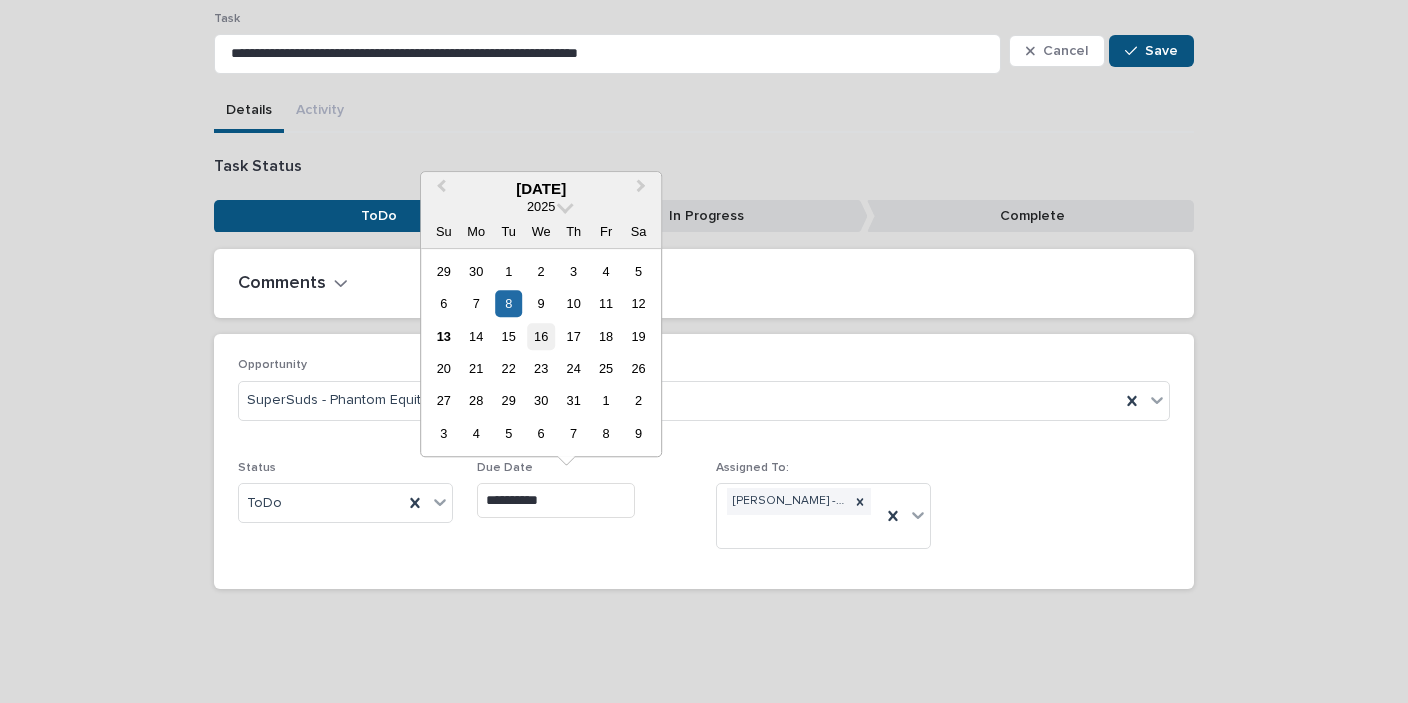 click on "16" at bounding box center [541, 336] 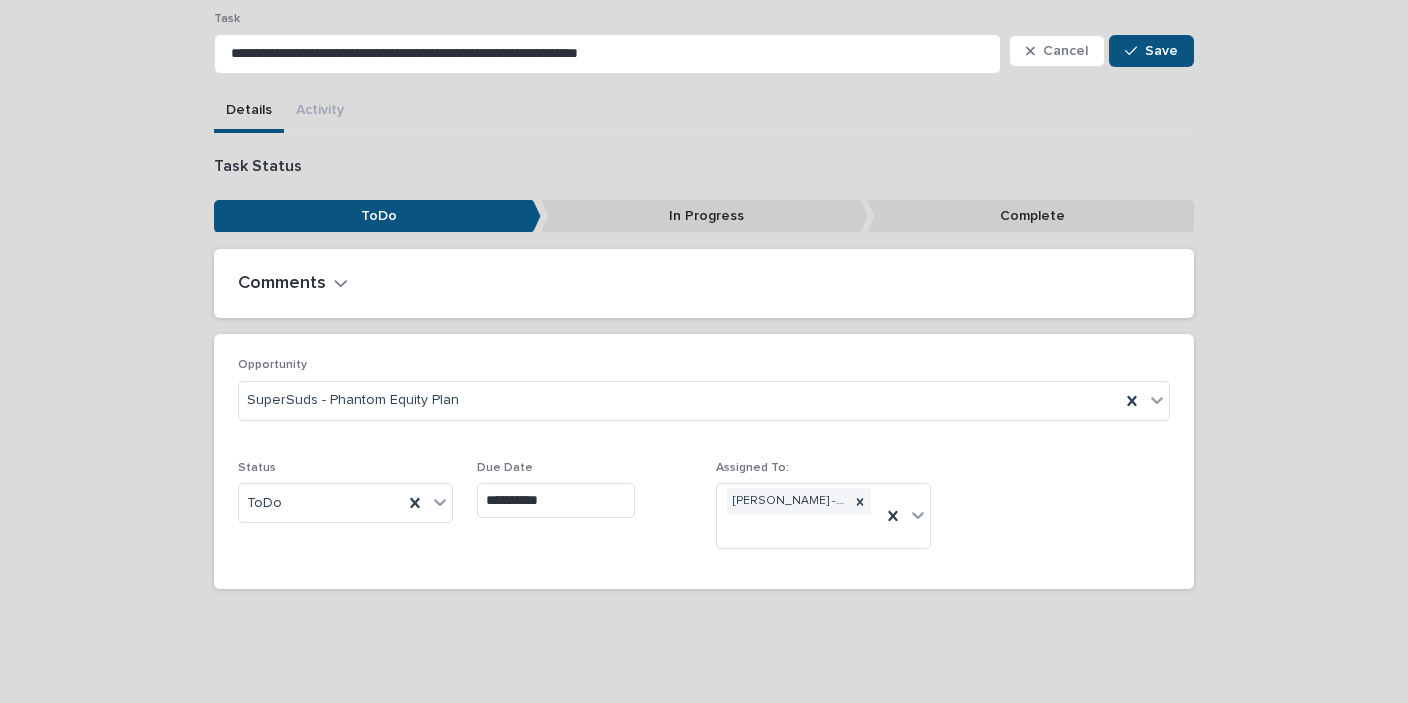 type on "**********" 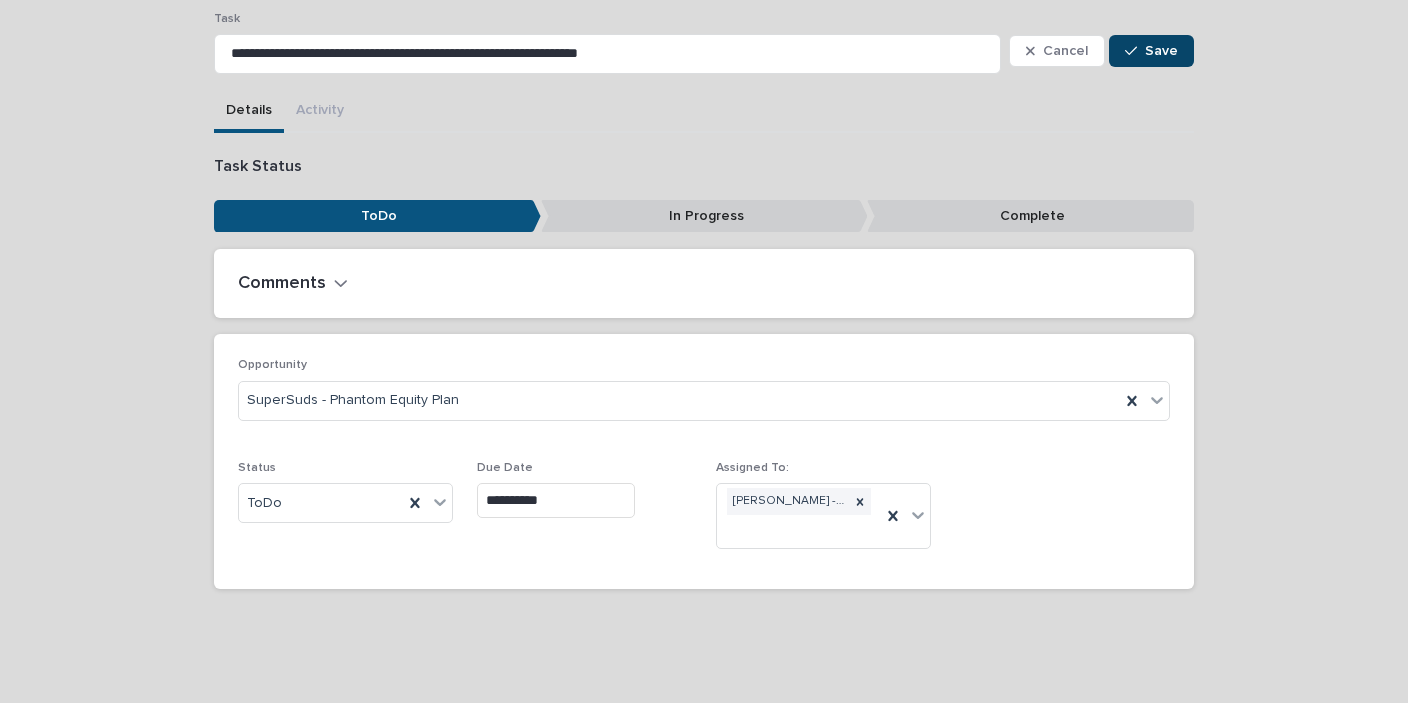 click at bounding box center [1135, 51] 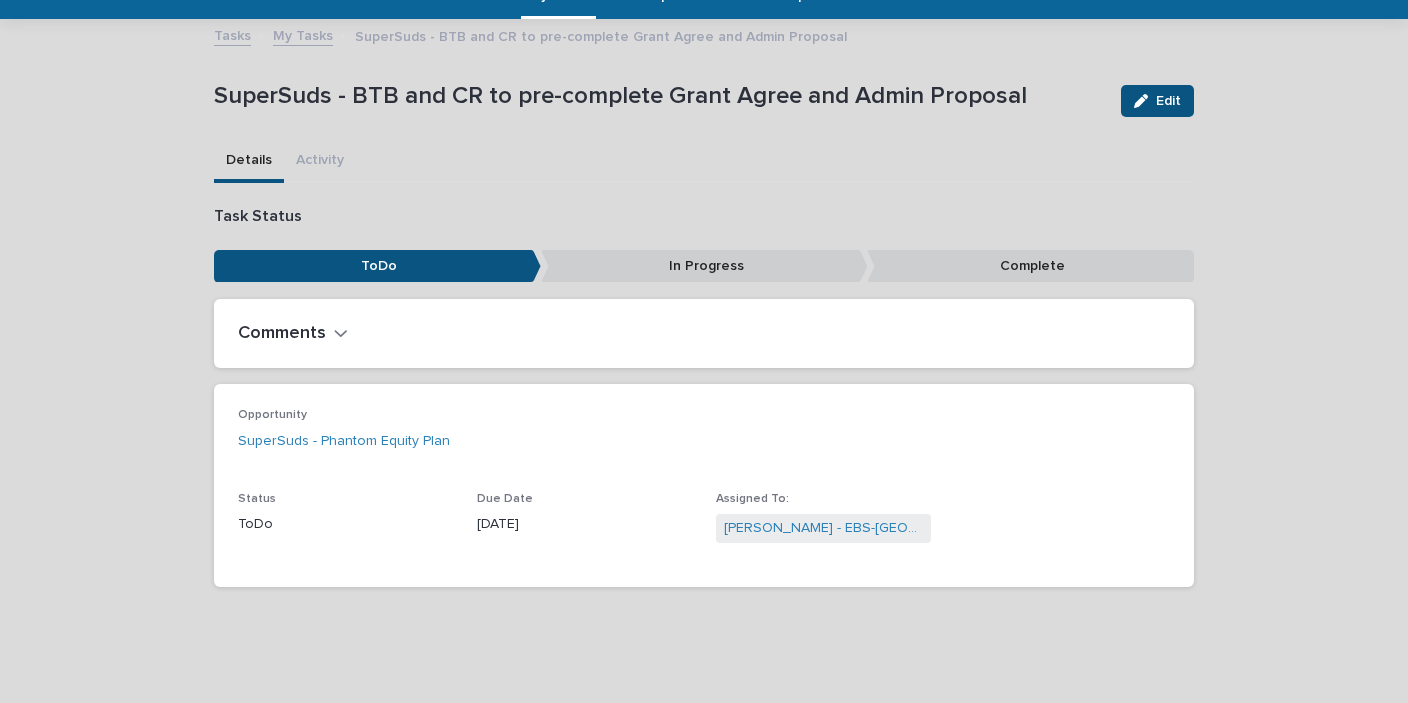 scroll, scrollTop: 90, scrollLeft: 0, axis: vertical 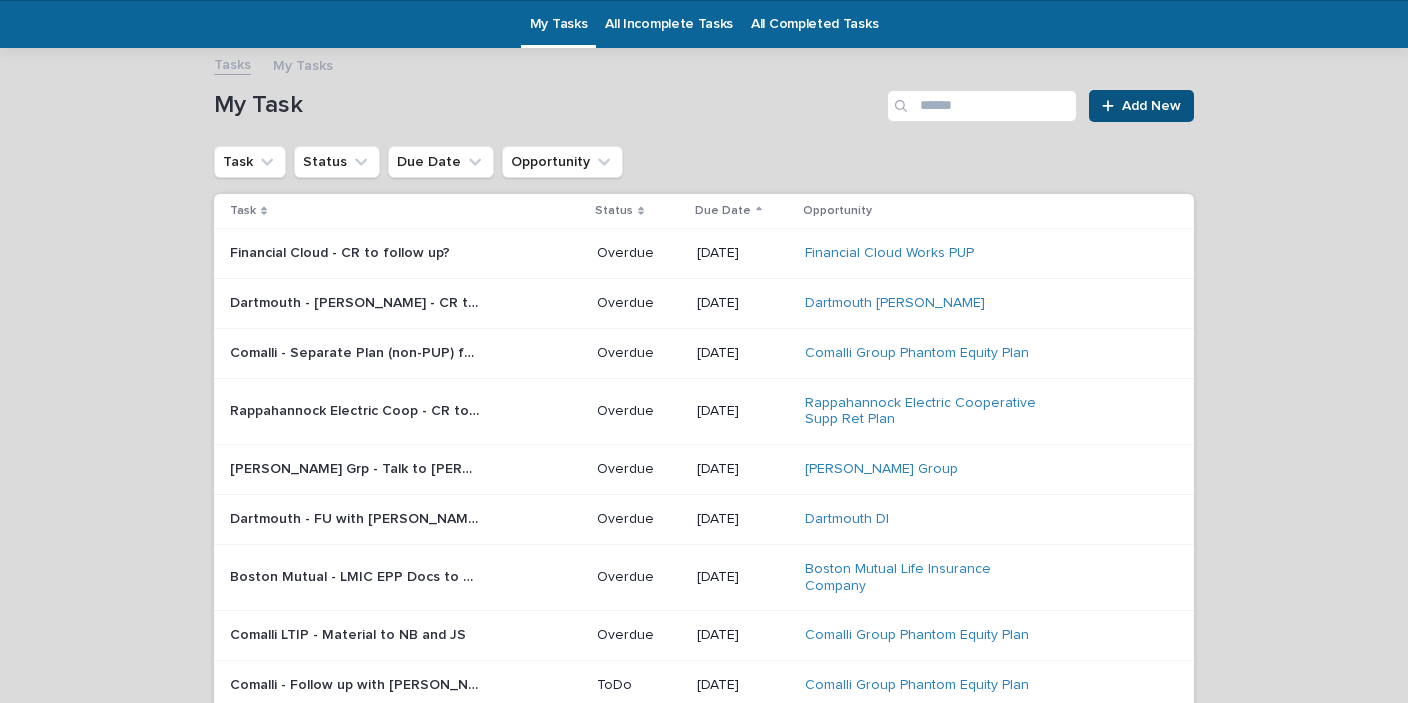click on "Financial Cloud - CR to follow up?" at bounding box center [342, 251] 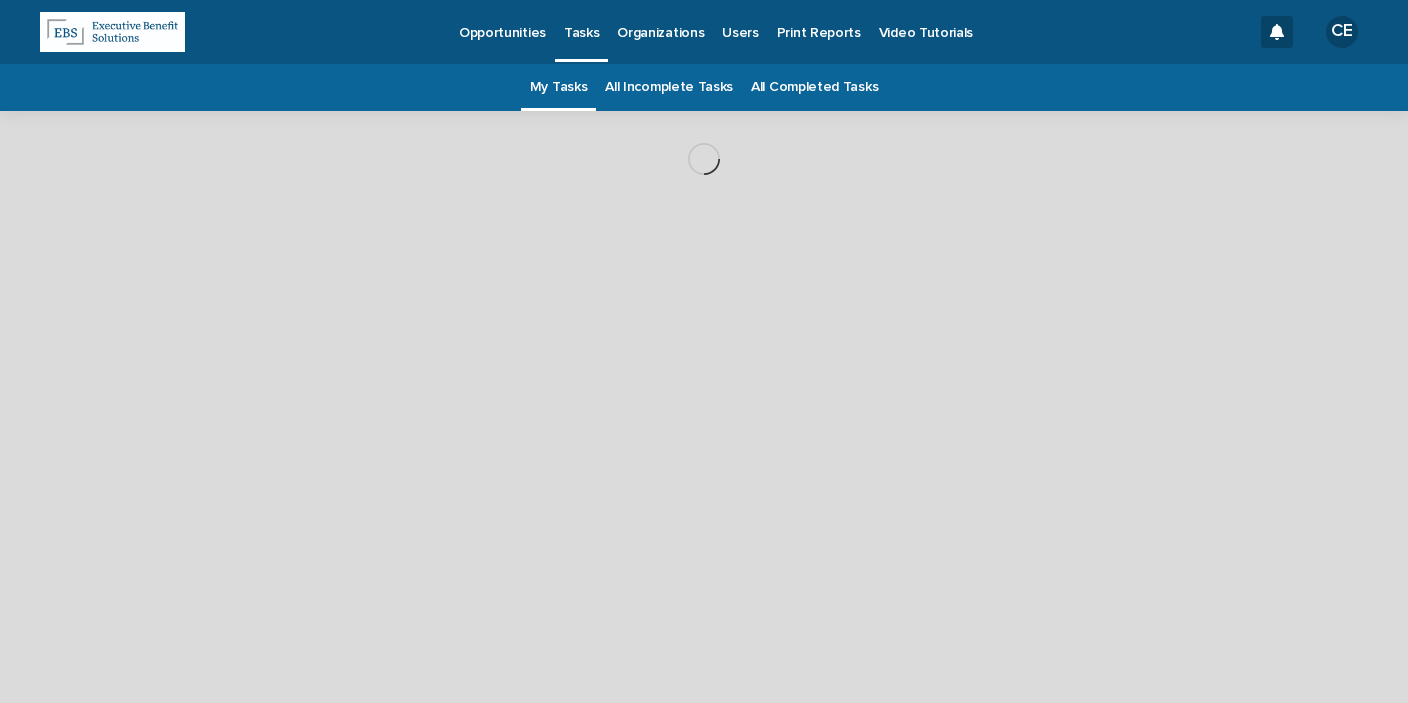 scroll, scrollTop: 0, scrollLeft: 0, axis: both 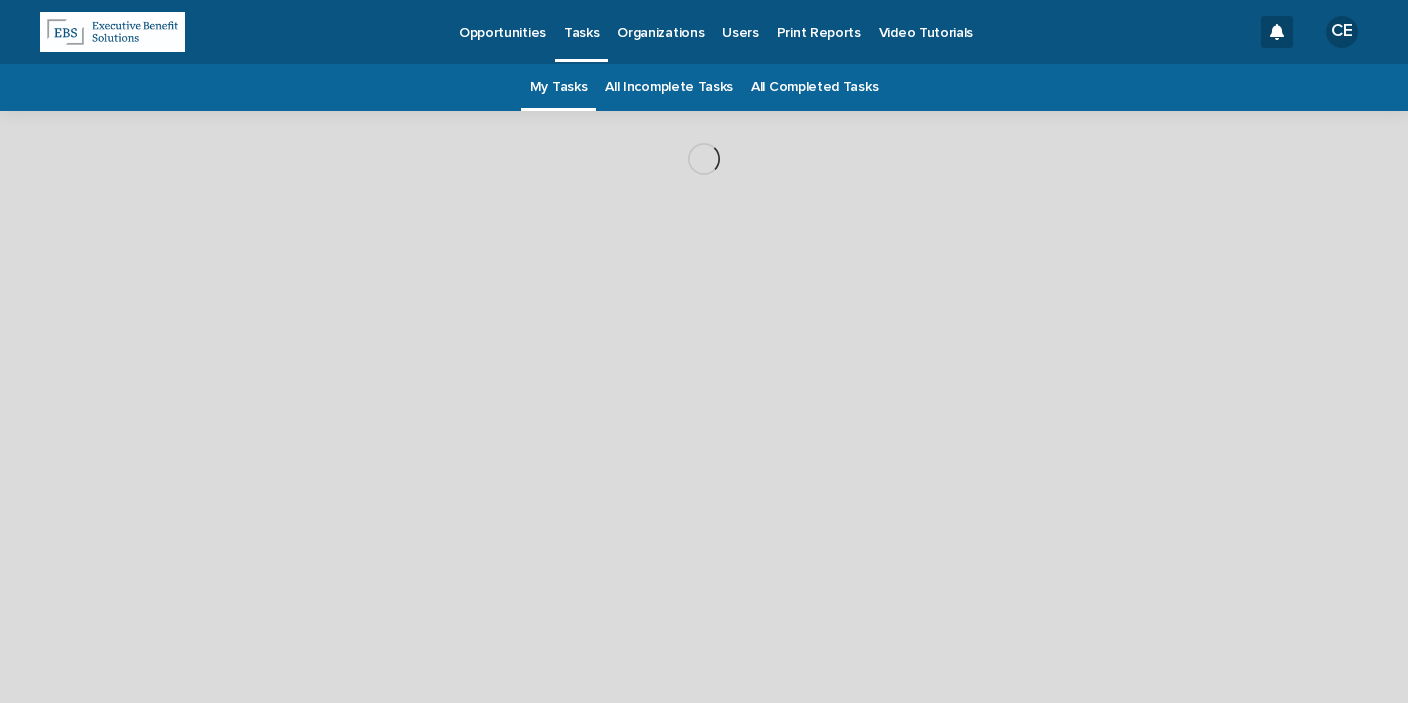 click on "Loading... Saving… Loading... Saving…" at bounding box center [704, 382] 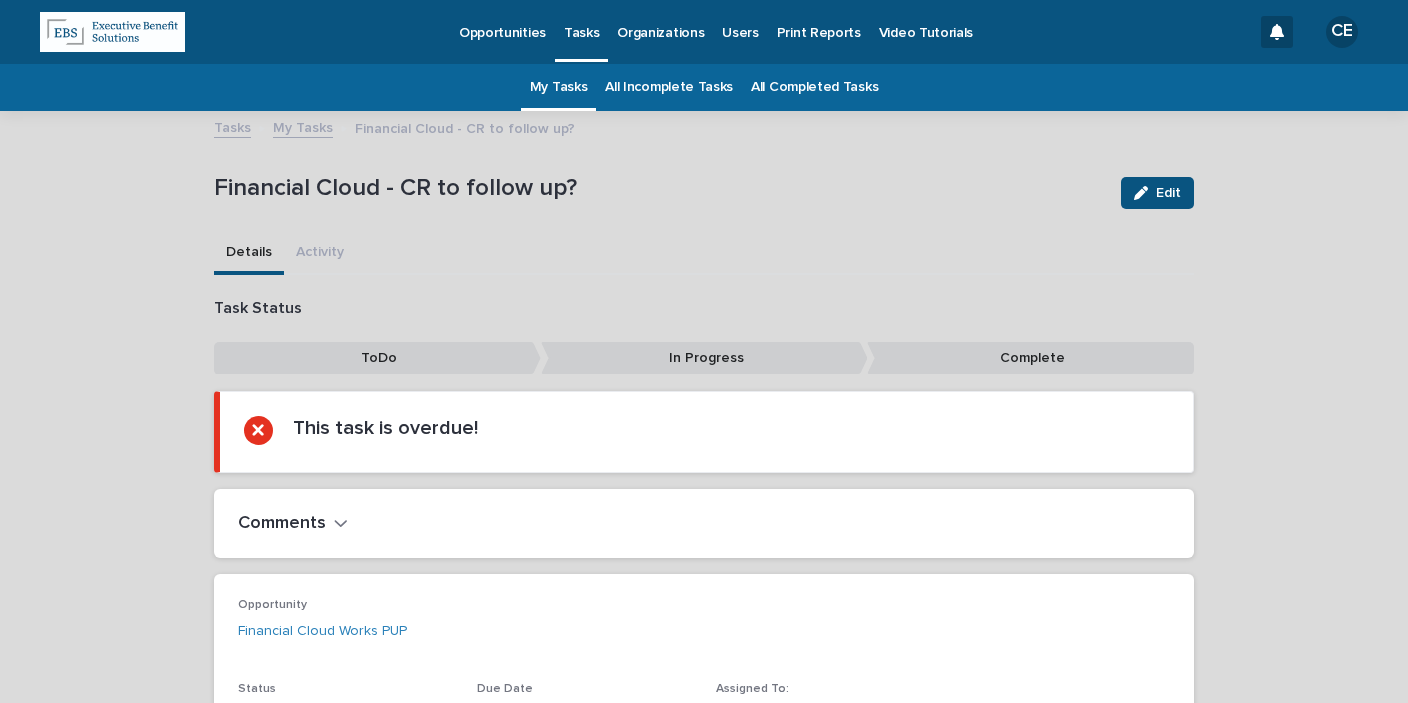 scroll, scrollTop: 167, scrollLeft: 0, axis: vertical 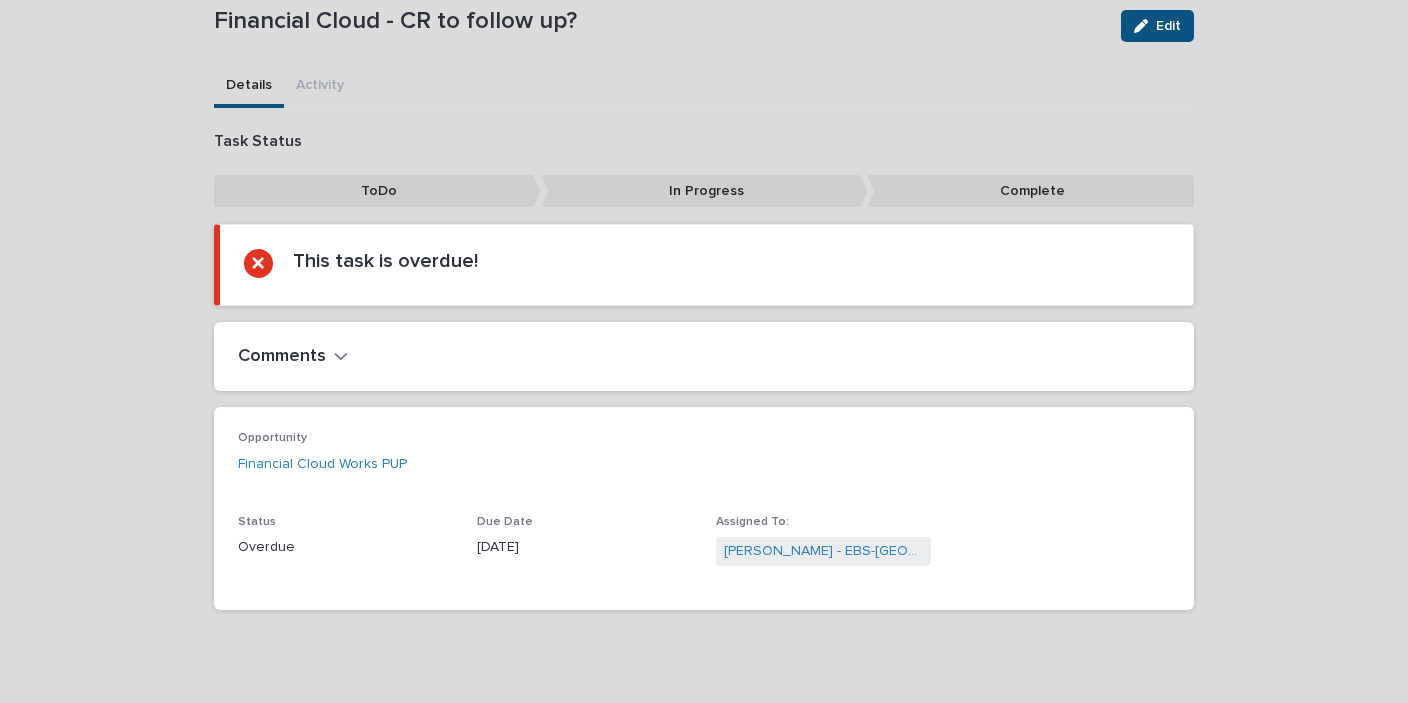 click on "Overdue" at bounding box center [345, 547] 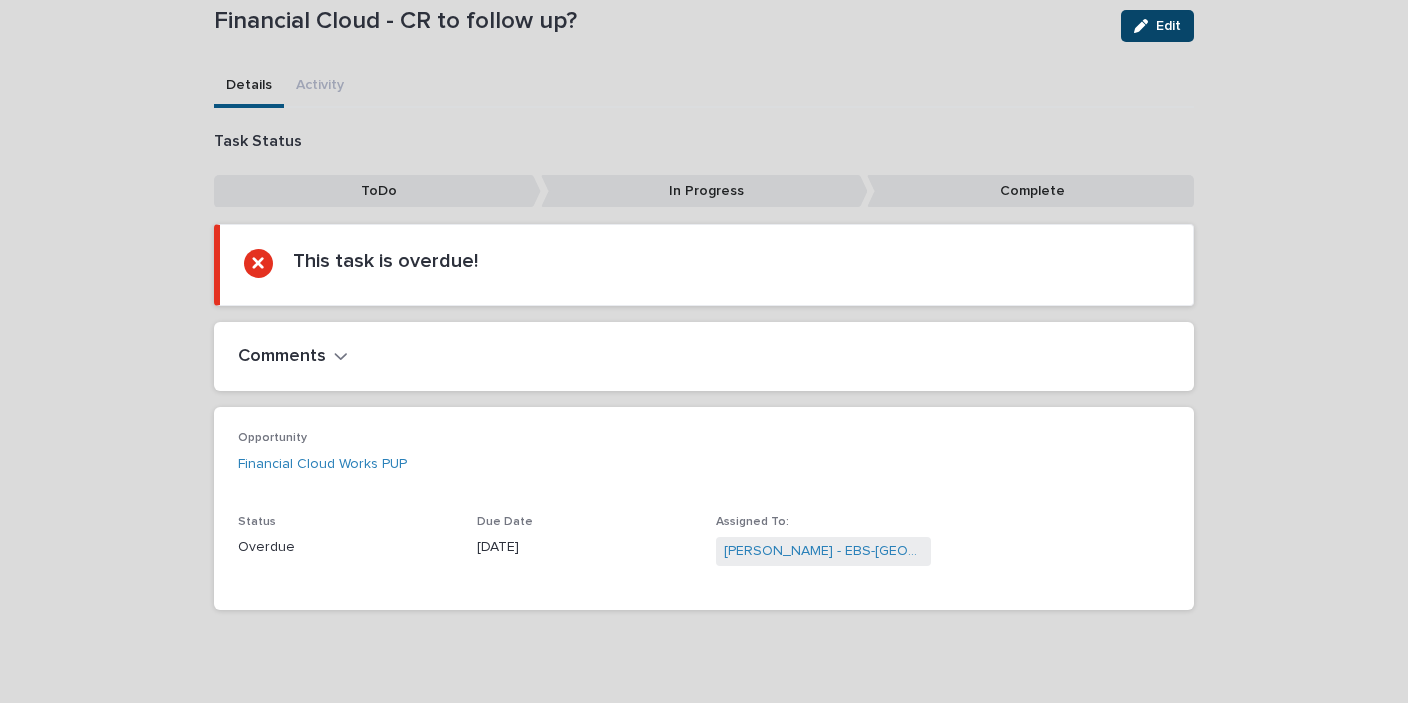 click 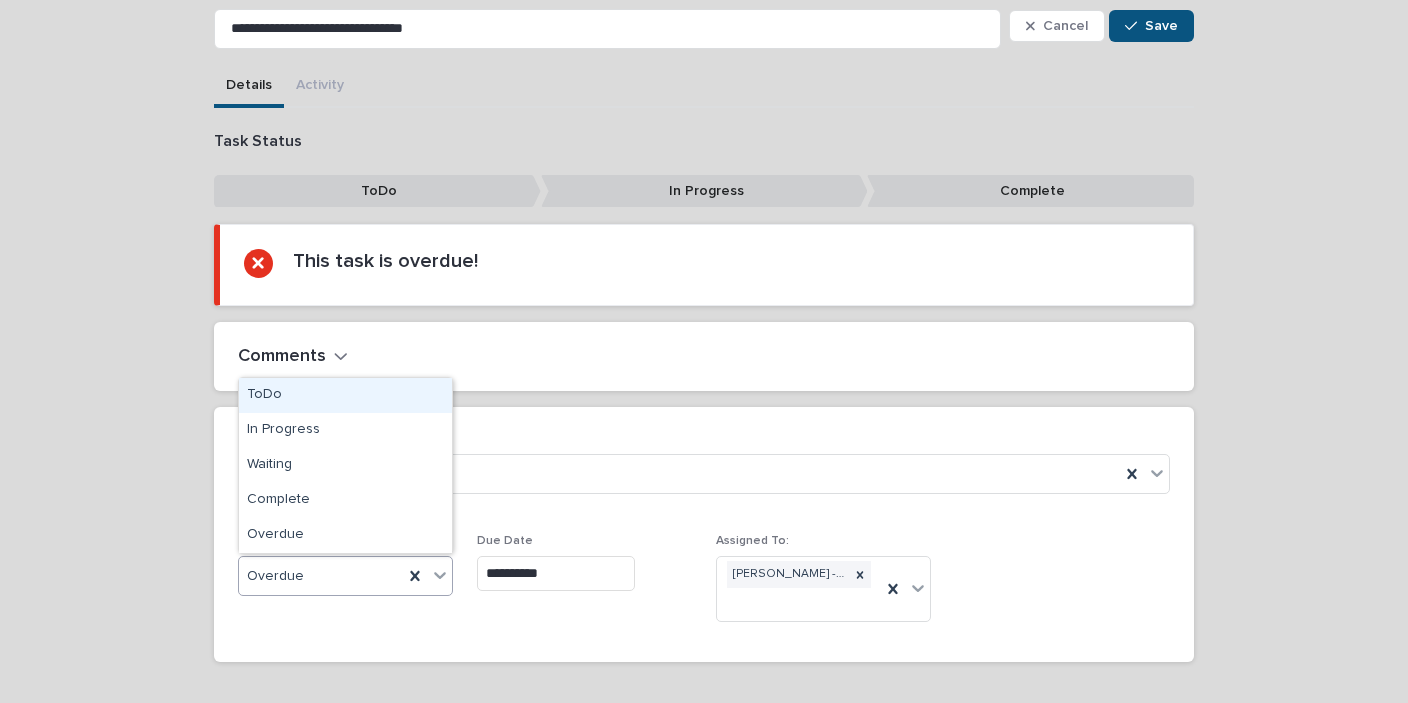 click on "Overdue" at bounding box center (321, 576) 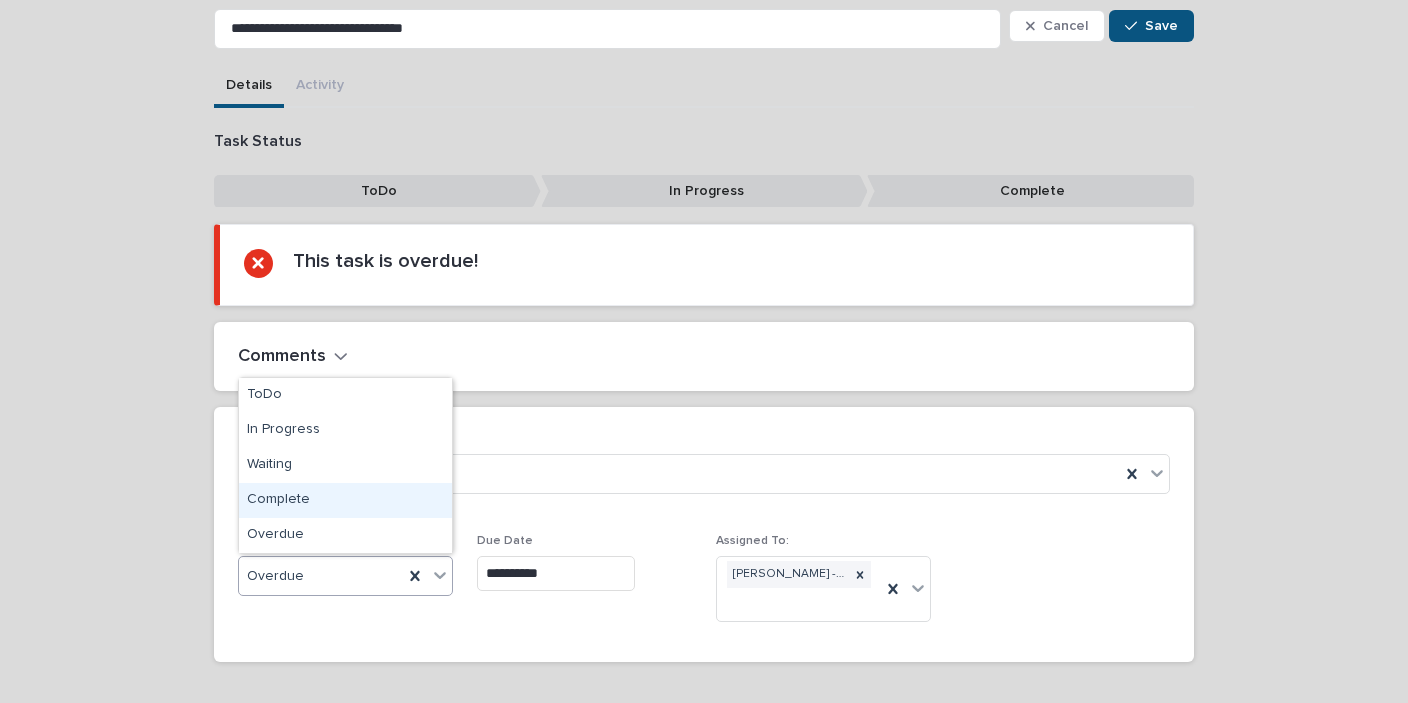 click on "Complete" at bounding box center [345, 500] 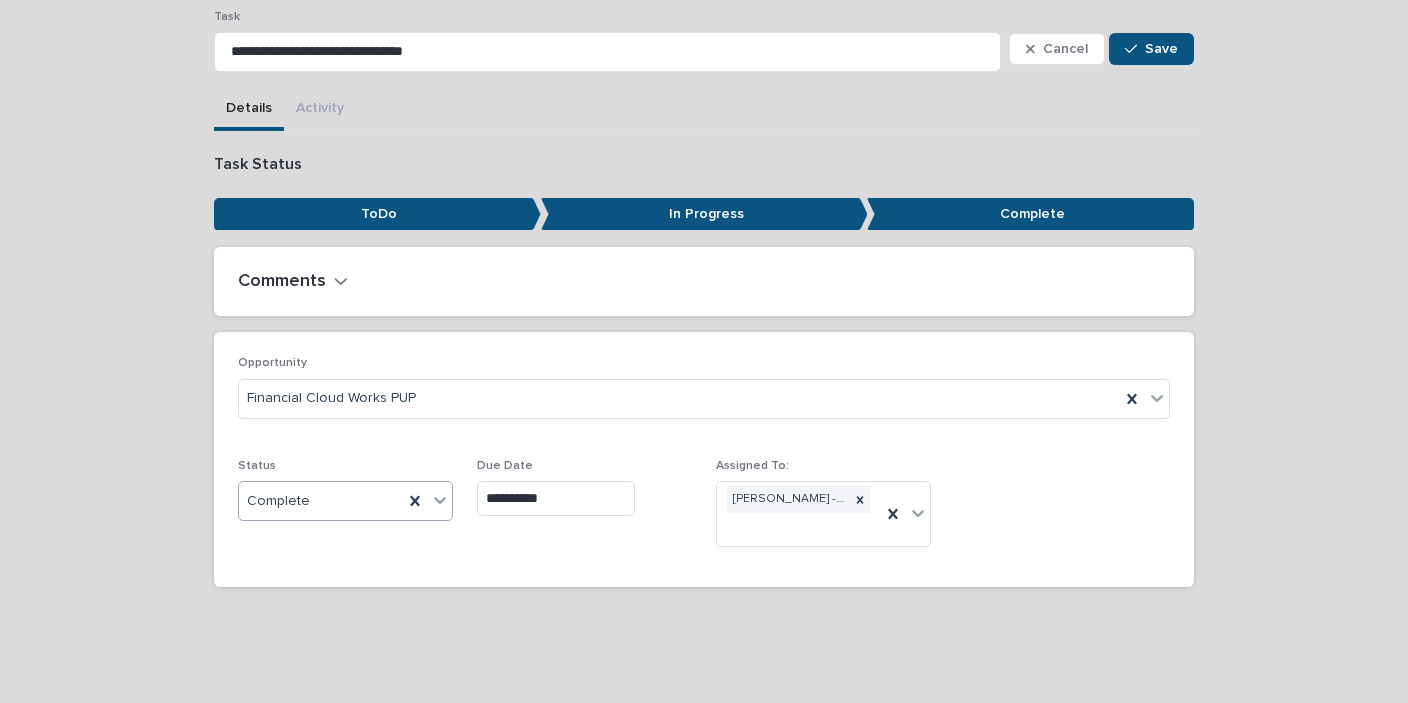 scroll, scrollTop: 142, scrollLeft: 0, axis: vertical 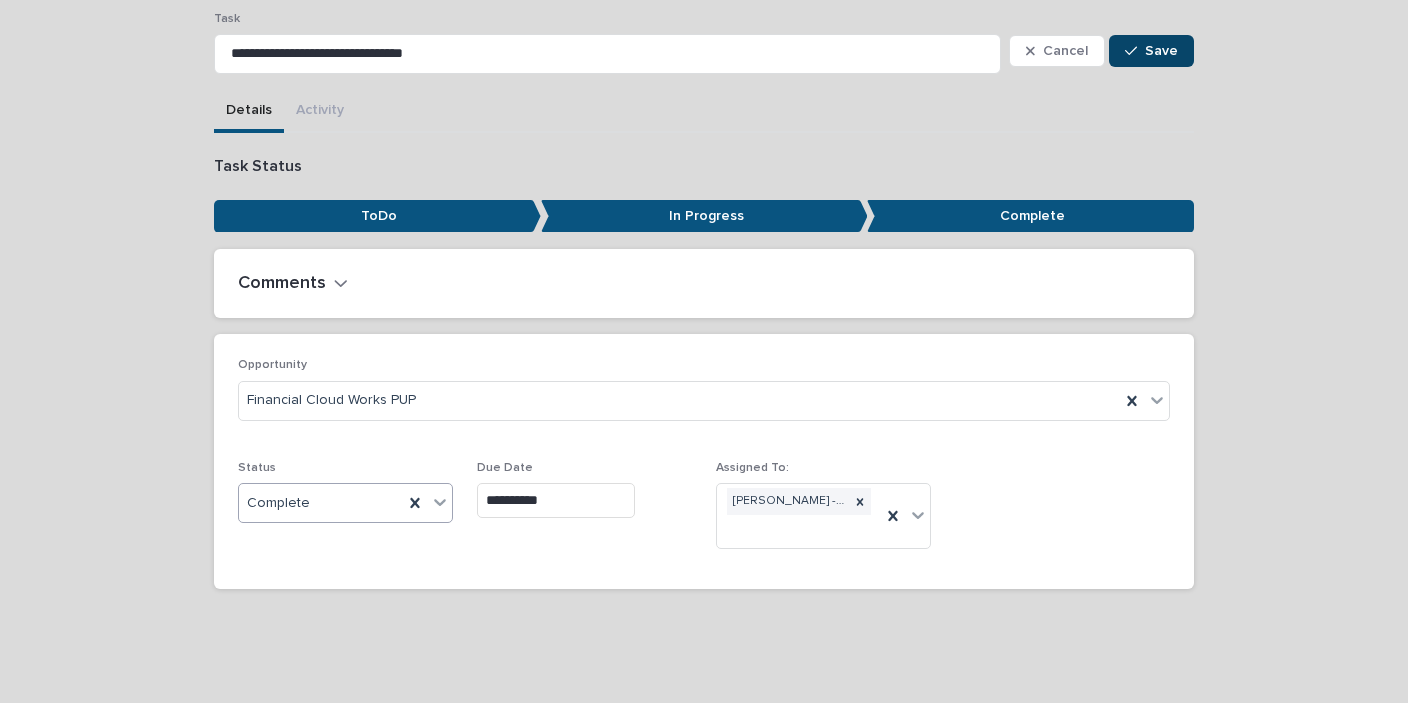 click on "Save" at bounding box center [1151, 51] 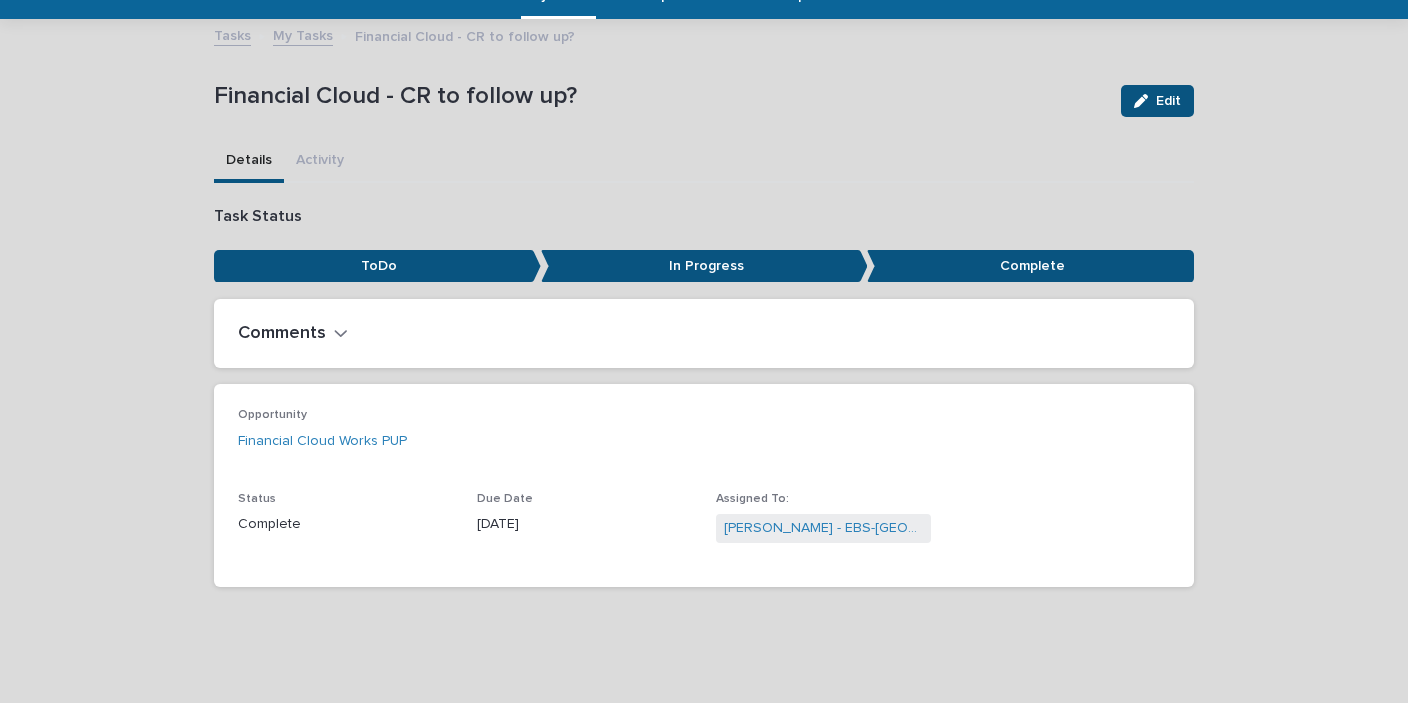 scroll, scrollTop: 90, scrollLeft: 0, axis: vertical 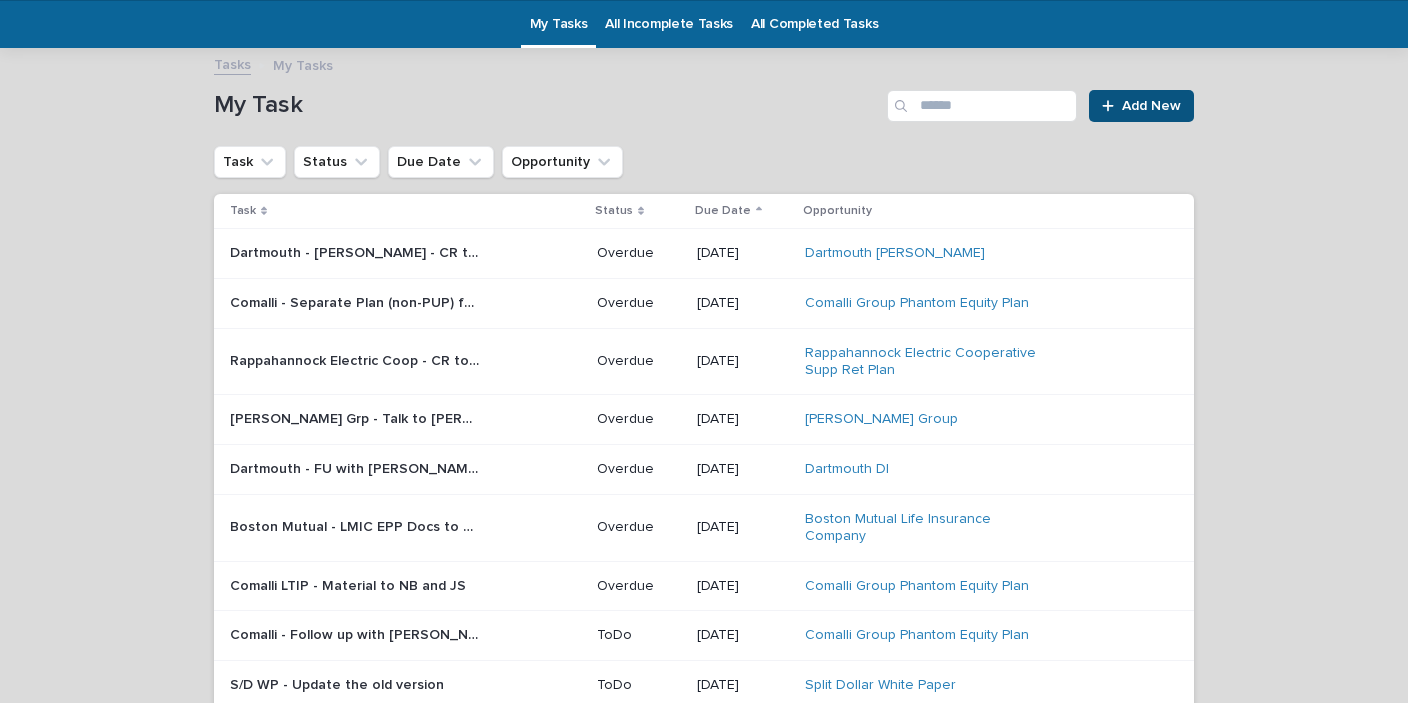 click on "Rappahannock Electric Coop - CR to follow up with [PERSON_NAME] - Prospect has gone silent" at bounding box center (357, 359) 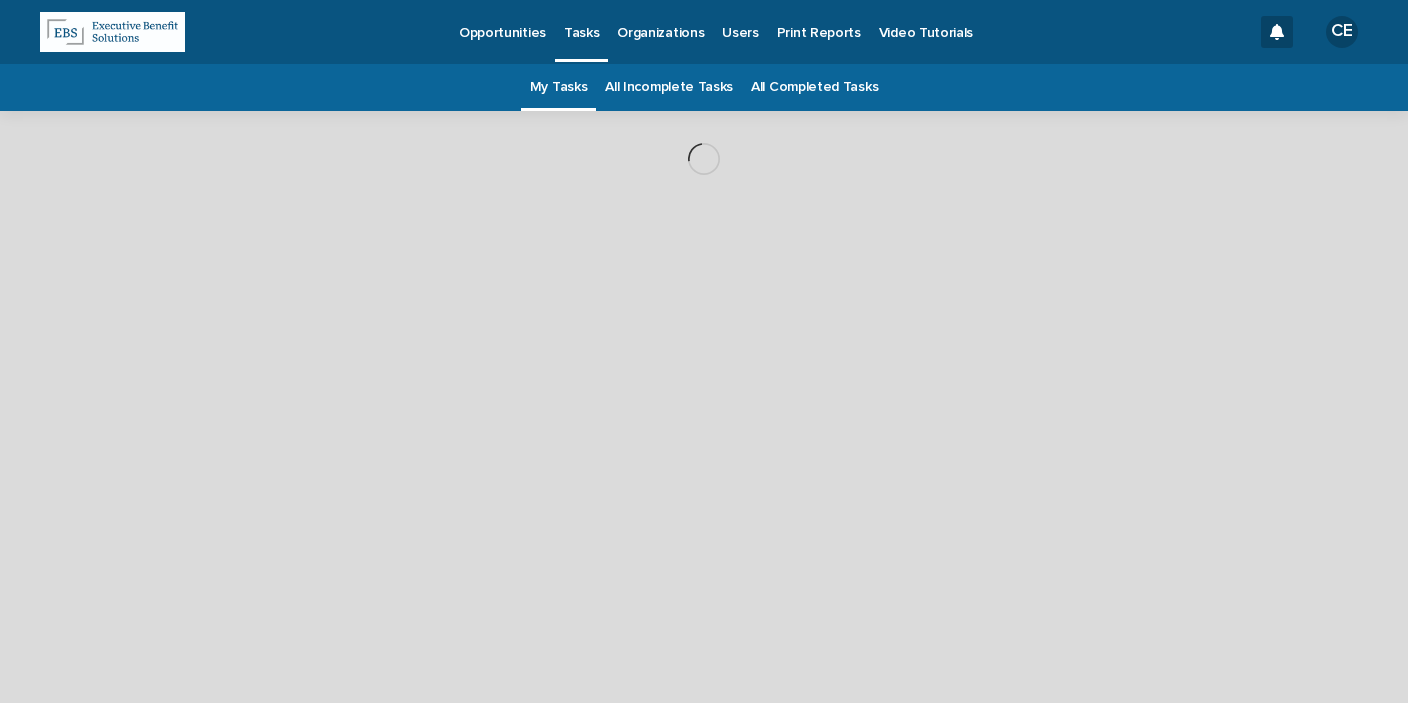 scroll, scrollTop: 0, scrollLeft: 0, axis: both 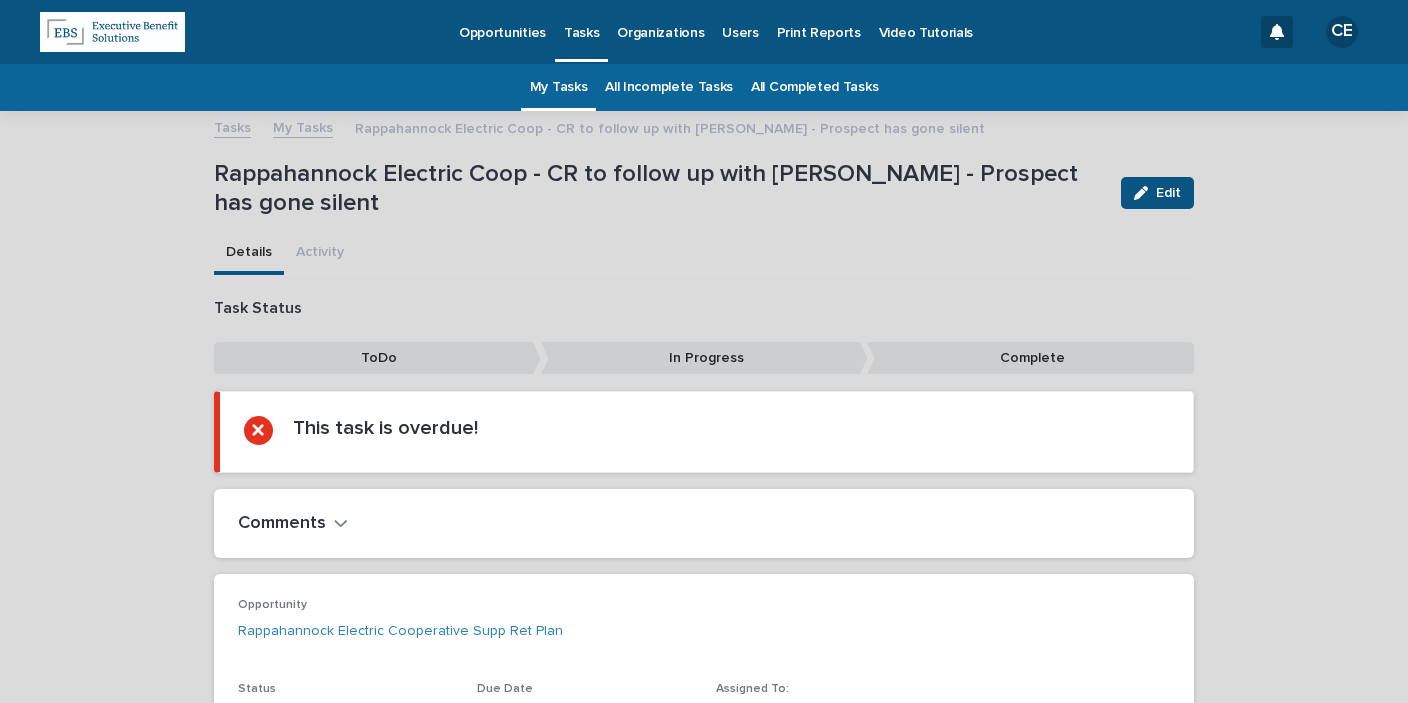 click on "Edit" at bounding box center [1153, 193] 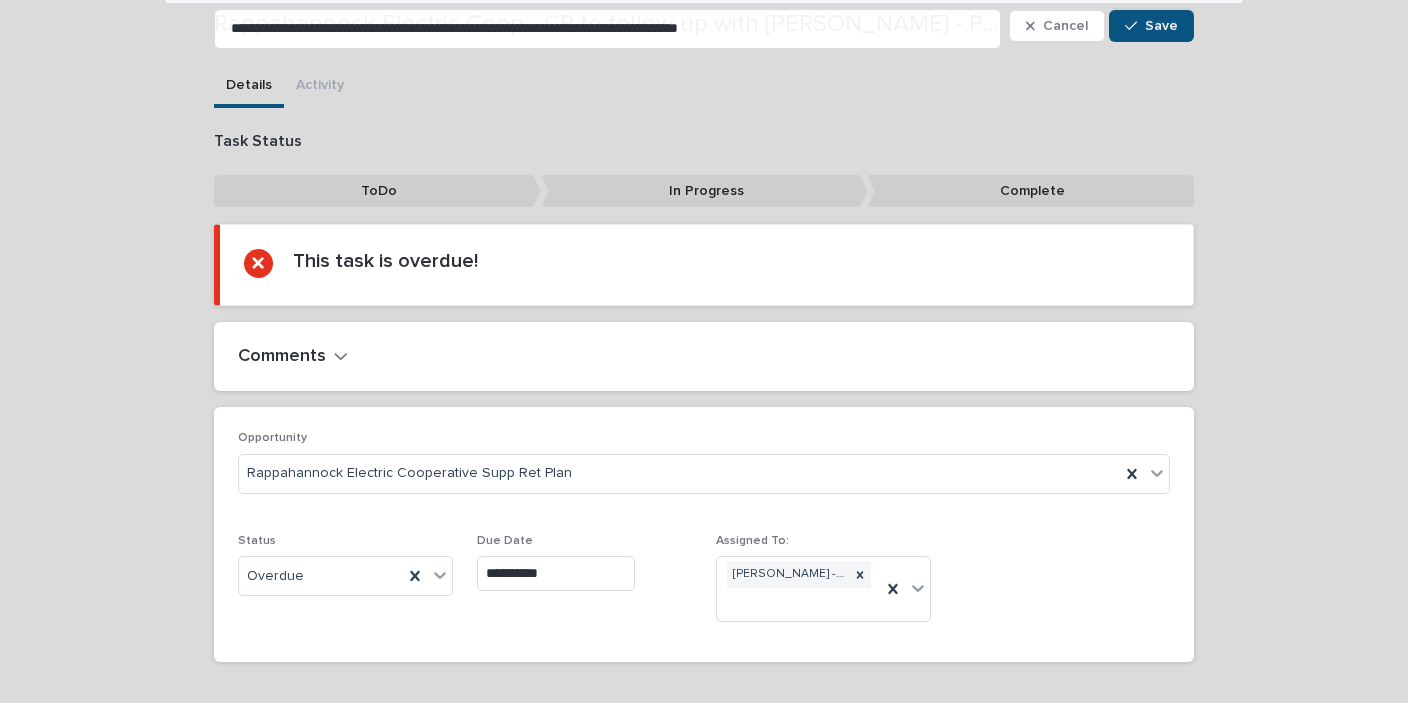 scroll, scrollTop: 239, scrollLeft: 0, axis: vertical 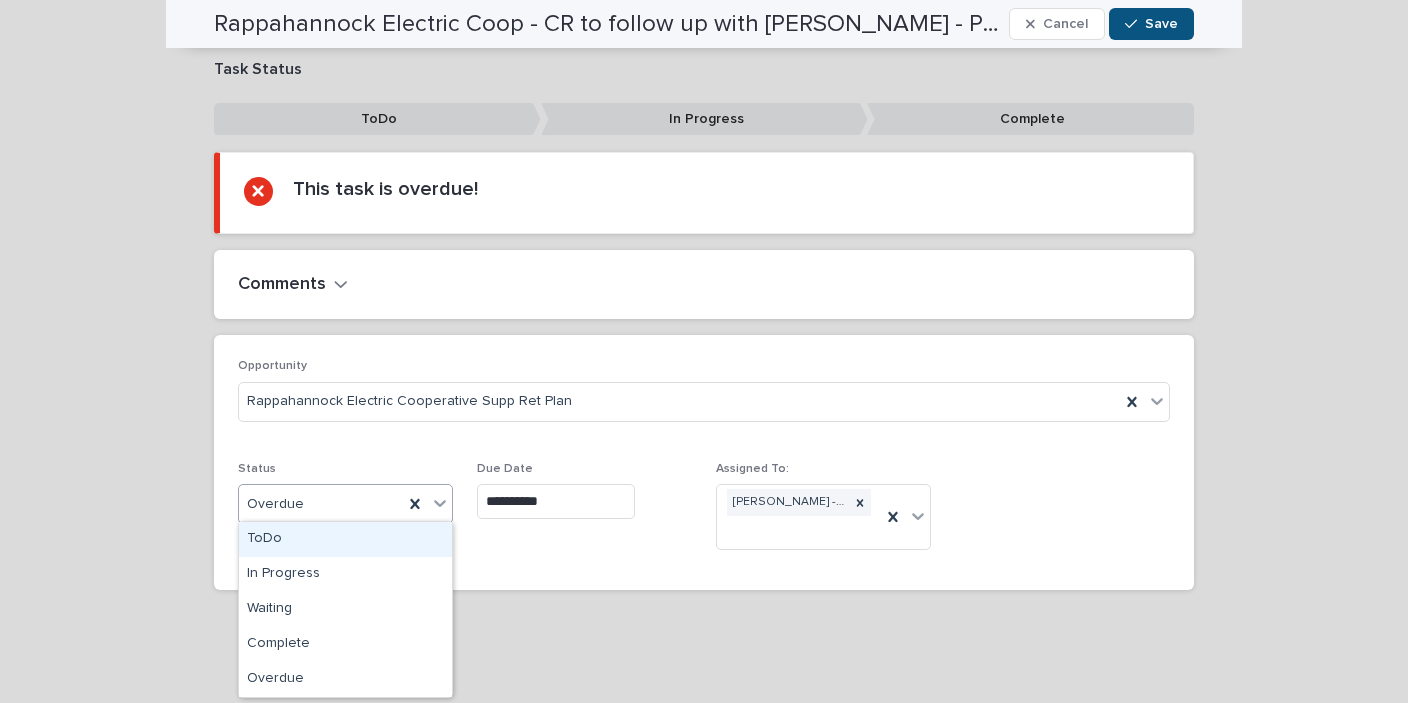 click on "Overdue" at bounding box center [321, 504] 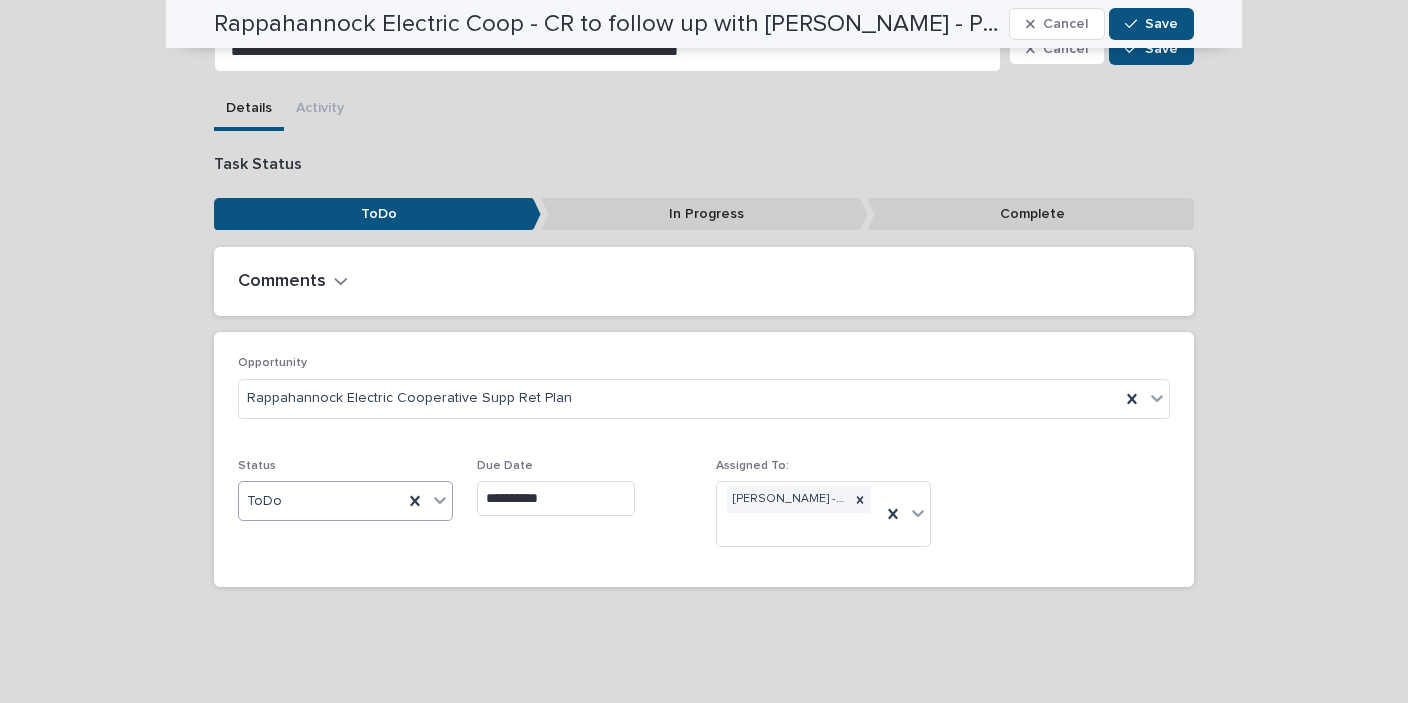 scroll, scrollTop: 142, scrollLeft: 0, axis: vertical 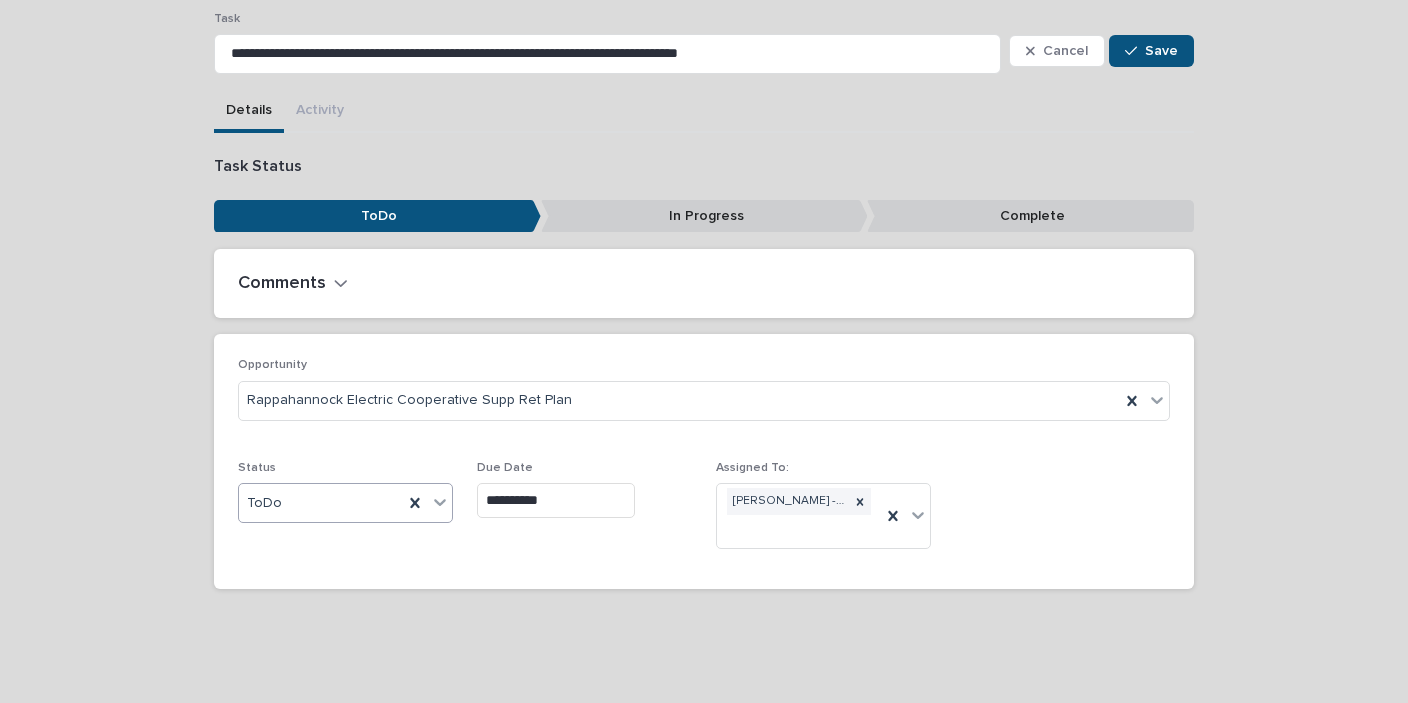 click on "**********" at bounding box center [556, 500] 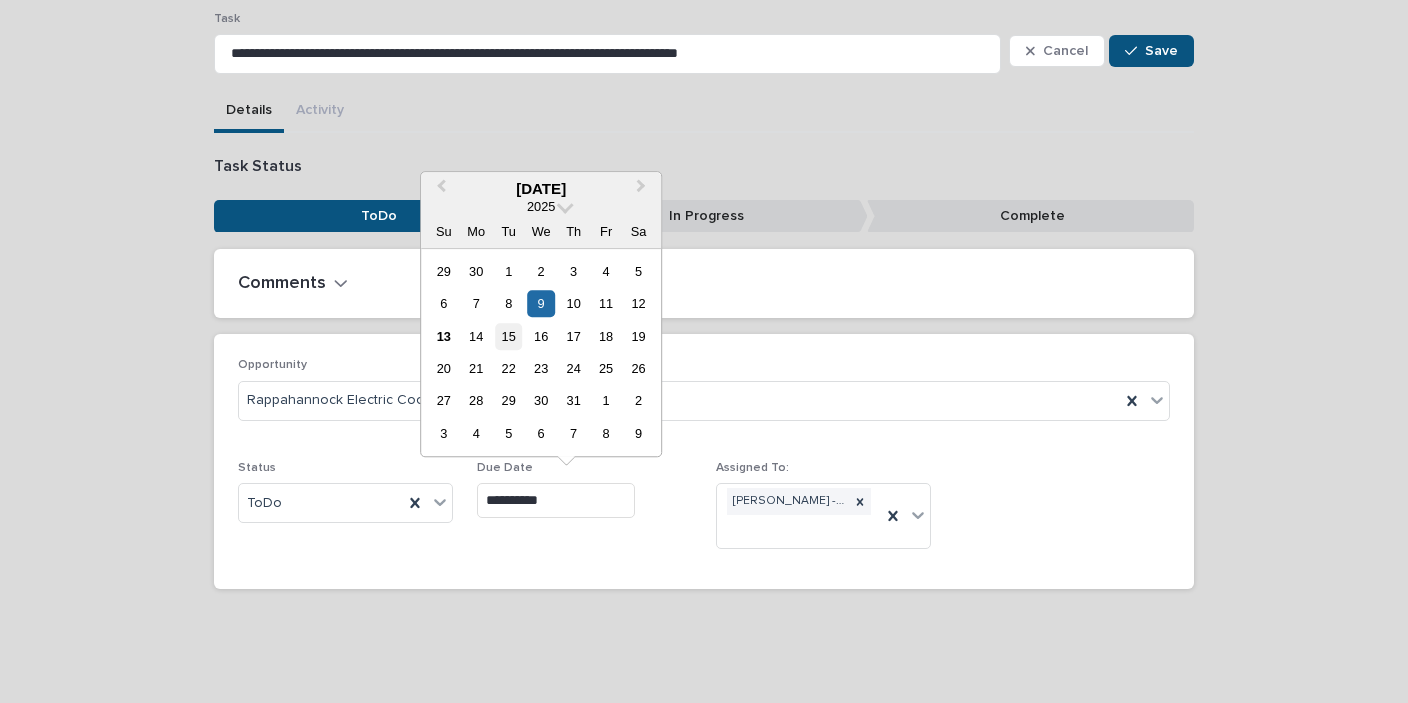 click on "15" at bounding box center [508, 336] 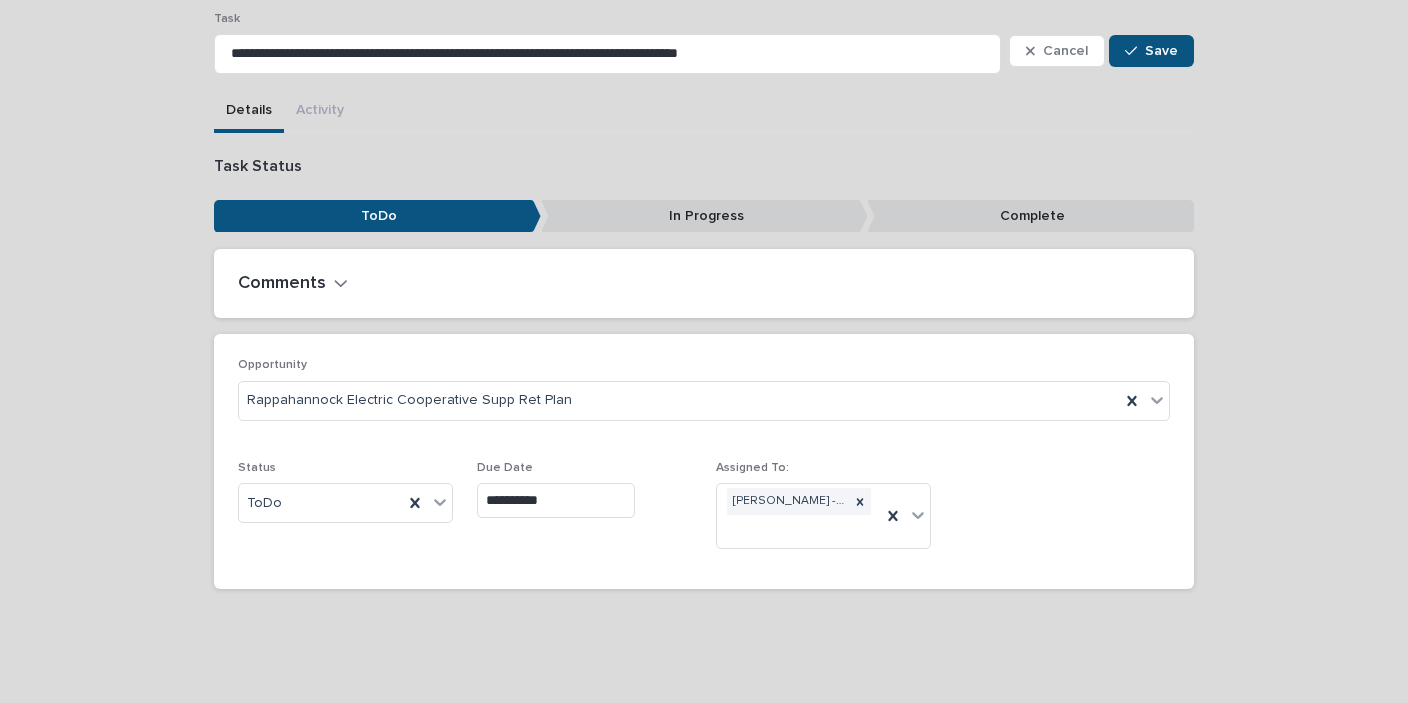 type on "**********" 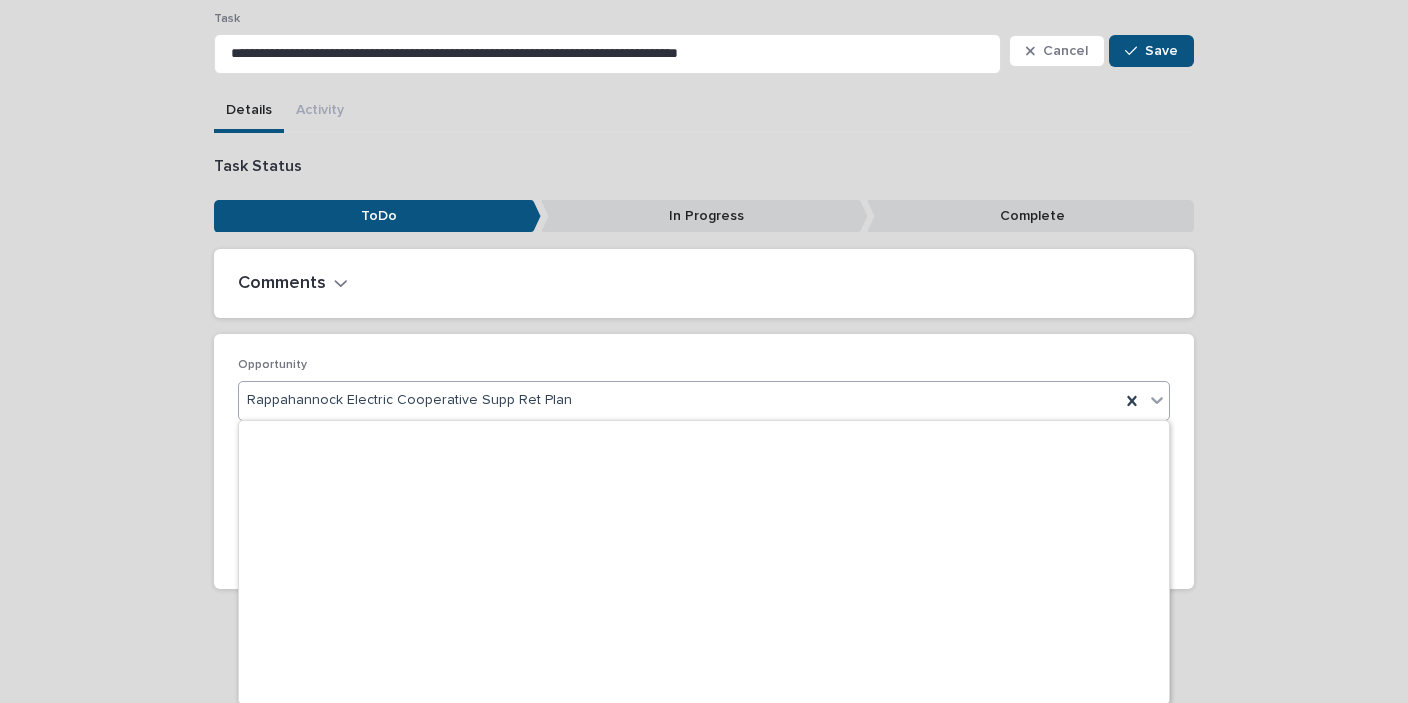 scroll, scrollTop: 8890, scrollLeft: 0, axis: vertical 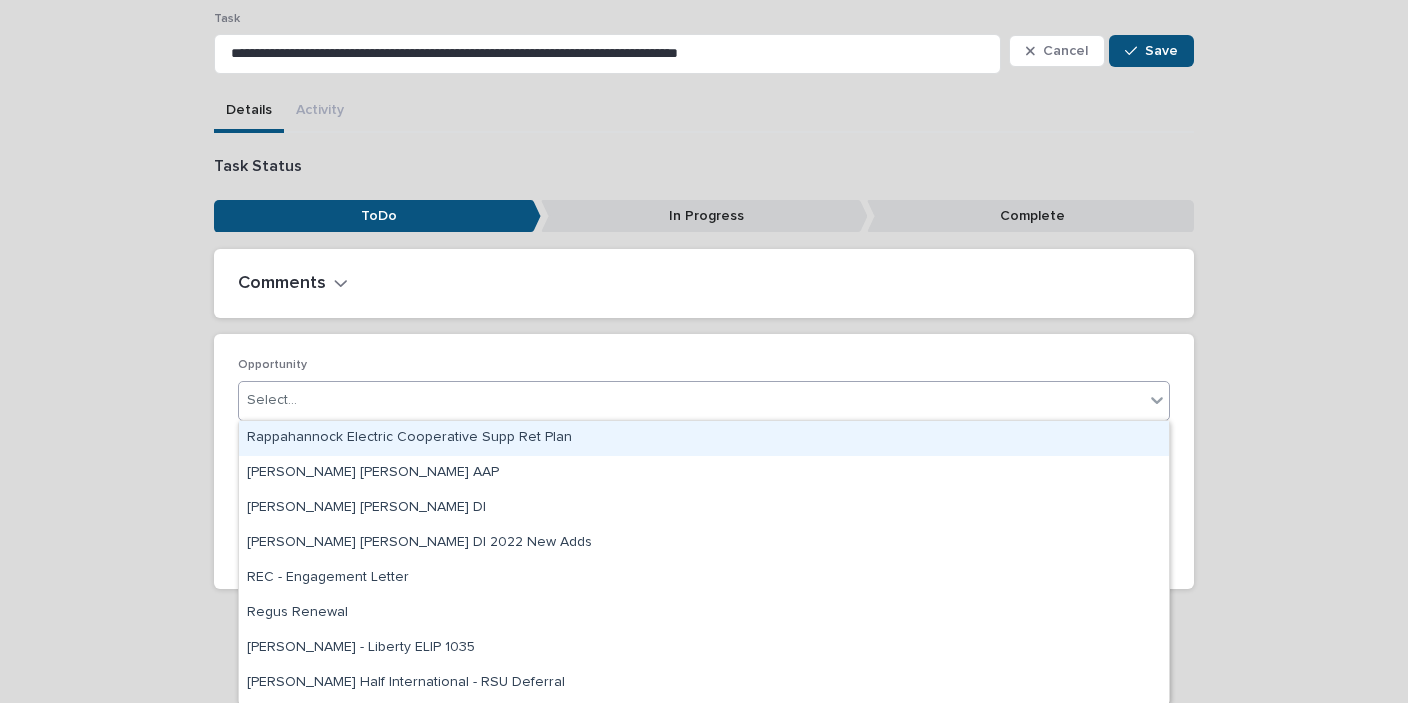 click on "Rappahannock Electric Cooperative Supp Ret Plan" at bounding box center (704, 438) 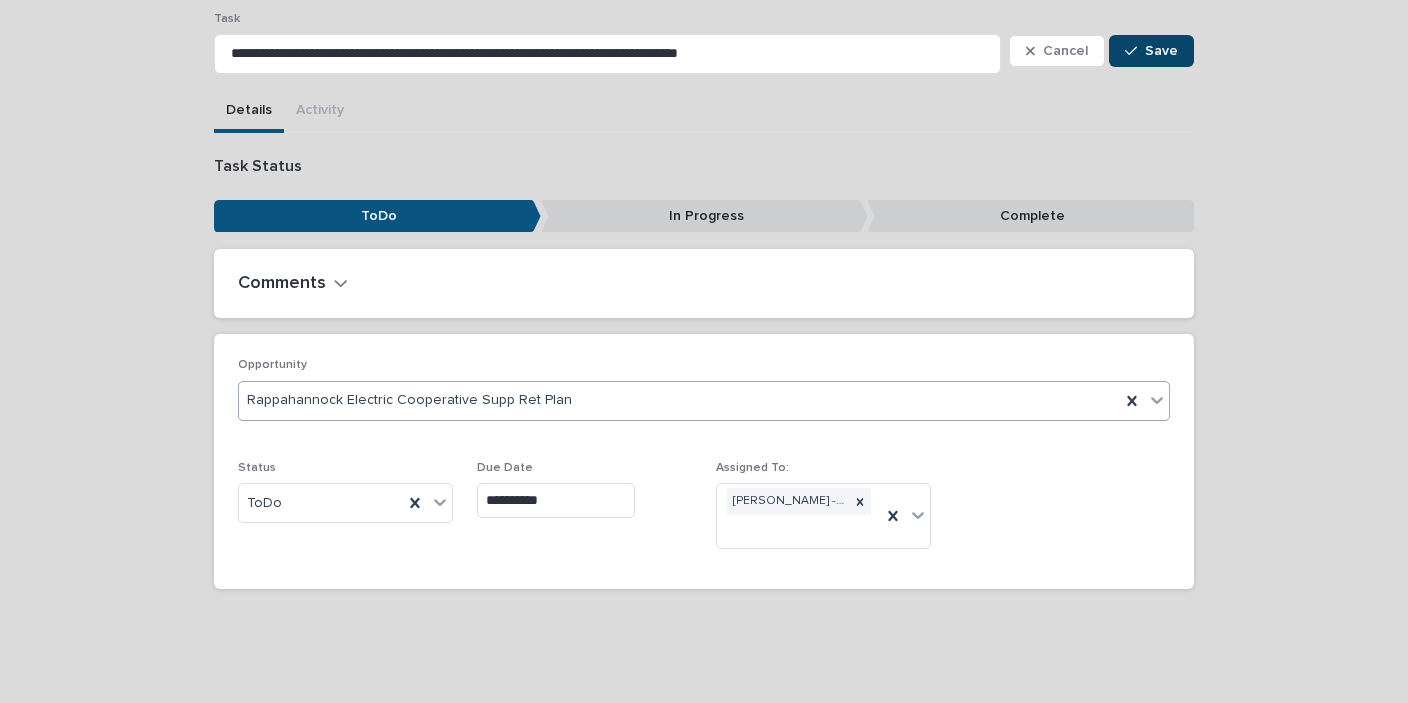 click on "Save" at bounding box center (1161, 51) 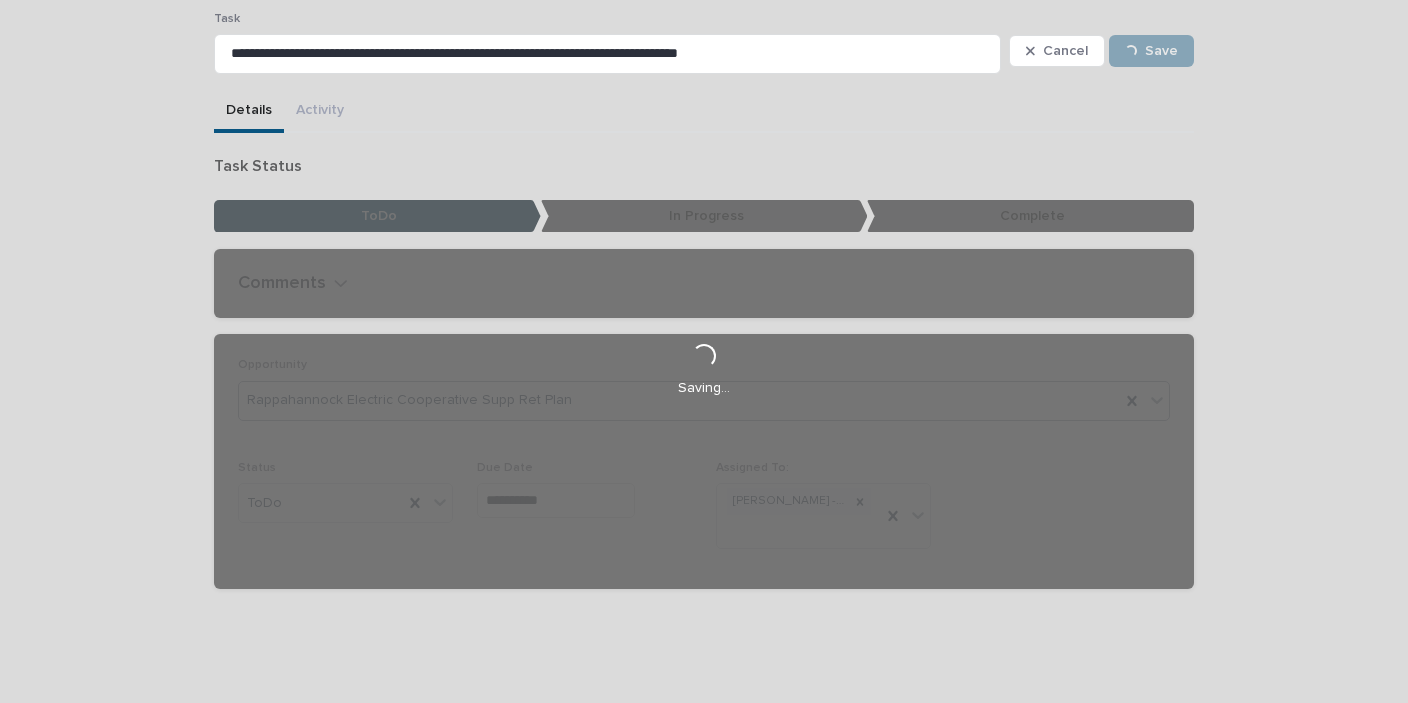 scroll, scrollTop: 90, scrollLeft: 0, axis: vertical 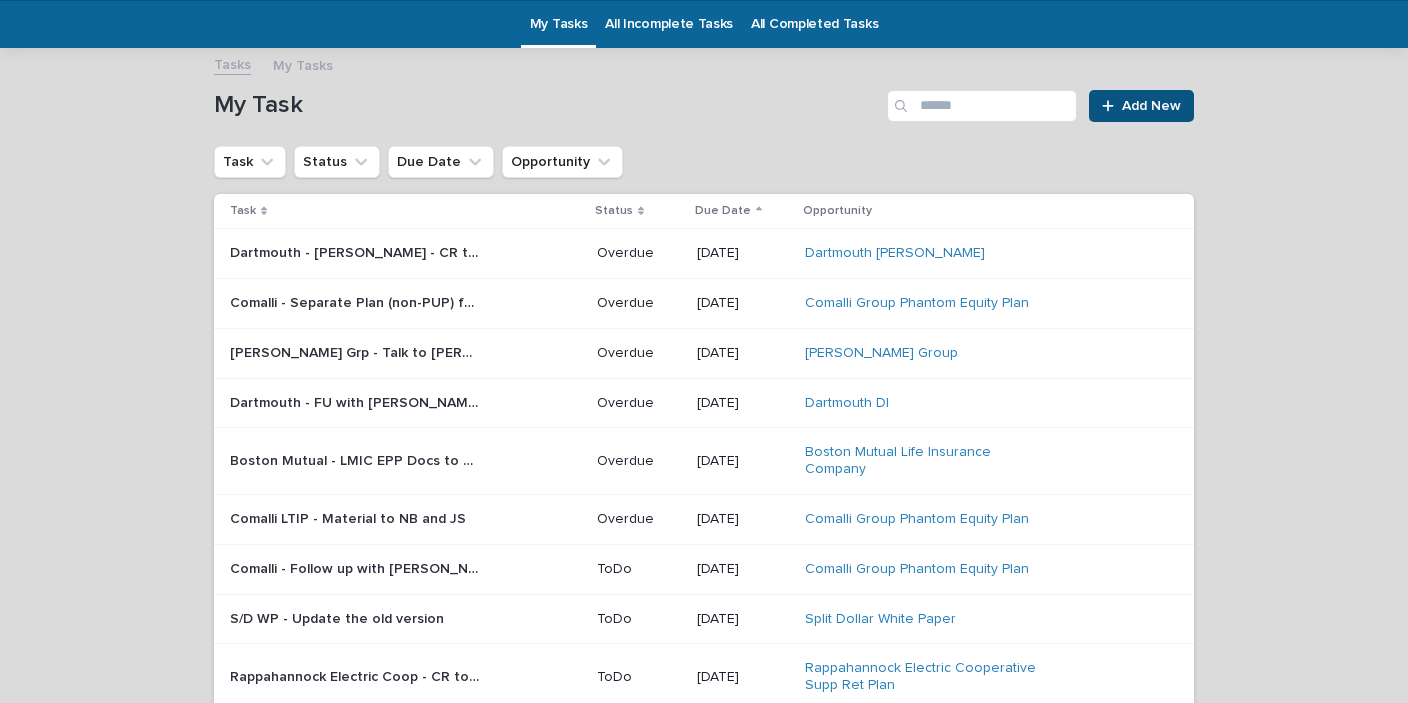 click on "Dartmouth - [PERSON_NAME] - CR to review JA life / LTC analysis" at bounding box center (357, 251) 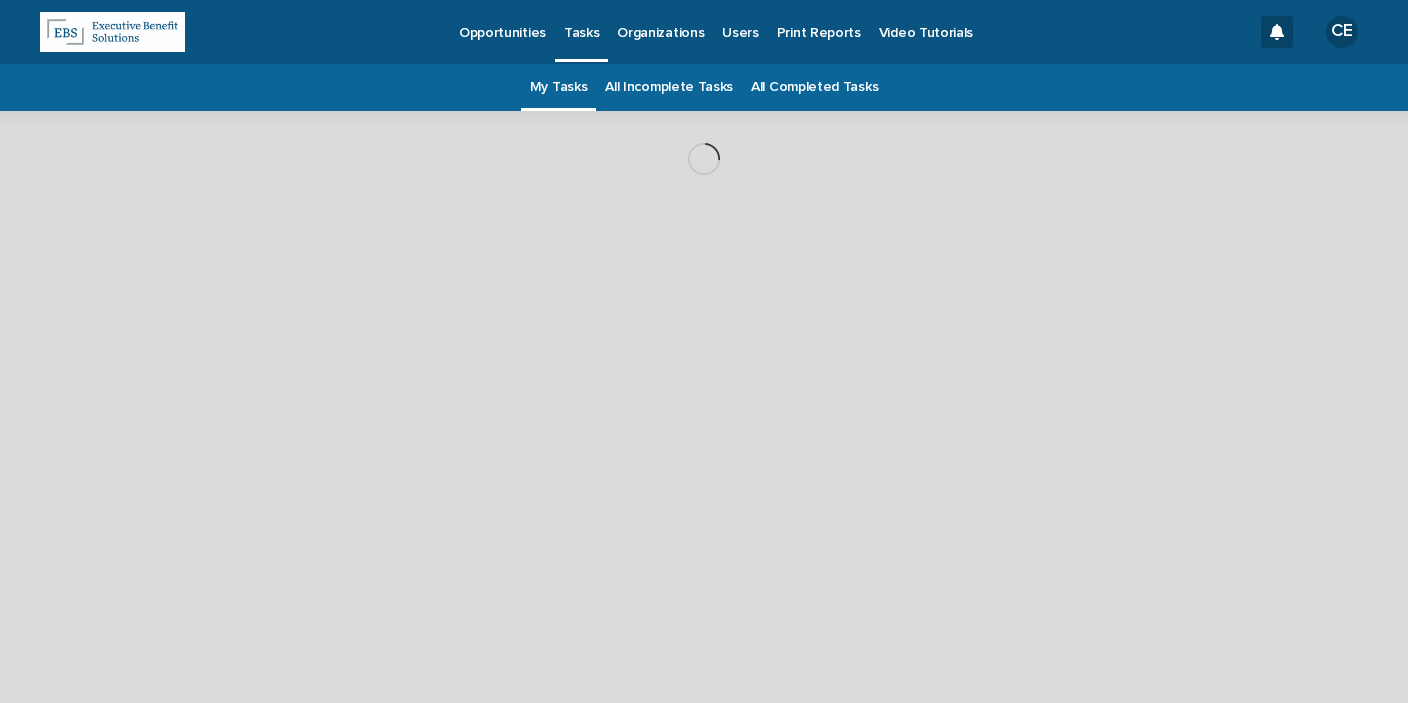 scroll, scrollTop: 0, scrollLeft: 0, axis: both 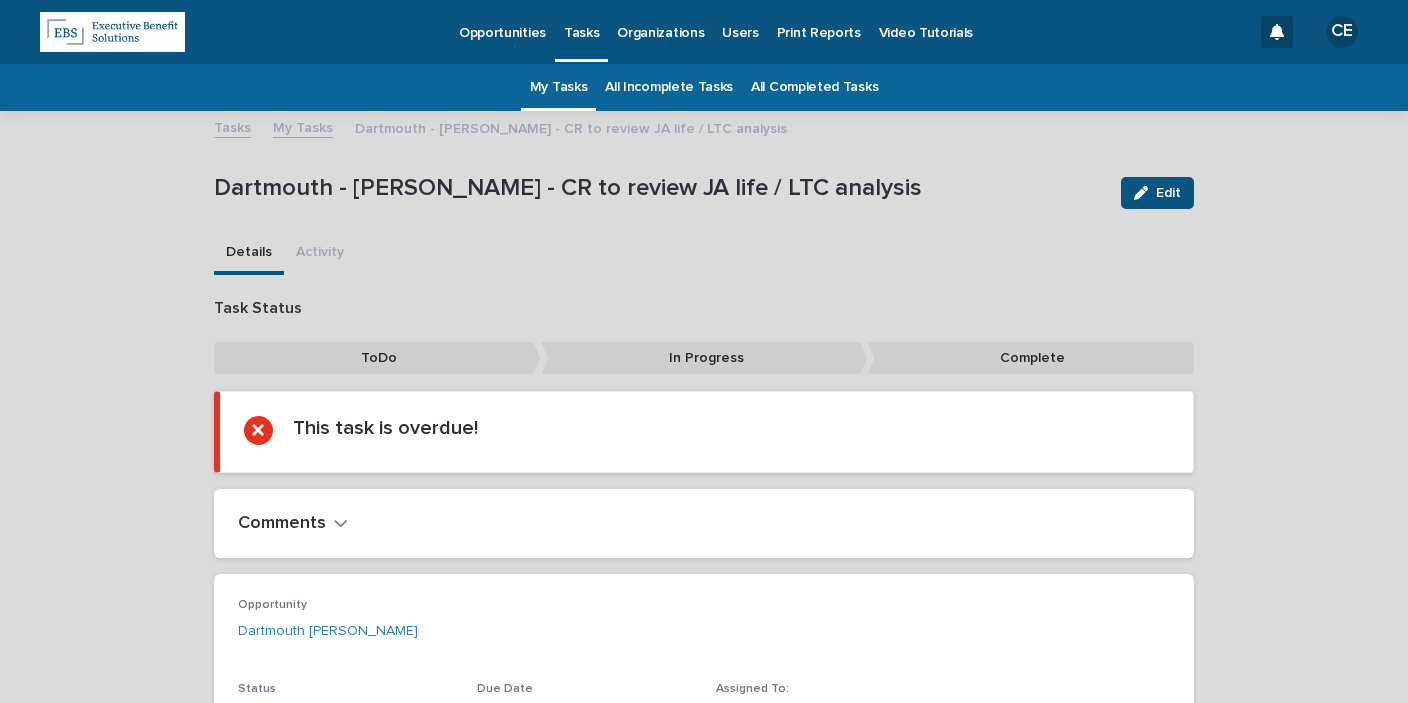 drag, startPoint x: 1168, startPoint y: 196, endPoint x: 1047, endPoint y: 270, distance: 141.83441 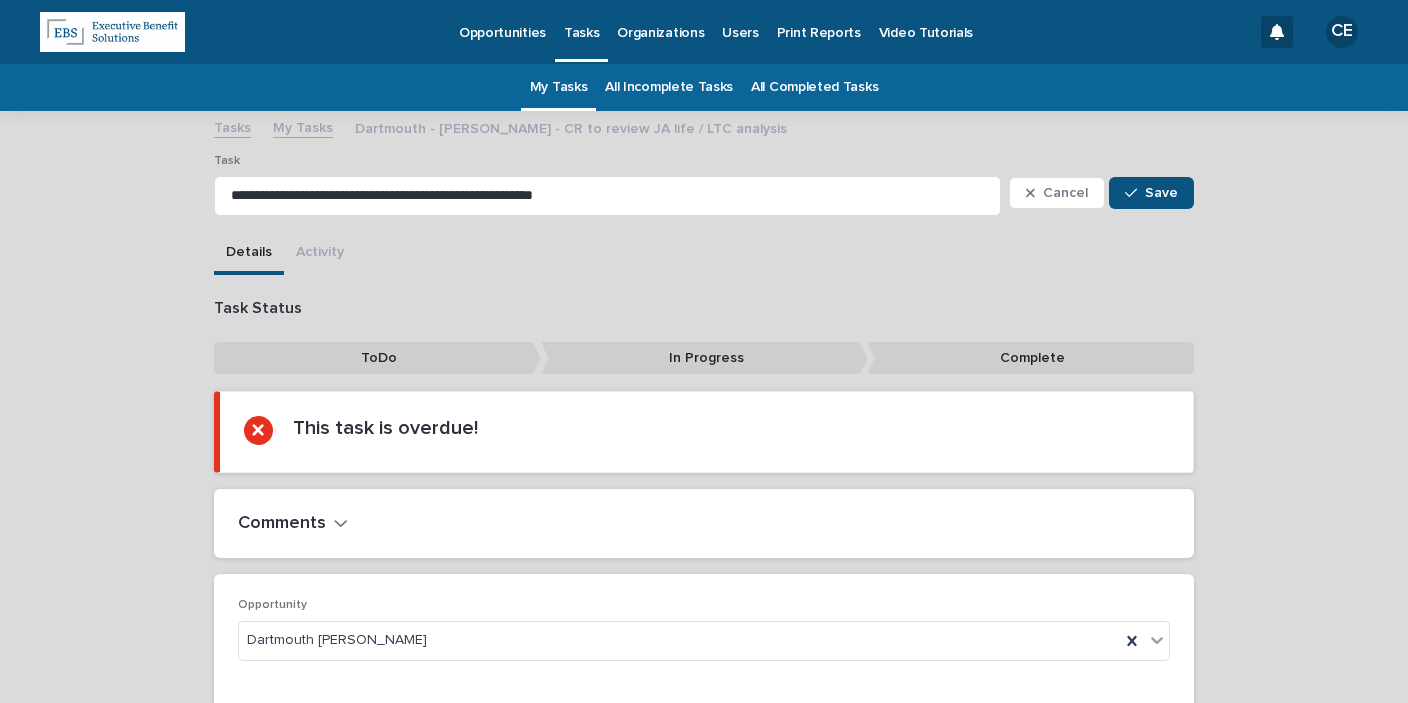 scroll, scrollTop: 167, scrollLeft: 0, axis: vertical 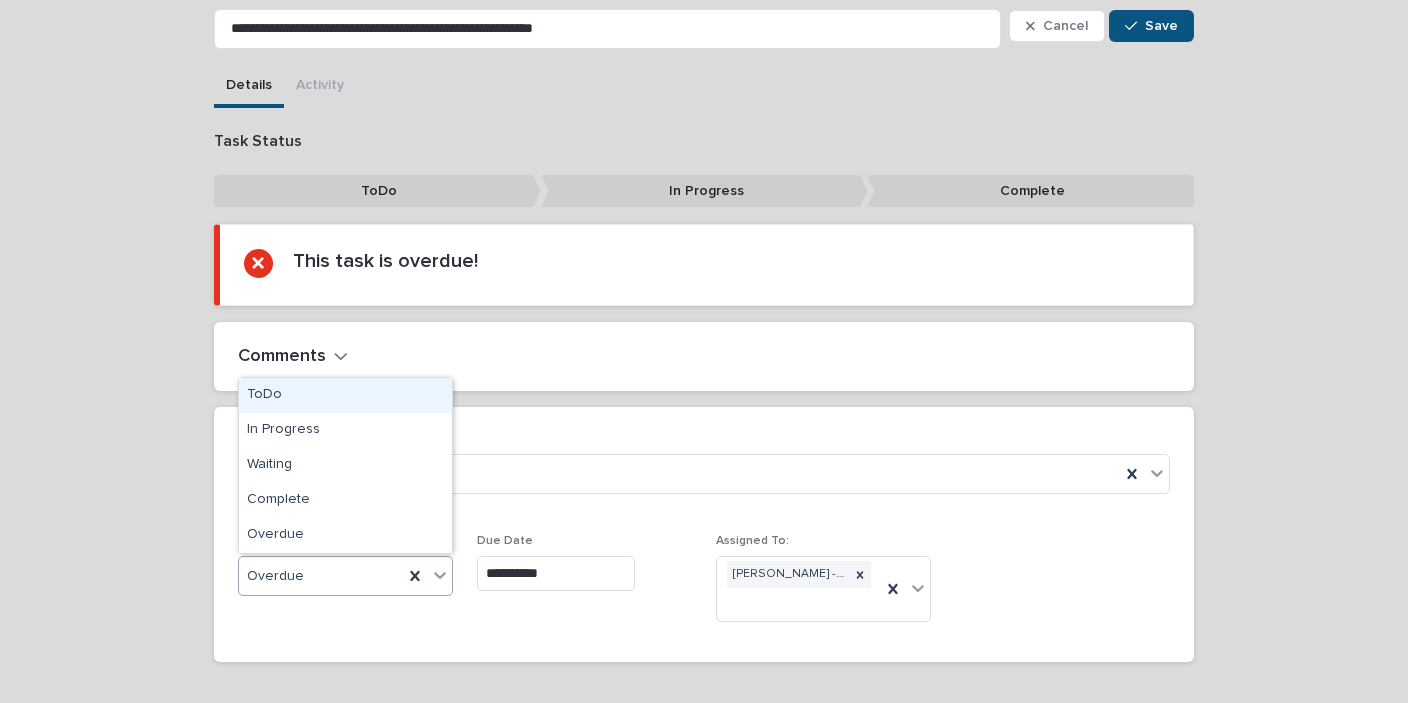 drag, startPoint x: 297, startPoint y: 570, endPoint x: 293, endPoint y: 412, distance: 158.05063 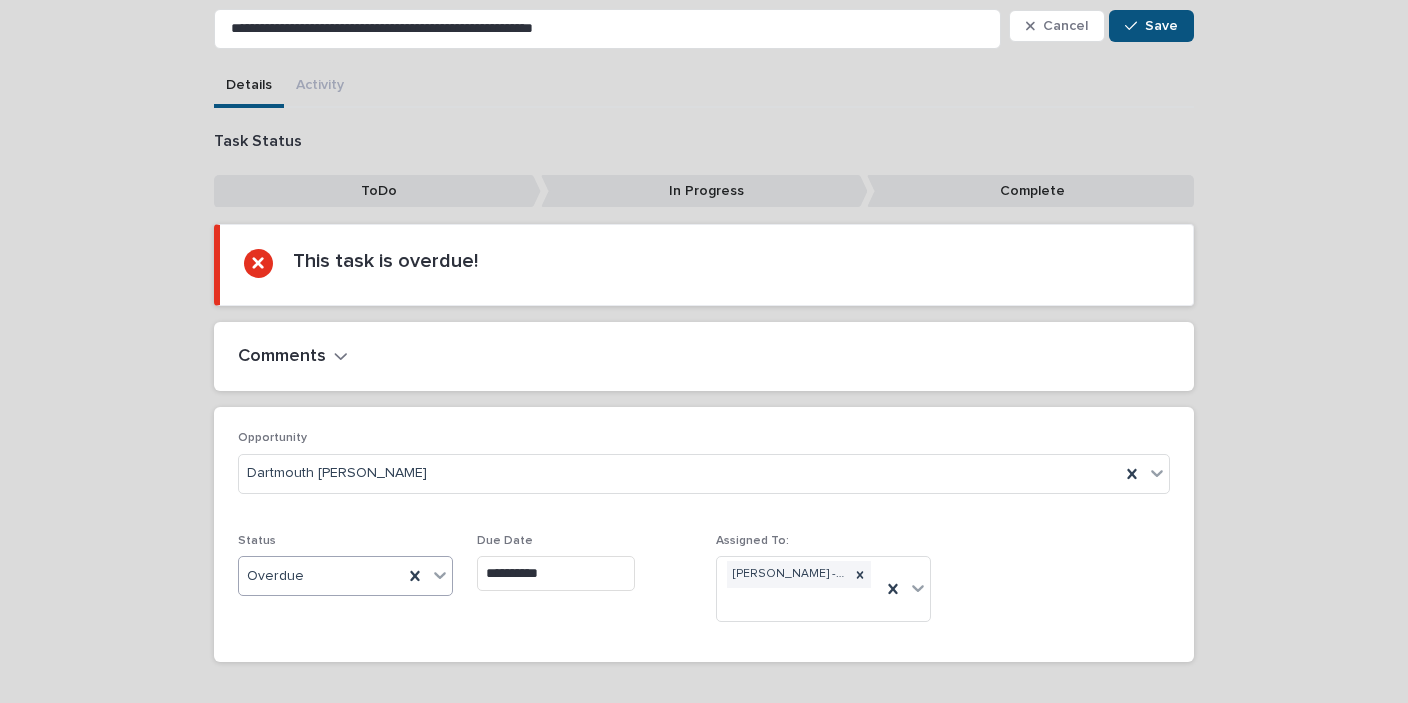 scroll, scrollTop: 142, scrollLeft: 0, axis: vertical 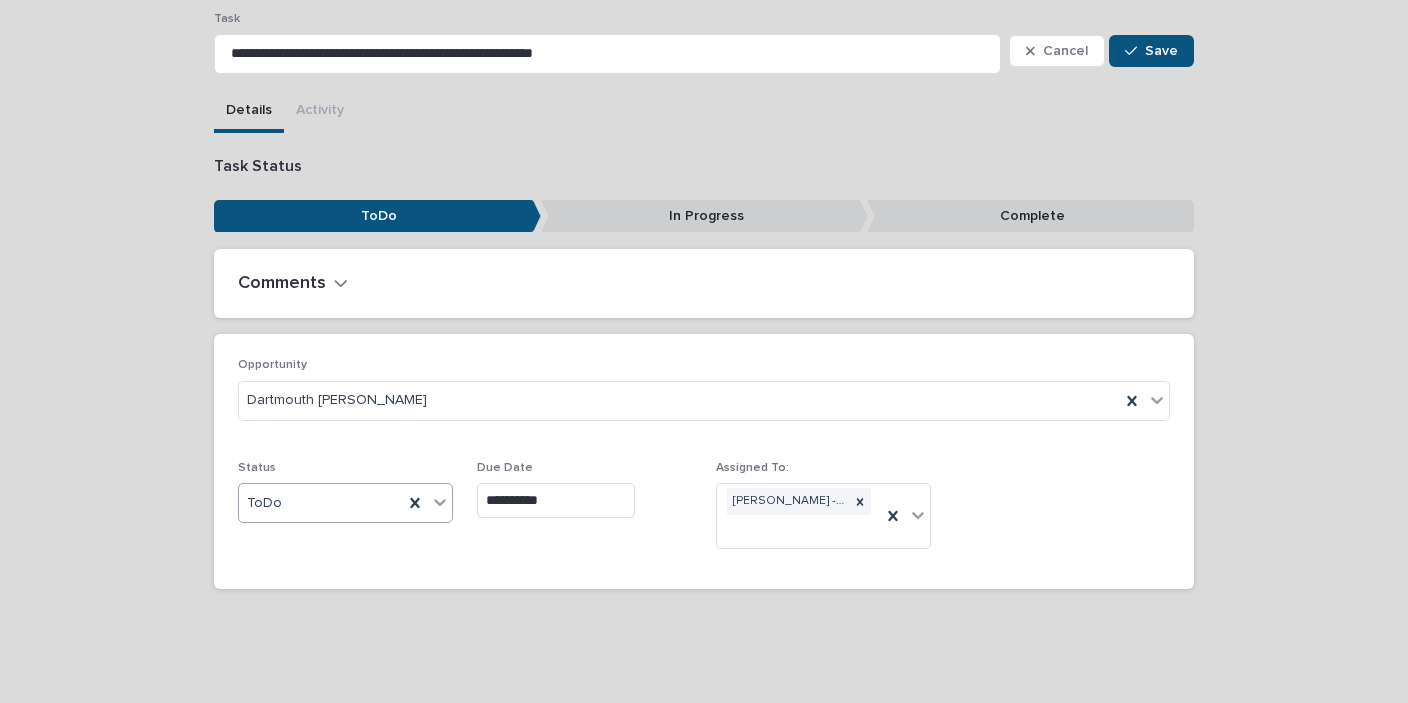 click on "**********" at bounding box center [556, 500] 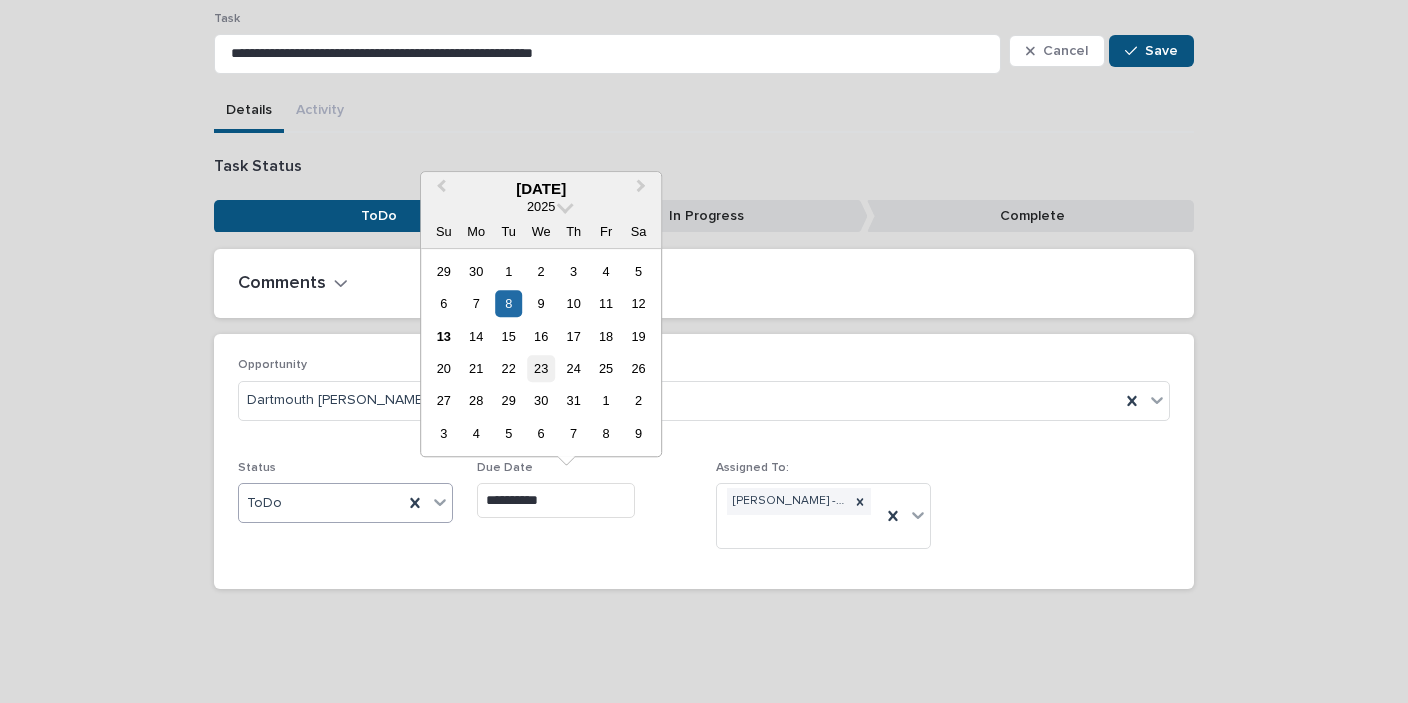 click on "23" at bounding box center (541, 368) 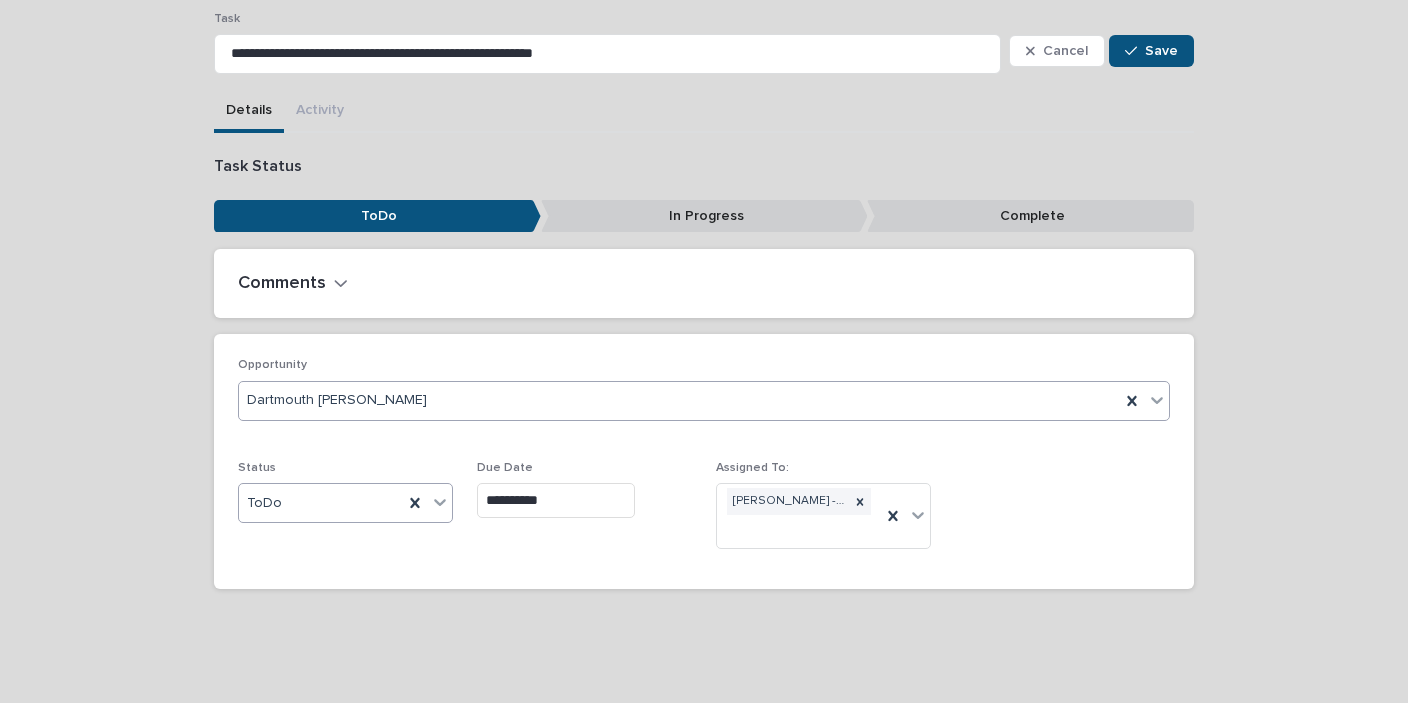 type on "**********" 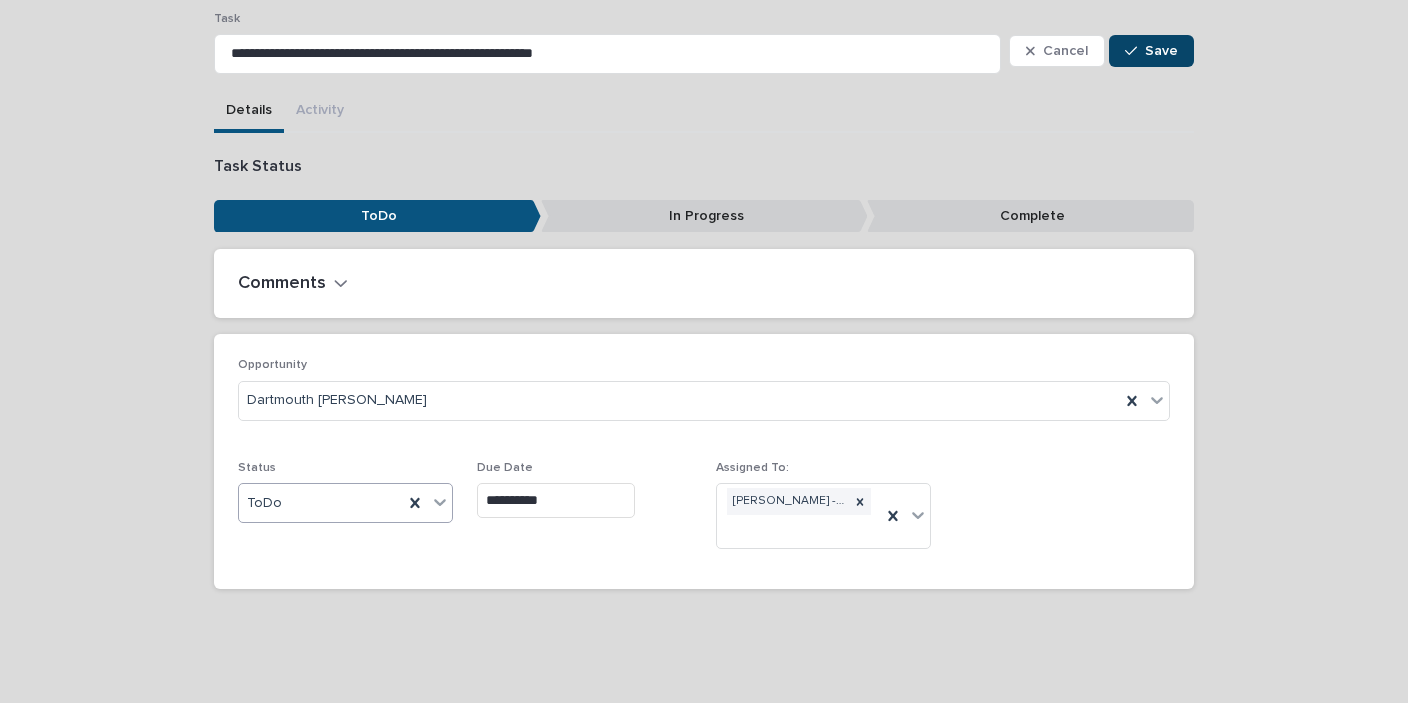 click on "Save" at bounding box center (1161, 51) 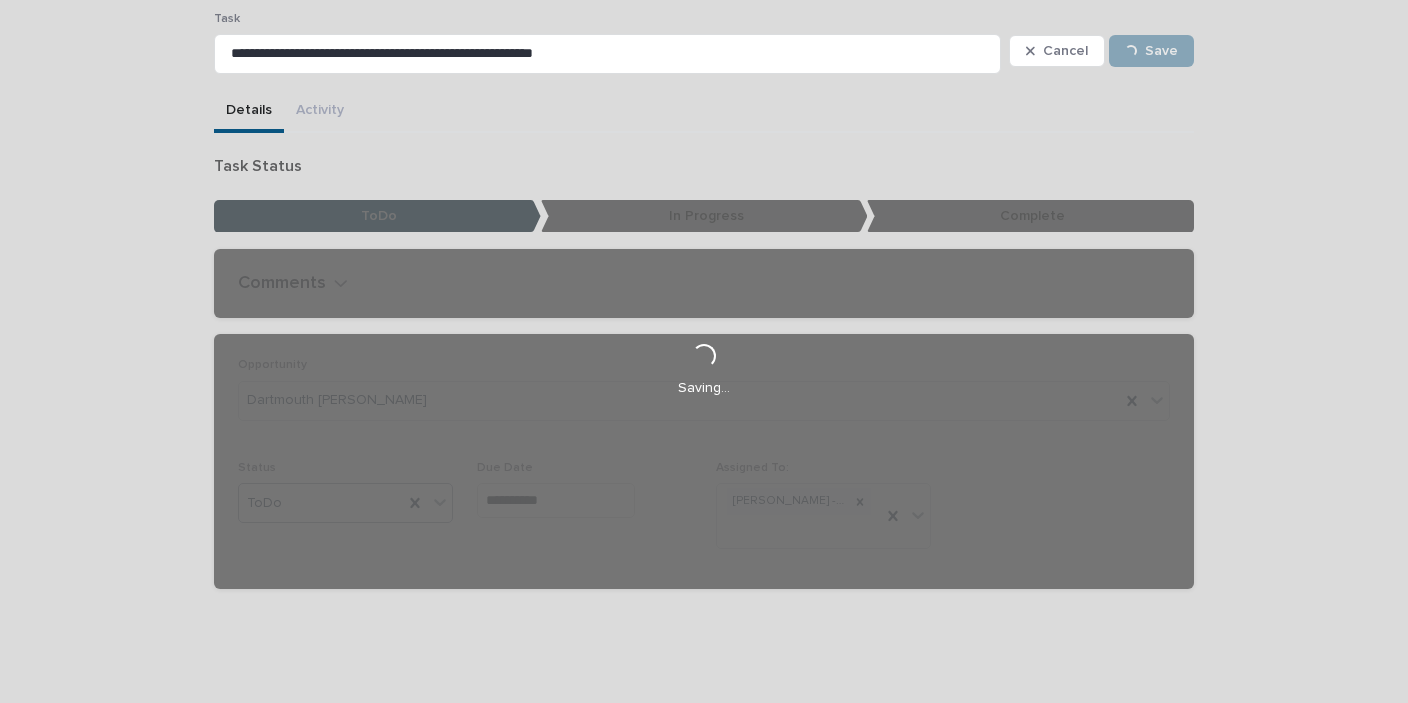 scroll, scrollTop: 90, scrollLeft: 0, axis: vertical 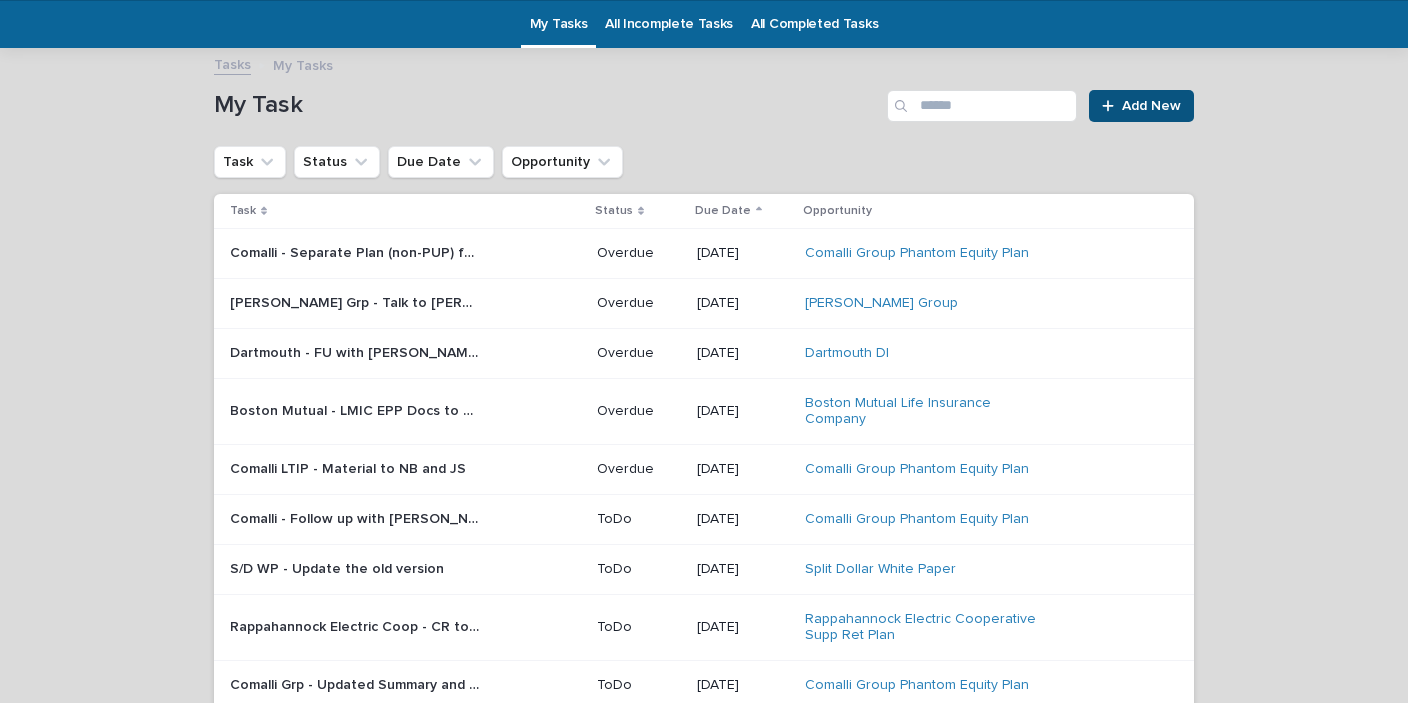 click on "Comalli - Separate Plan (non-PUP) for [PERSON_NAME]" at bounding box center [357, 251] 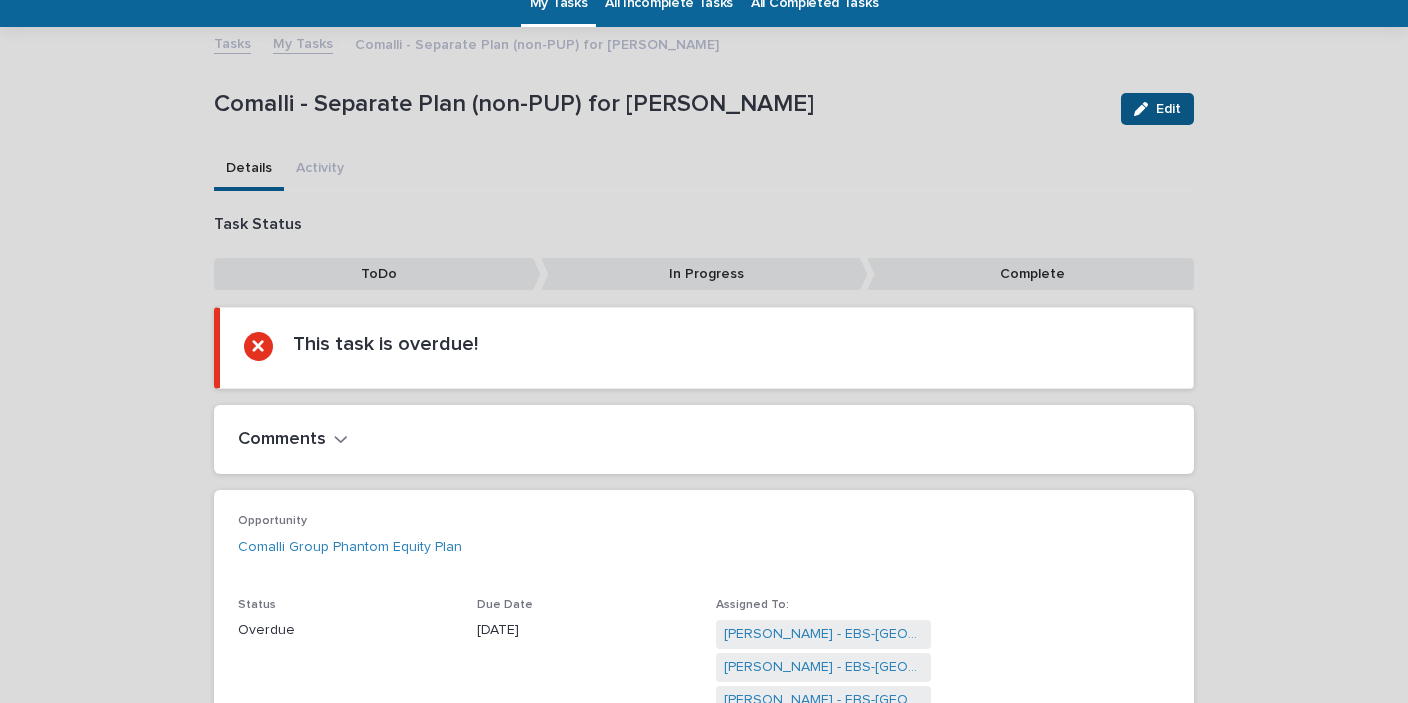 scroll, scrollTop: 167, scrollLeft: 0, axis: vertical 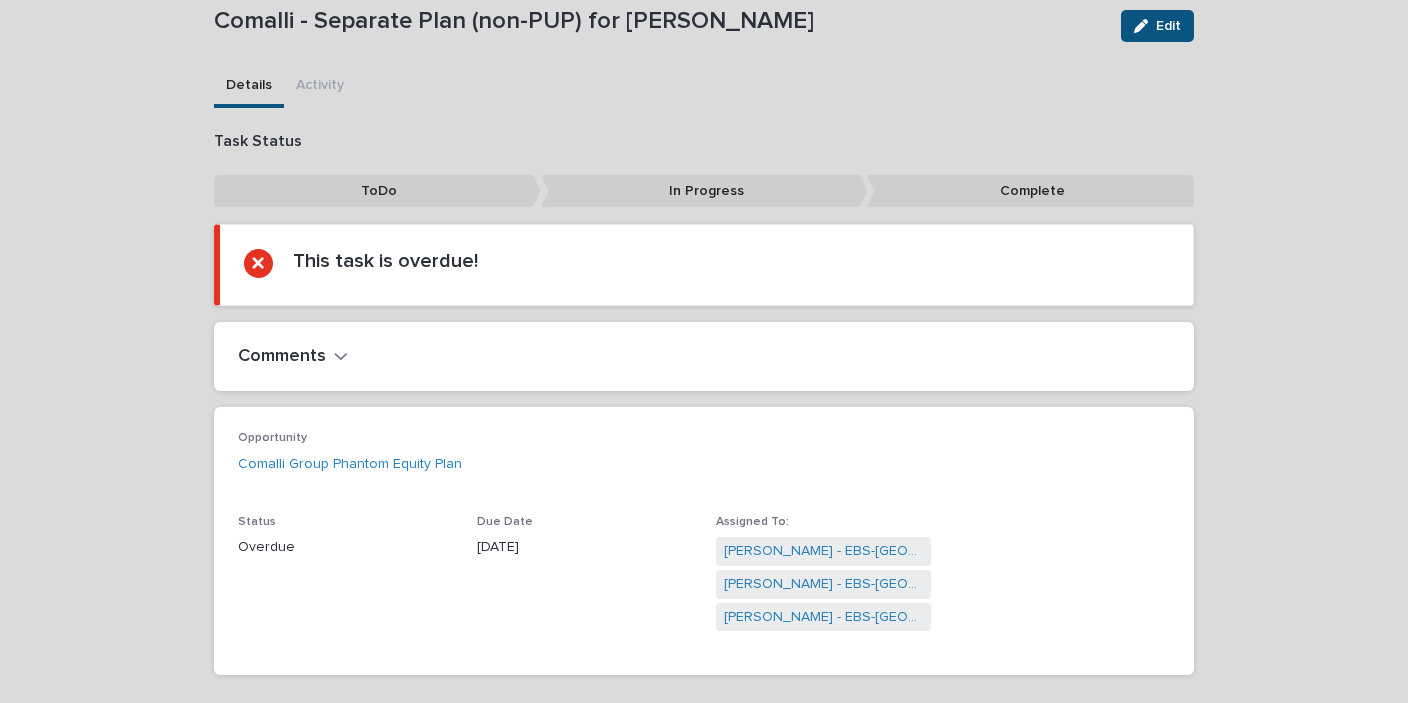 click on "Overdue" at bounding box center [345, 547] 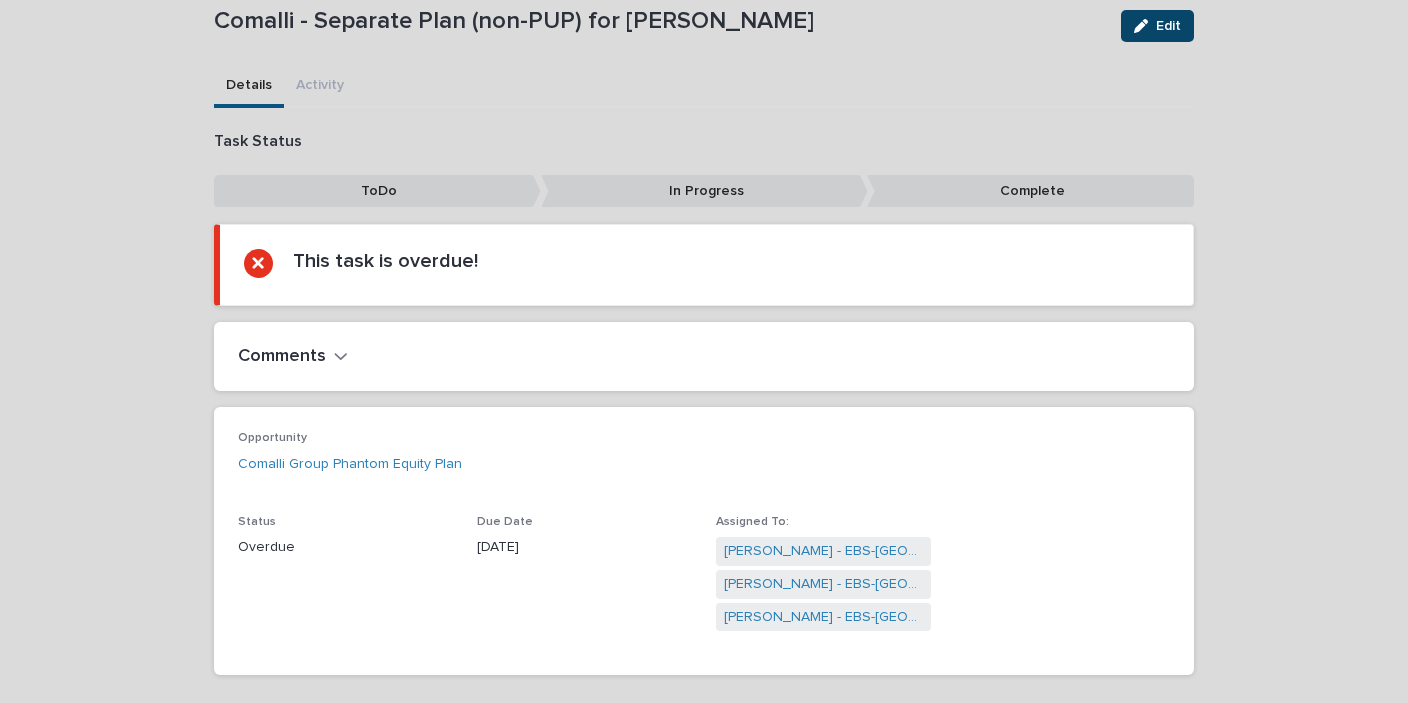 click at bounding box center (1145, 26) 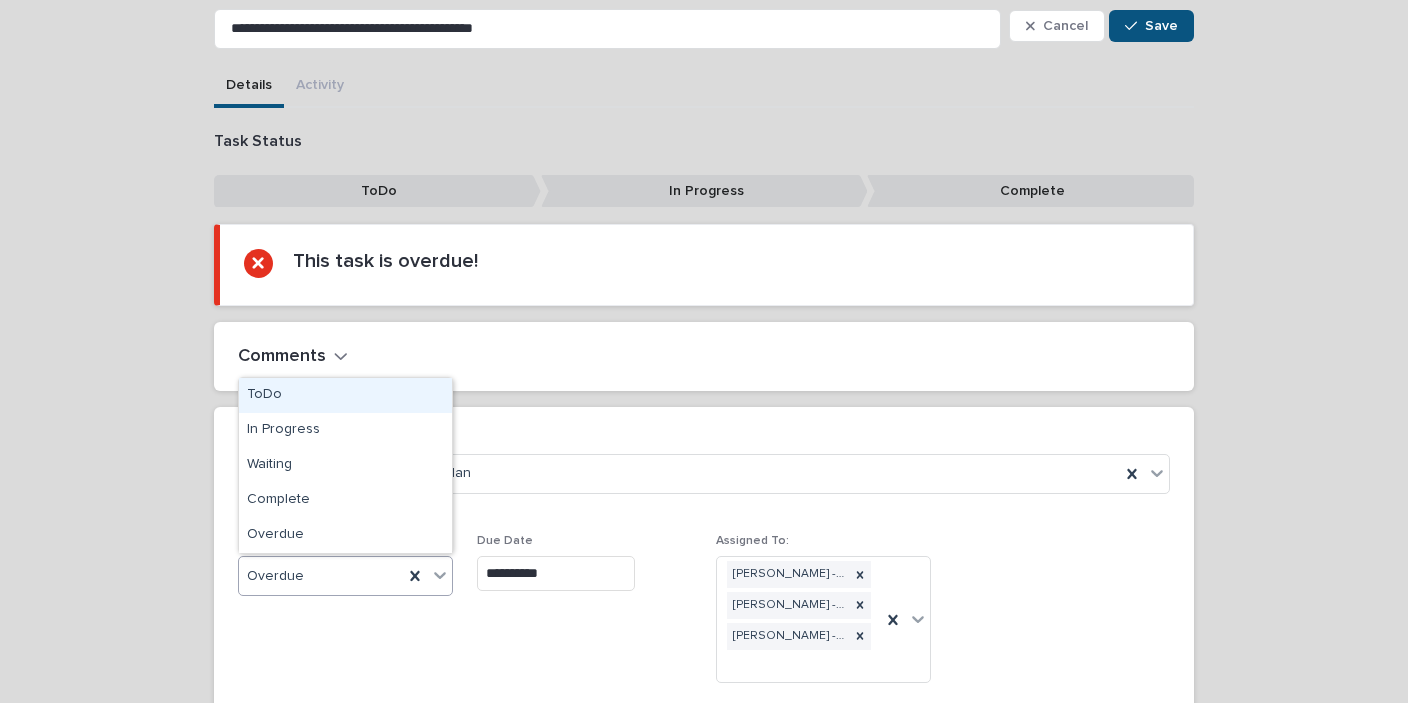 click on "ToDo" at bounding box center [345, 395] 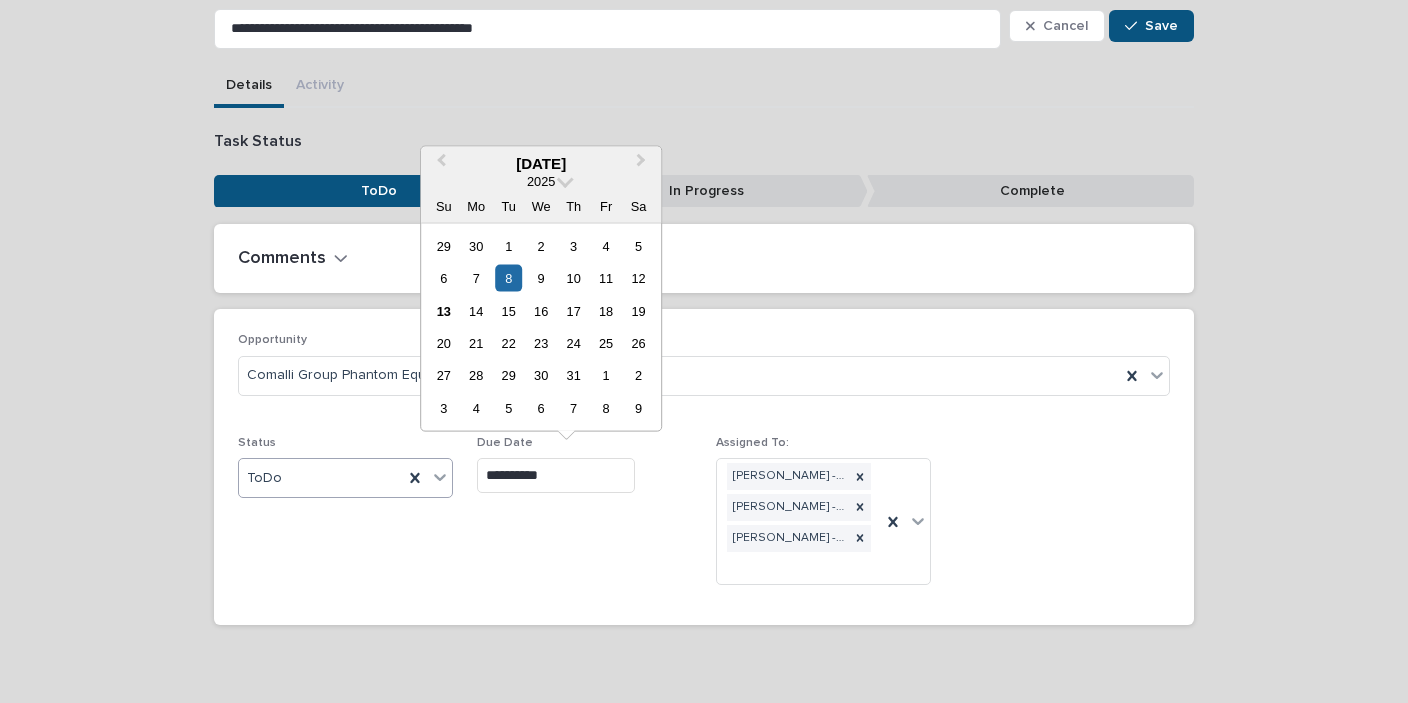 click on "**********" at bounding box center [556, 475] 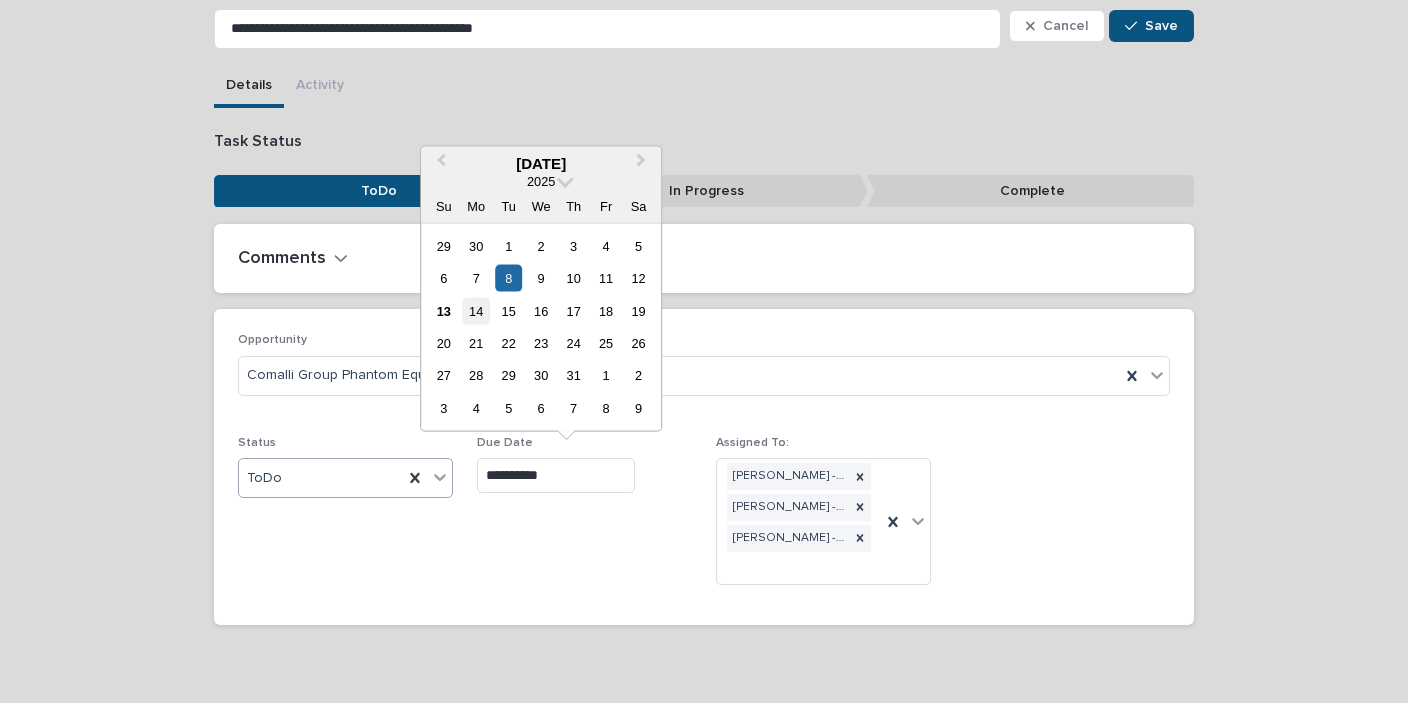 click on "14" at bounding box center (476, 310) 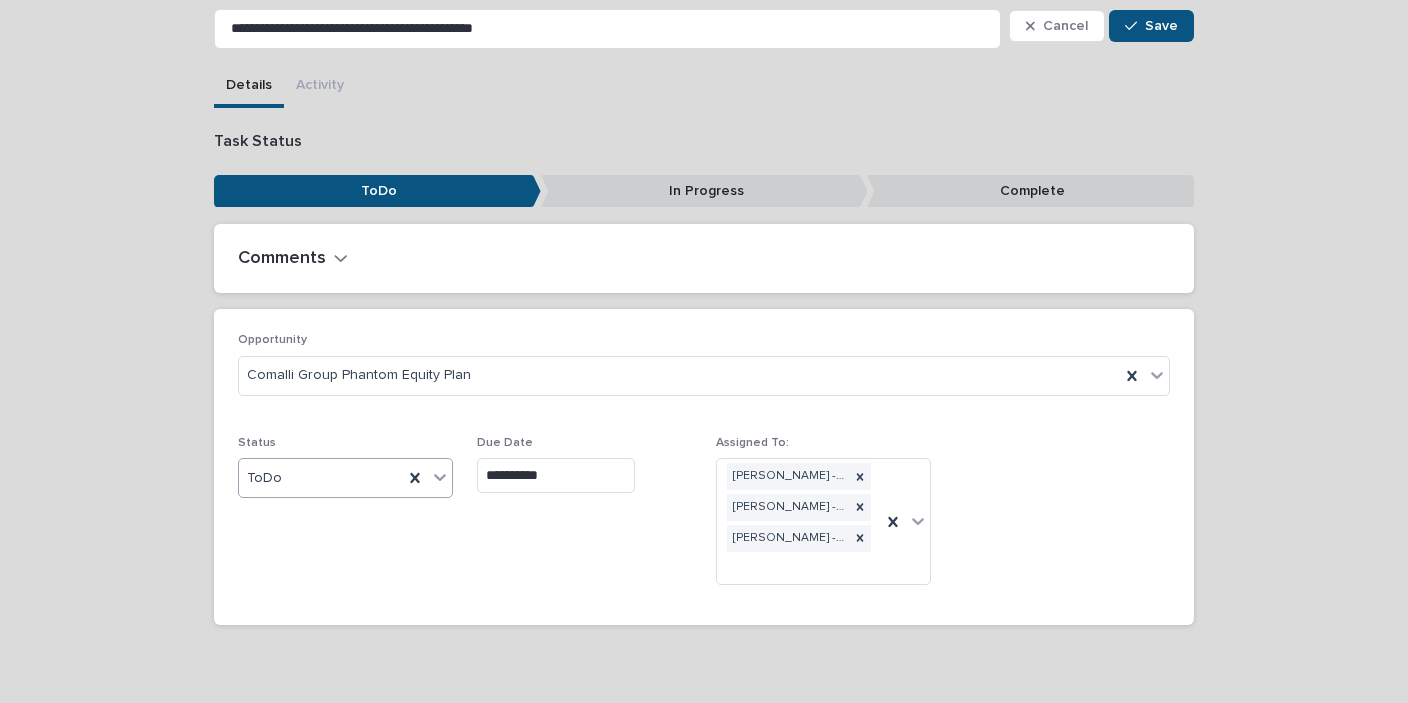 click on "**********" at bounding box center [556, 475] 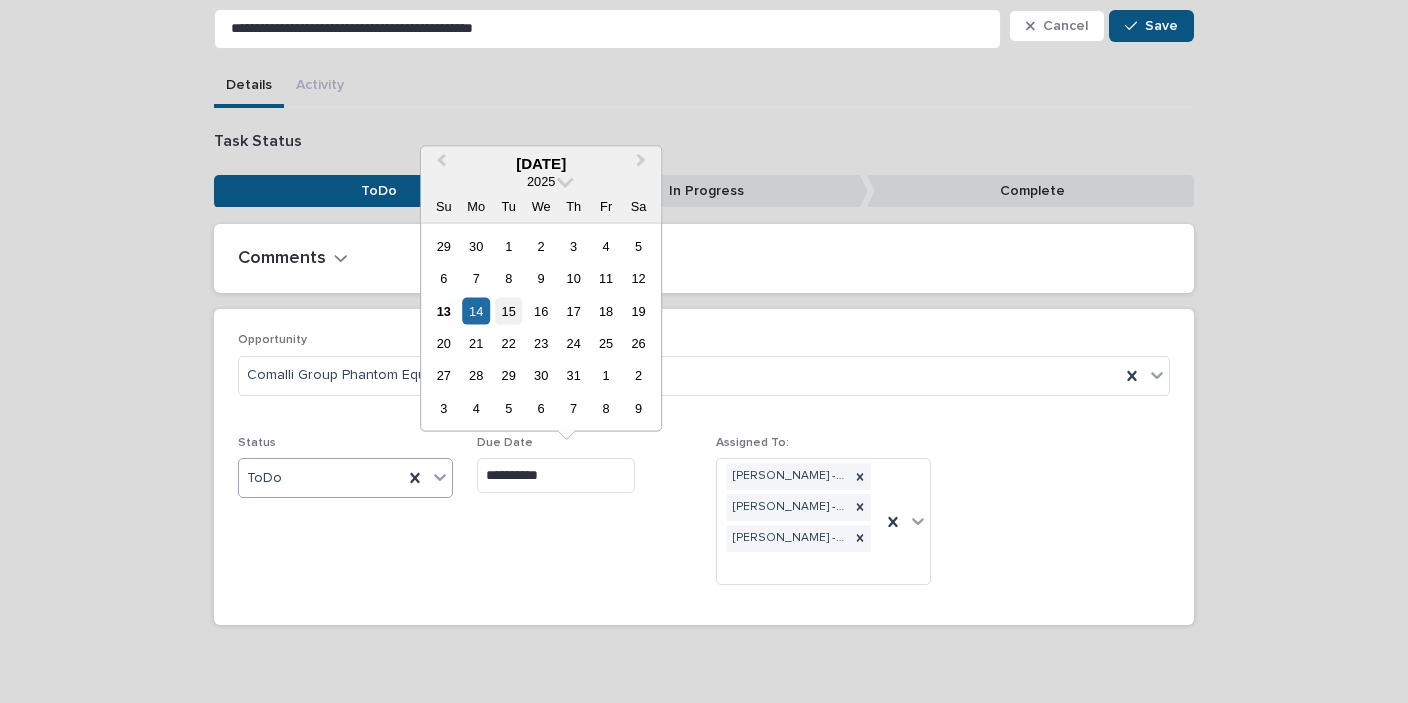 click on "15" at bounding box center (508, 310) 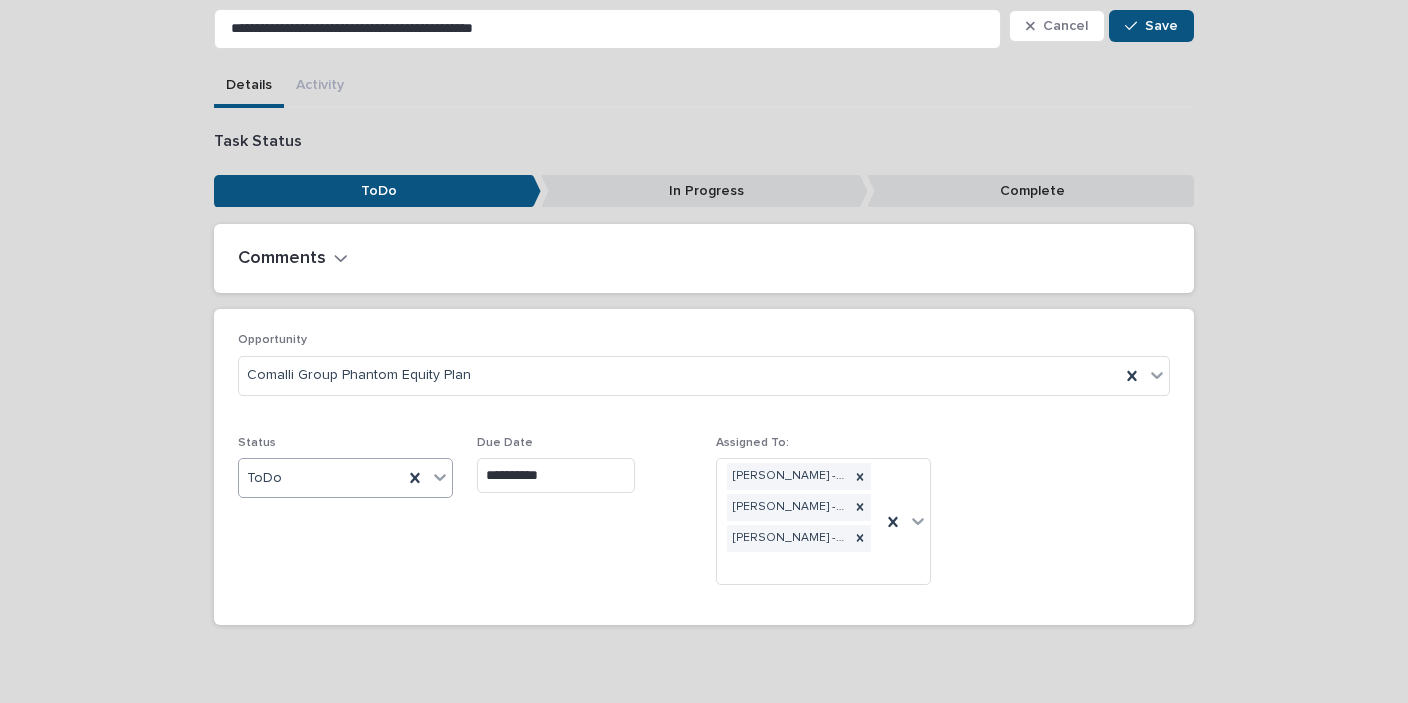 type on "**********" 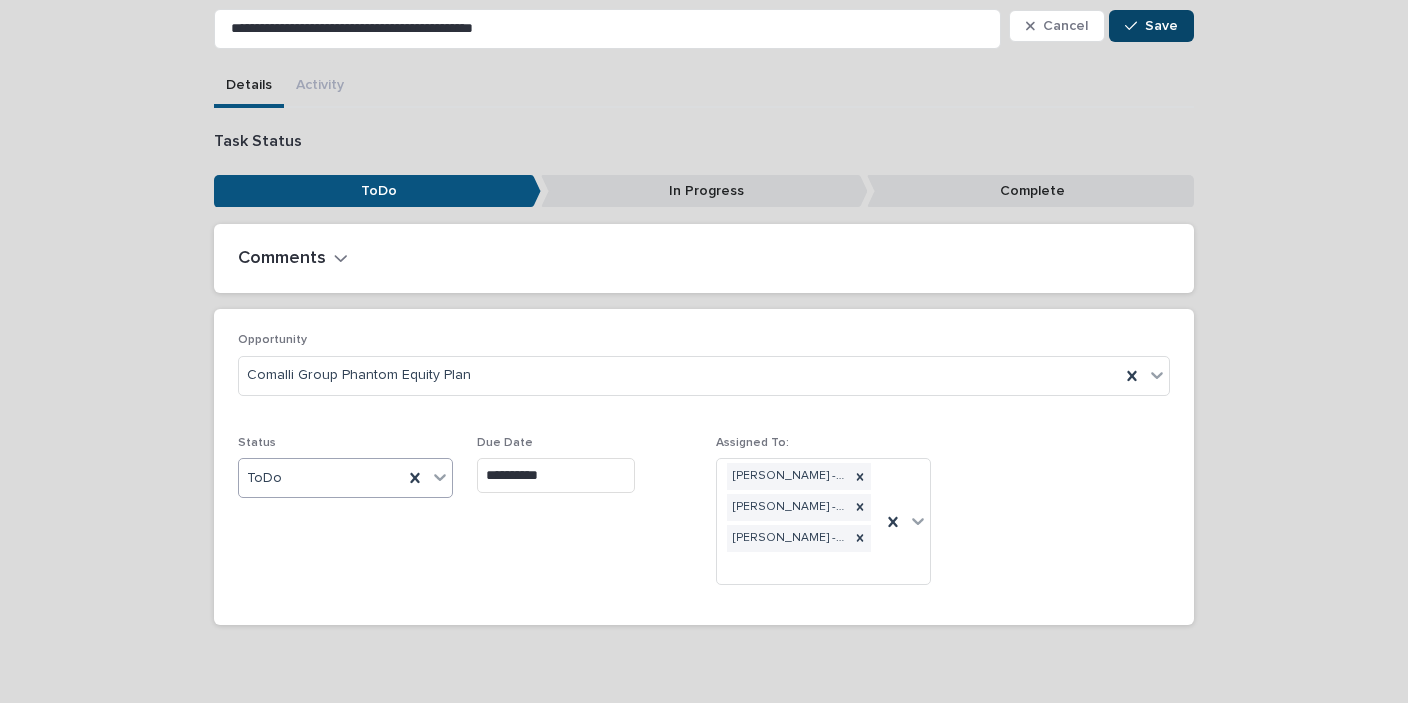 click on "Save" at bounding box center (1161, 26) 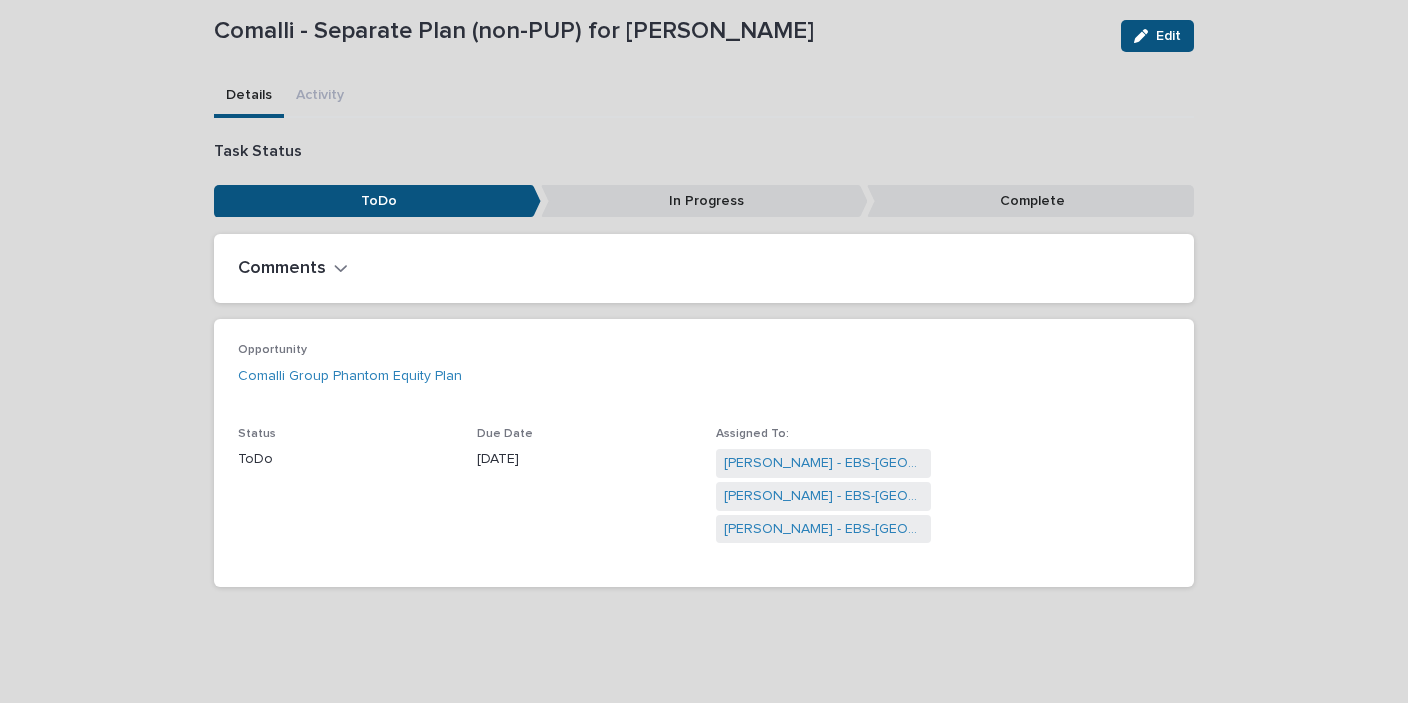 scroll, scrollTop: 156, scrollLeft: 0, axis: vertical 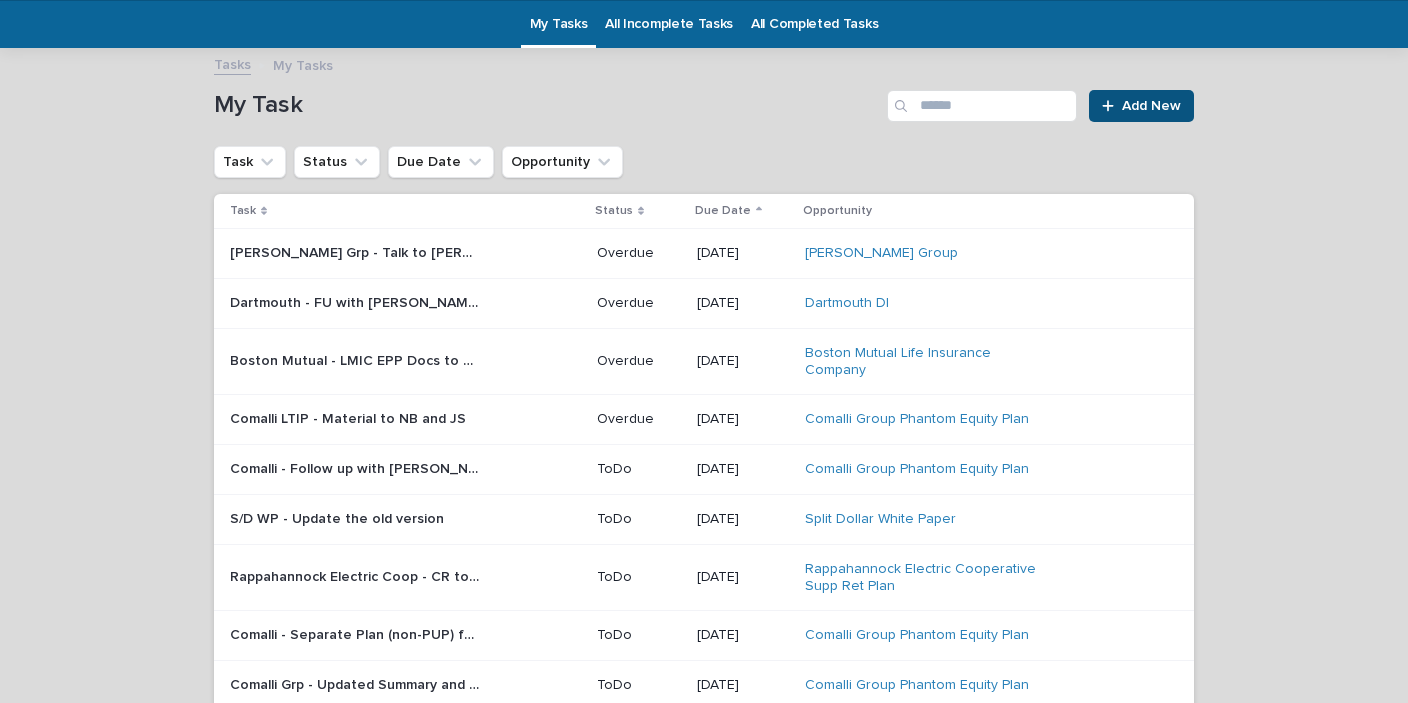 click on "Dartmouth - FU with [PERSON_NAME] Re DI" at bounding box center [357, 301] 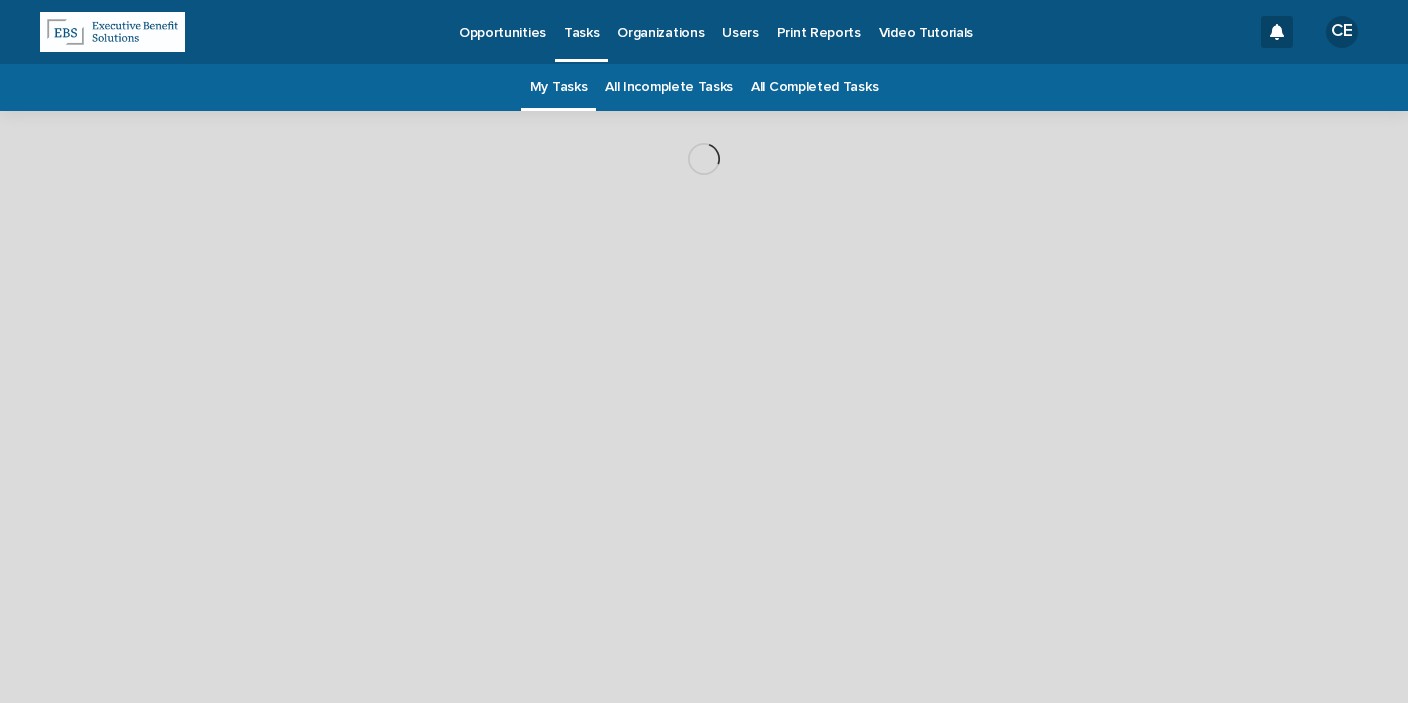 scroll, scrollTop: 0, scrollLeft: 0, axis: both 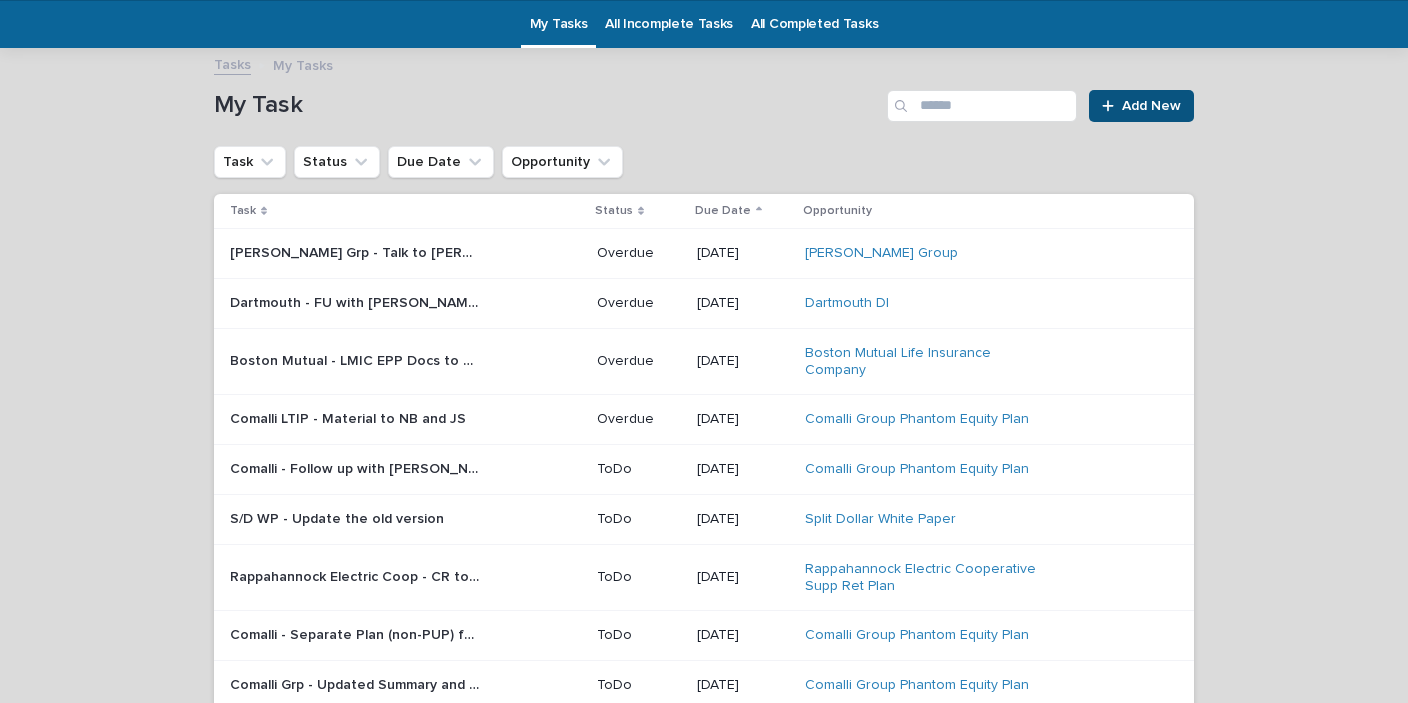 click on "[PERSON_NAME] Grp - Talk to [PERSON_NAME] Re docs T1 and T2 and send summaries" at bounding box center [357, 251] 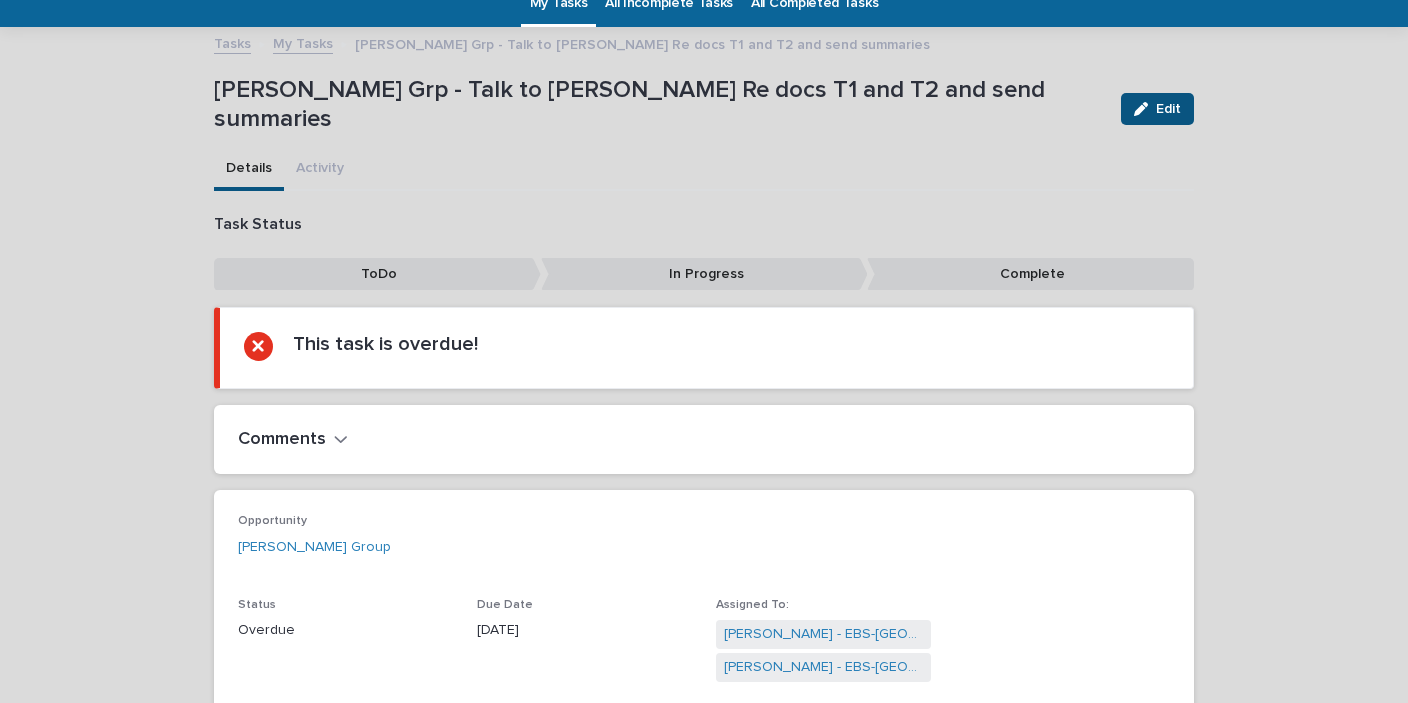 scroll, scrollTop: 167, scrollLeft: 0, axis: vertical 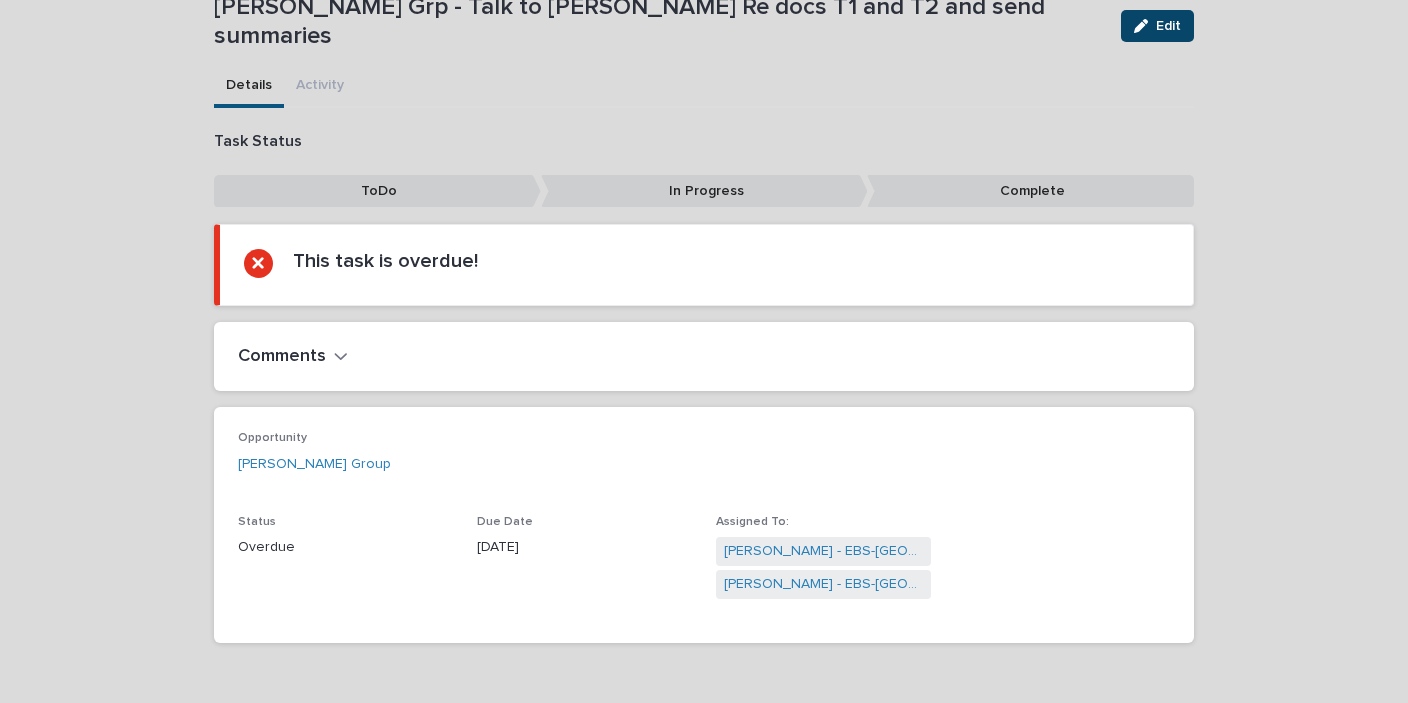 click on "Edit" at bounding box center (1157, 26) 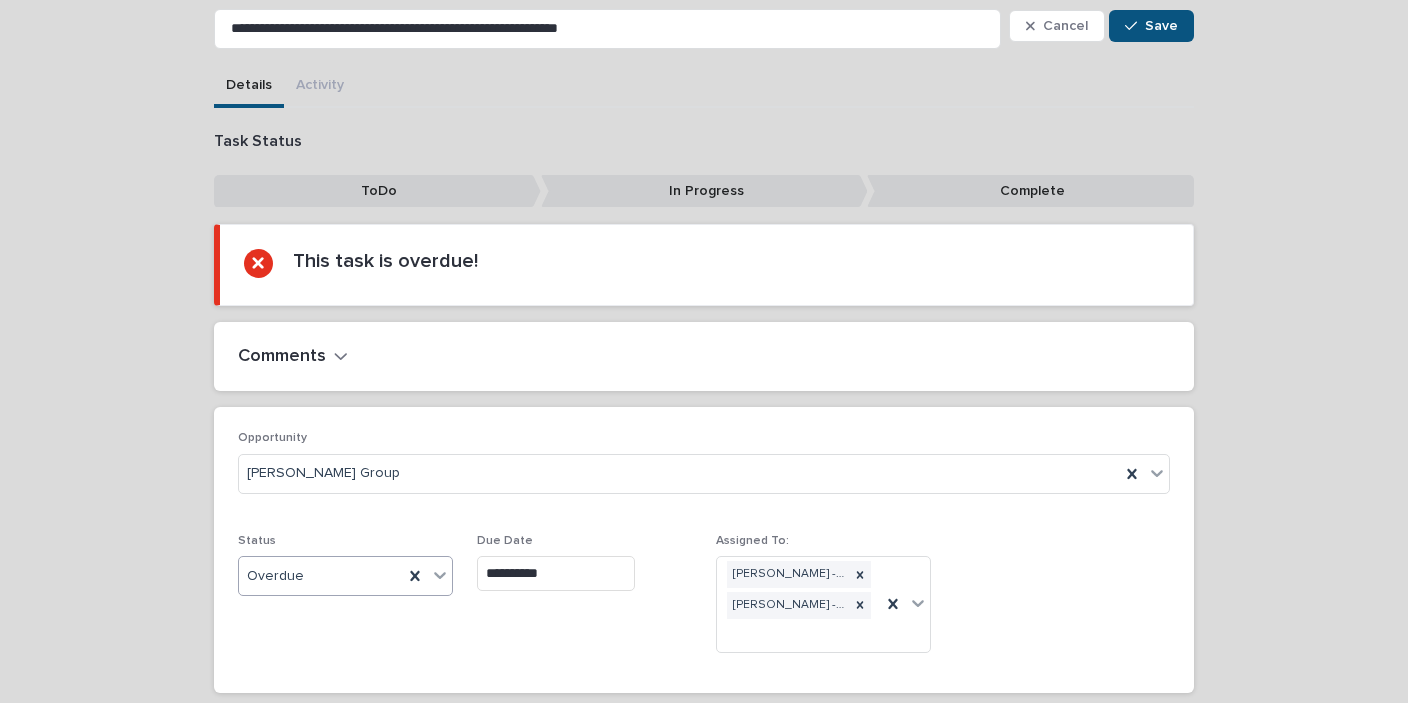 click on "Overdue" at bounding box center [321, 576] 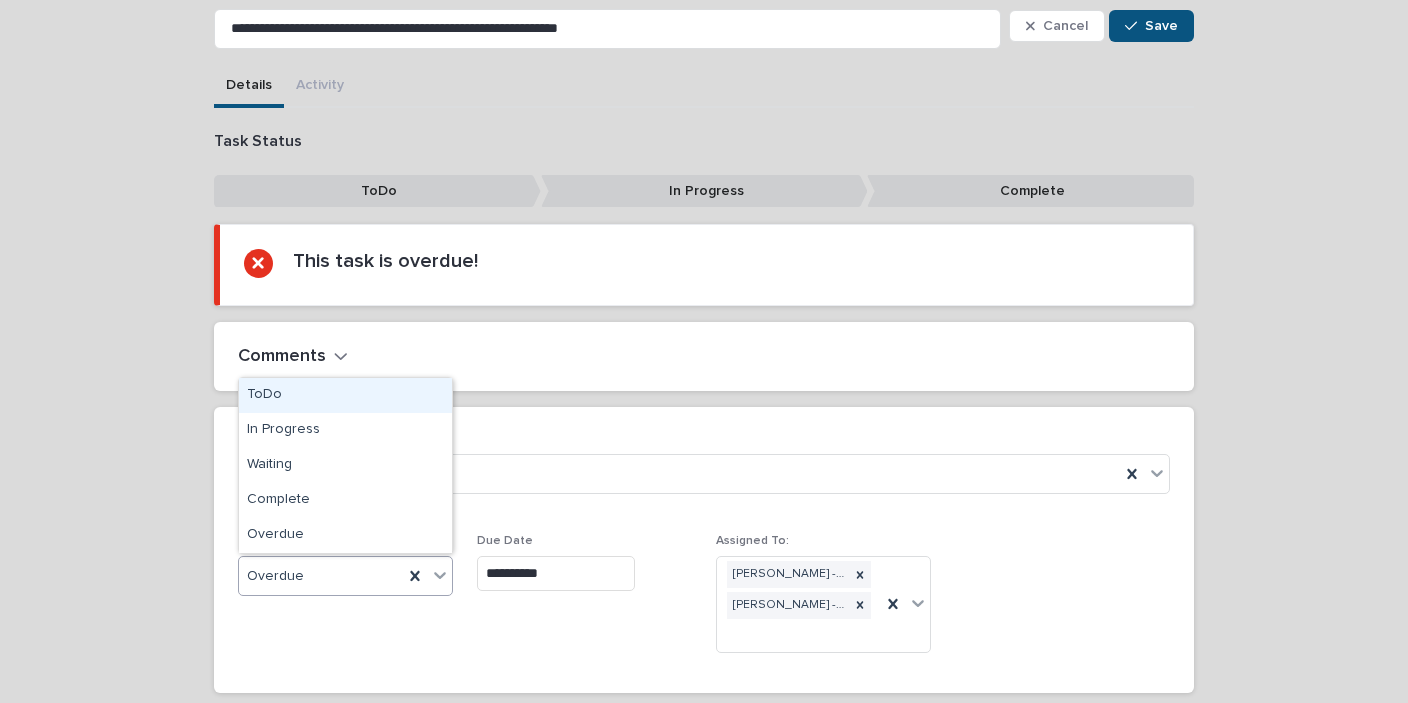 click on "ToDo" at bounding box center [345, 395] 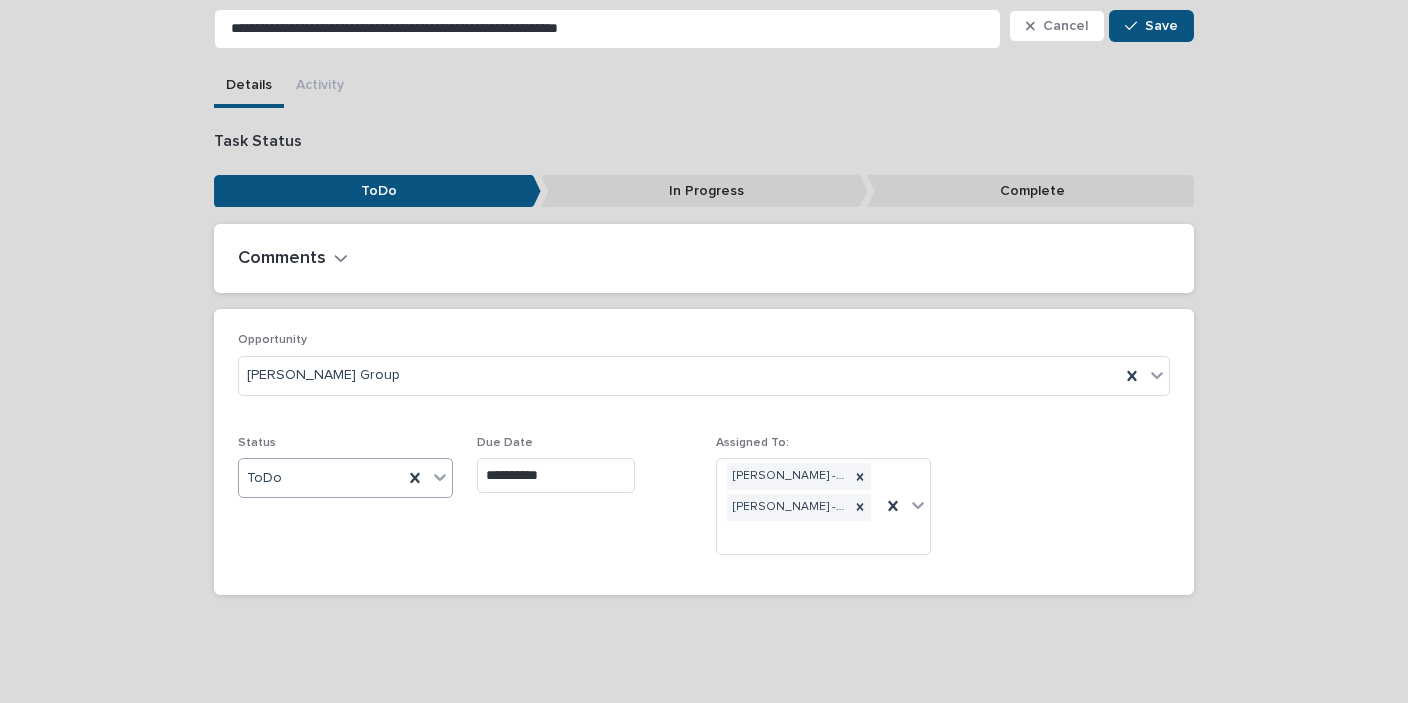 click on "**********" at bounding box center [556, 475] 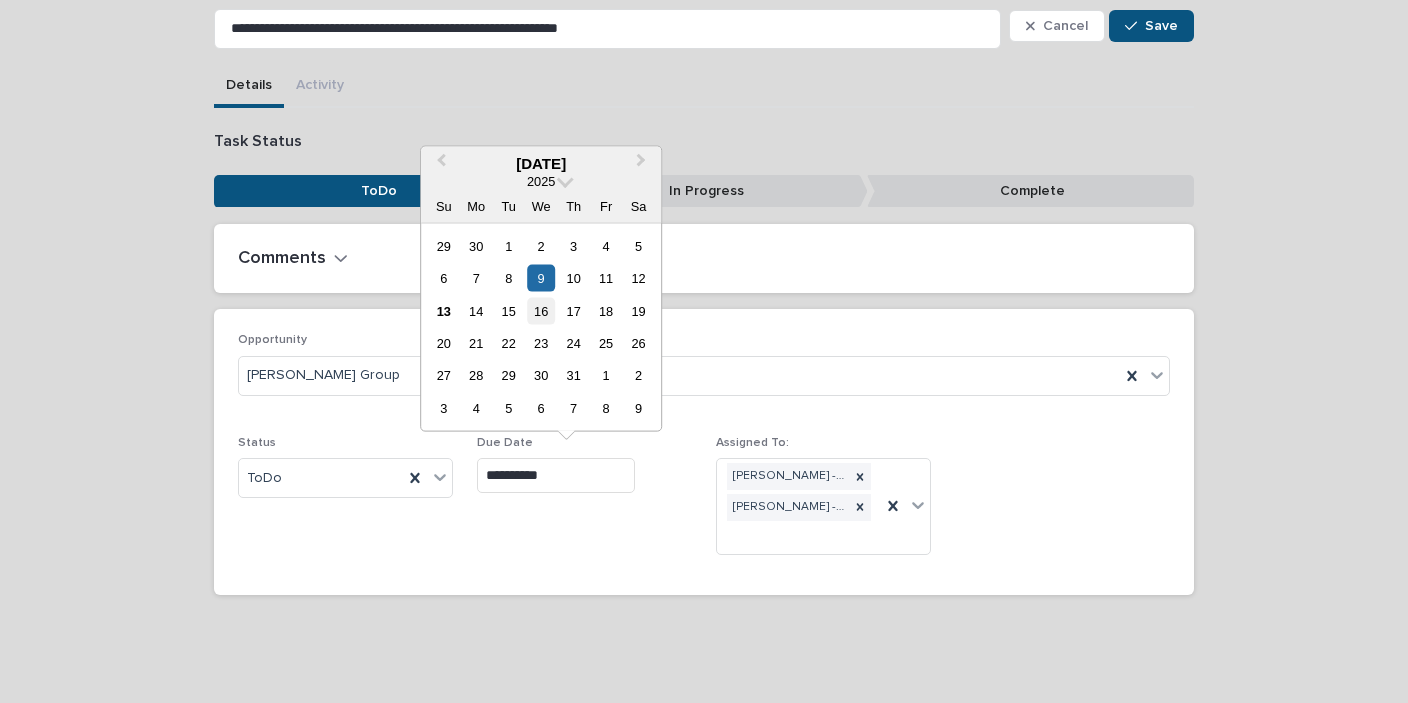 click on "16" at bounding box center (541, 310) 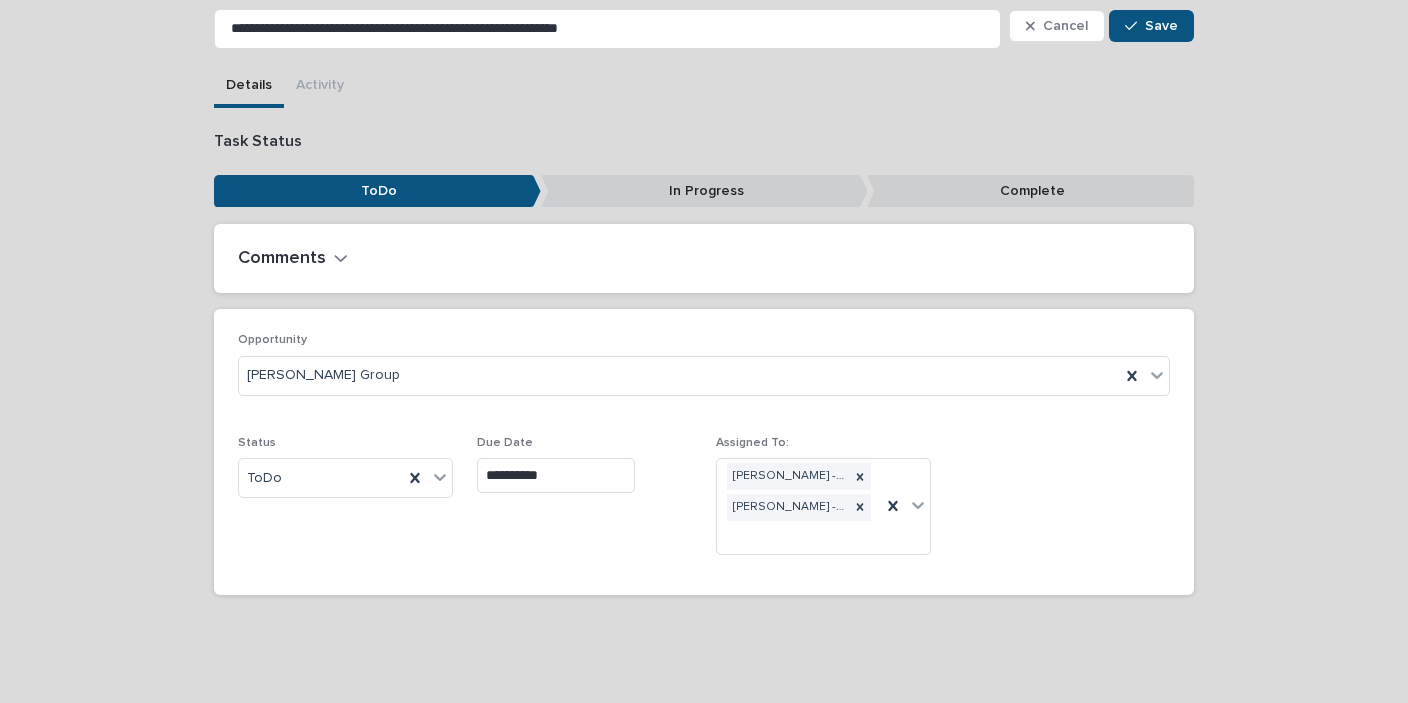 type on "**********" 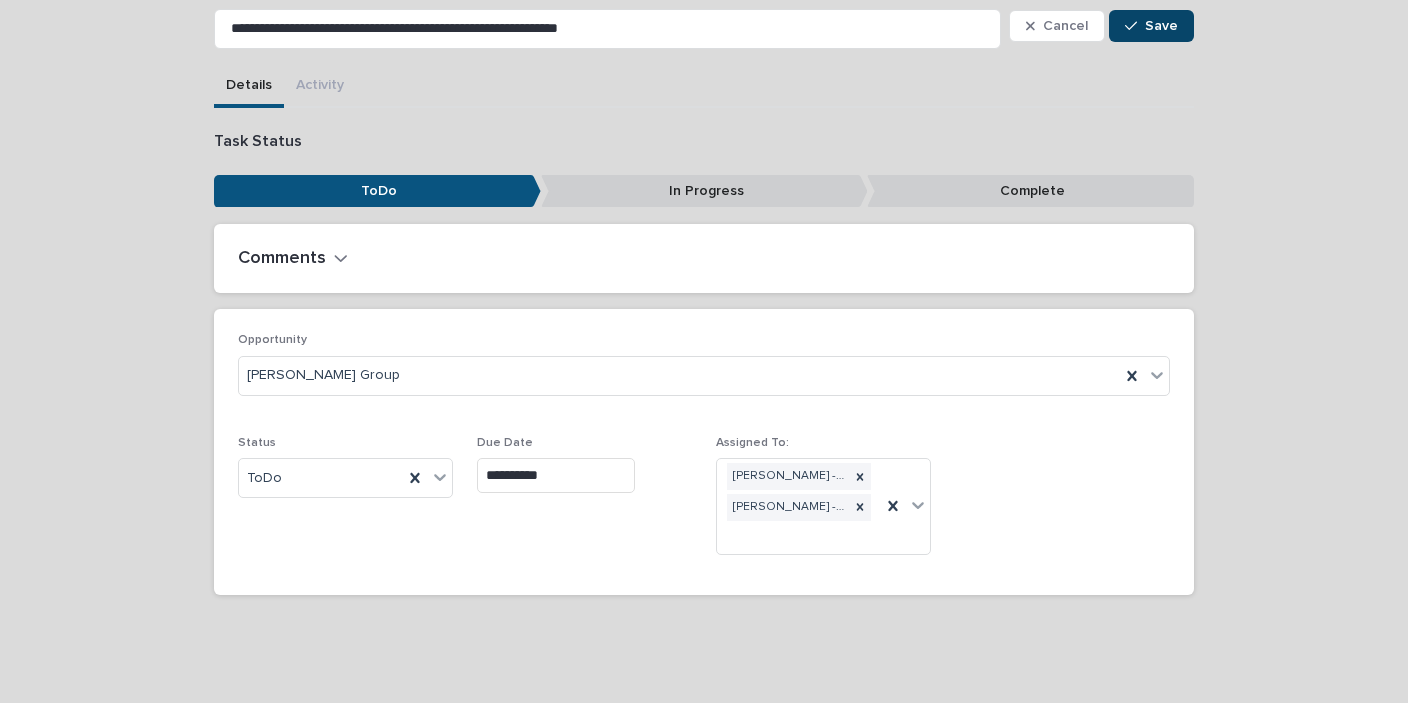 drag, startPoint x: 1162, startPoint y: 10, endPoint x: 1123, endPoint y: 40, distance: 49.20366 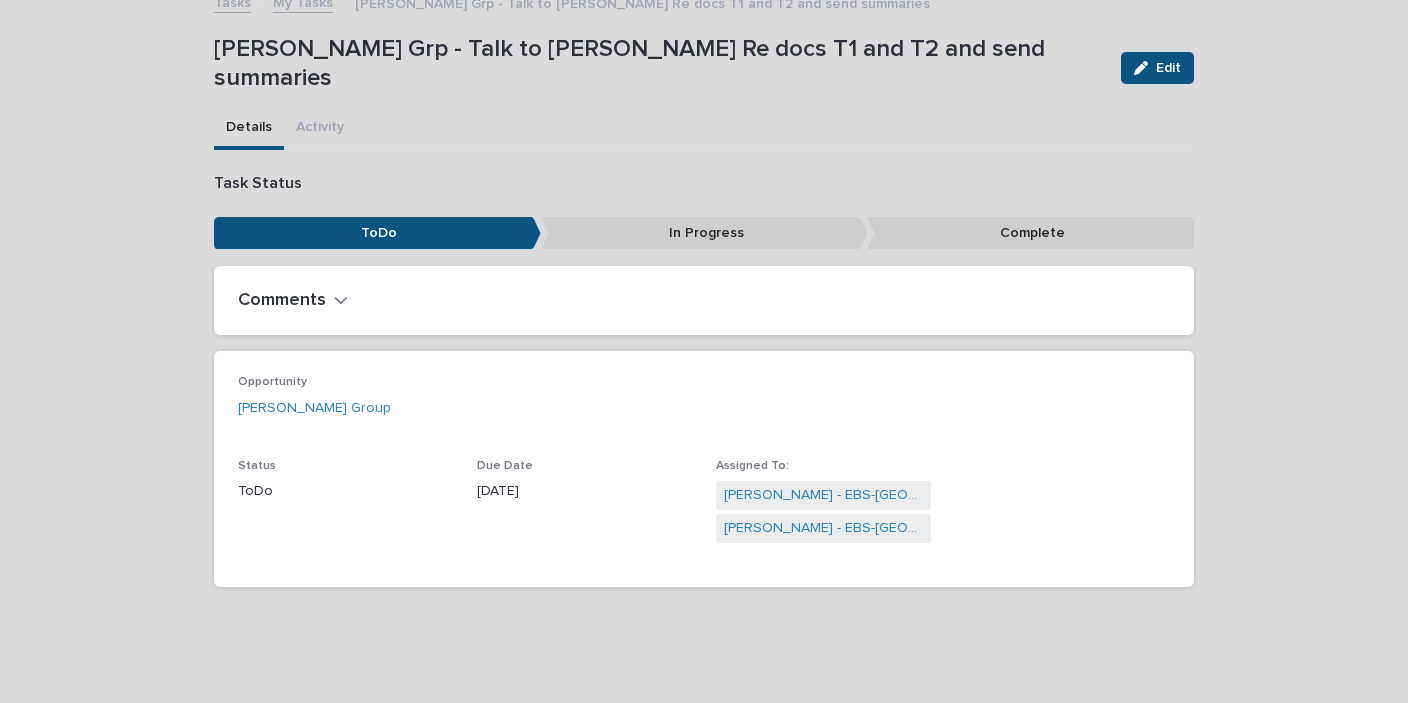 scroll, scrollTop: 123, scrollLeft: 0, axis: vertical 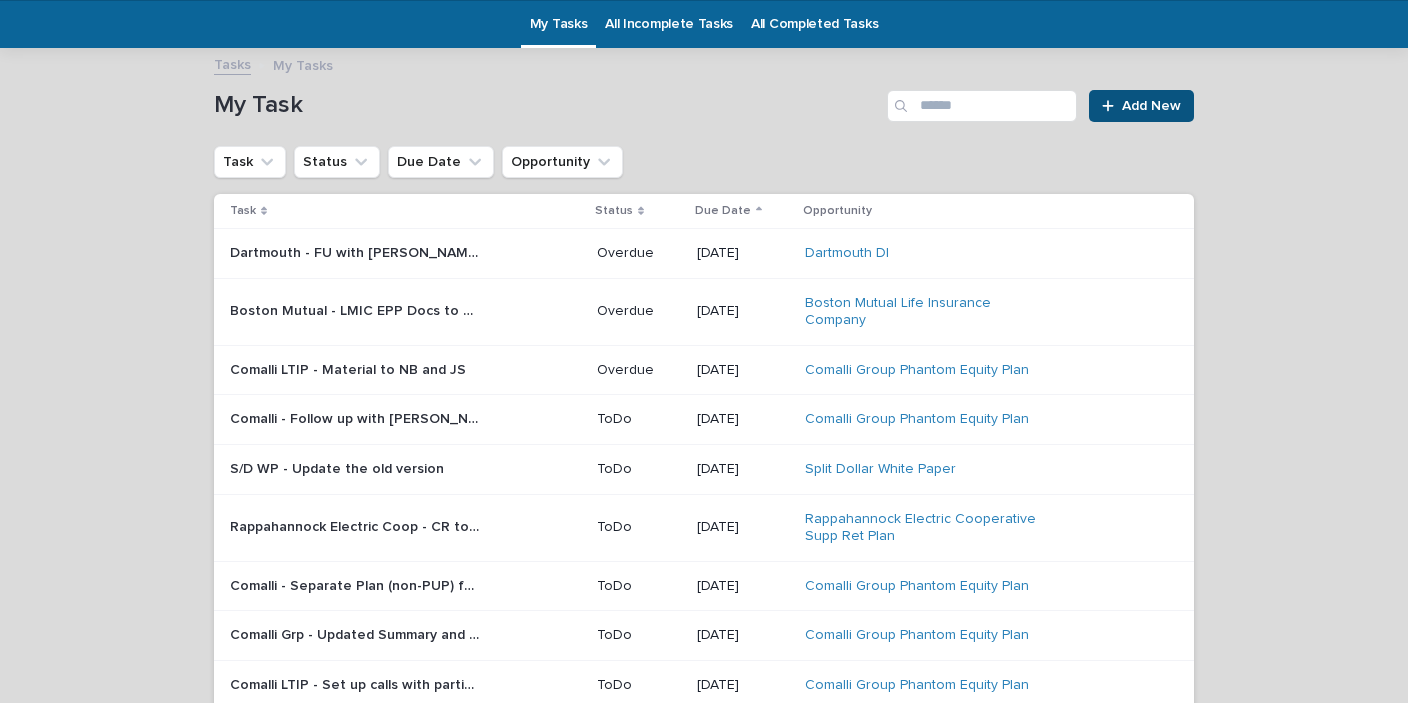 click on "Dartmouth - FU with [PERSON_NAME] Re DI" at bounding box center [357, 251] 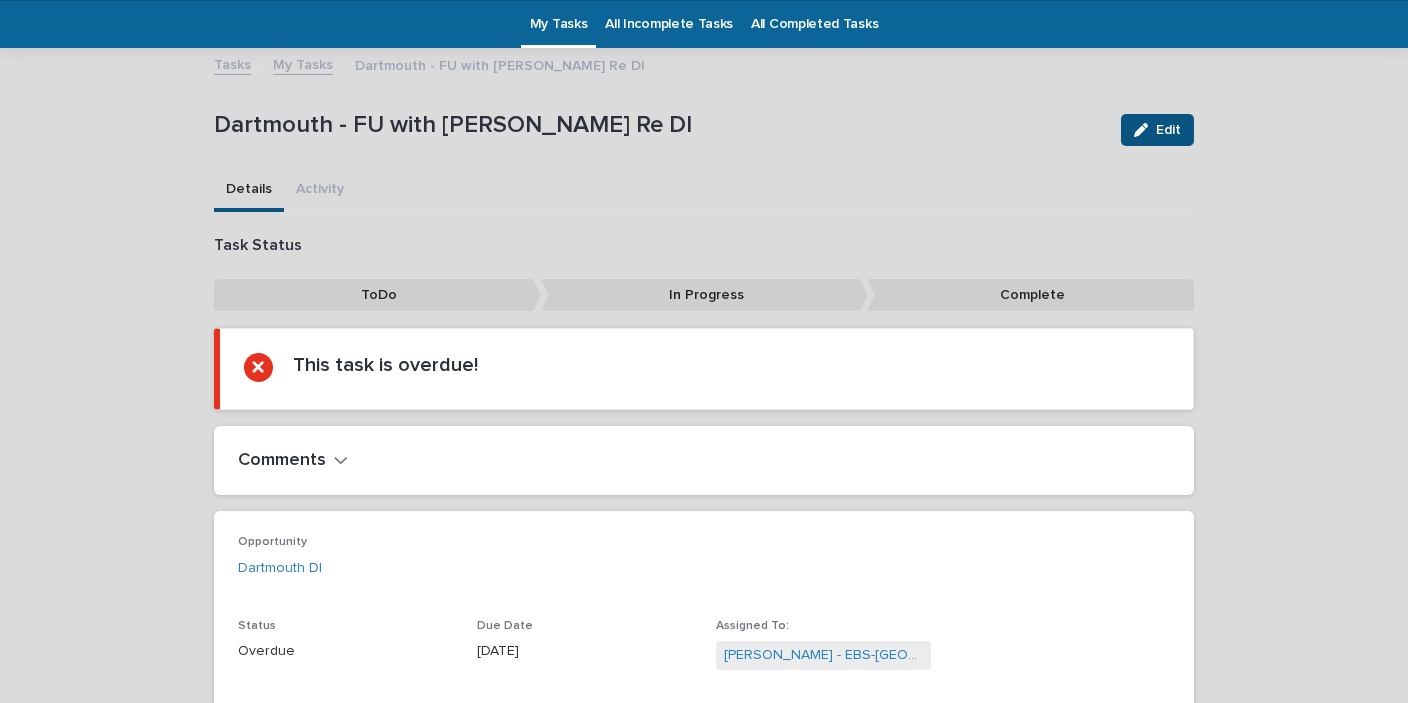 scroll, scrollTop: 63, scrollLeft: 0, axis: vertical 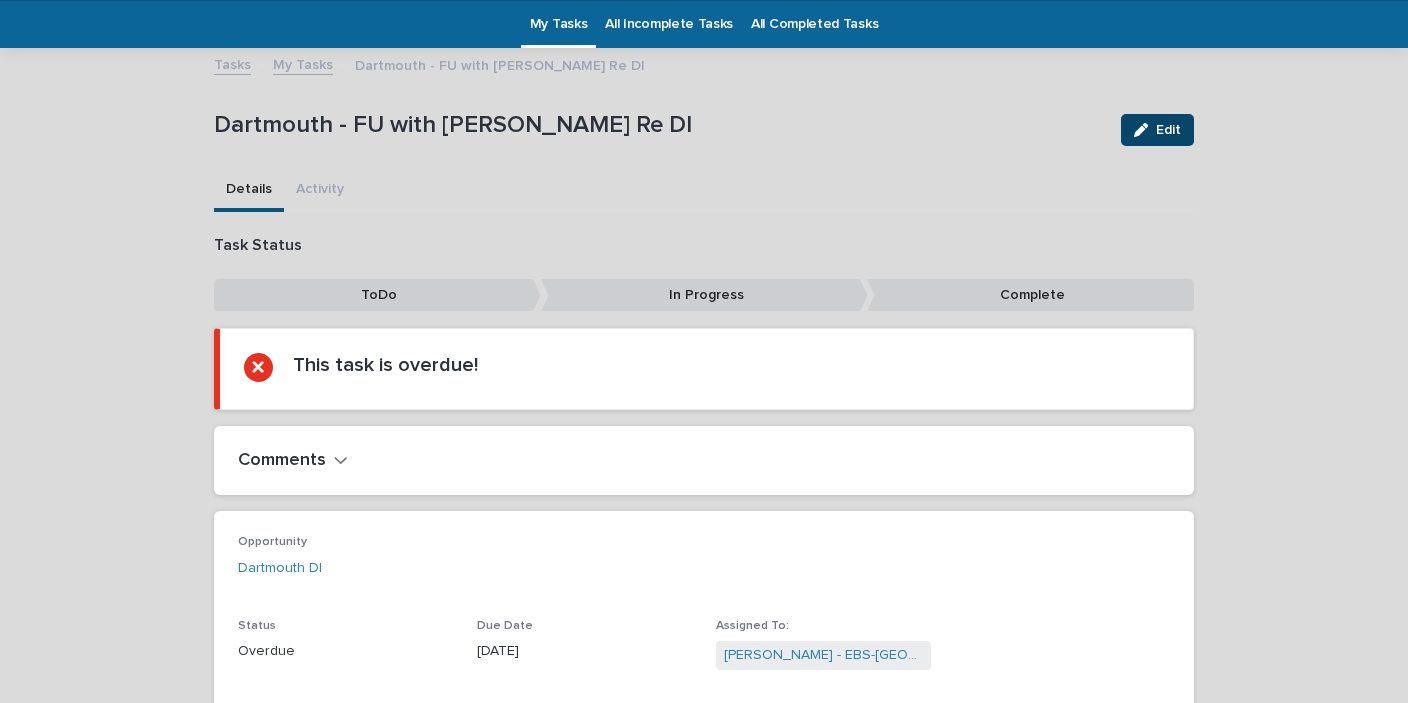 click on "Edit" at bounding box center [1157, 130] 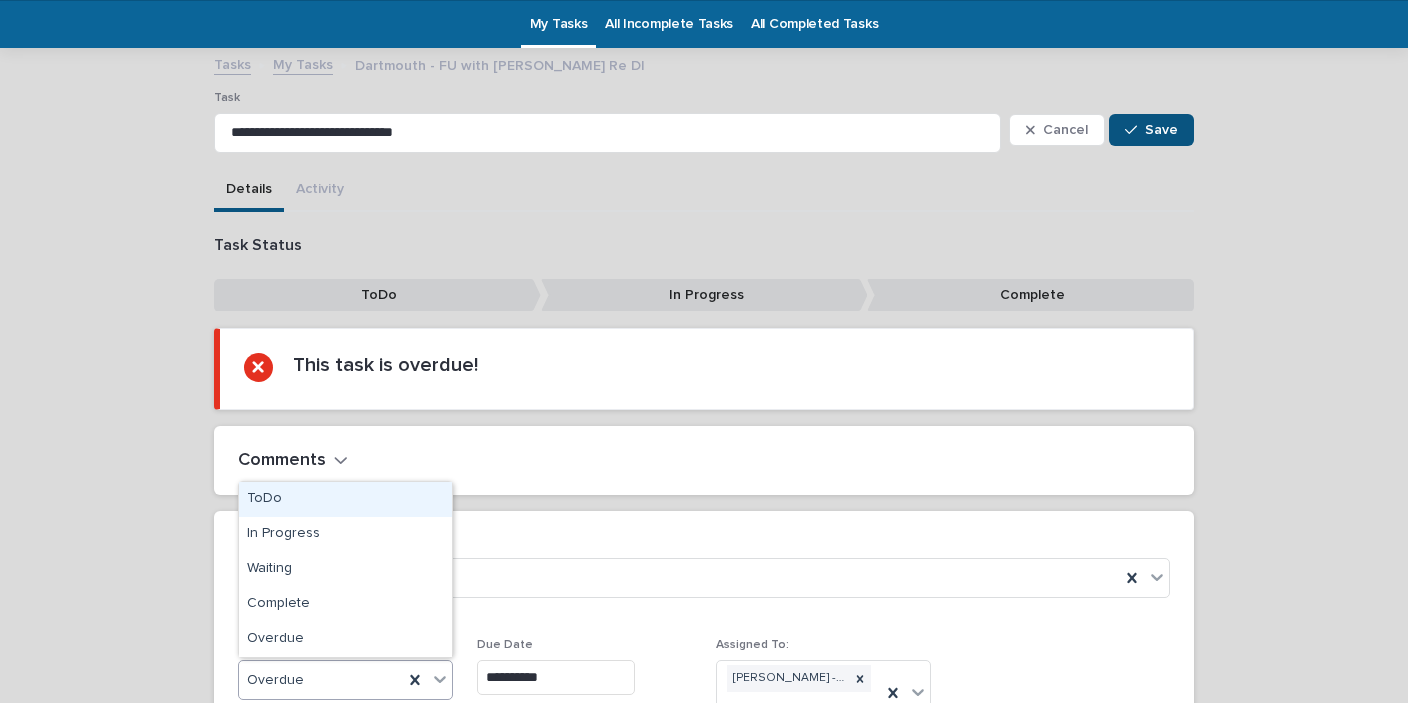 click on "ToDo" at bounding box center (345, 499) 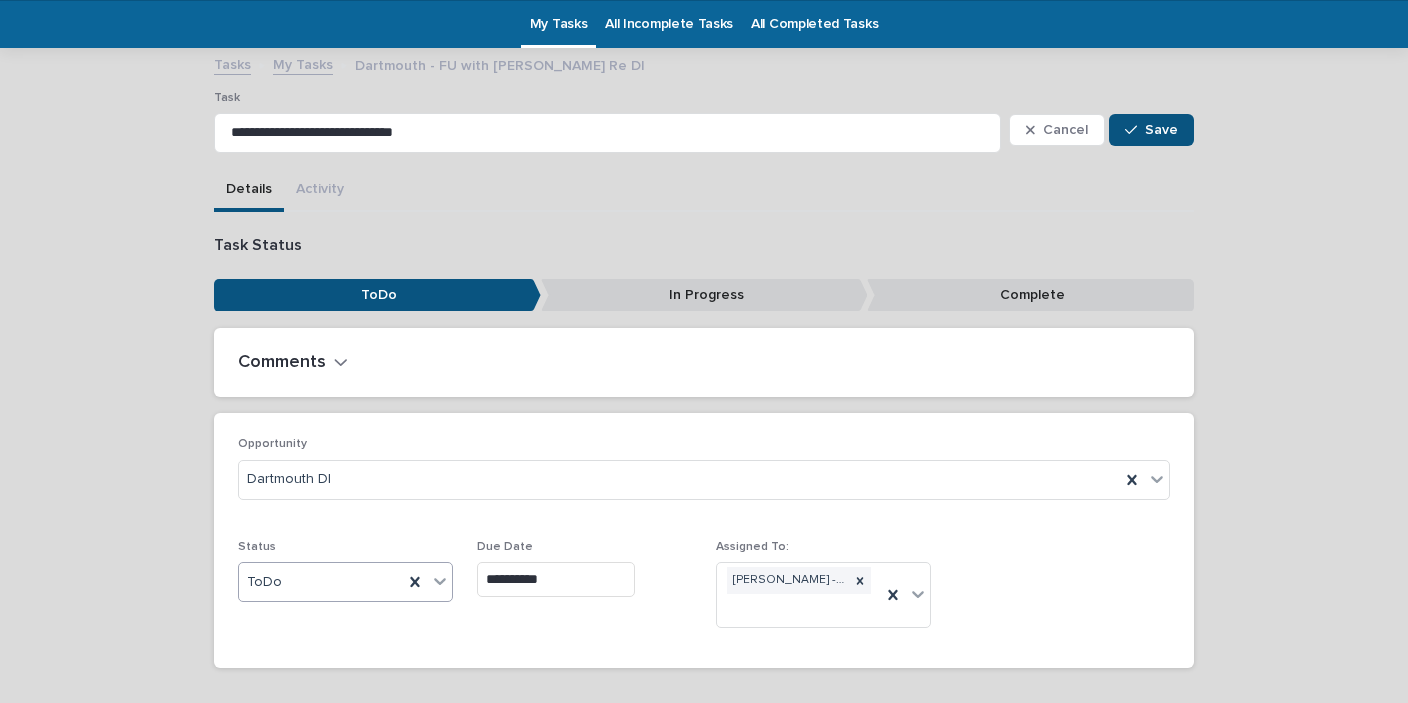 click on "**********" at bounding box center (556, 579) 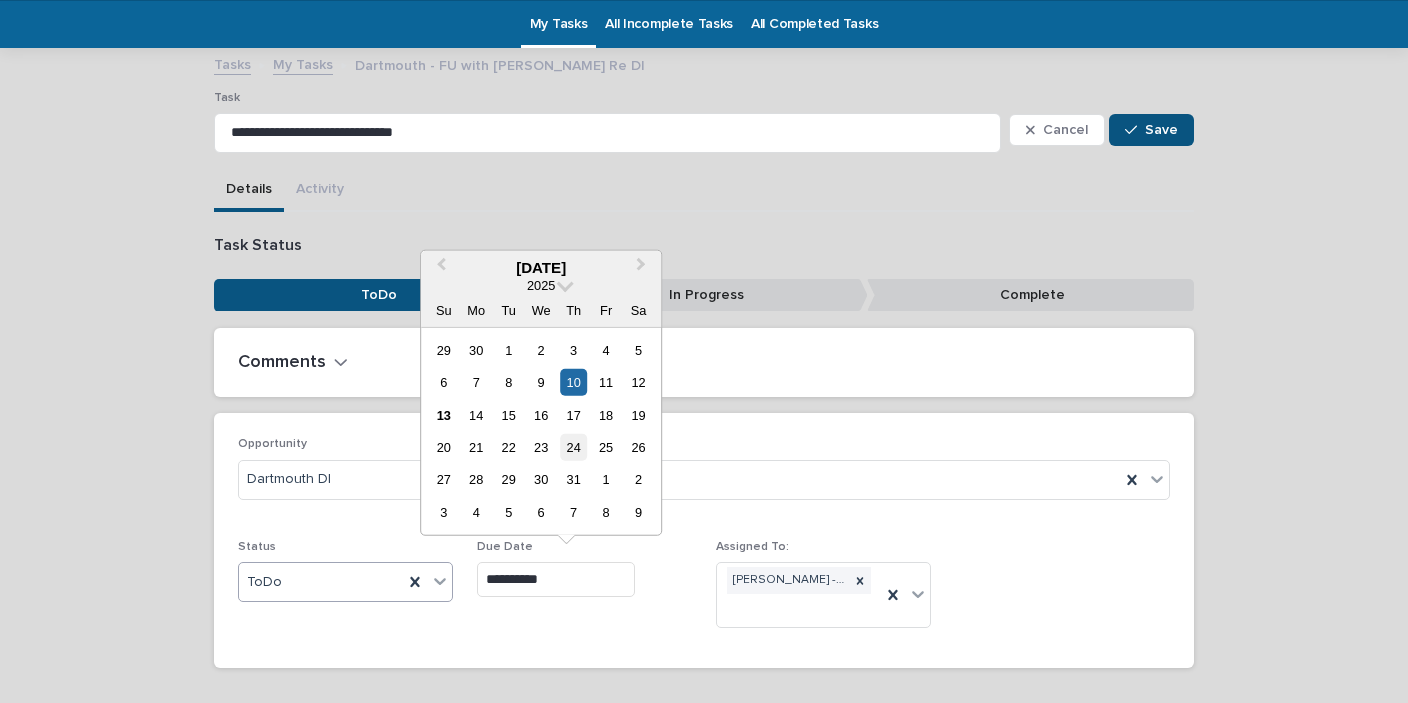 click on "24" at bounding box center (573, 447) 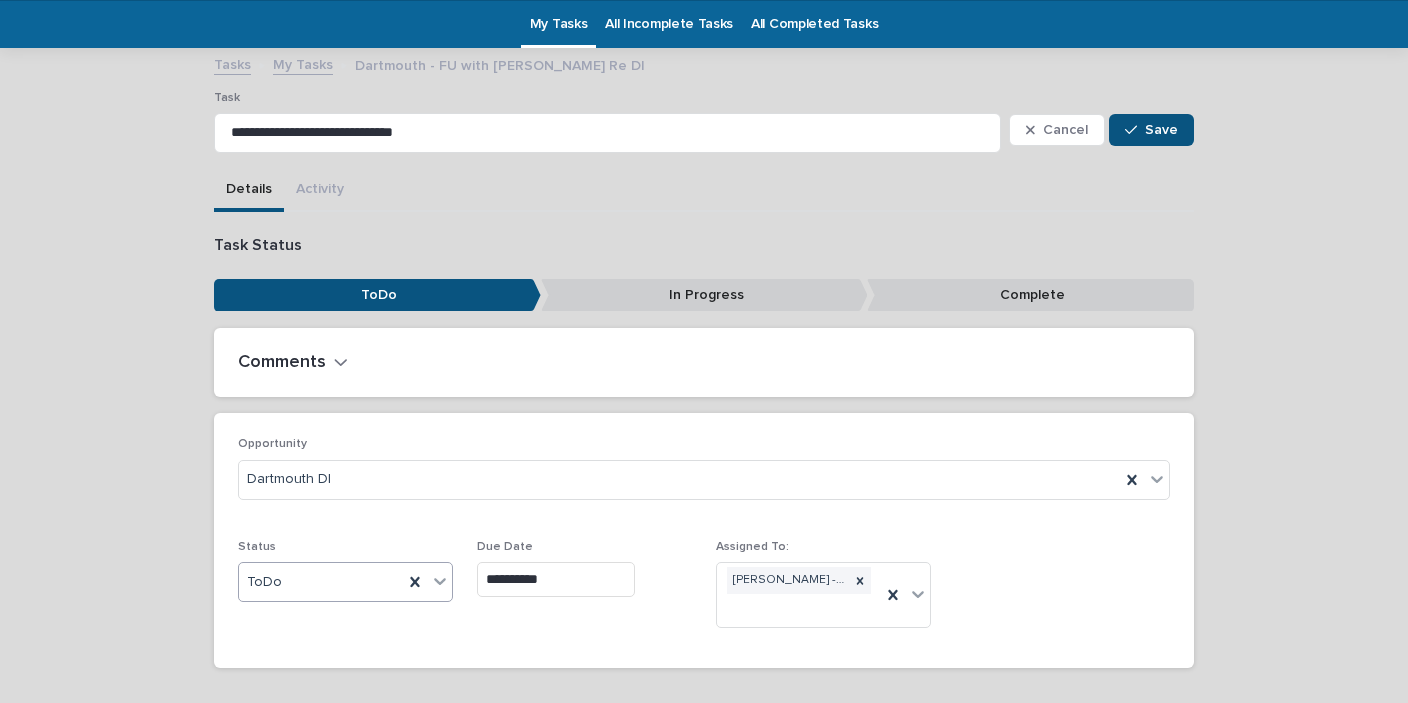 type on "**********" 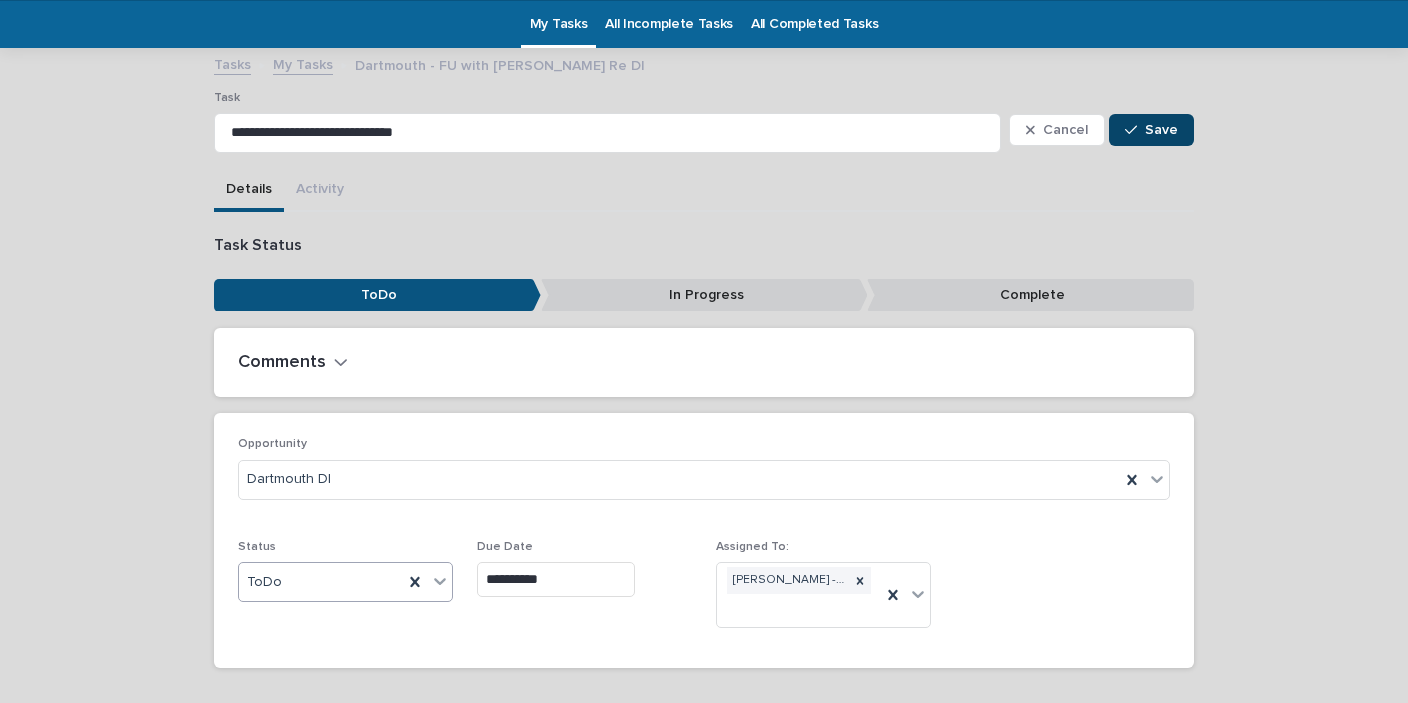 click 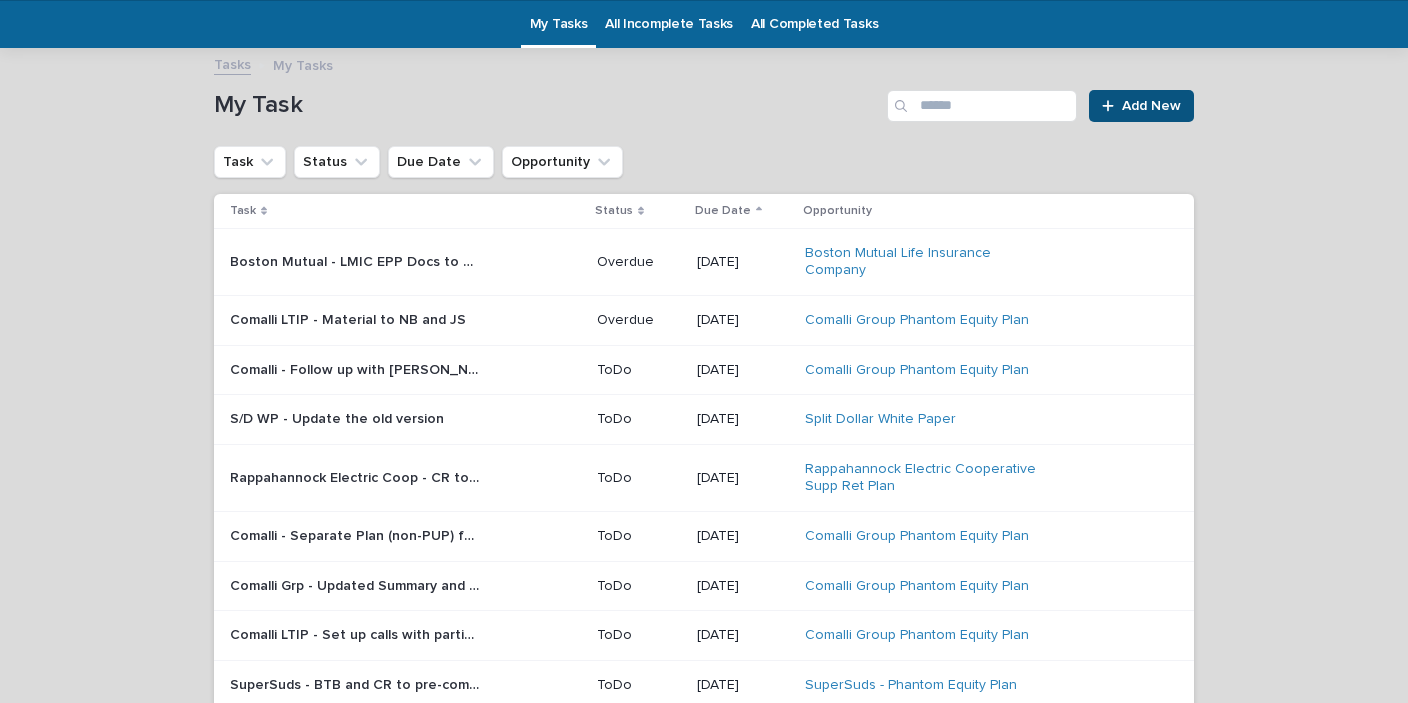 scroll, scrollTop: 63, scrollLeft: 0, axis: vertical 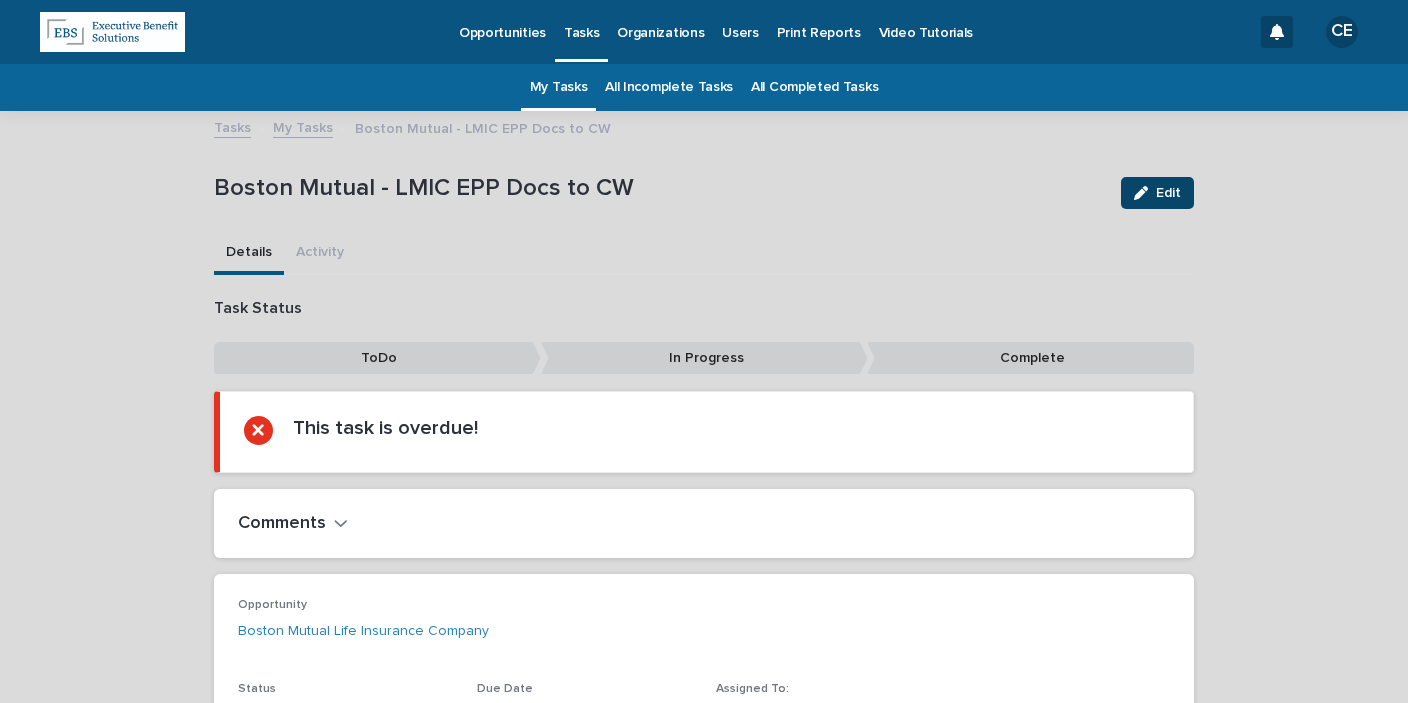 click on "Edit" at bounding box center [1168, 193] 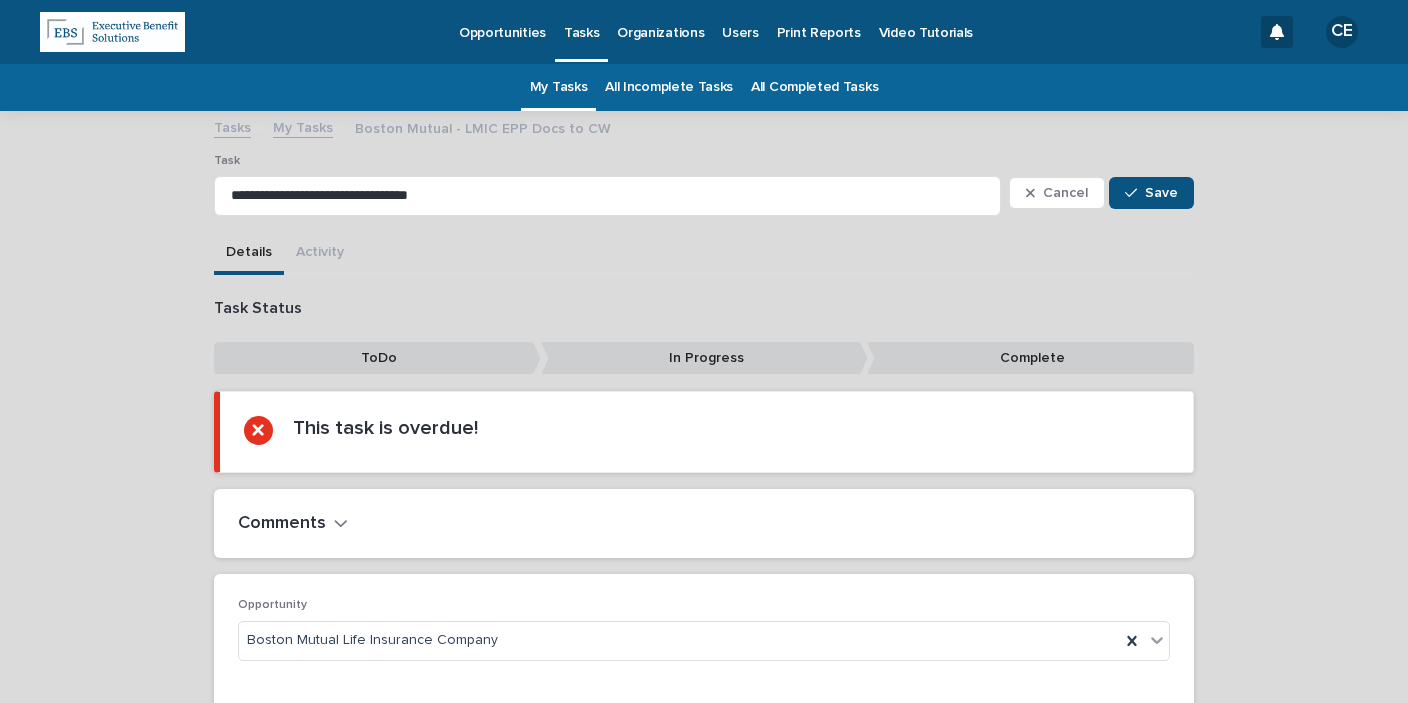 scroll, scrollTop: 167, scrollLeft: 0, axis: vertical 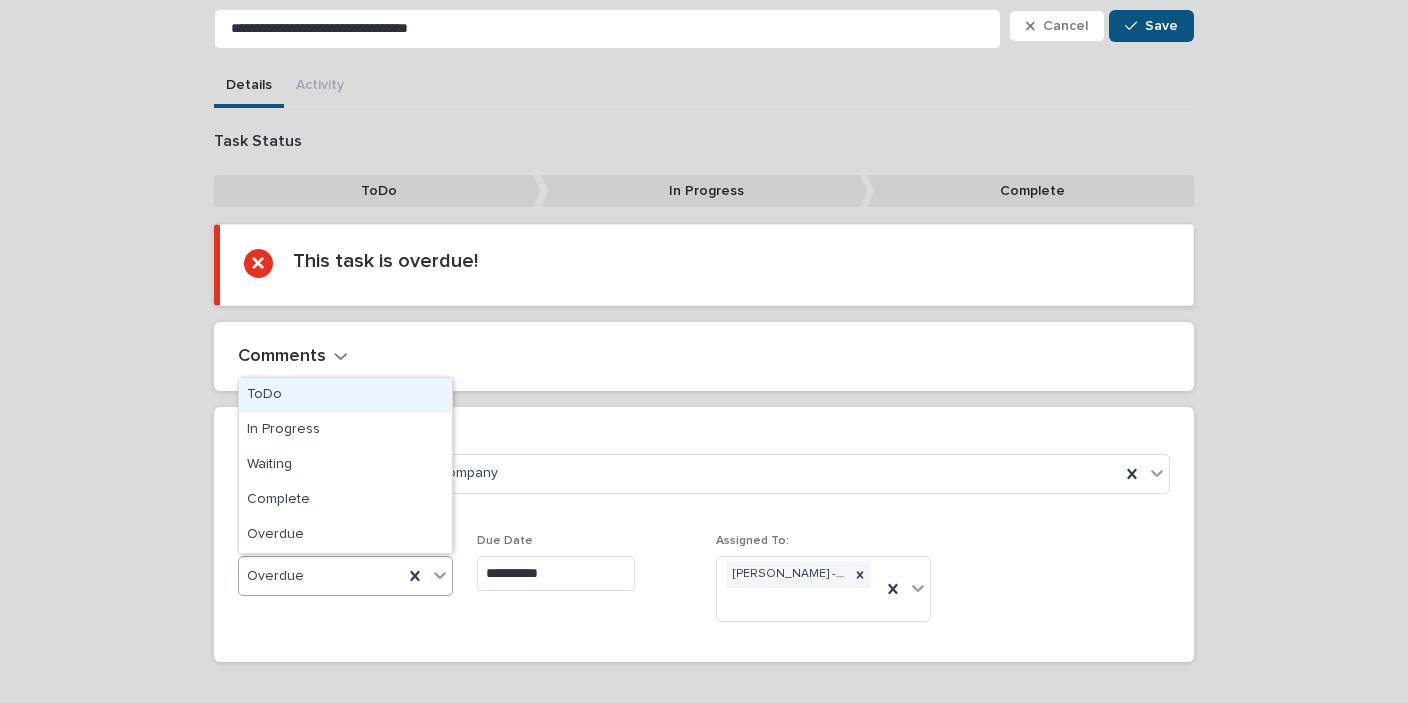click on "ToDo" at bounding box center (345, 395) 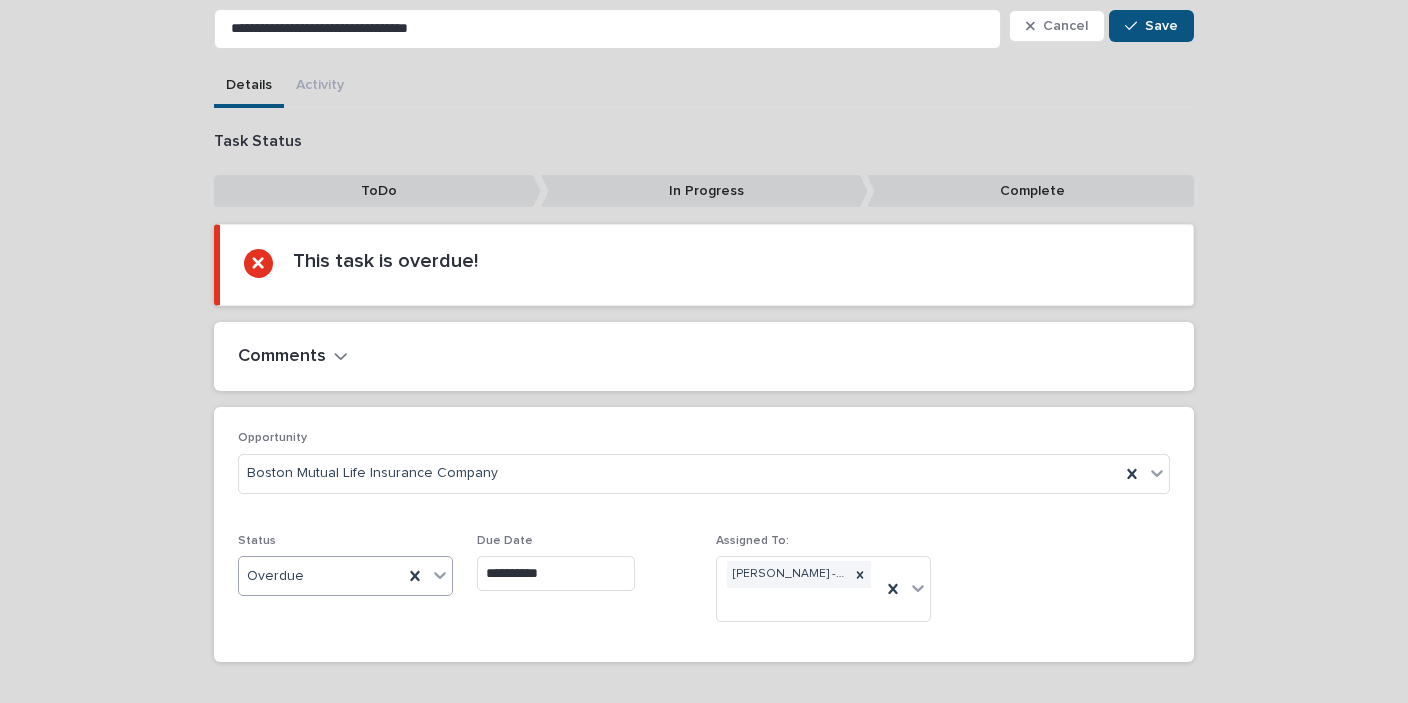 scroll, scrollTop: 142, scrollLeft: 0, axis: vertical 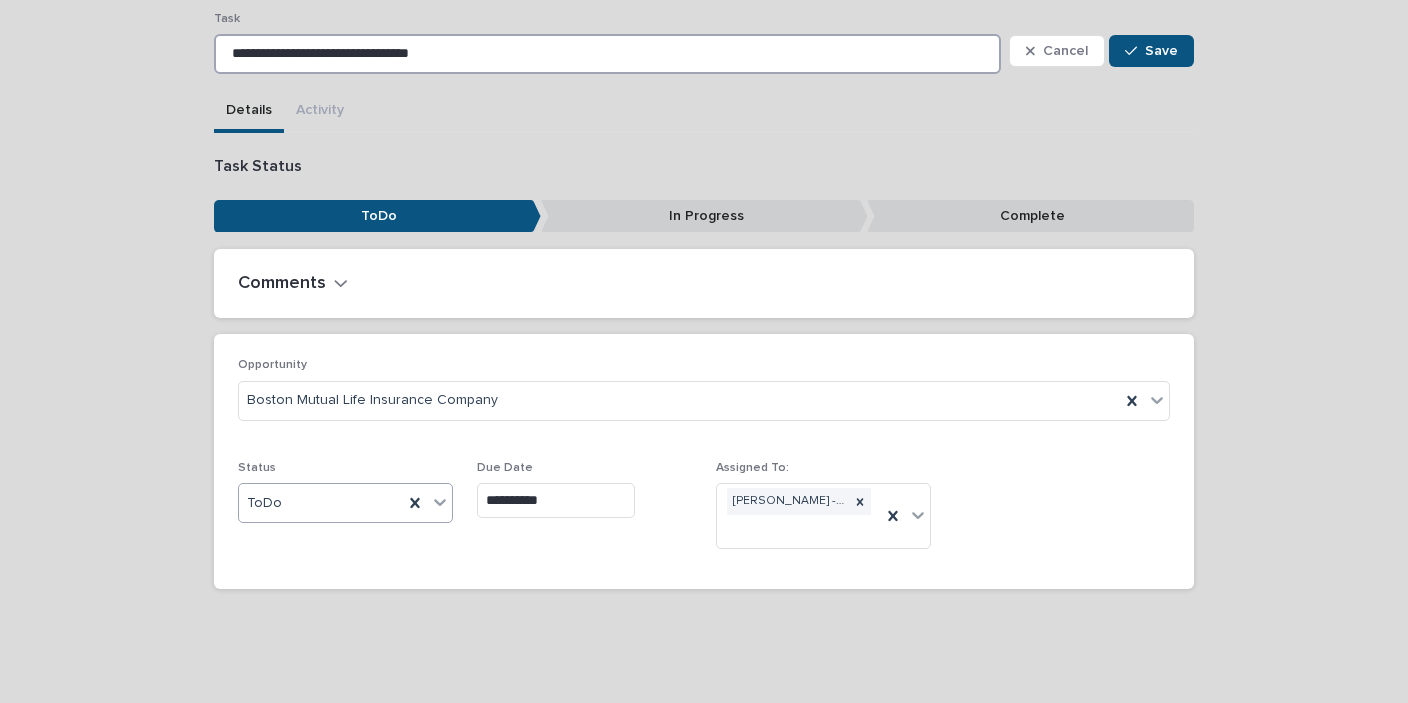 click on "**********" at bounding box center (607, 54) 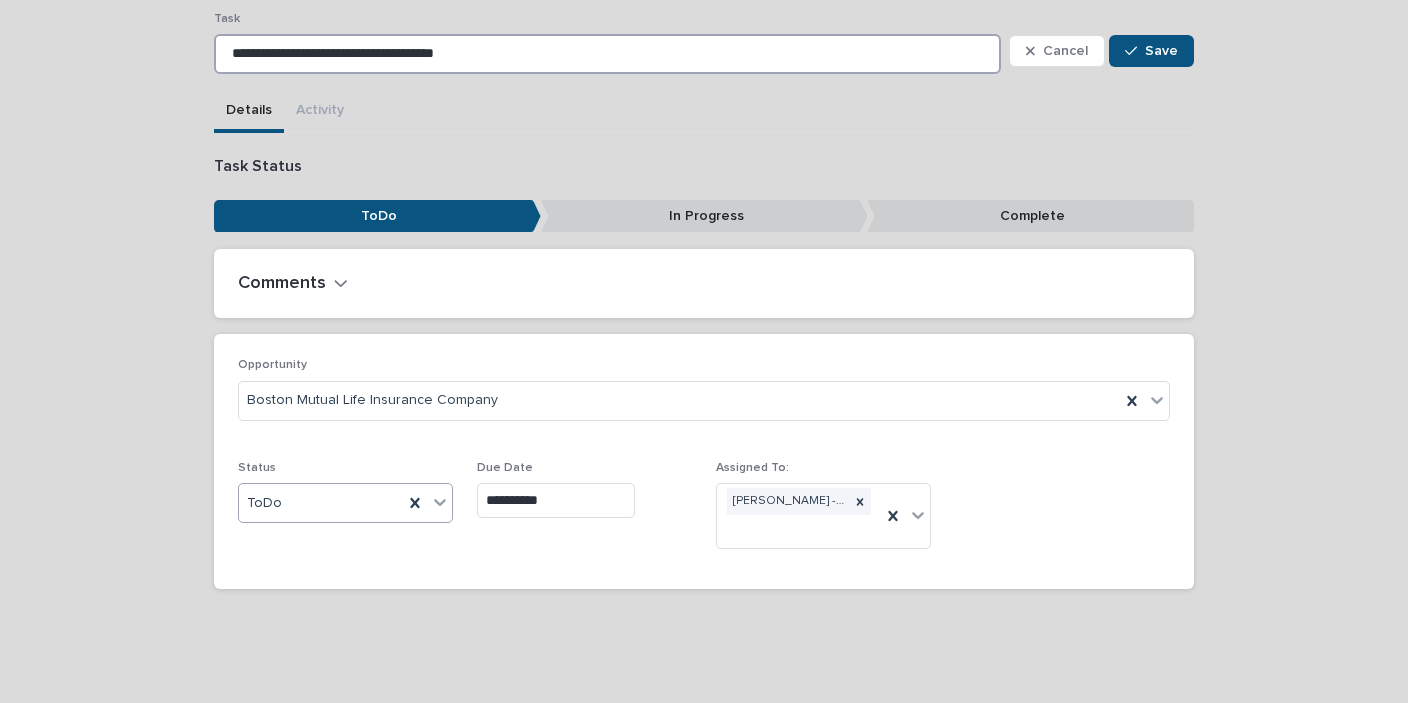 type on "**********" 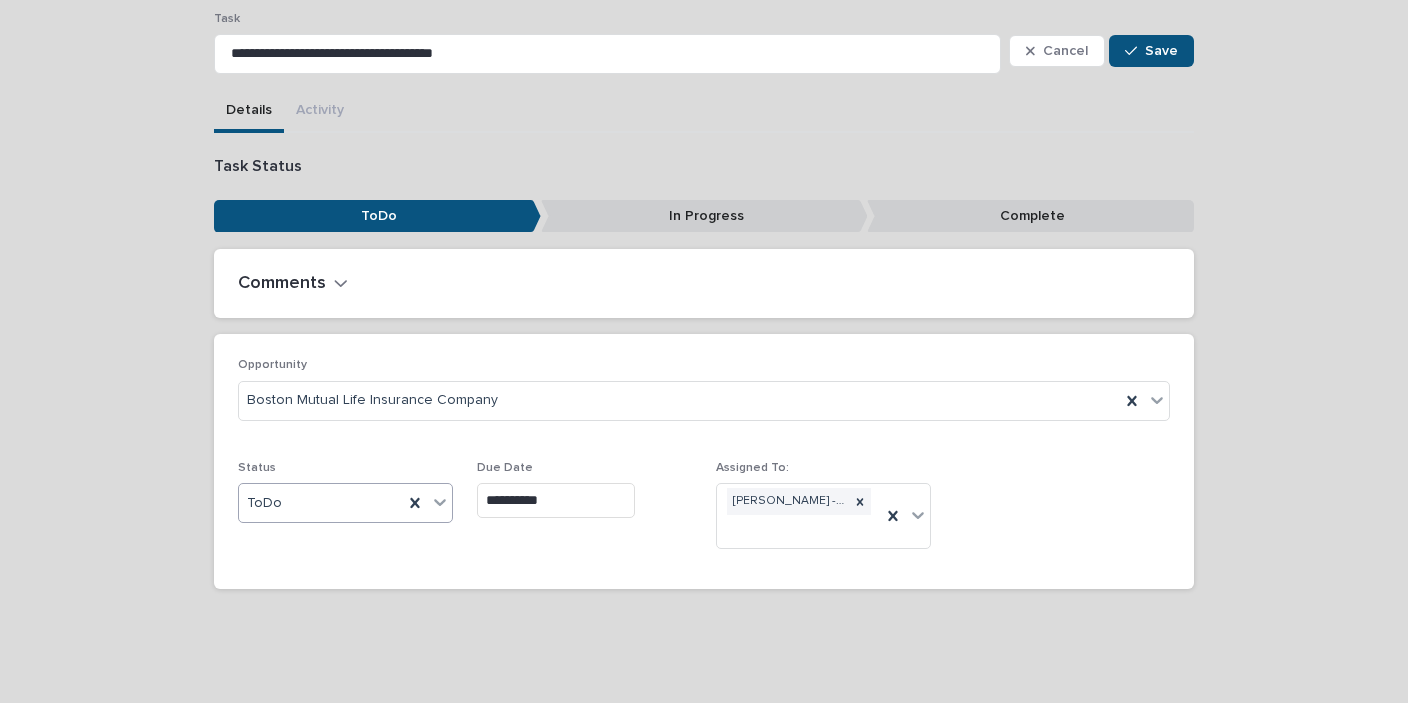 click on "**********" at bounding box center (556, 500) 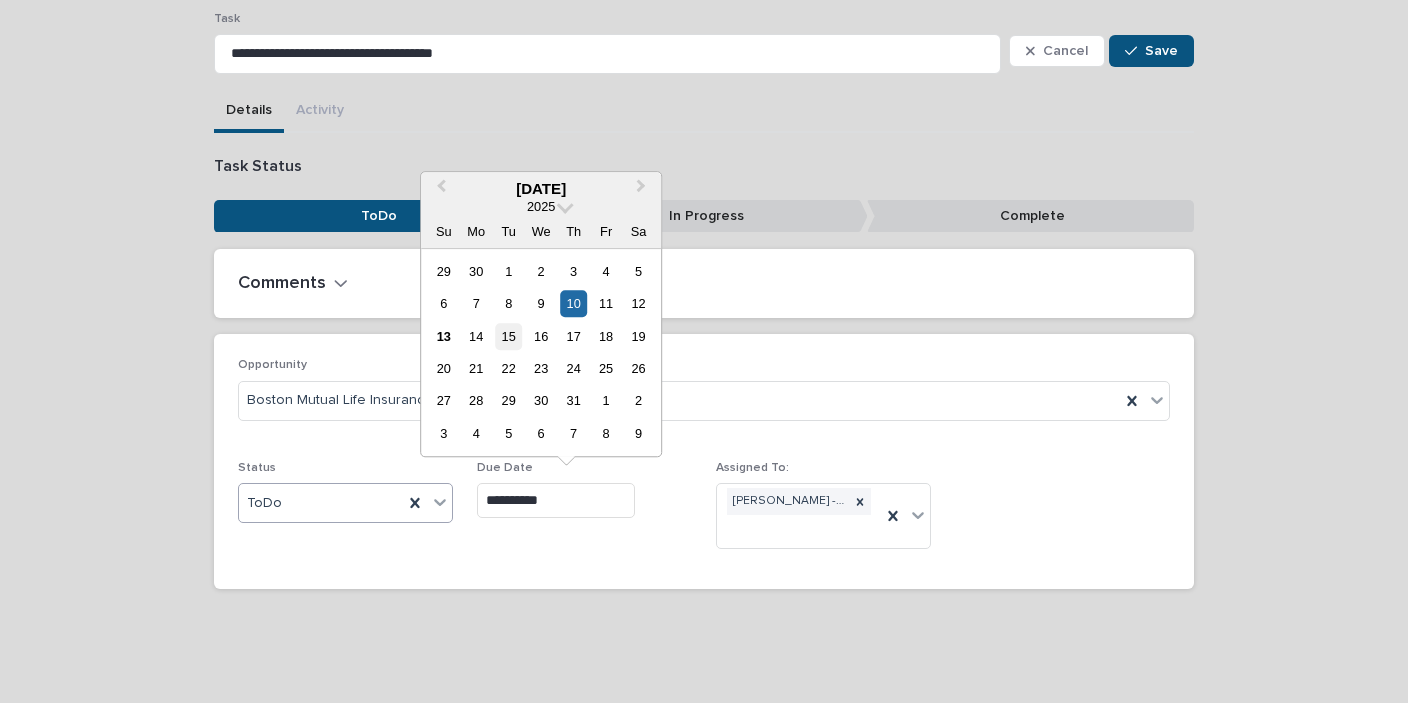 click on "15" at bounding box center (508, 336) 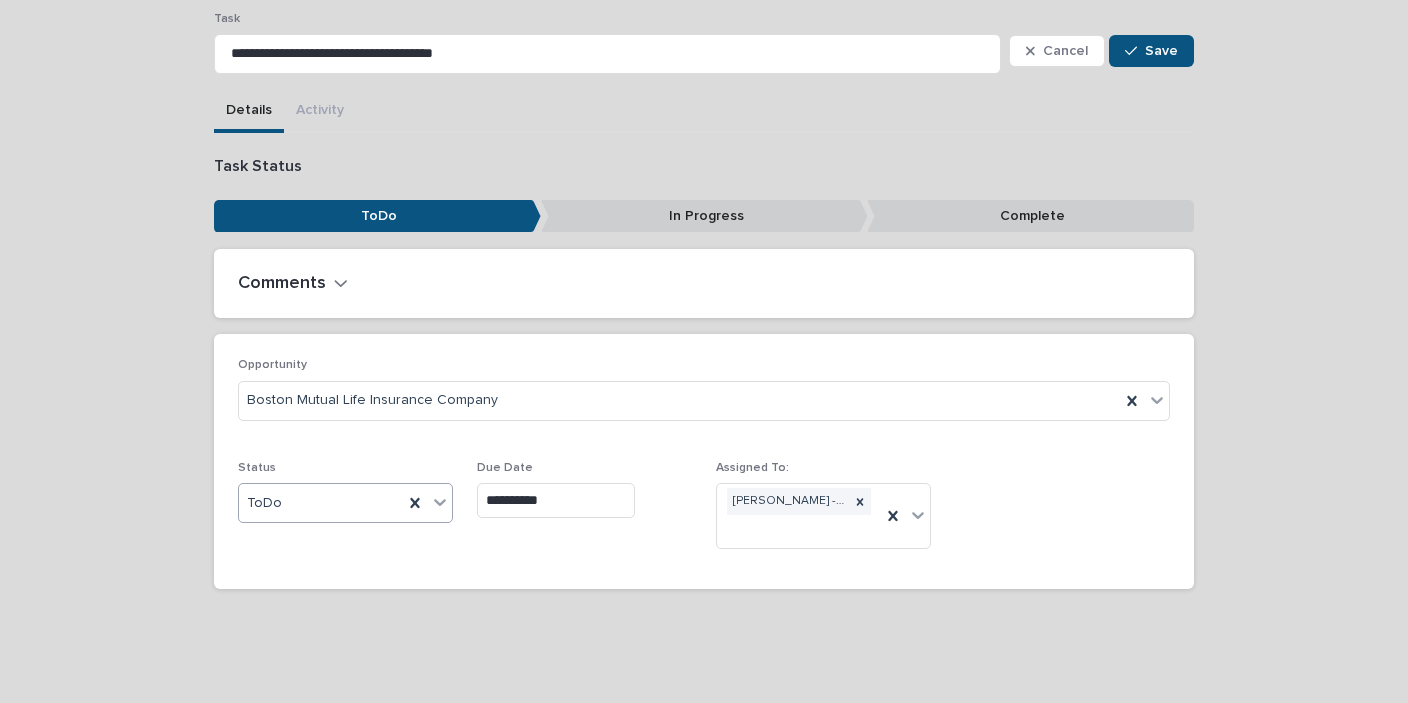 type on "**********" 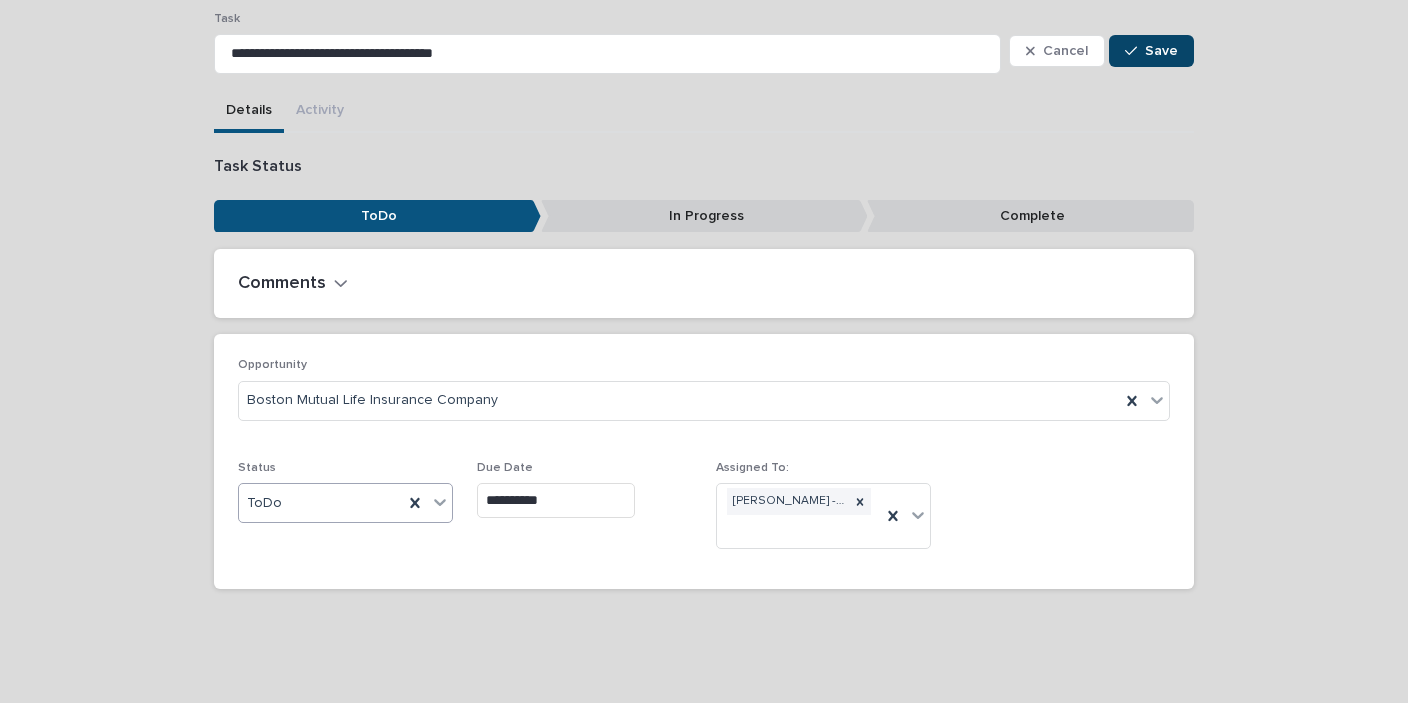 click on "Save" at bounding box center [1151, 51] 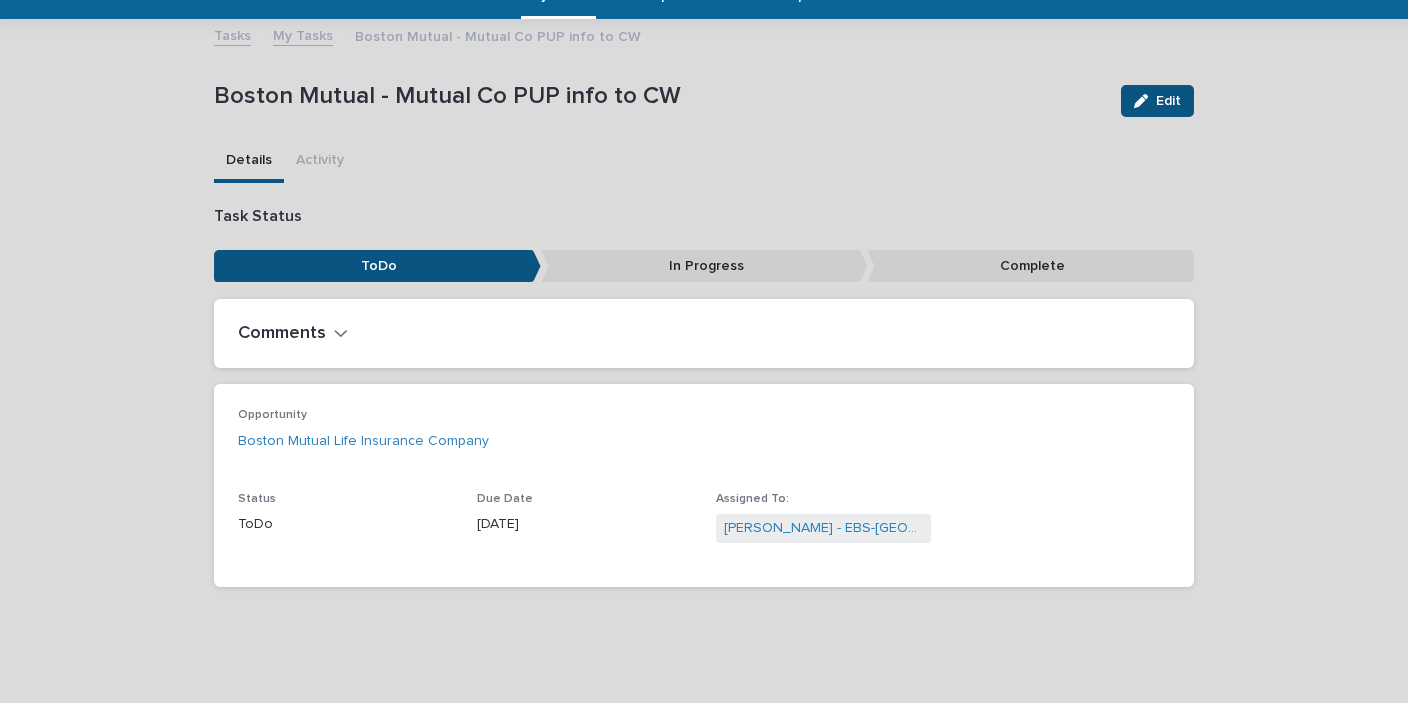 scroll, scrollTop: 90, scrollLeft: 0, axis: vertical 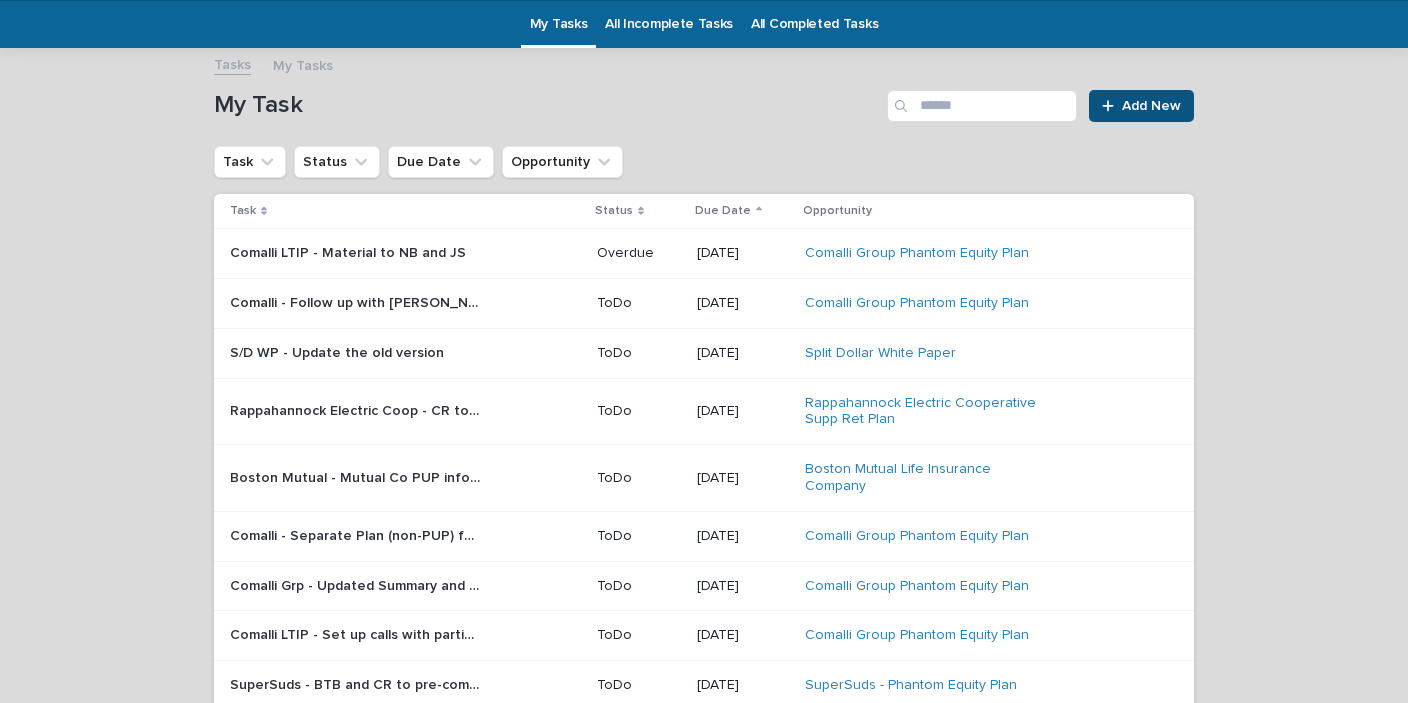 click on "Comalli LTIP - Material to NB and JS" at bounding box center (350, 251) 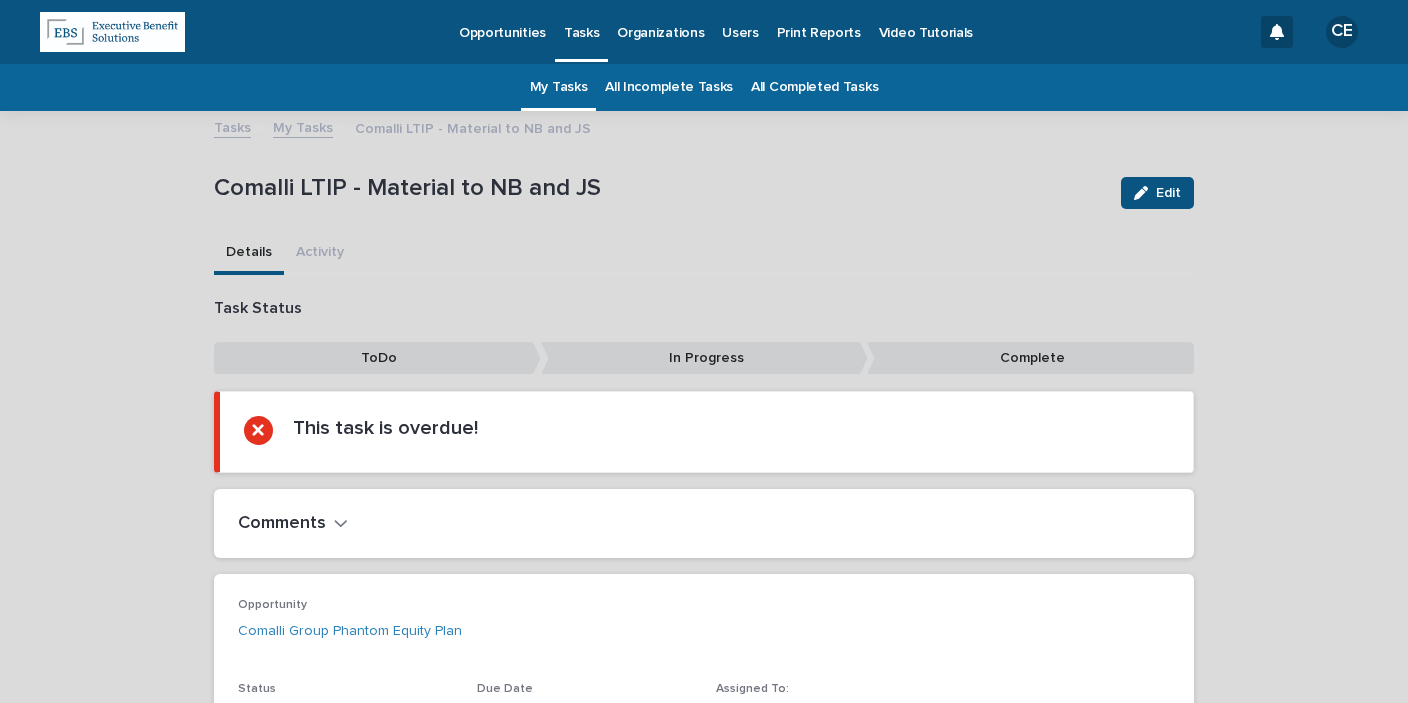 scroll, scrollTop: 167, scrollLeft: 0, axis: vertical 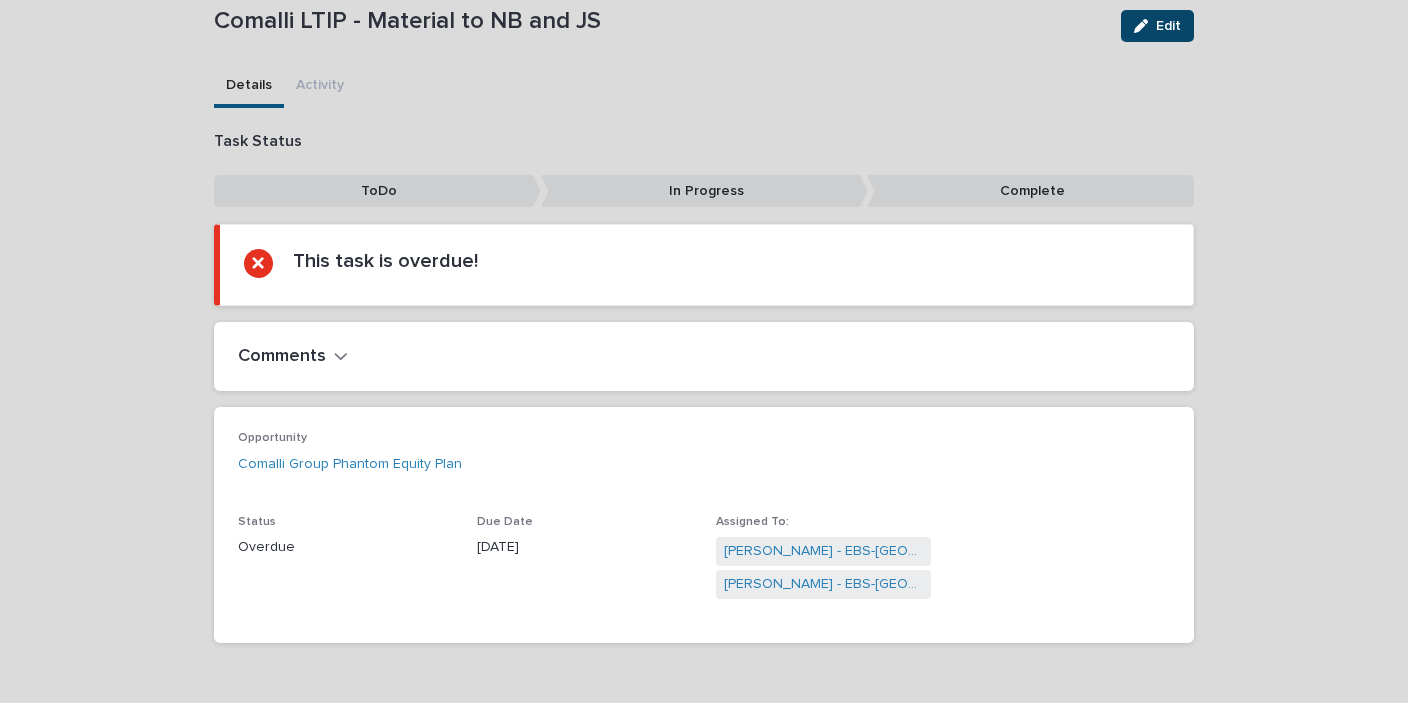click on "Edit" at bounding box center [1168, 26] 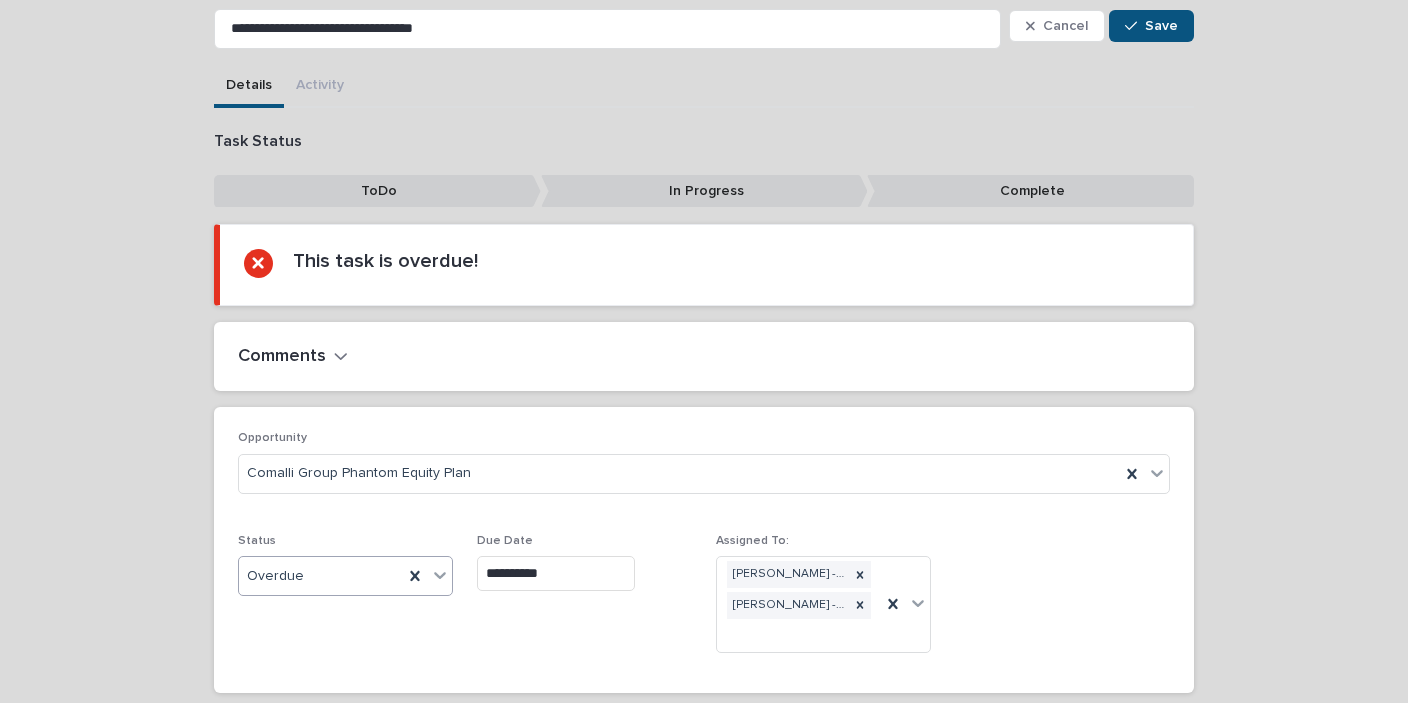 click on "Overdue" at bounding box center (321, 576) 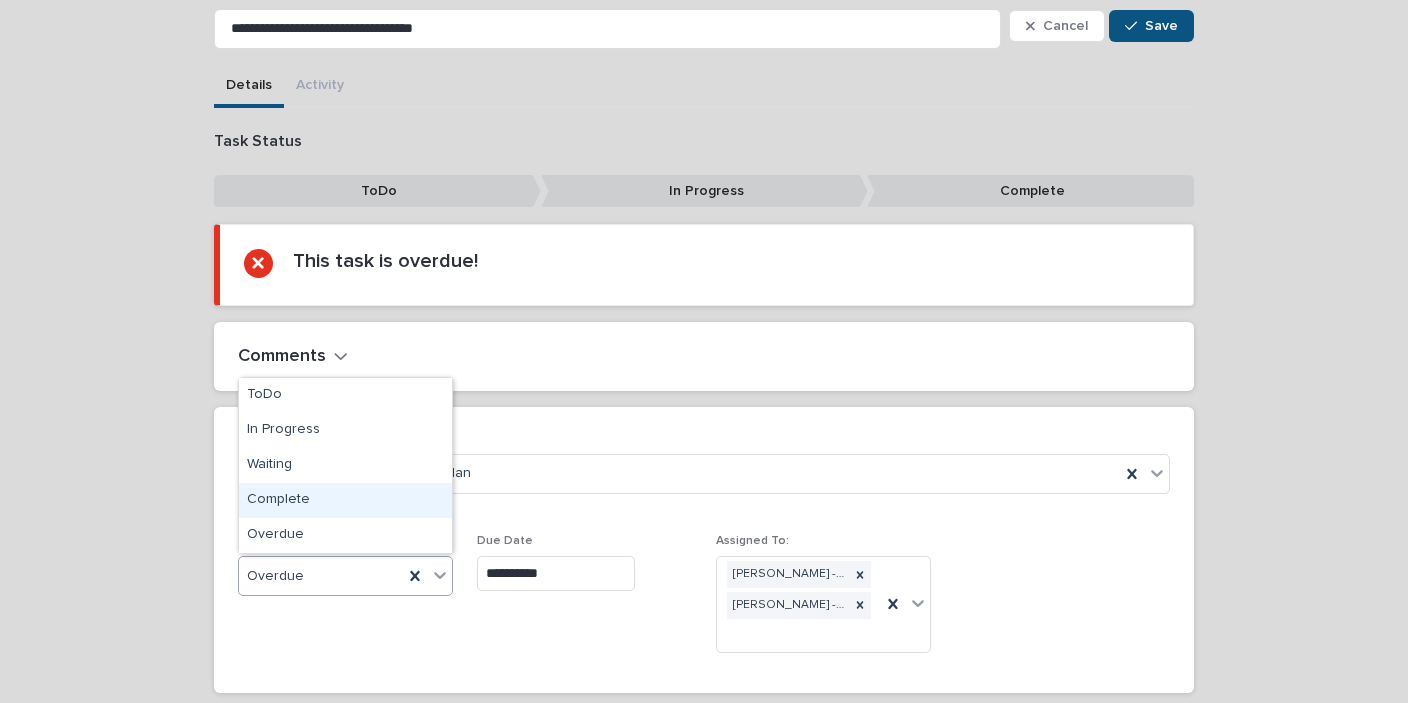 click on "Complete" at bounding box center (345, 500) 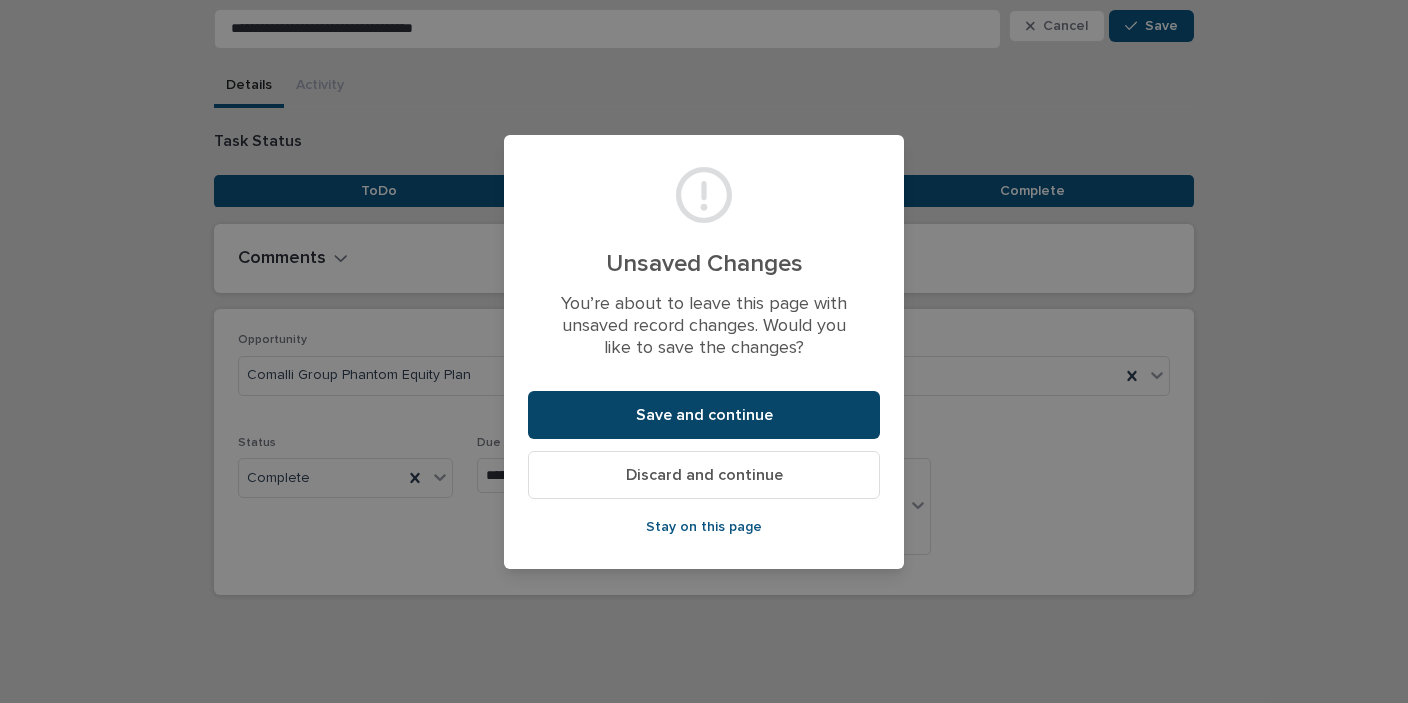 click on "Save and continue" at bounding box center [704, 415] 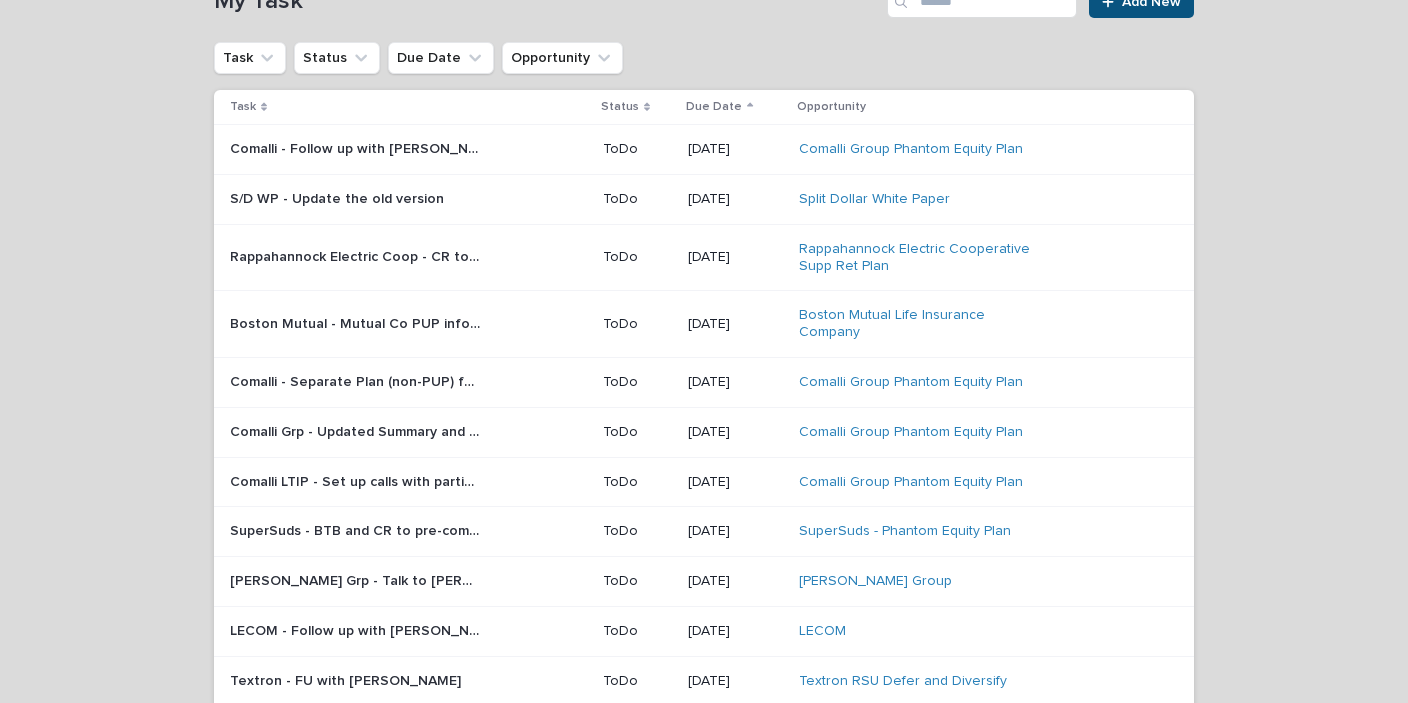 scroll, scrollTop: 63, scrollLeft: 0, axis: vertical 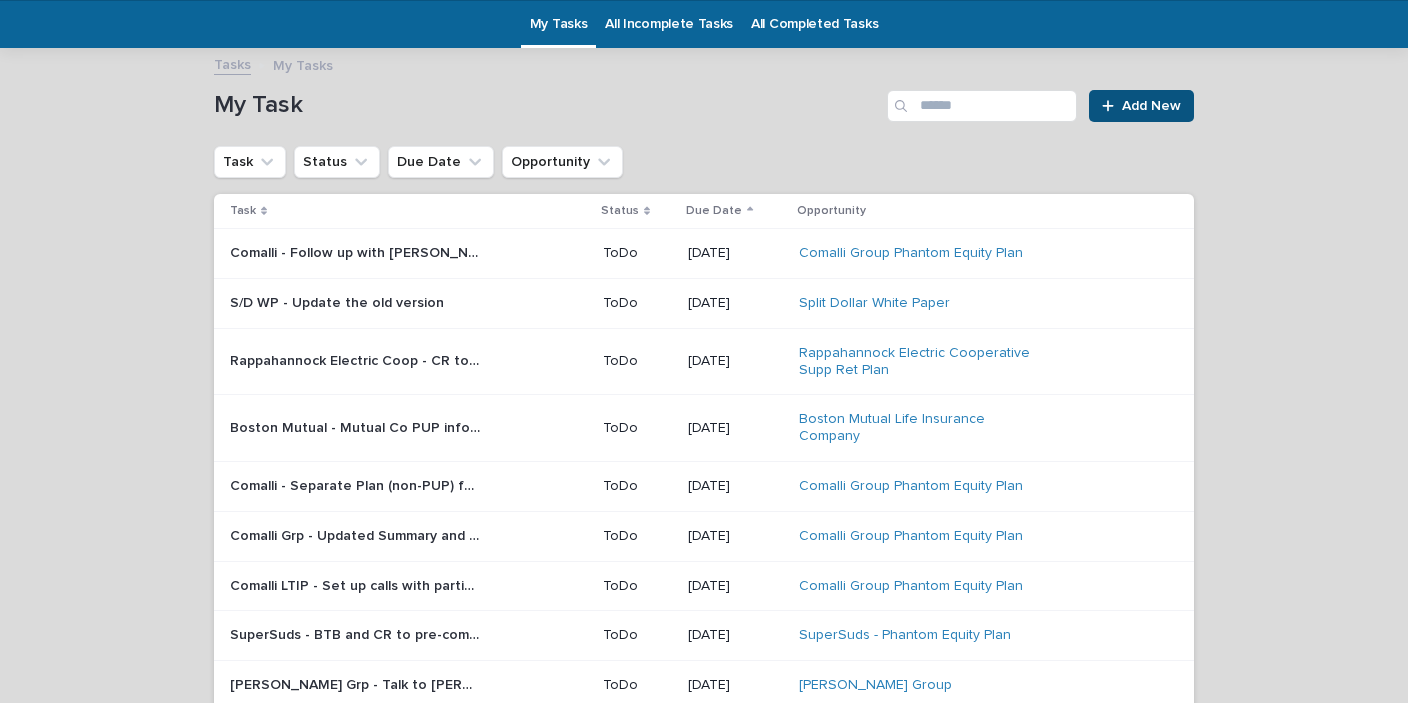 click on "Comalli - Follow up with [PERSON_NAME] re LTIP and SBP docs" at bounding box center (357, 251) 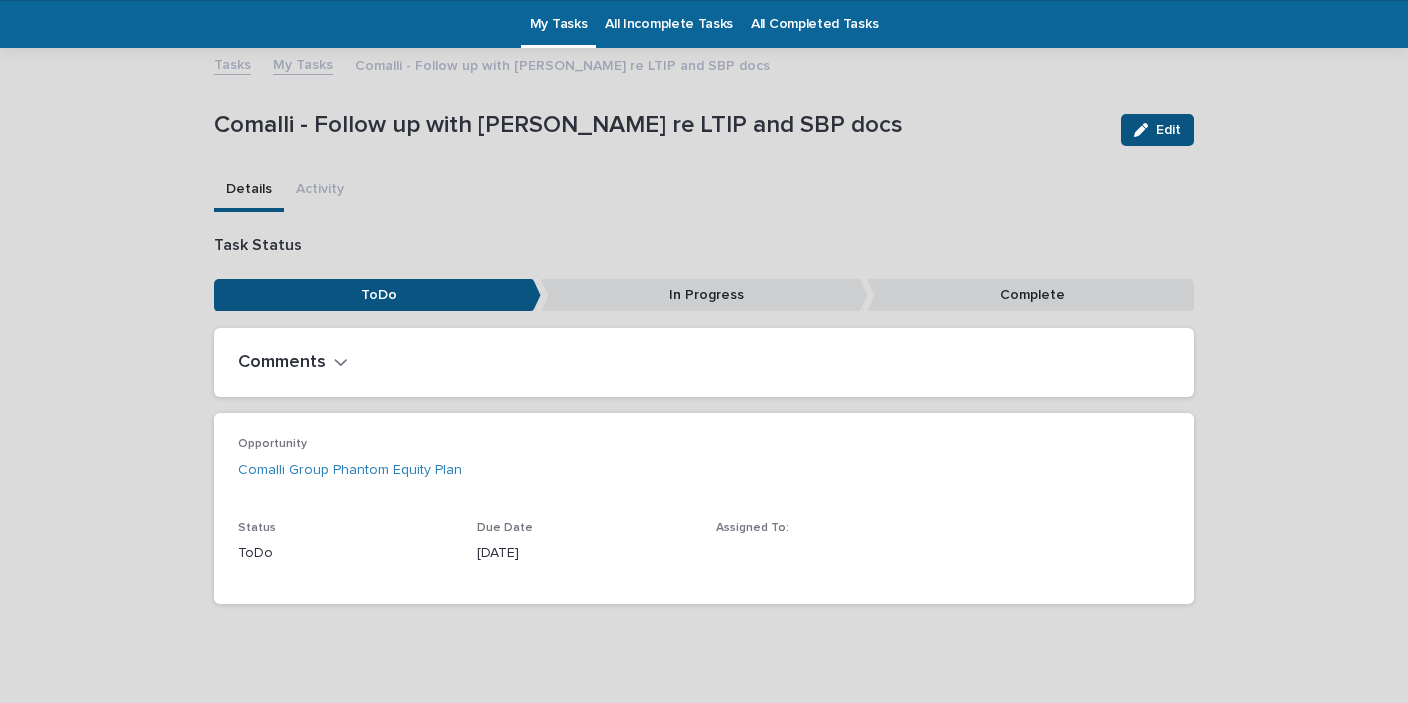 scroll, scrollTop: 63, scrollLeft: 0, axis: vertical 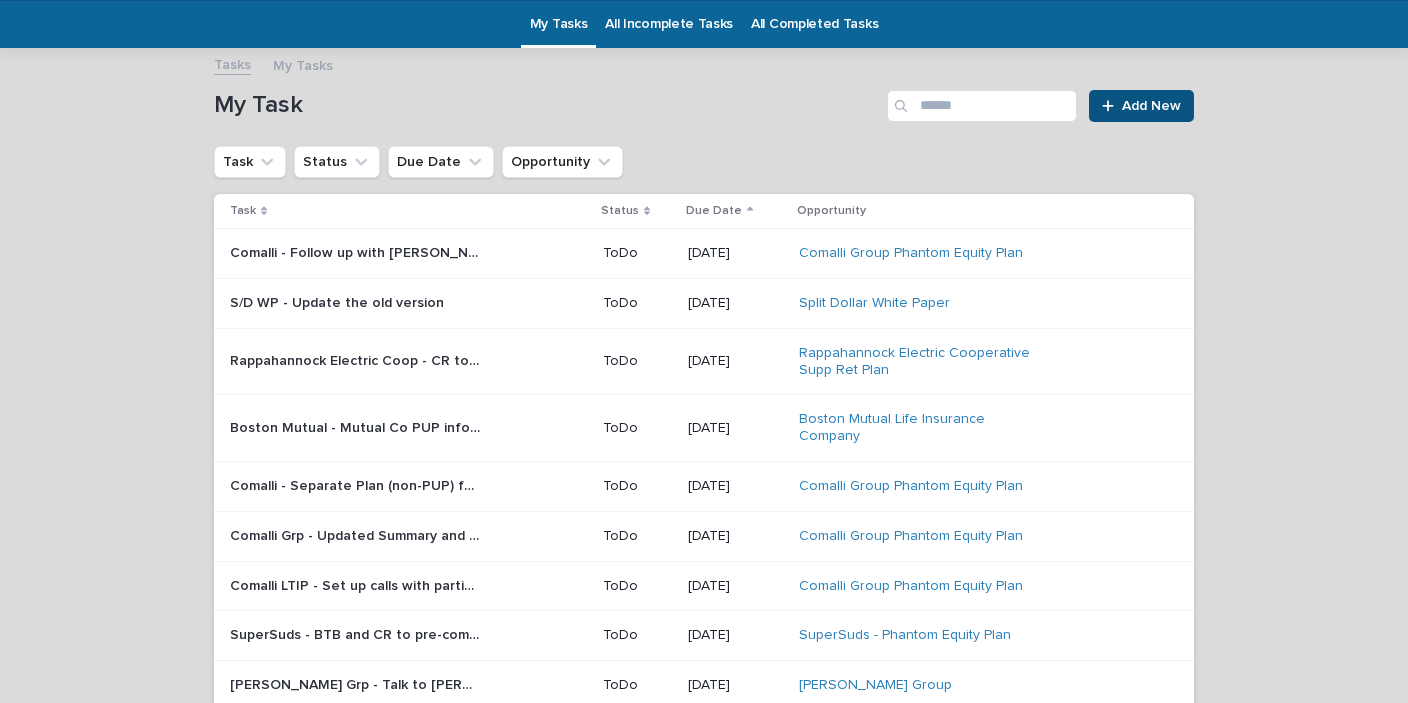 click on "S/D WP - Update the old version" at bounding box center [339, 301] 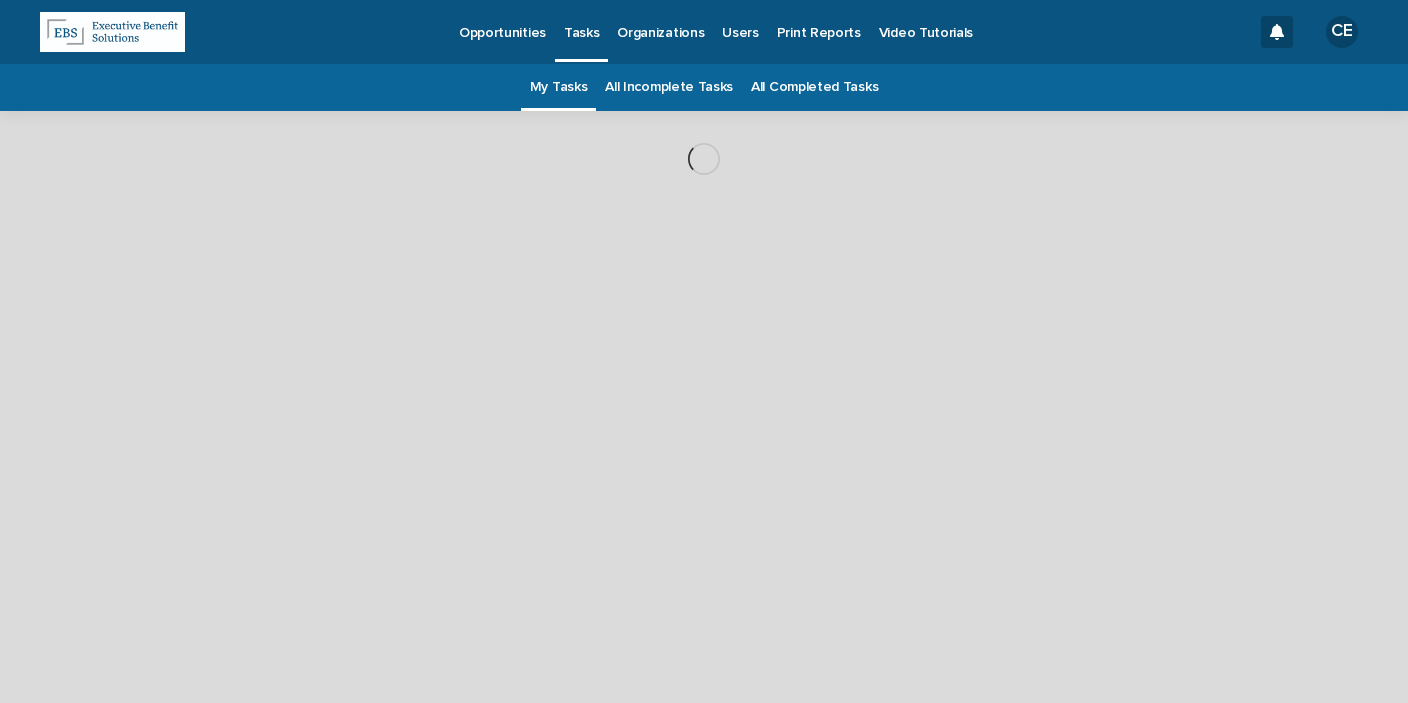 scroll, scrollTop: 0, scrollLeft: 0, axis: both 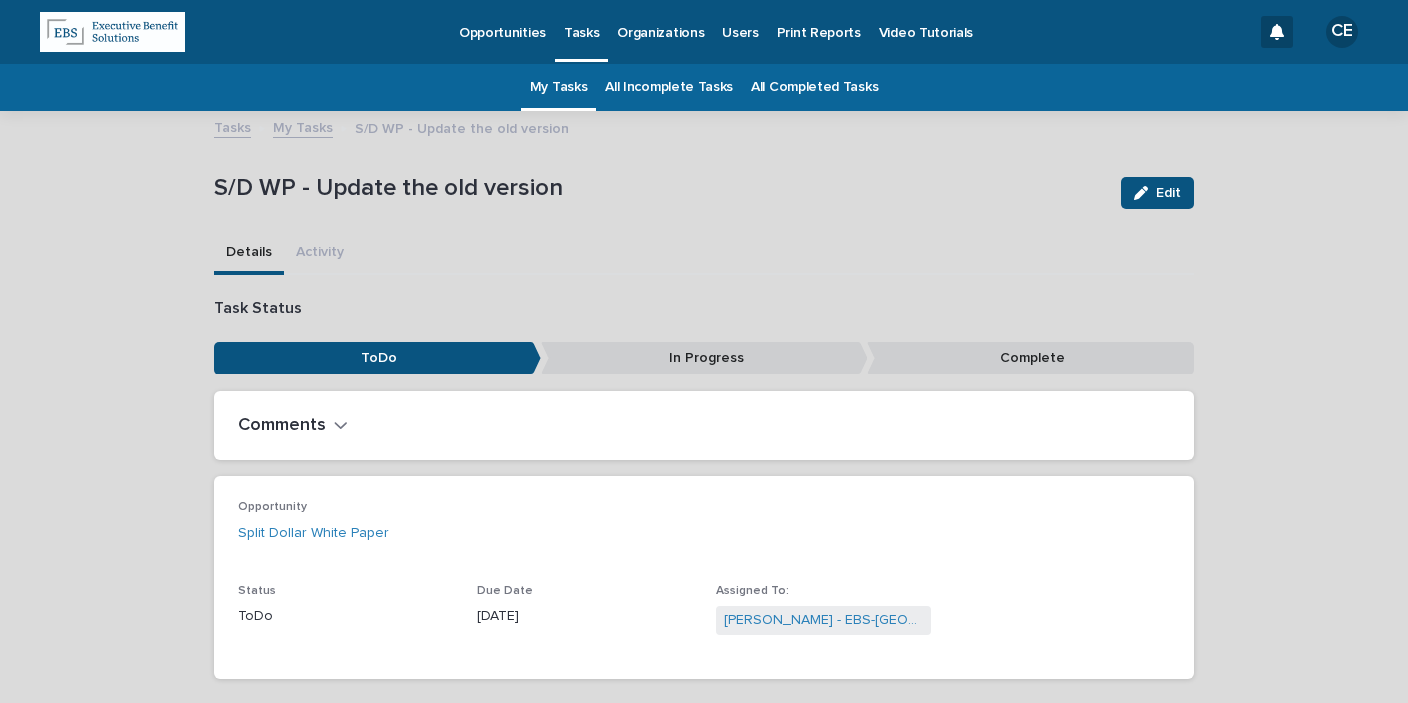 drag, startPoint x: 1175, startPoint y: 185, endPoint x: 1131, endPoint y: 220, distance: 56.22277 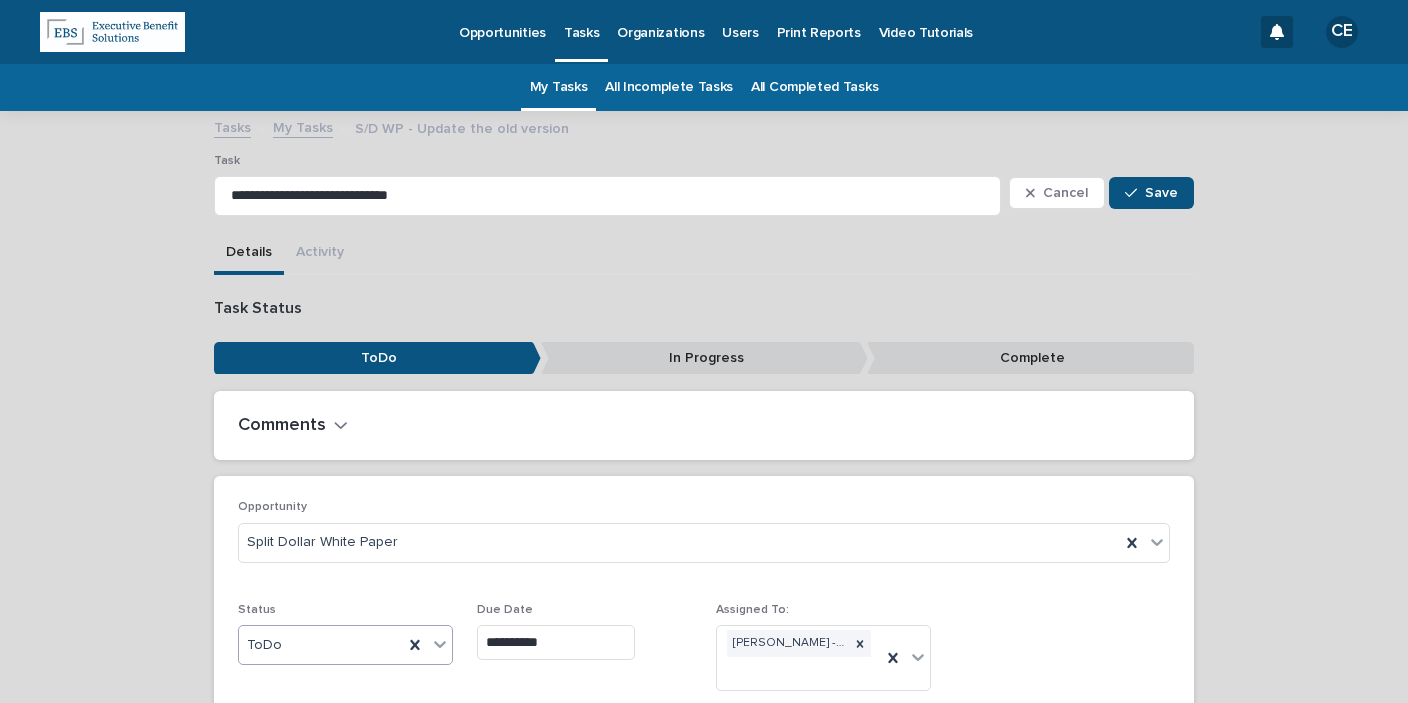scroll, scrollTop: 142, scrollLeft: 0, axis: vertical 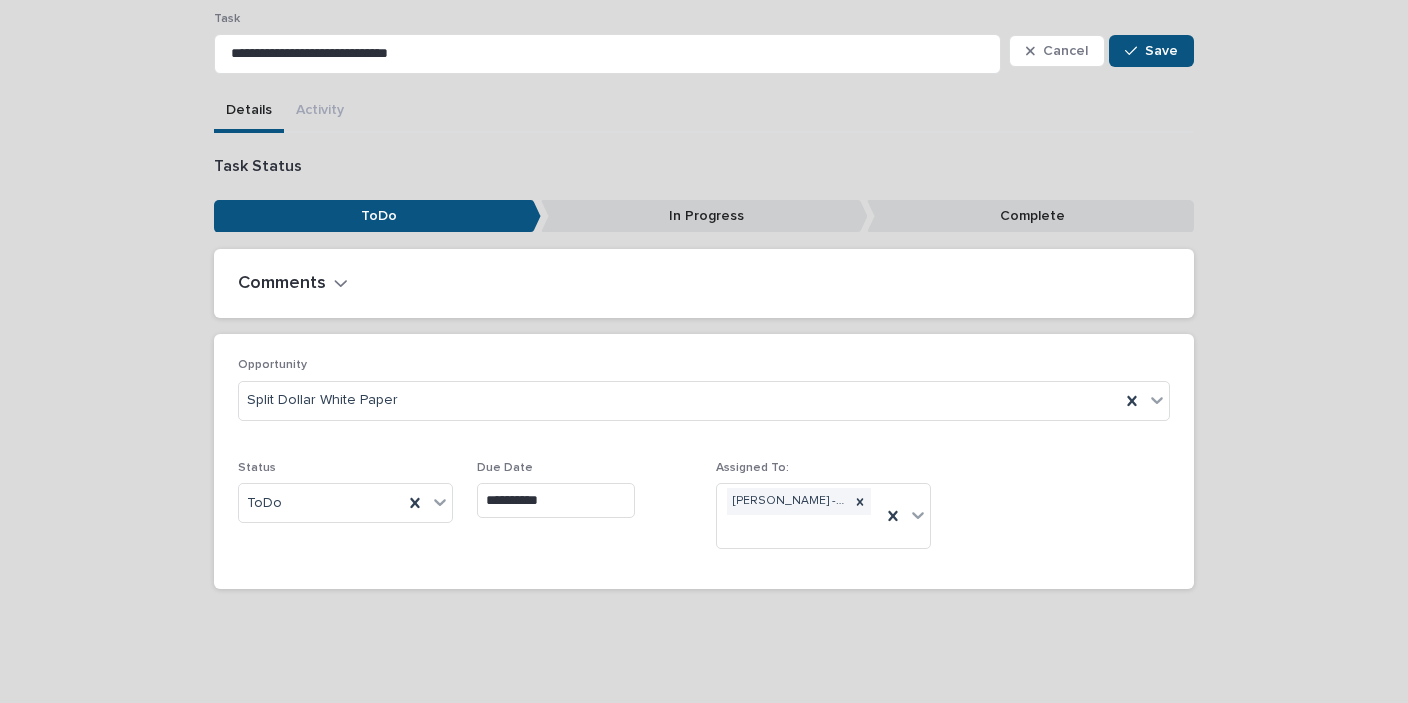 click on "**********" at bounding box center (556, 500) 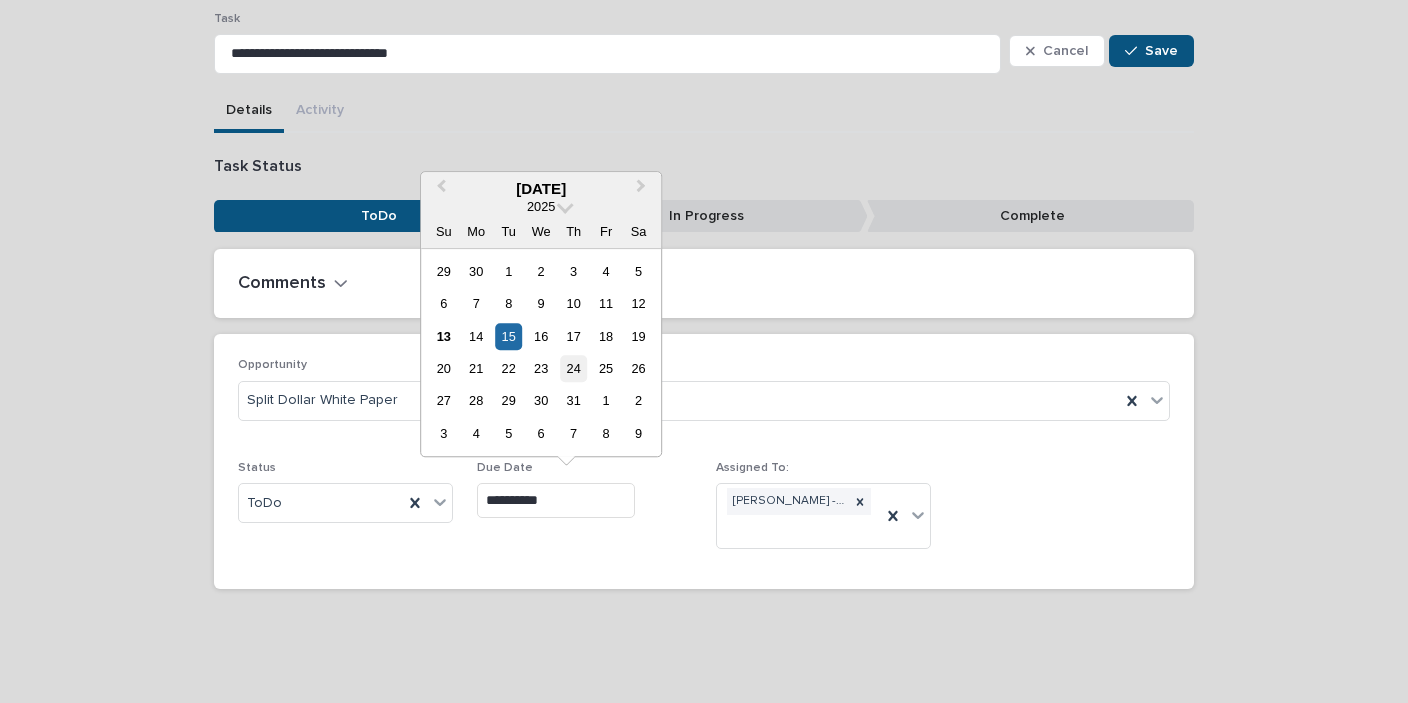 click on "24" at bounding box center (573, 368) 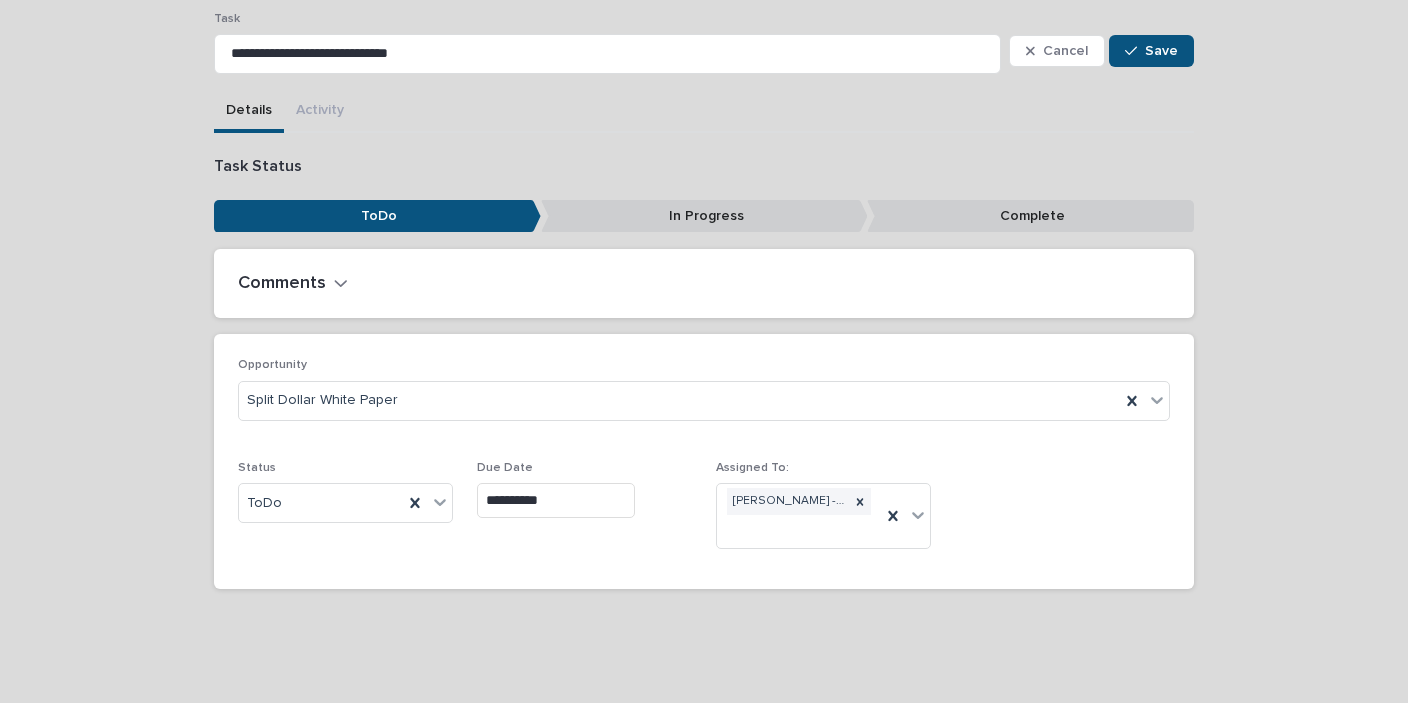 type on "**********" 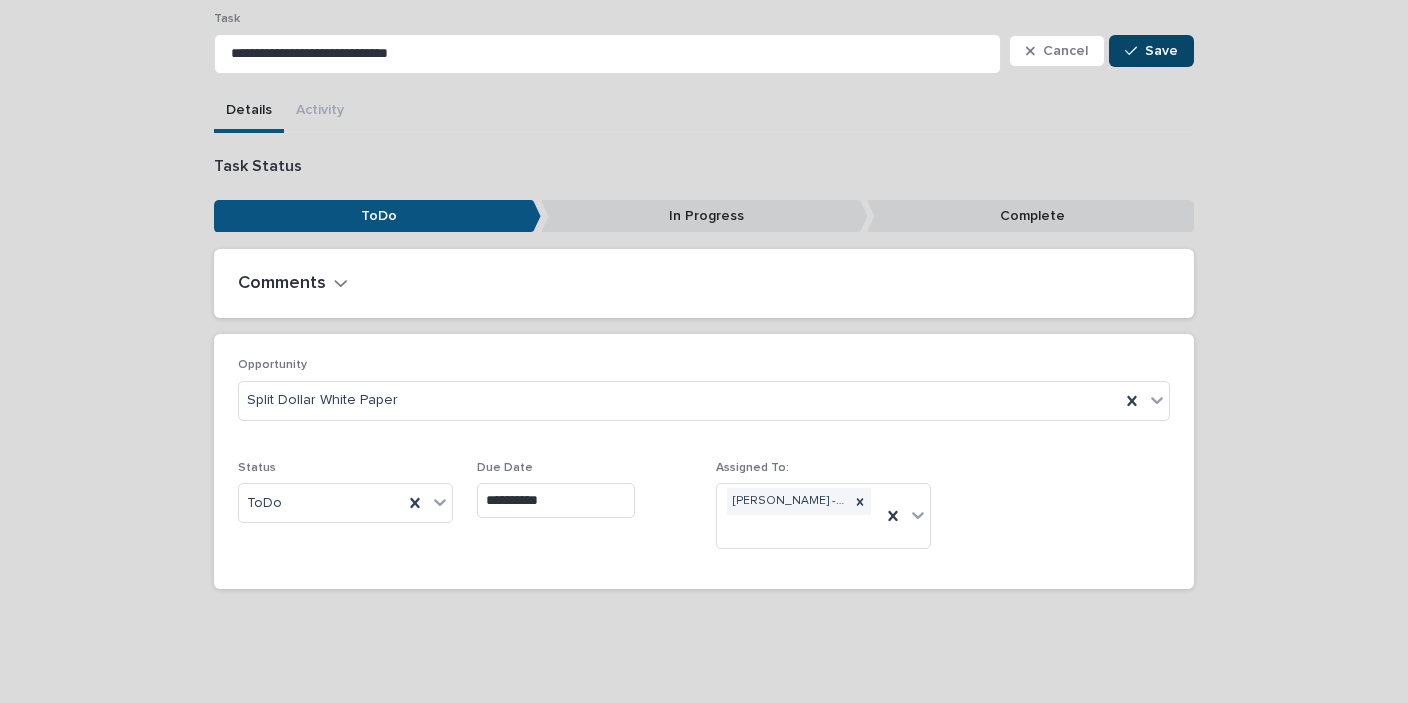 click on "Save" at bounding box center [1151, 51] 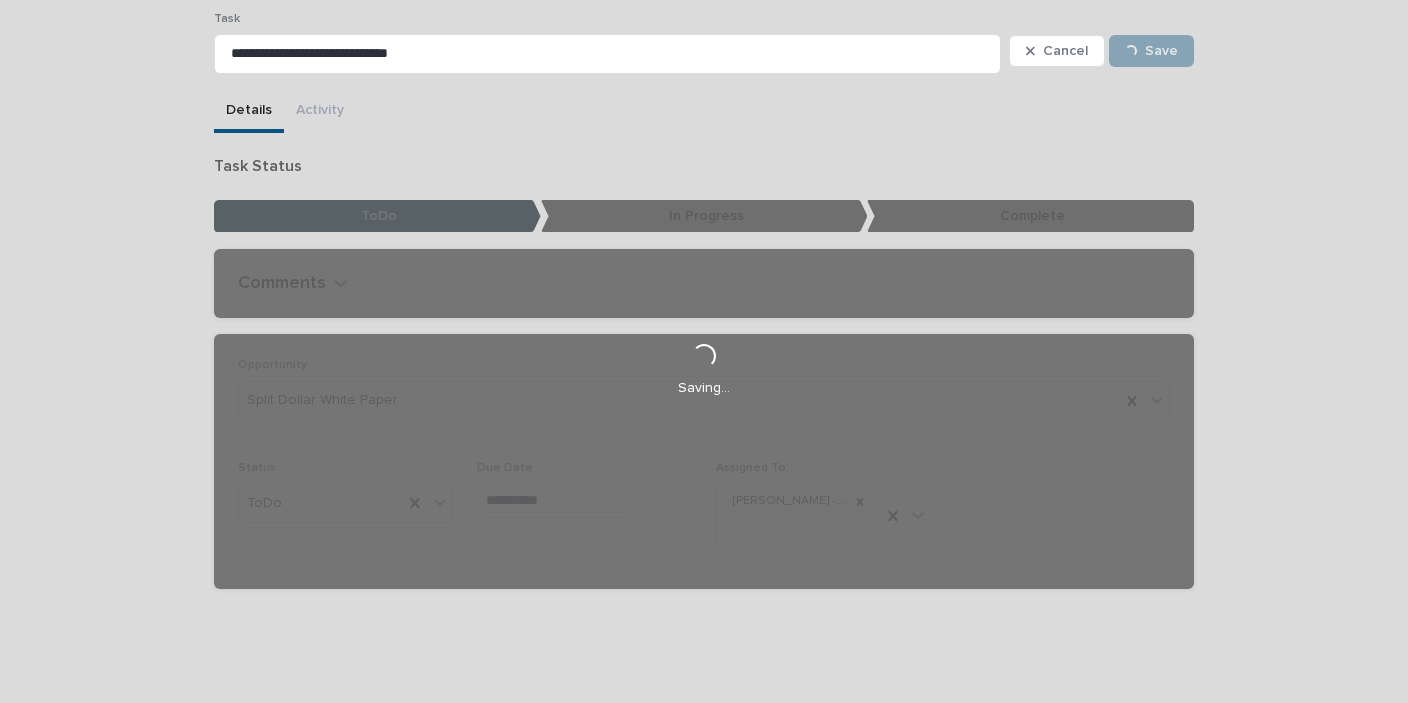 scroll, scrollTop: 90, scrollLeft: 0, axis: vertical 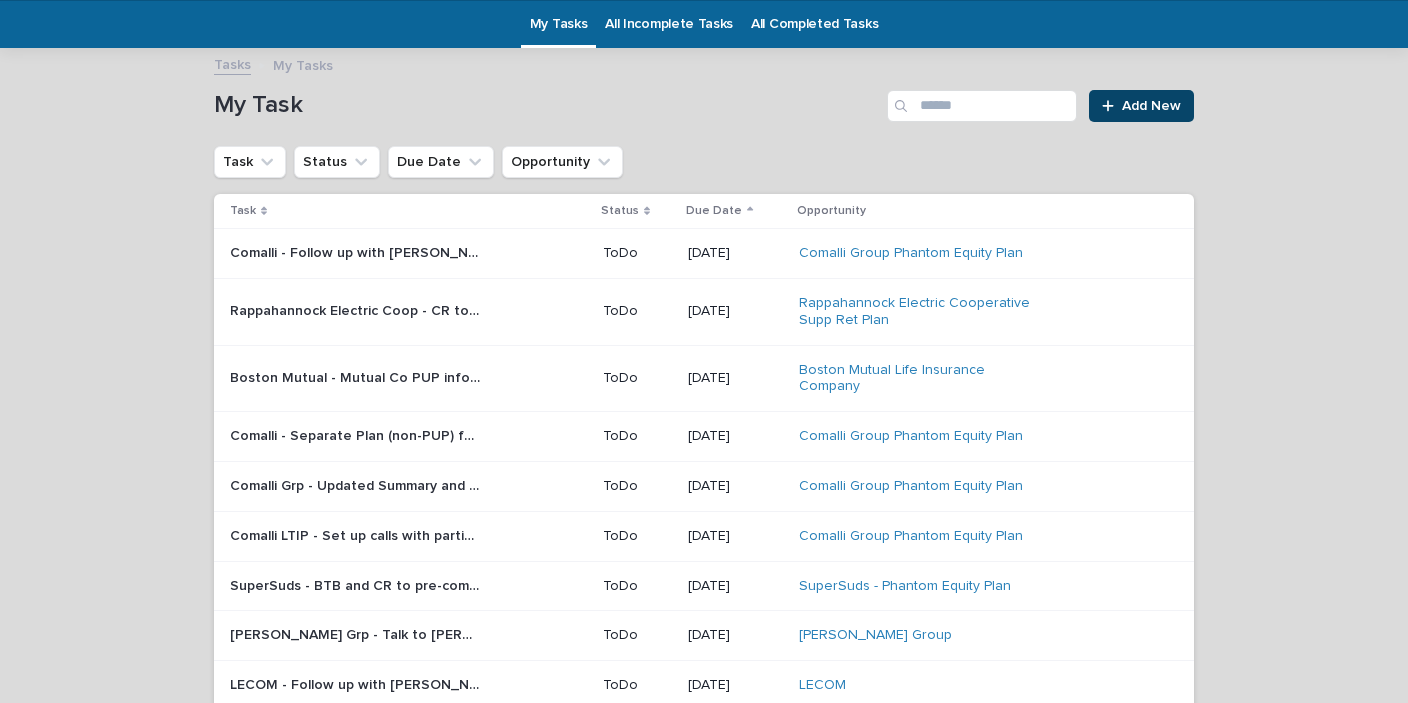 click on "Add New" at bounding box center (1141, 106) 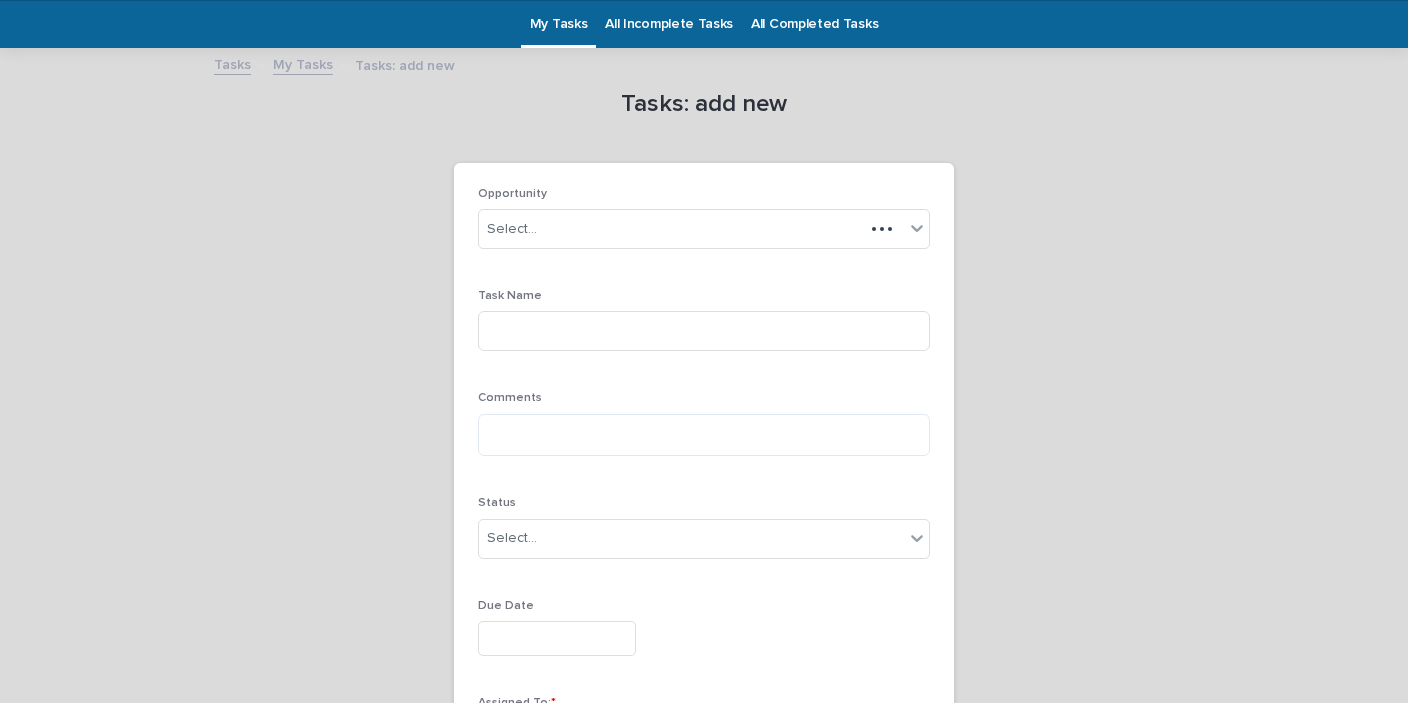 scroll, scrollTop: 63, scrollLeft: 0, axis: vertical 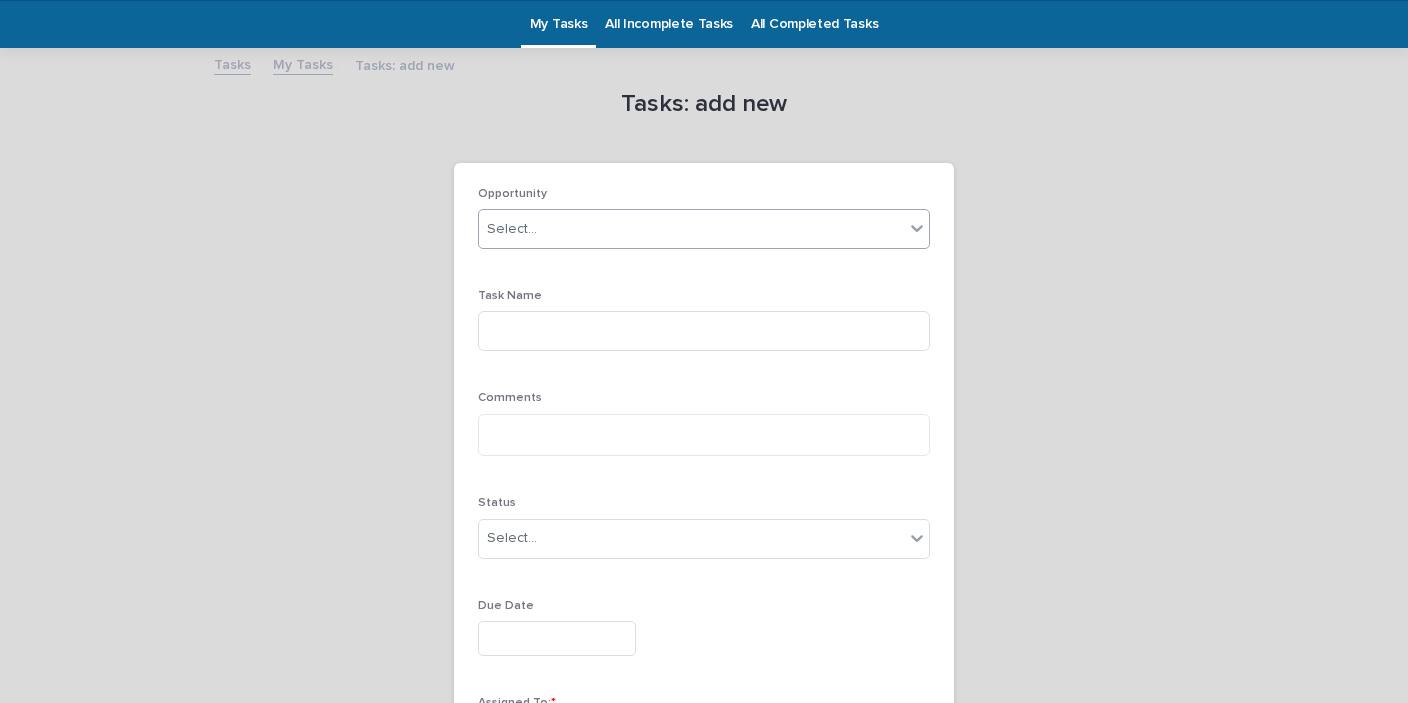 click on "Select..." at bounding box center [691, 229] 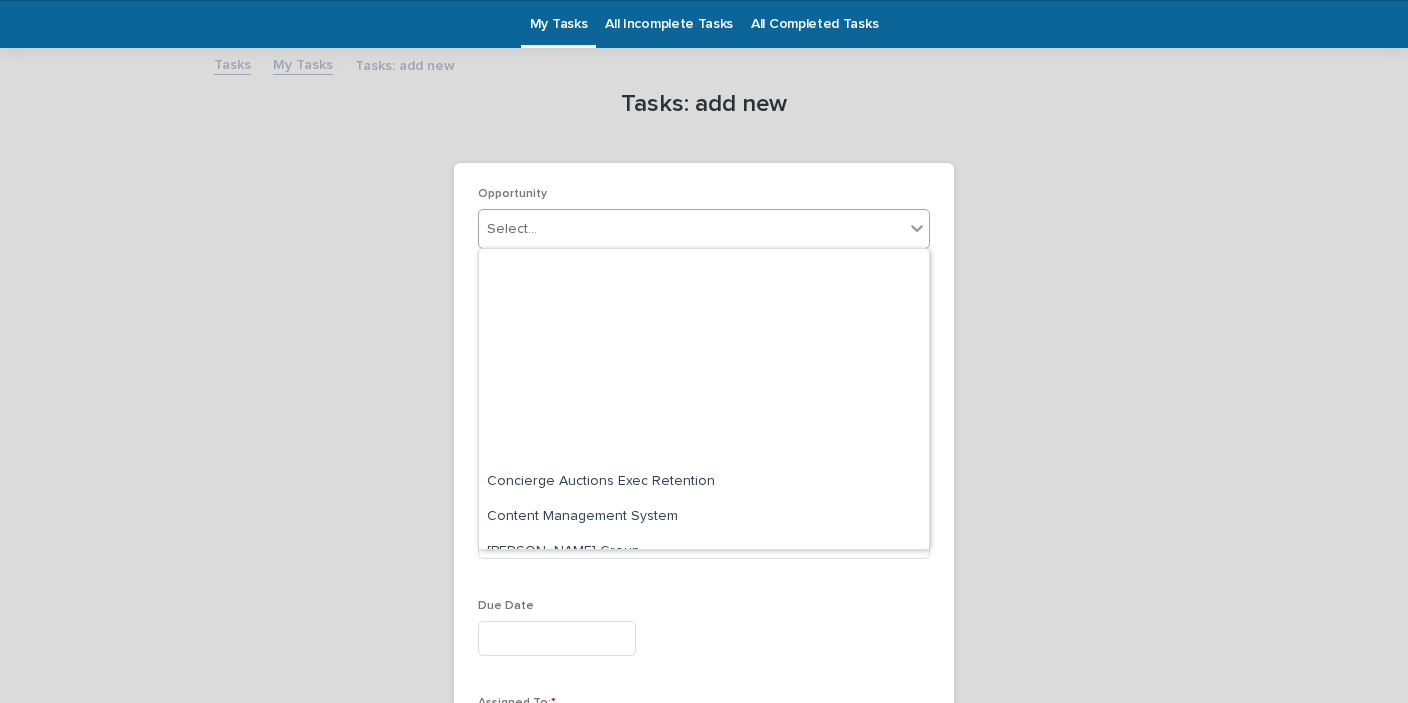 scroll, scrollTop: 3010, scrollLeft: 0, axis: vertical 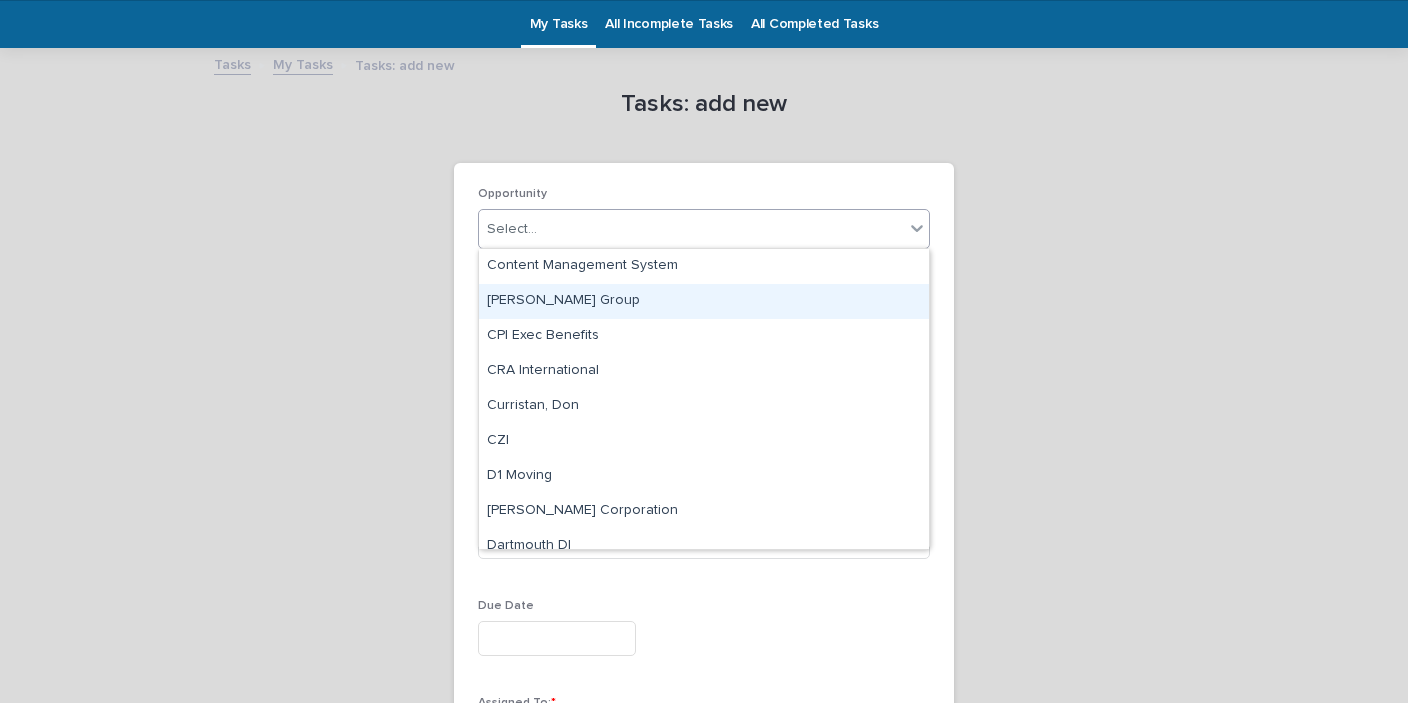 click on "[PERSON_NAME] Group" at bounding box center [704, 301] 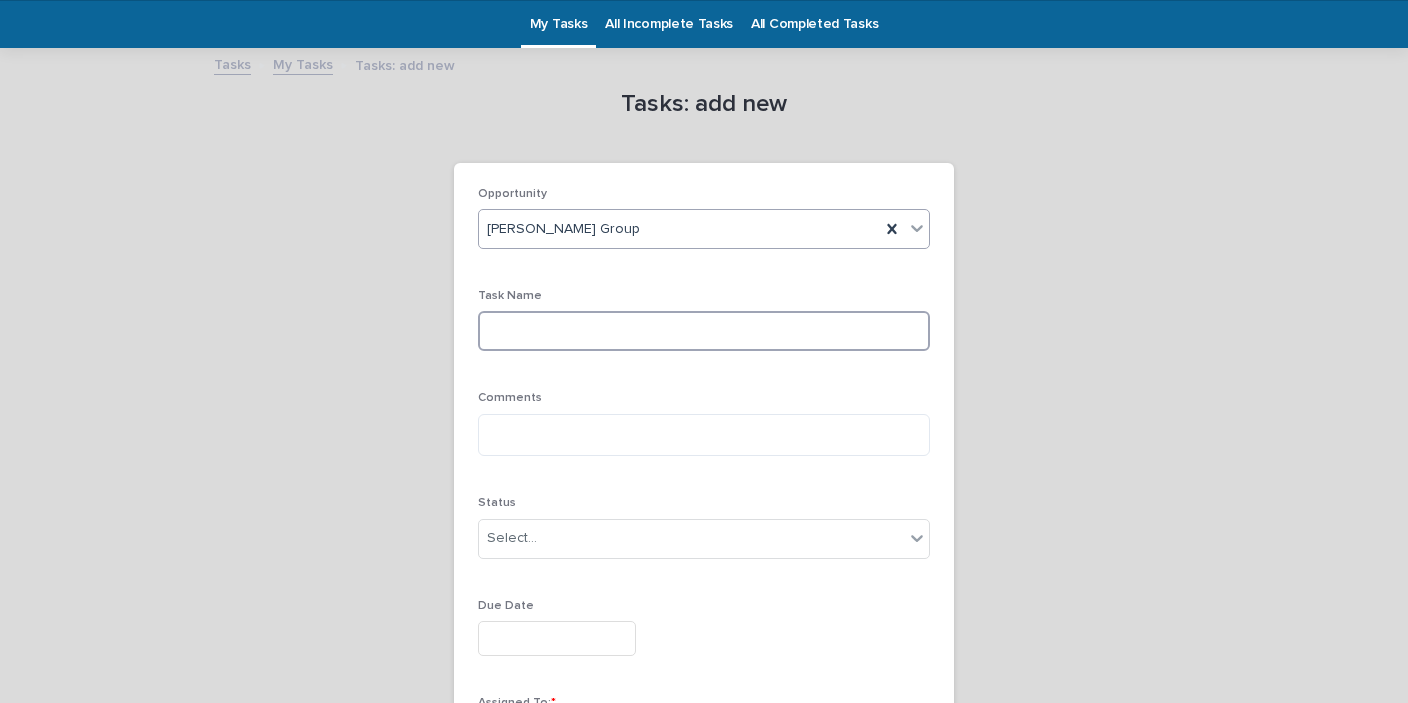 click at bounding box center (704, 331) 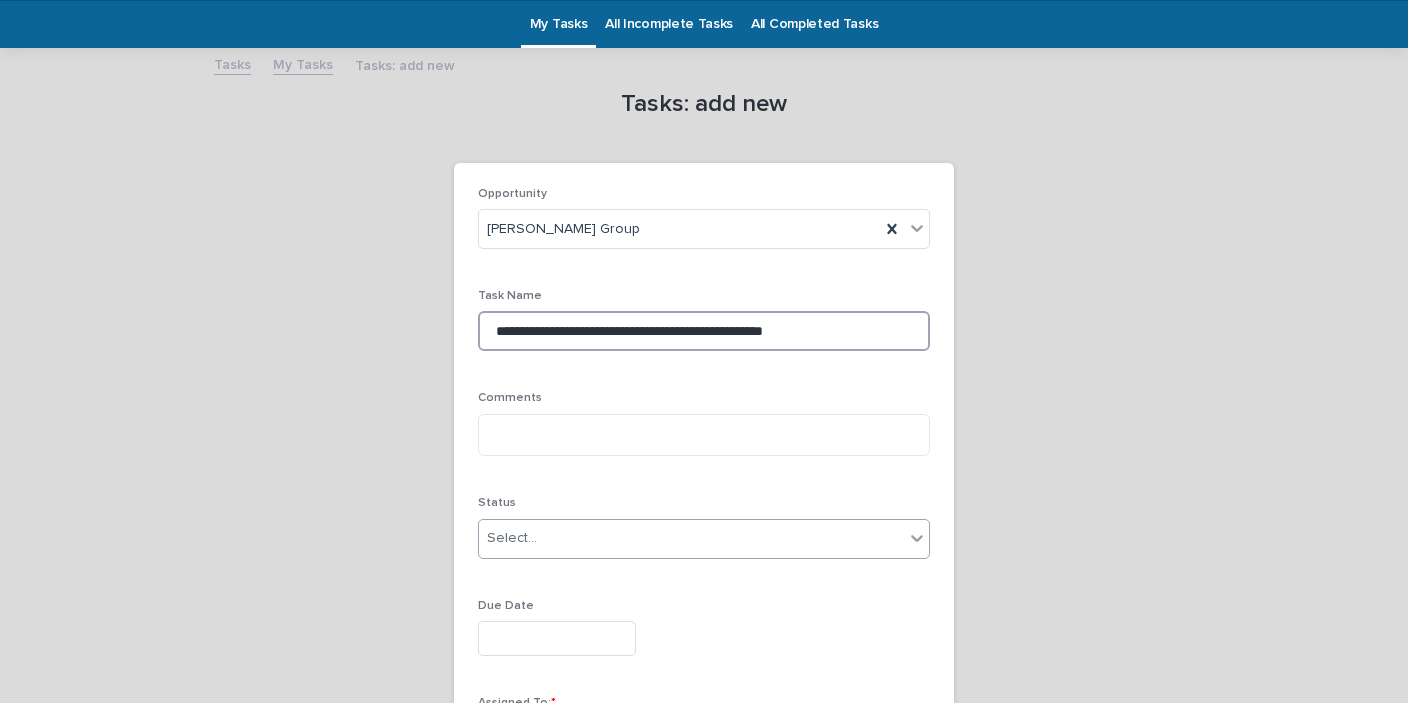 type on "**********" 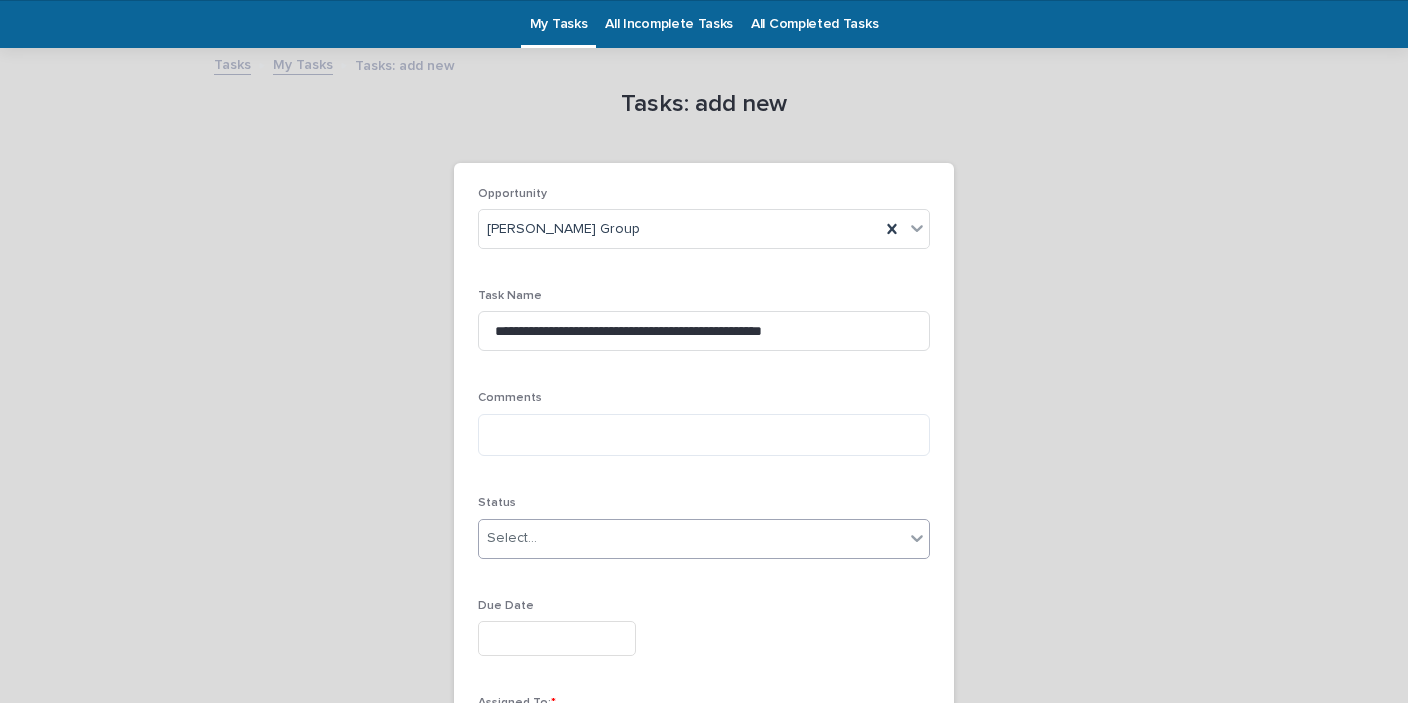 click on "Select..." at bounding box center [691, 538] 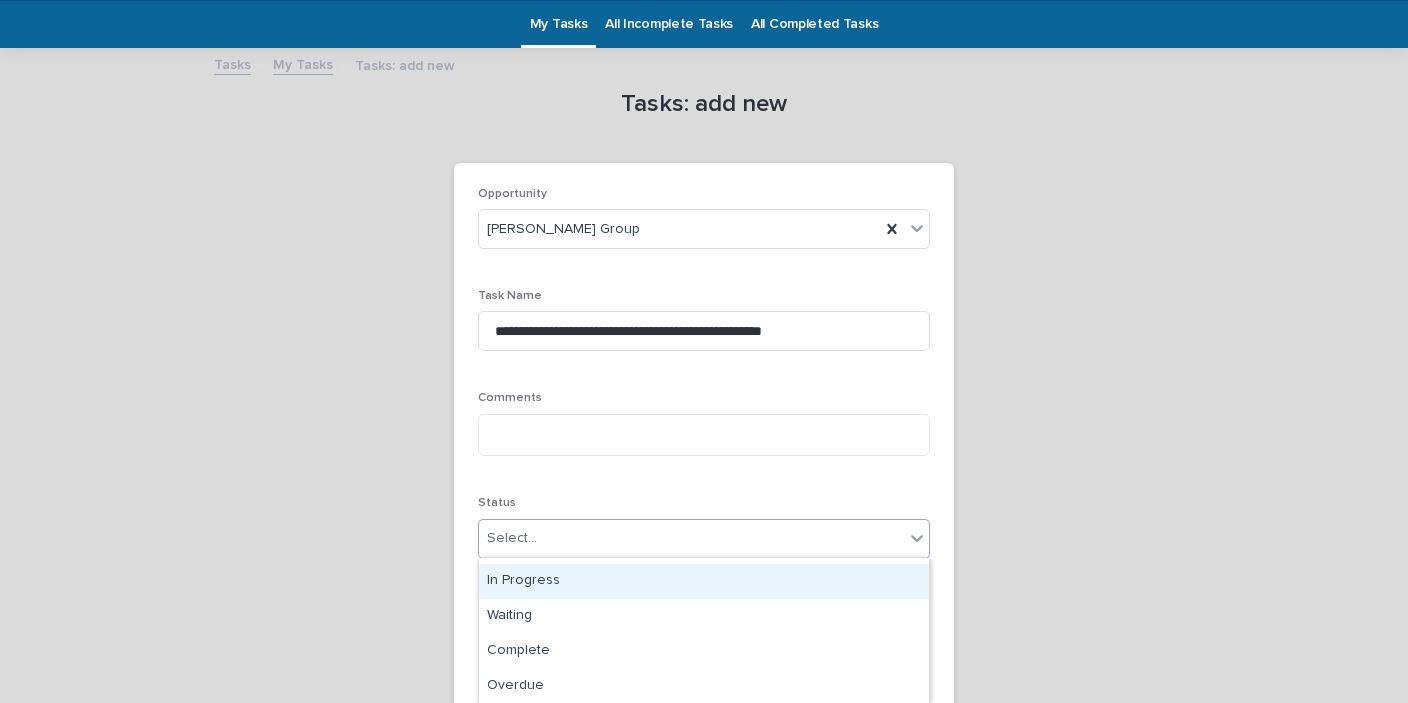 scroll, scrollTop: 0, scrollLeft: 0, axis: both 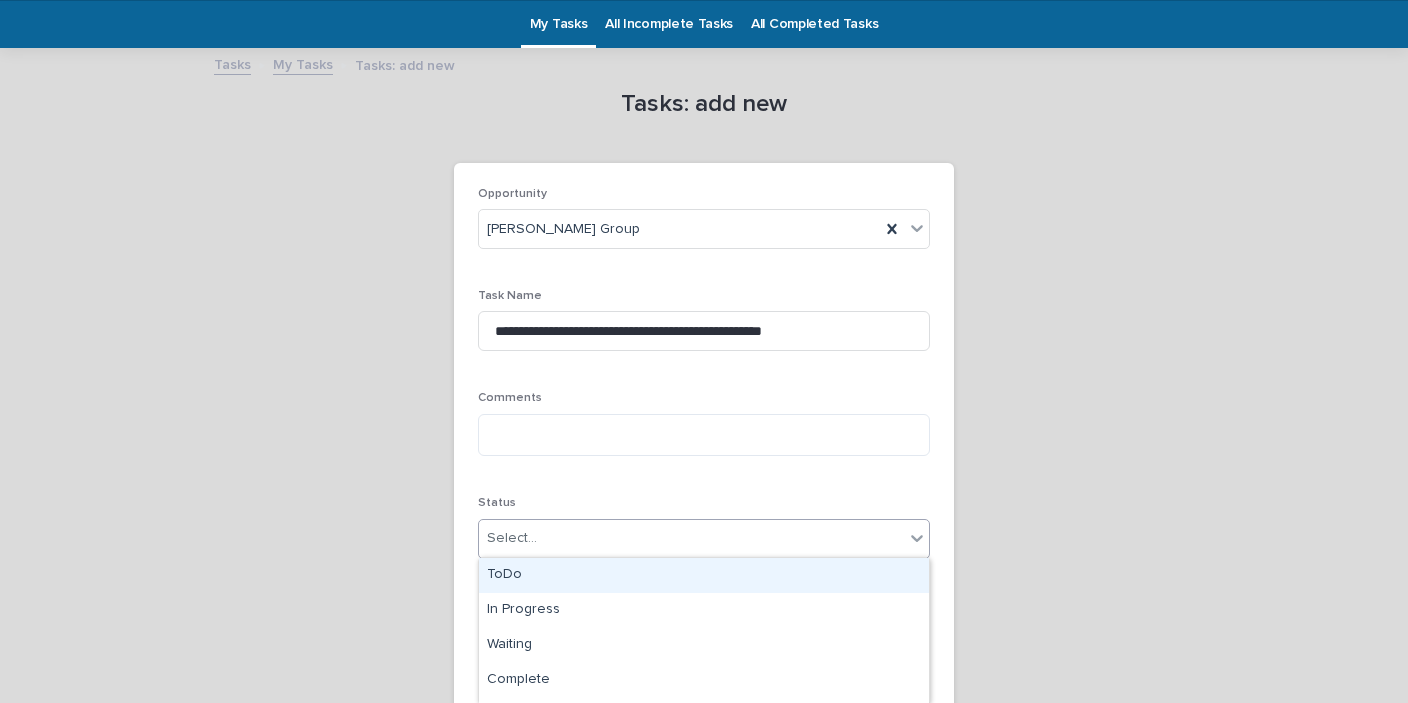click on "ToDo" at bounding box center (704, 575) 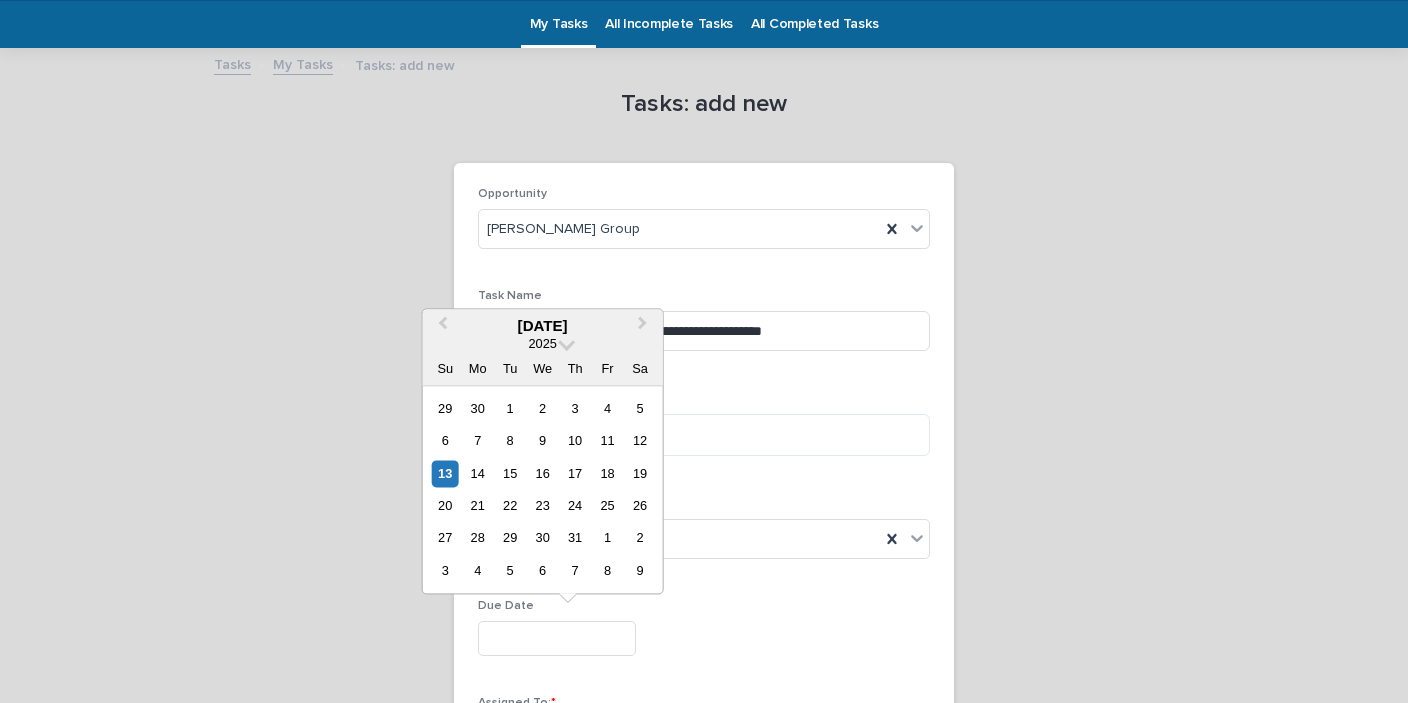 click at bounding box center (557, 638) 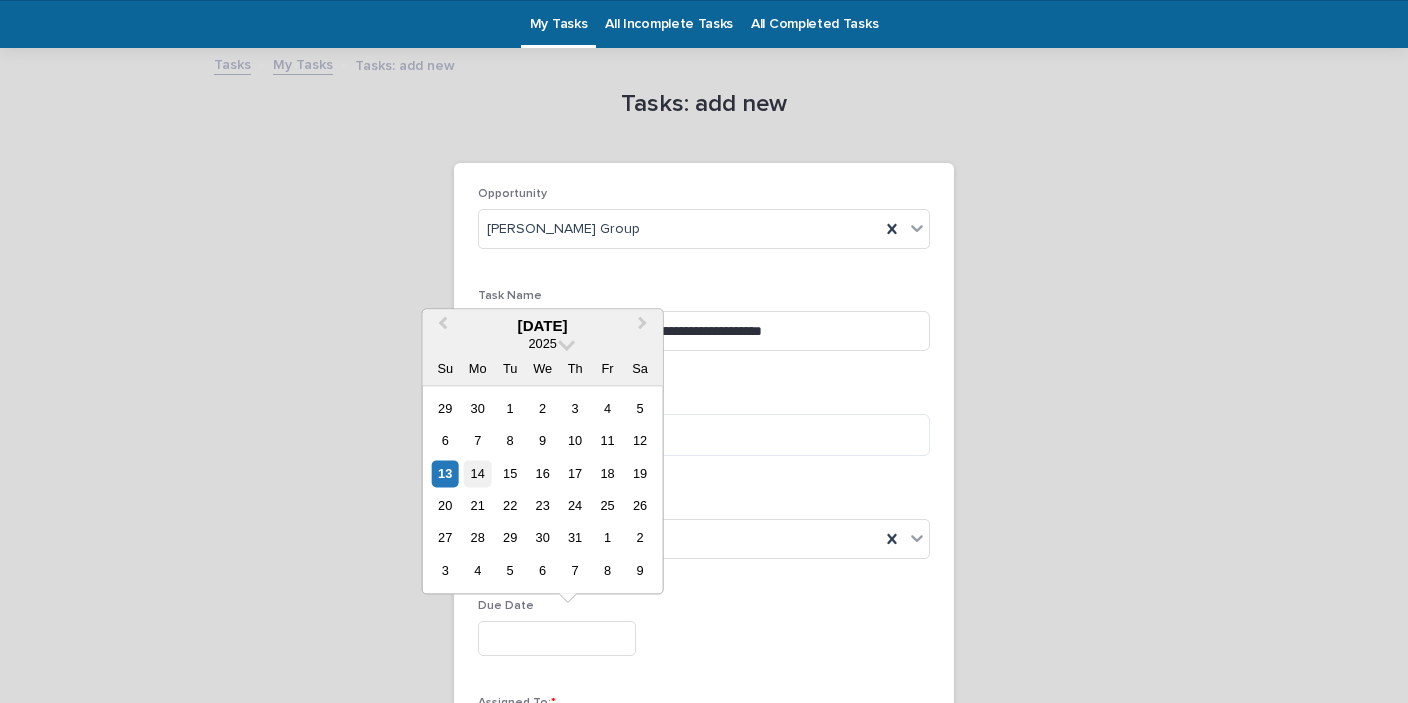 click on "14" at bounding box center [477, 473] 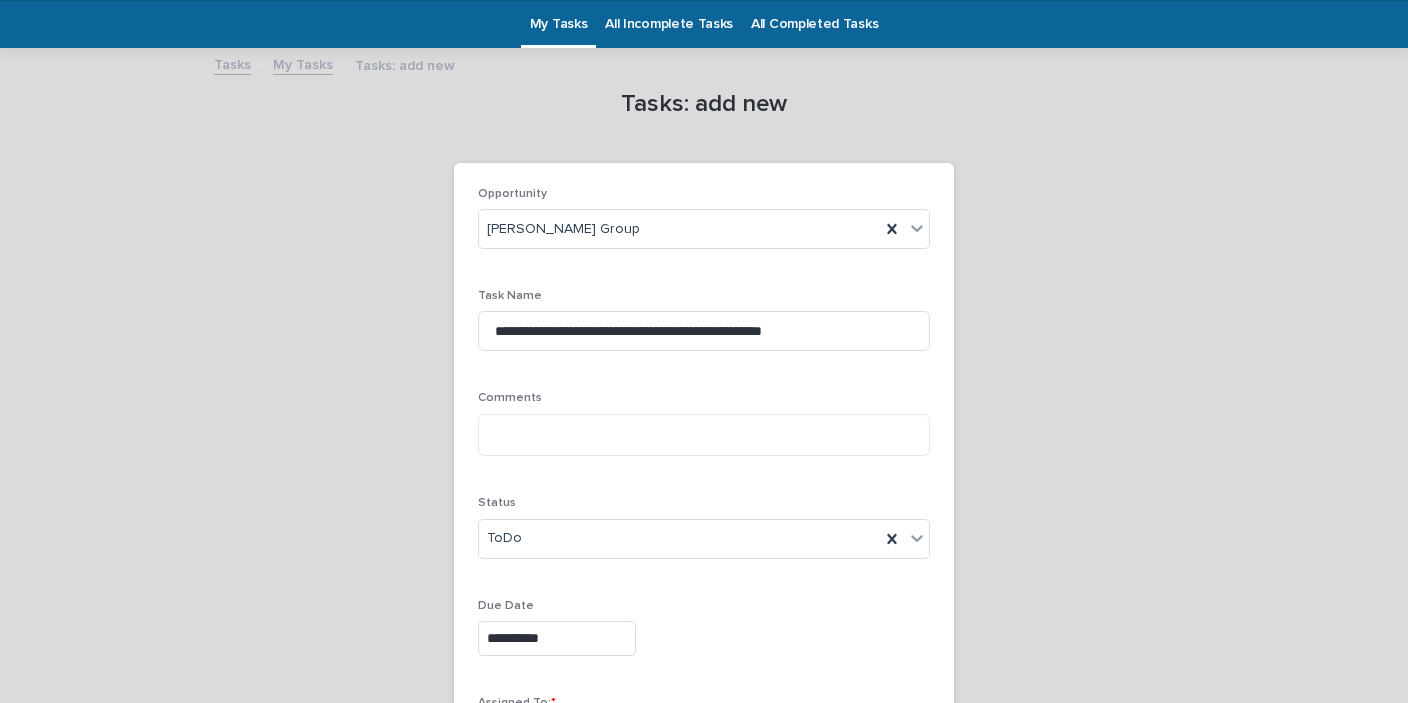 scroll, scrollTop: 230, scrollLeft: 0, axis: vertical 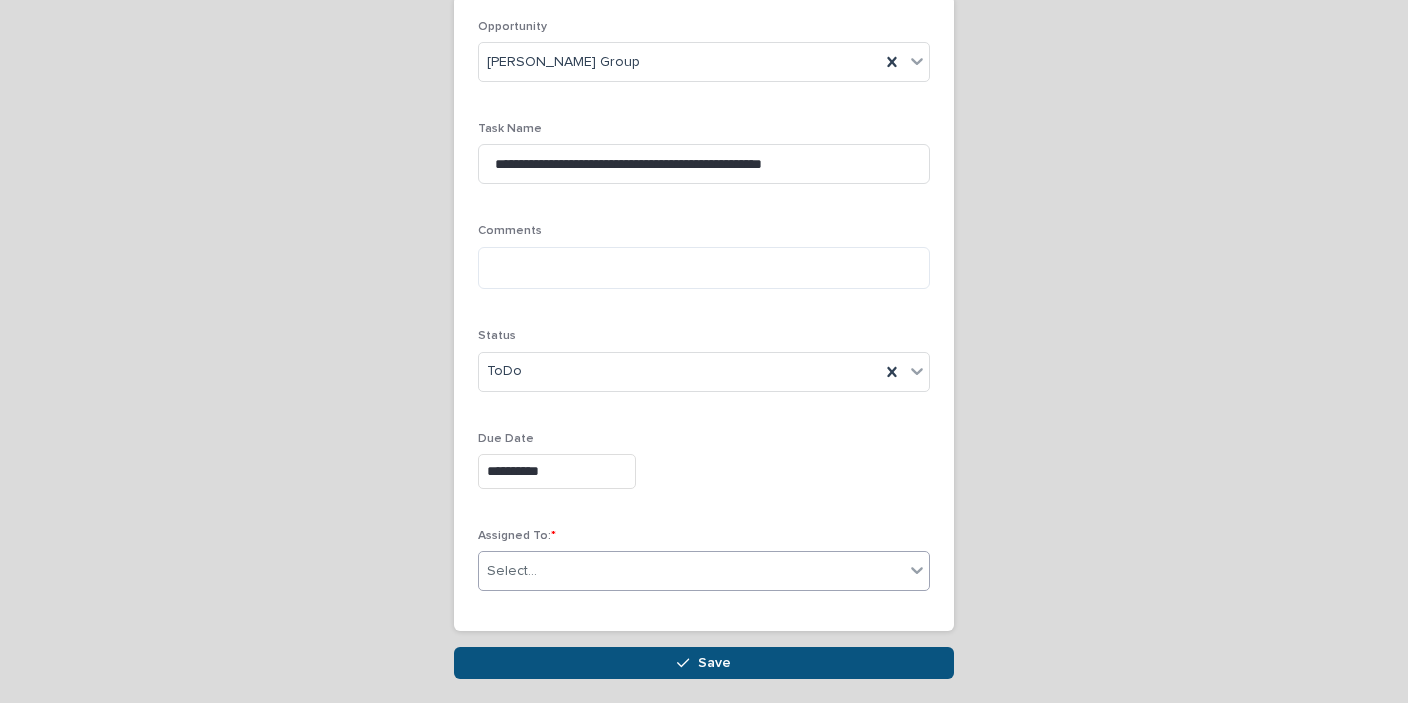 click at bounding box center (540, 571) 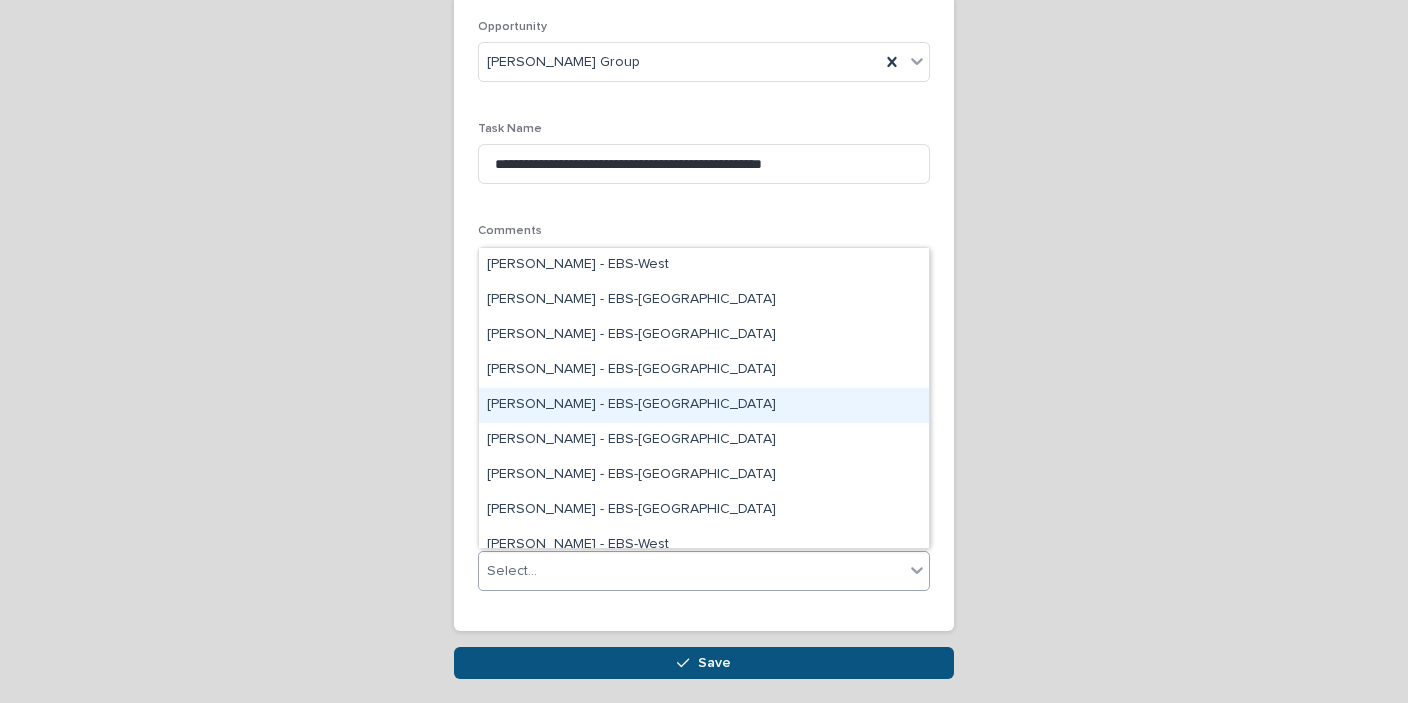 click on "[PERSON_NAME] - EBS-[GEOGRAPHIC_DATA]" at bounding box center [704, 405] 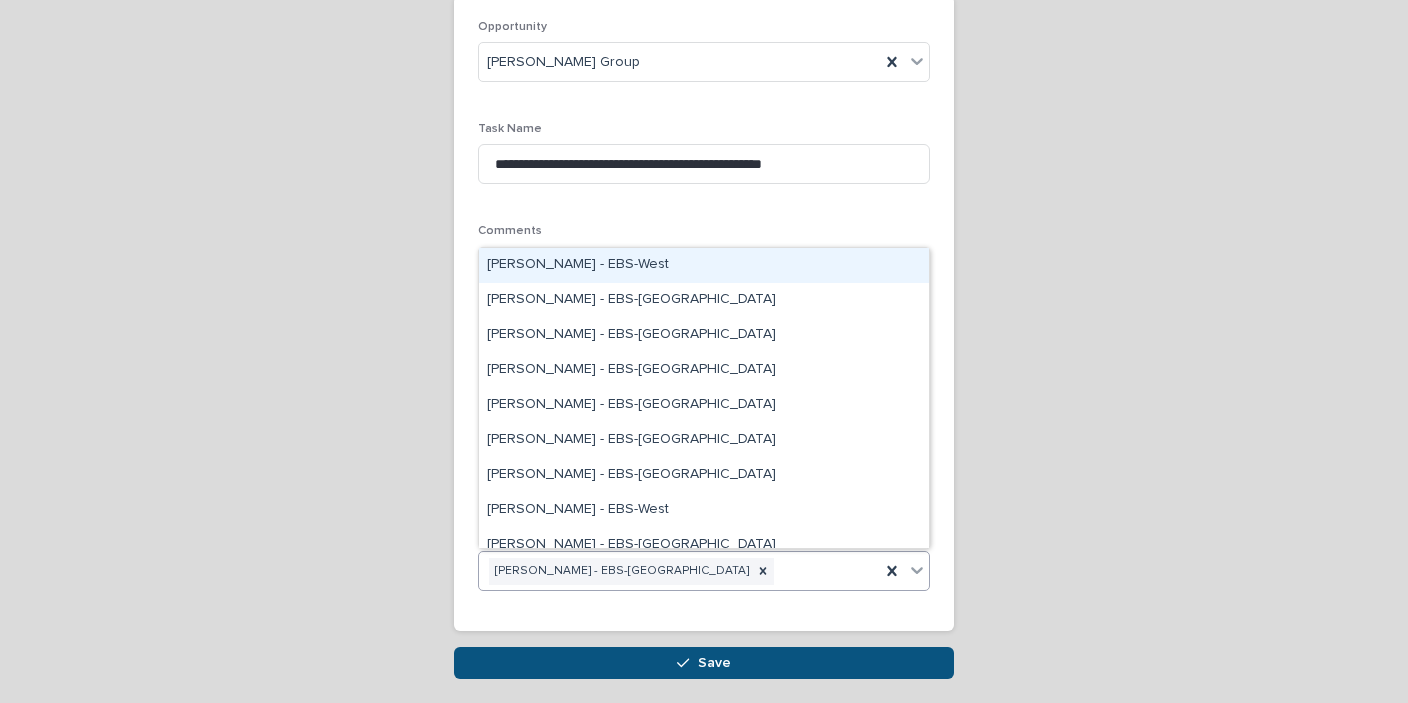 click on "[PERSON_NAME] - EBS-[GEOGRAPHIC_DATA]" at bounding box center (679, 571) 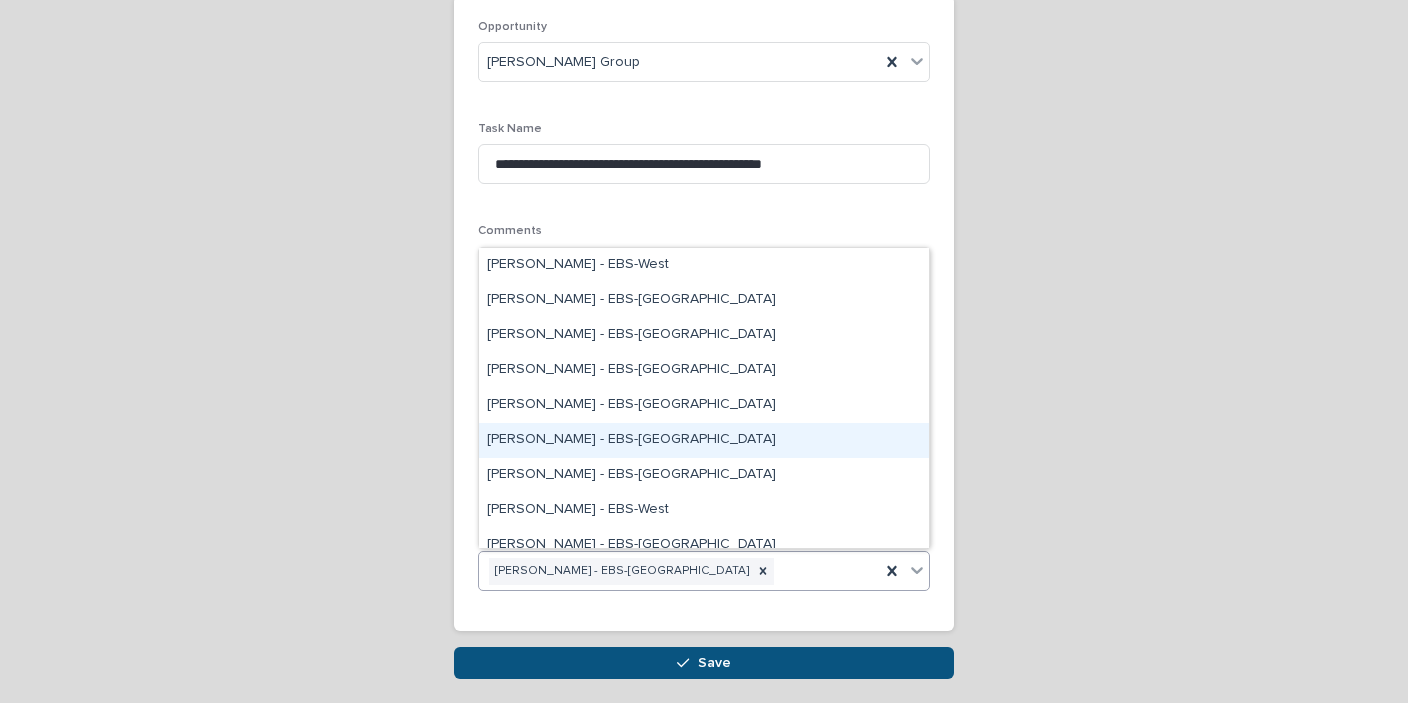 click on "[PERSON_NAME] - EBS-[GEOGRAPHIC_DATA]" at bounding box center [704, 440] 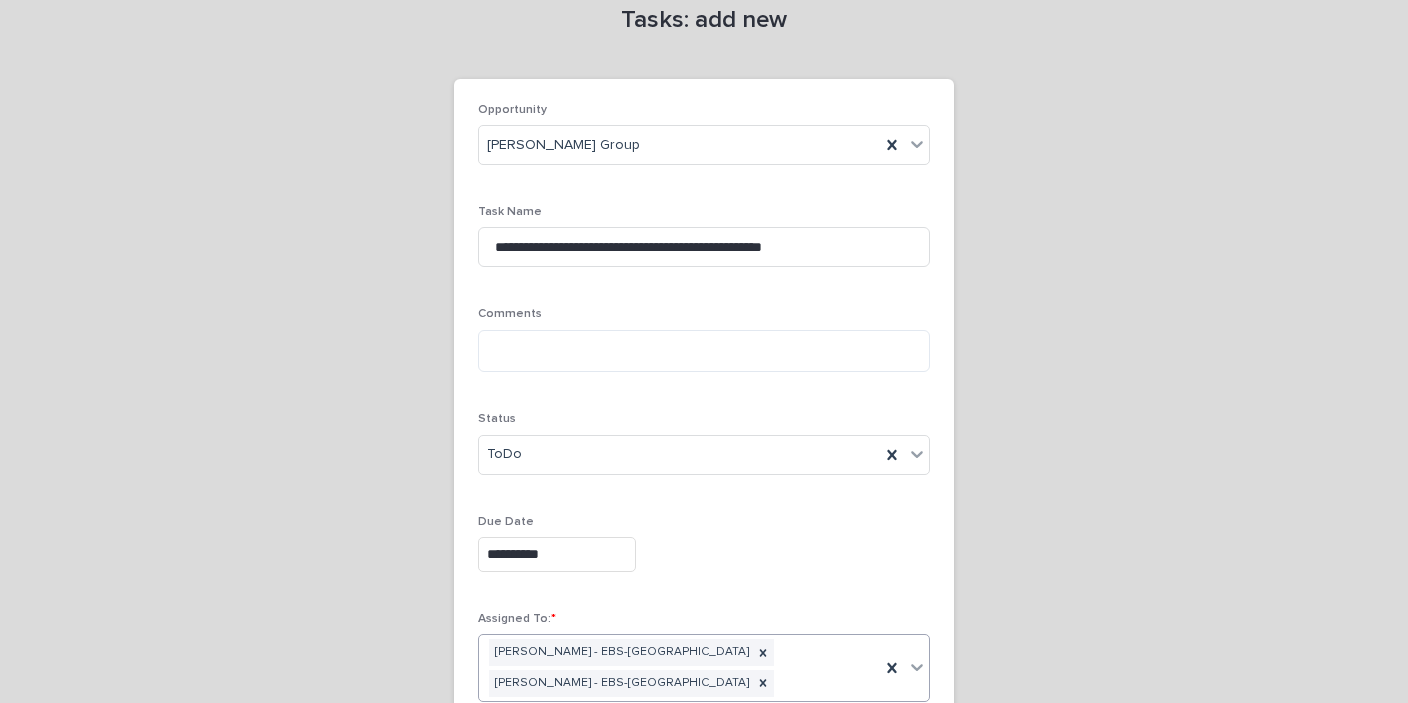 scroll, scrollTop: 304, scrollLeft: 0, axis: vertical 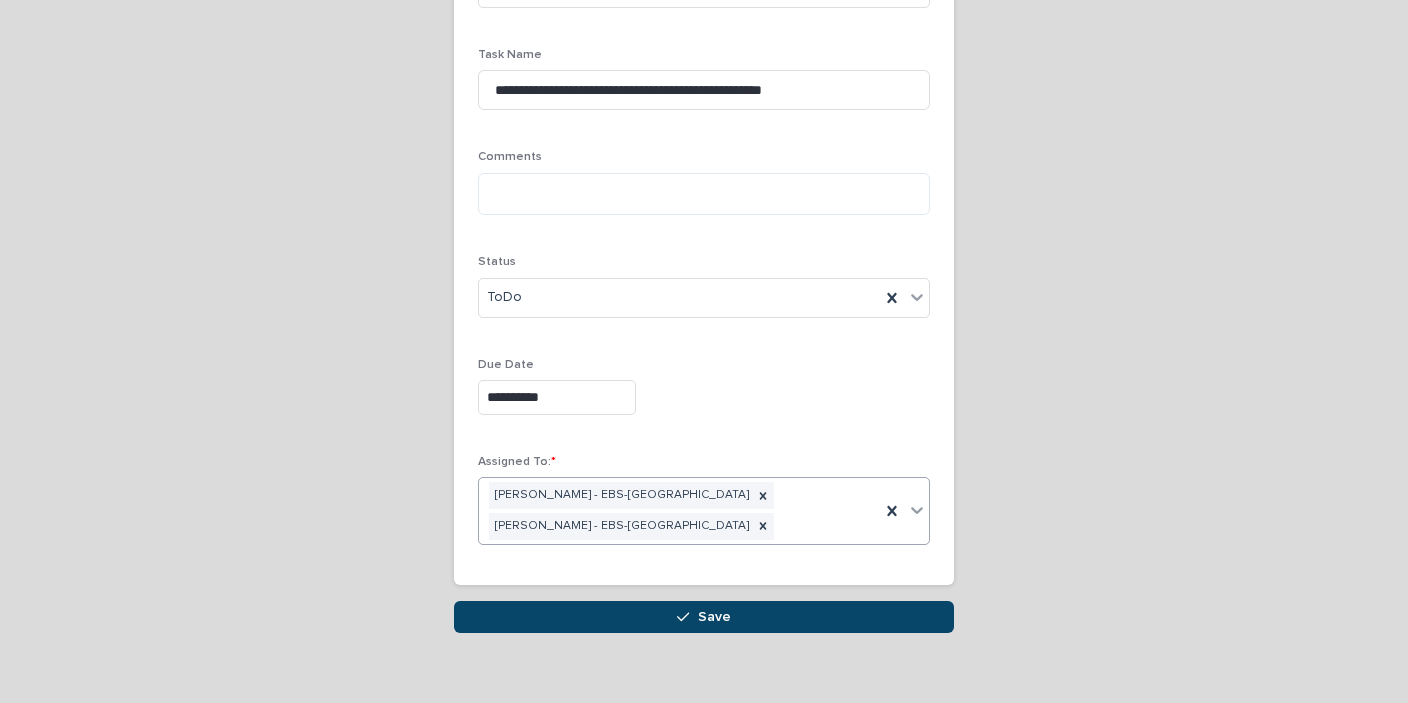 click on "Save" at bounding box center [704, 617] 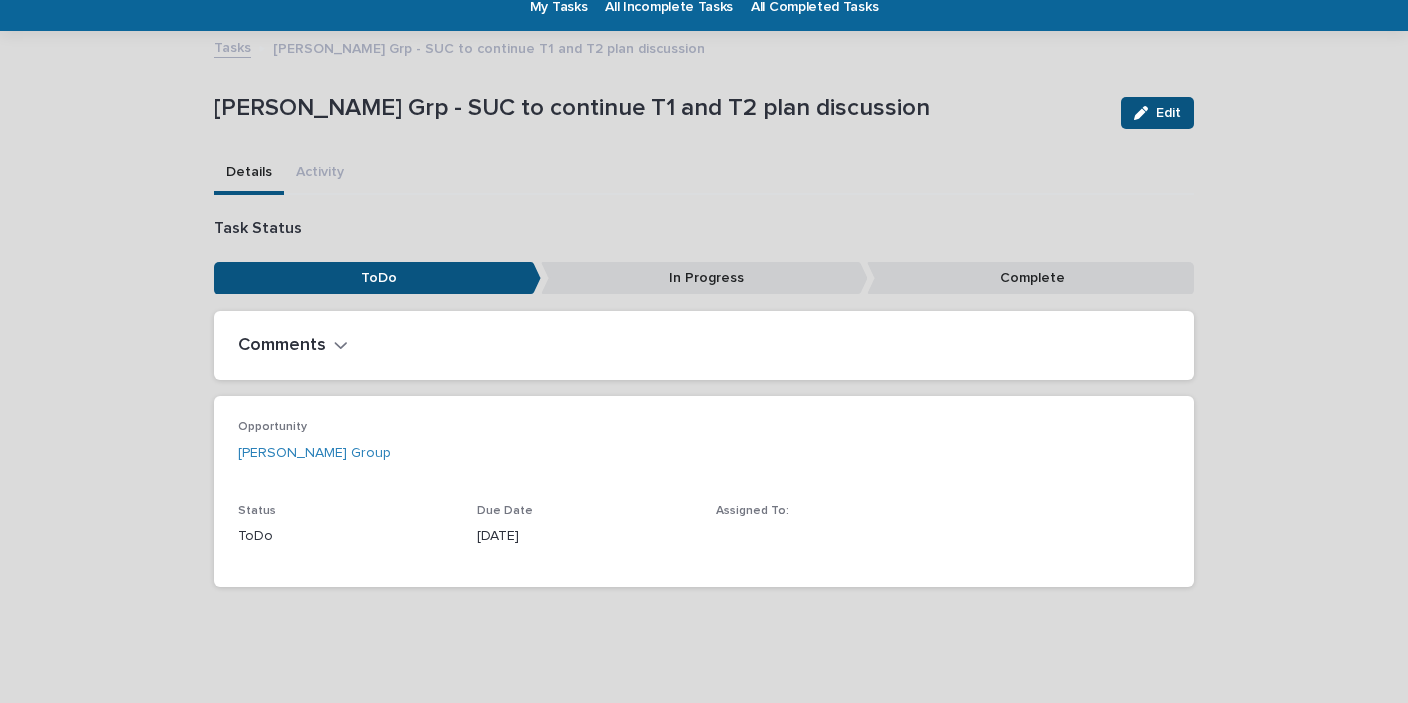 scroll, scrollTop: 0, scrollLeft: 0, axis: both 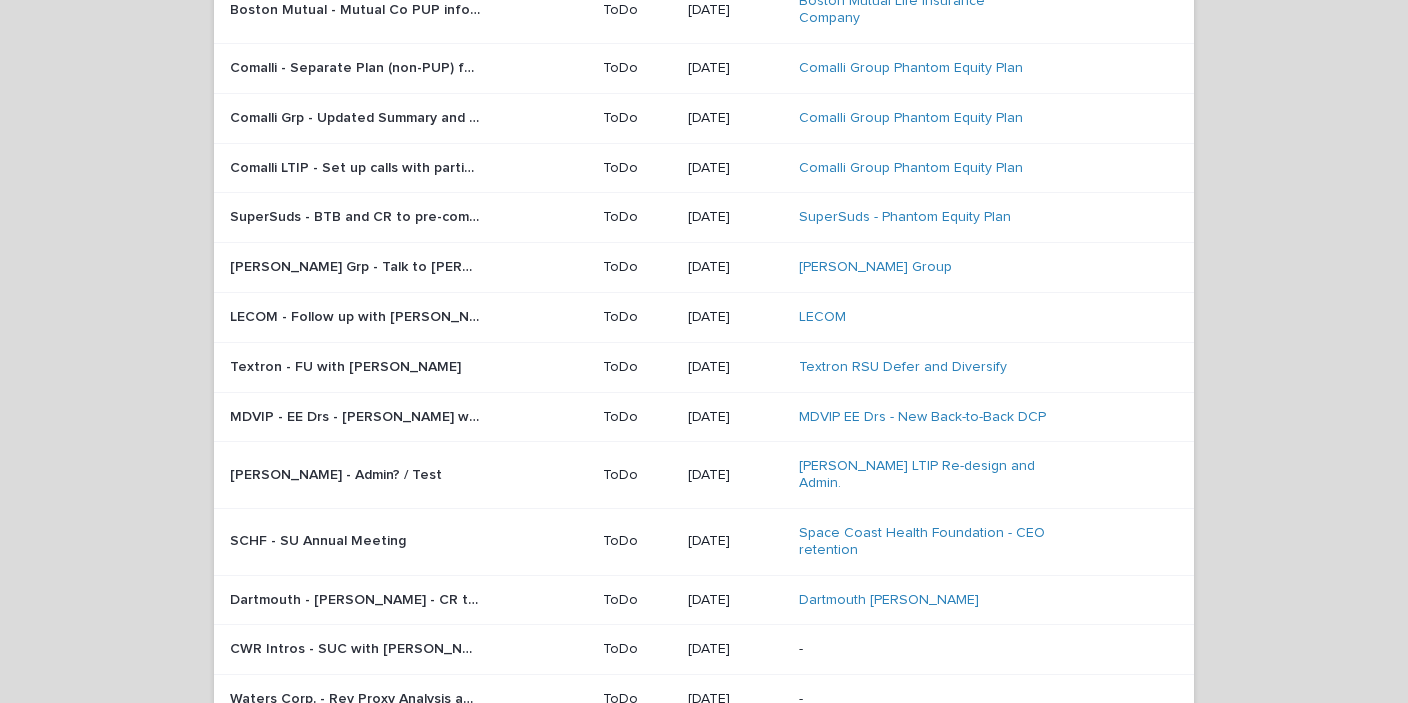 click on "Dartmouth - [PERSON_NAME] - CR to review JA life / LTC analysis" at bounding box center (357, 598) 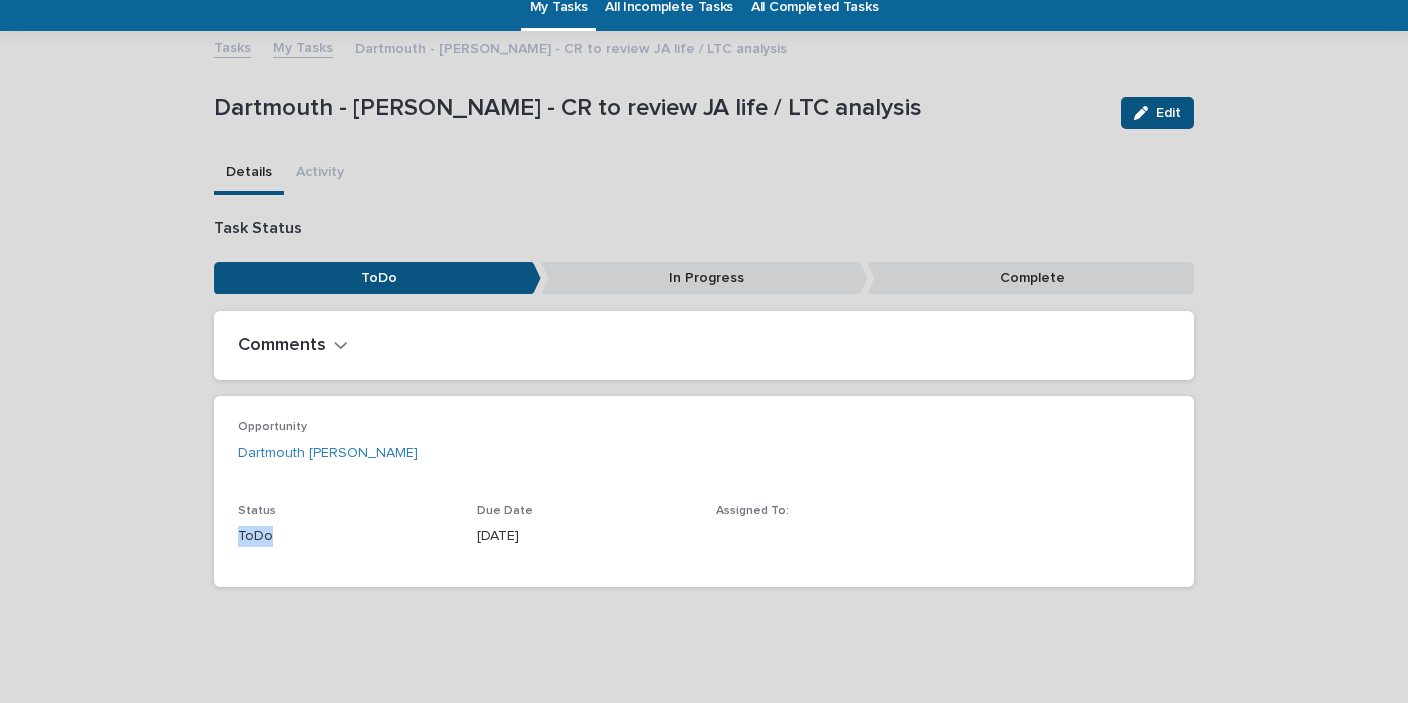 scroll, scrollTop: 63, scrollLeft: 0, axis: vertical 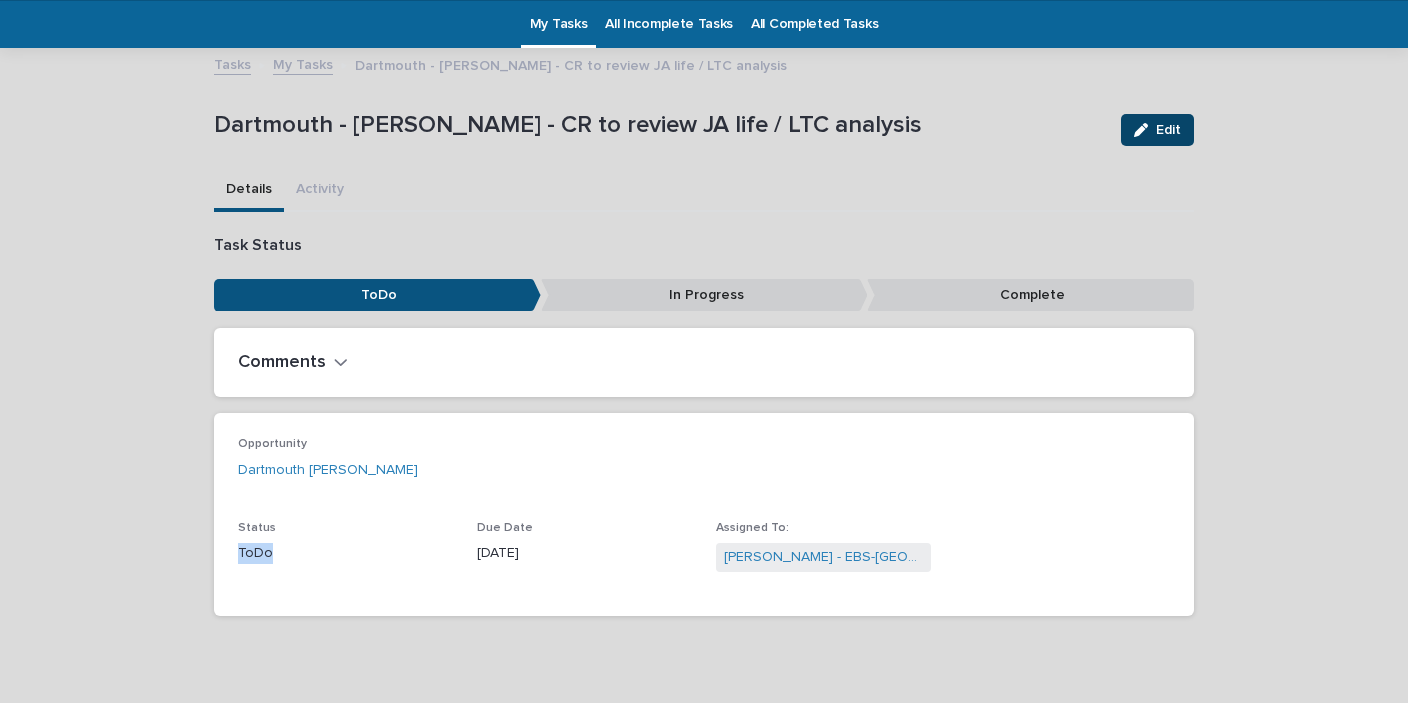 click on "Edit" at bounding box center (1168, 130) 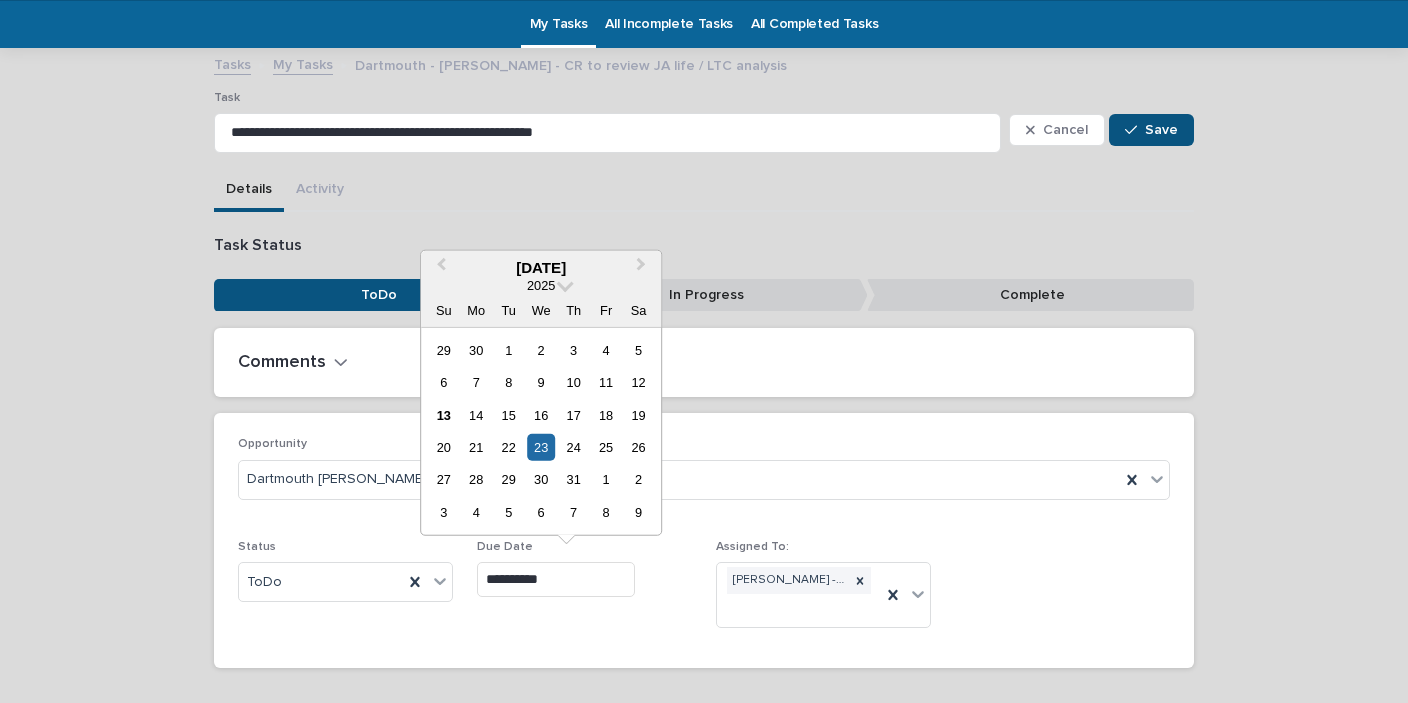 click on "**********" at bounding box center [556, 579] 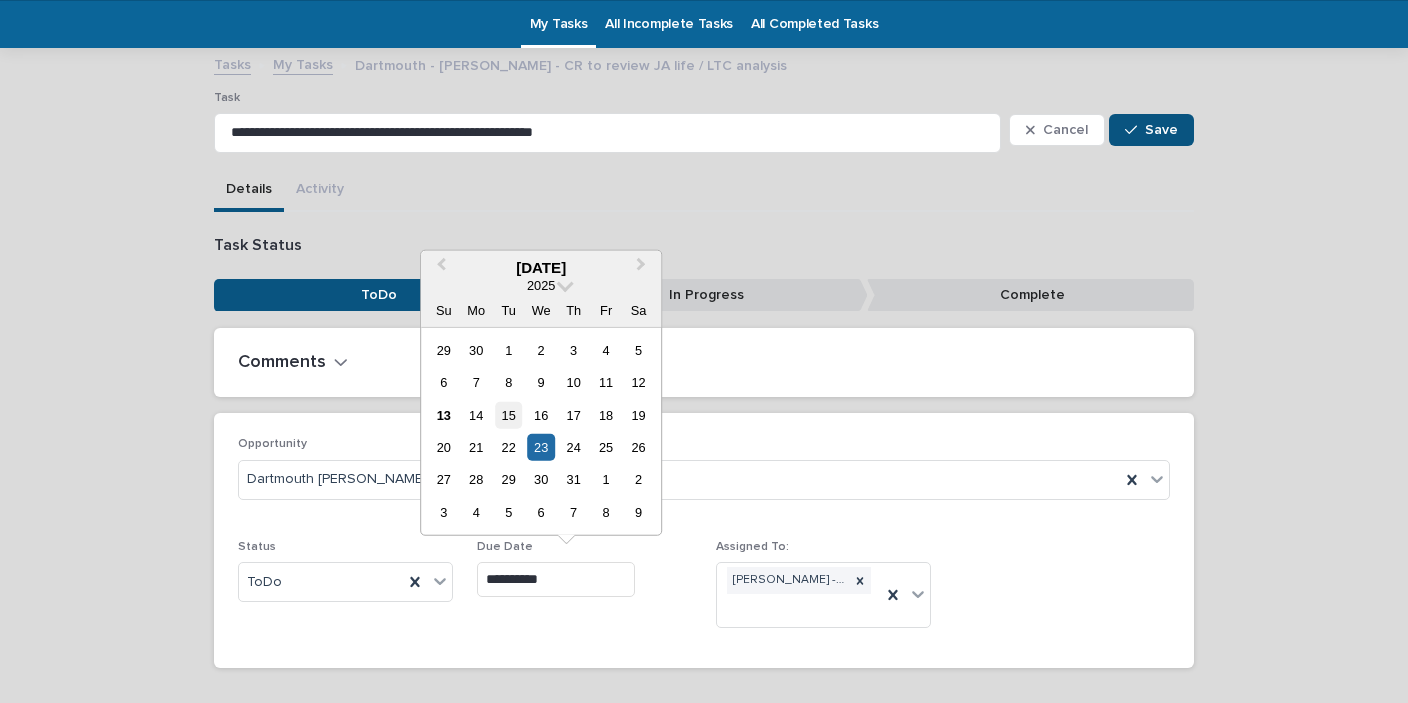 click on "15" at bounding box center (508, 414) 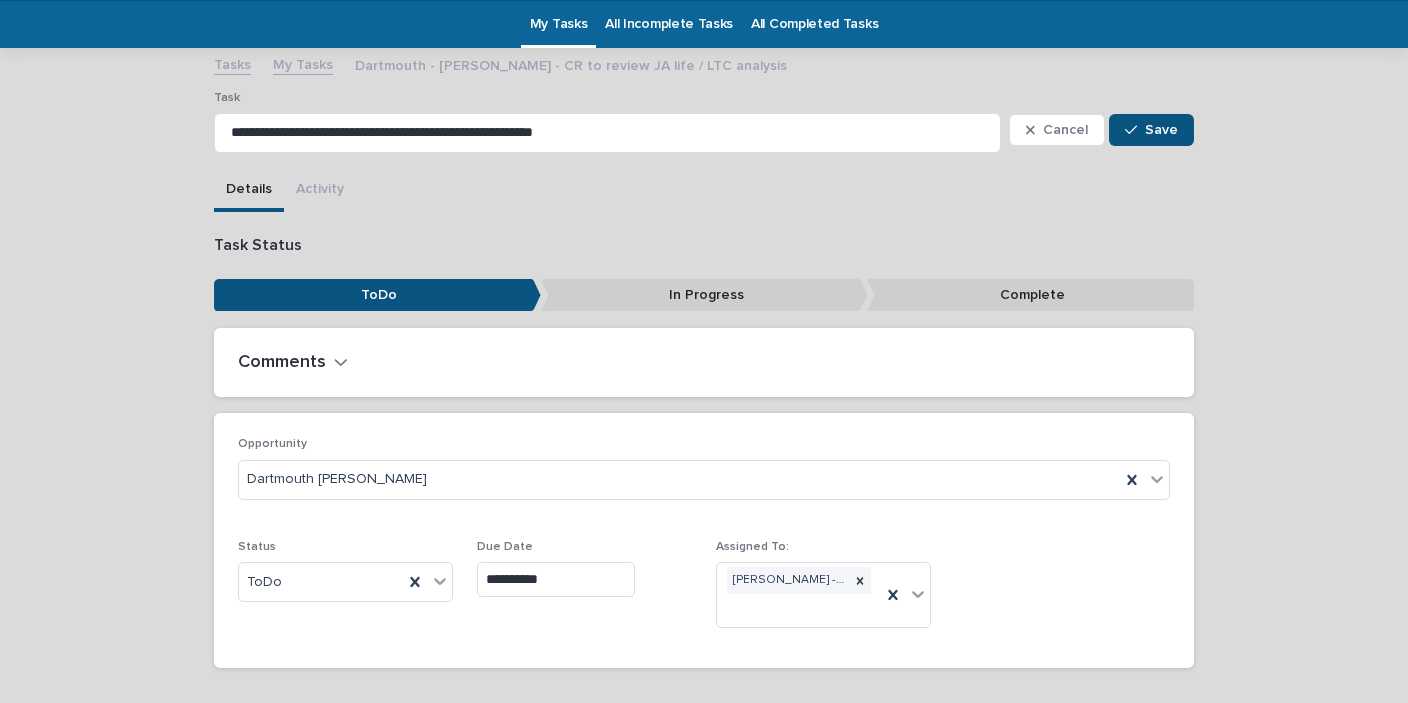 type on "**********" 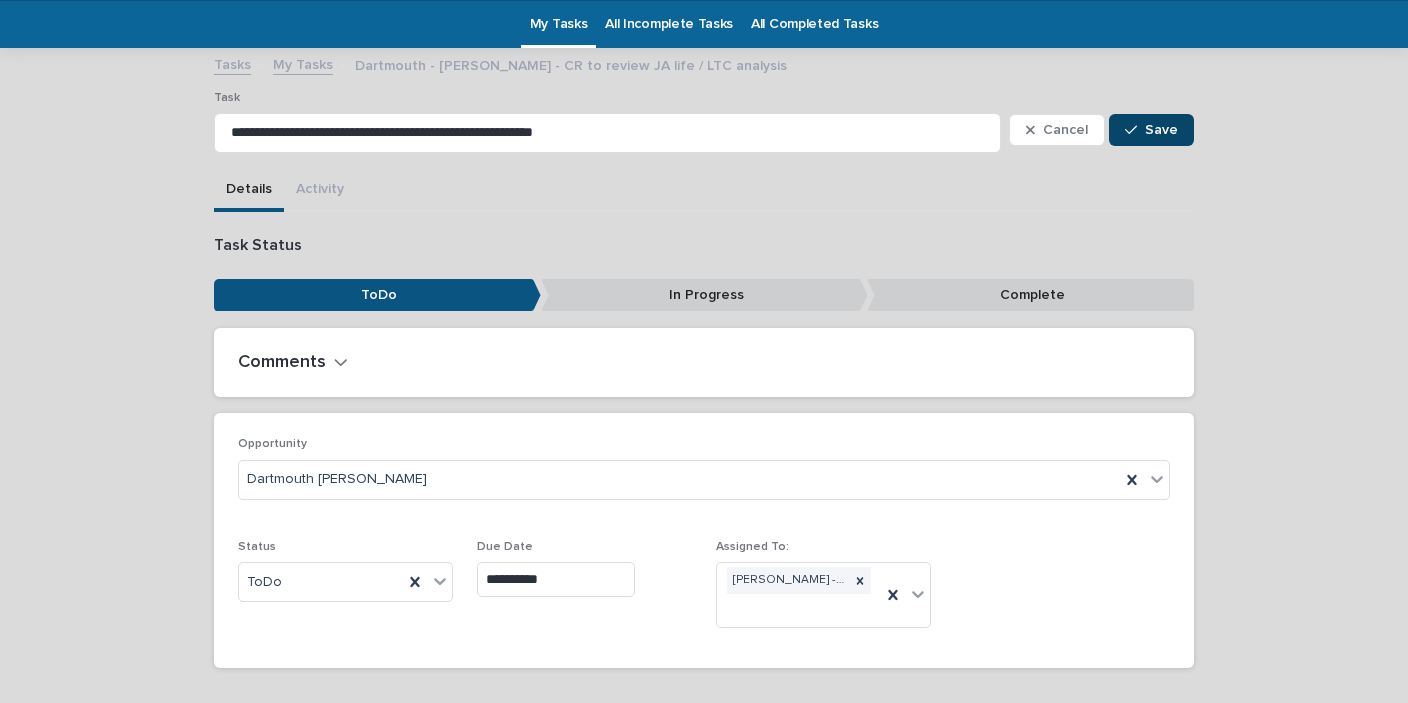 click at bounding box center [1135, 130] 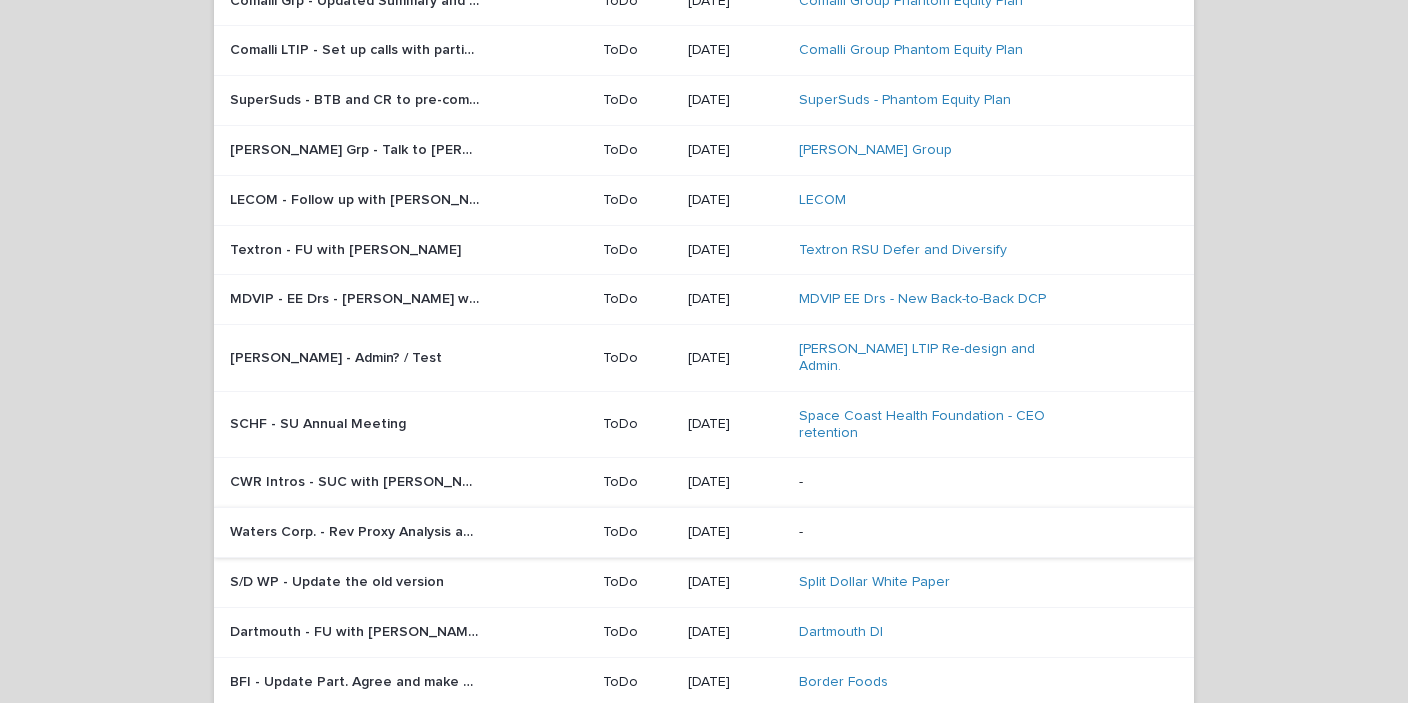 scroll, scrollTop: 732, scrollLeft: 0, axis: vertical 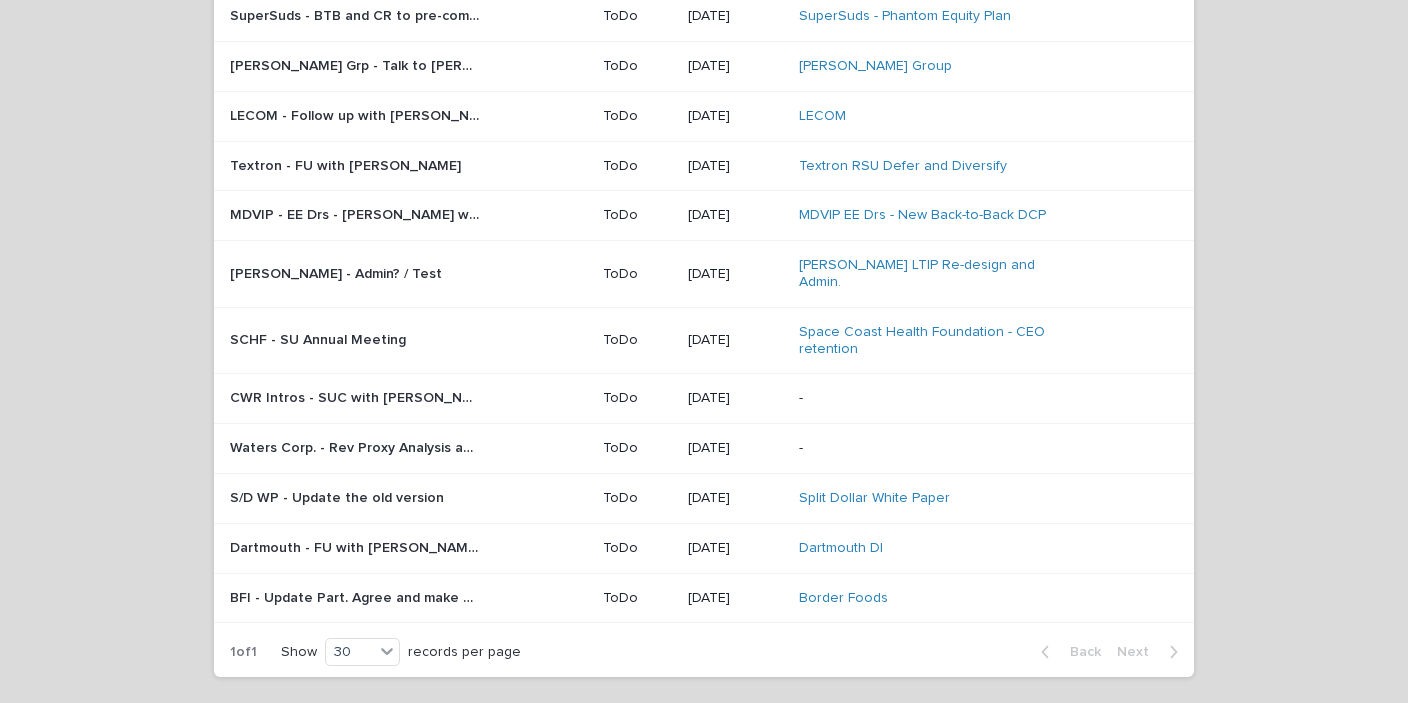 click on "S/D WP - Update the old version" at bounding box center [339, 496] 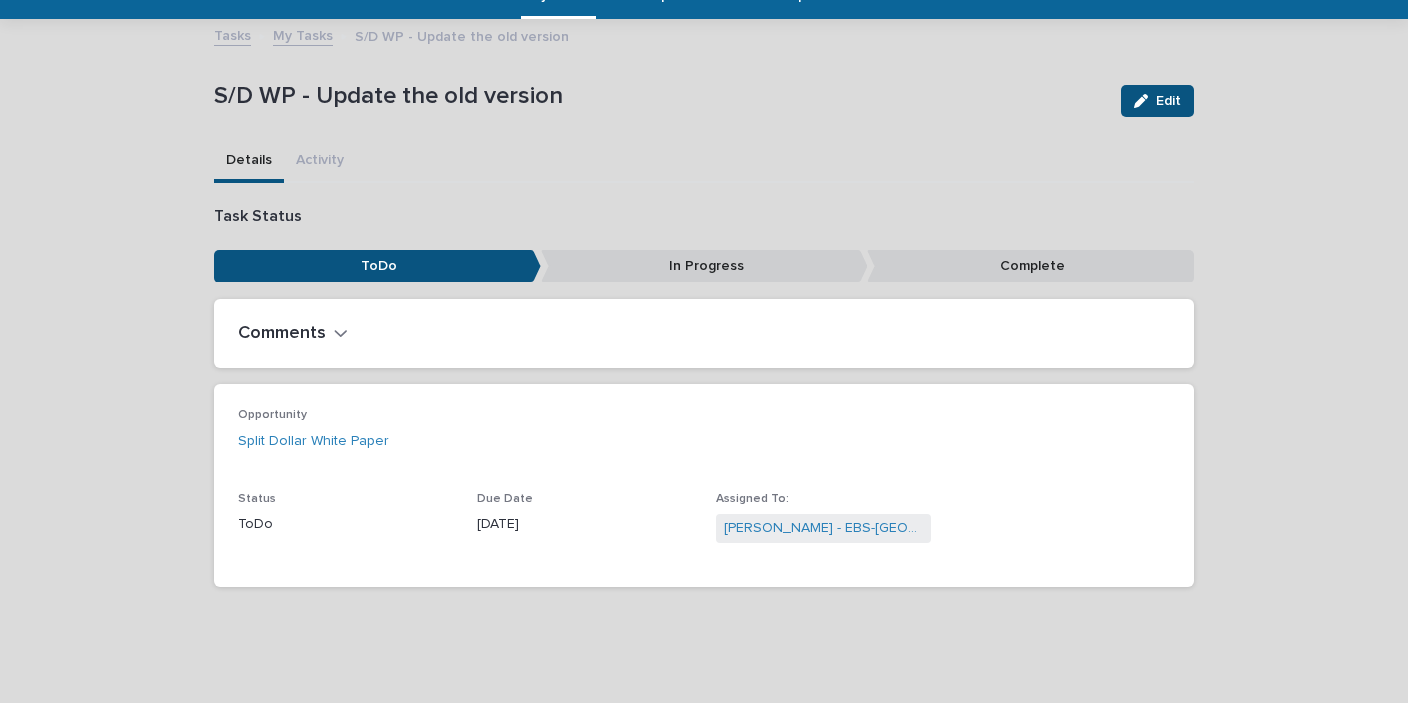scroll, scrollTop: 63, scrollLeft: 0, axis: vertical 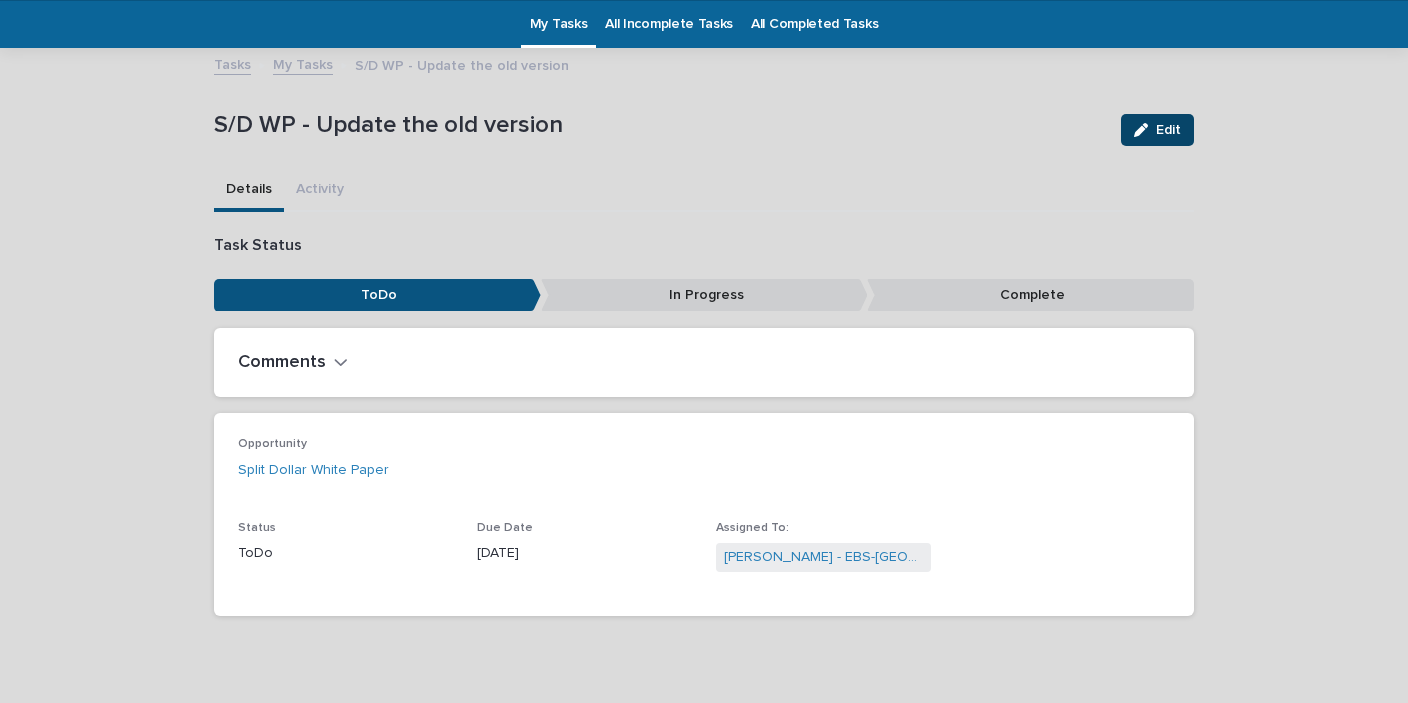 click on "Edit" at bounding box center [1168, 130] 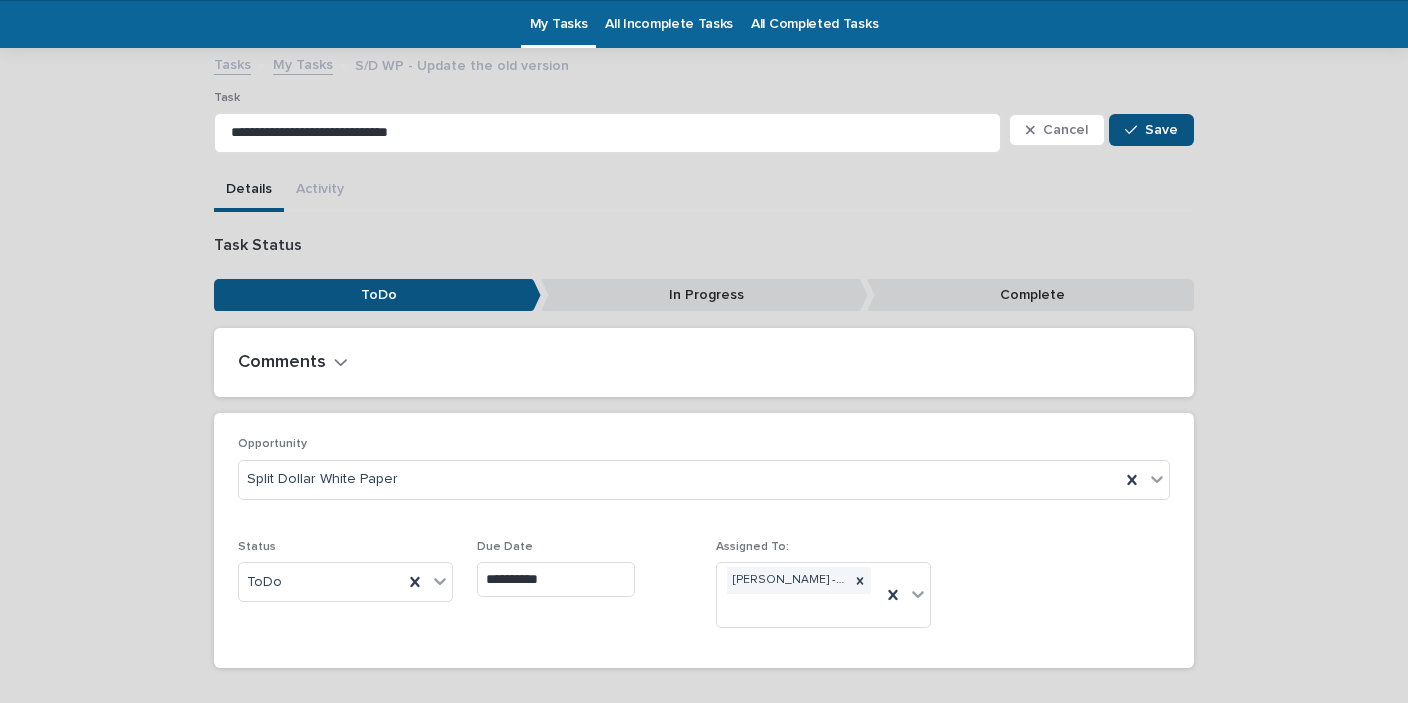 click on "**********" at bounding box center (556, 579) 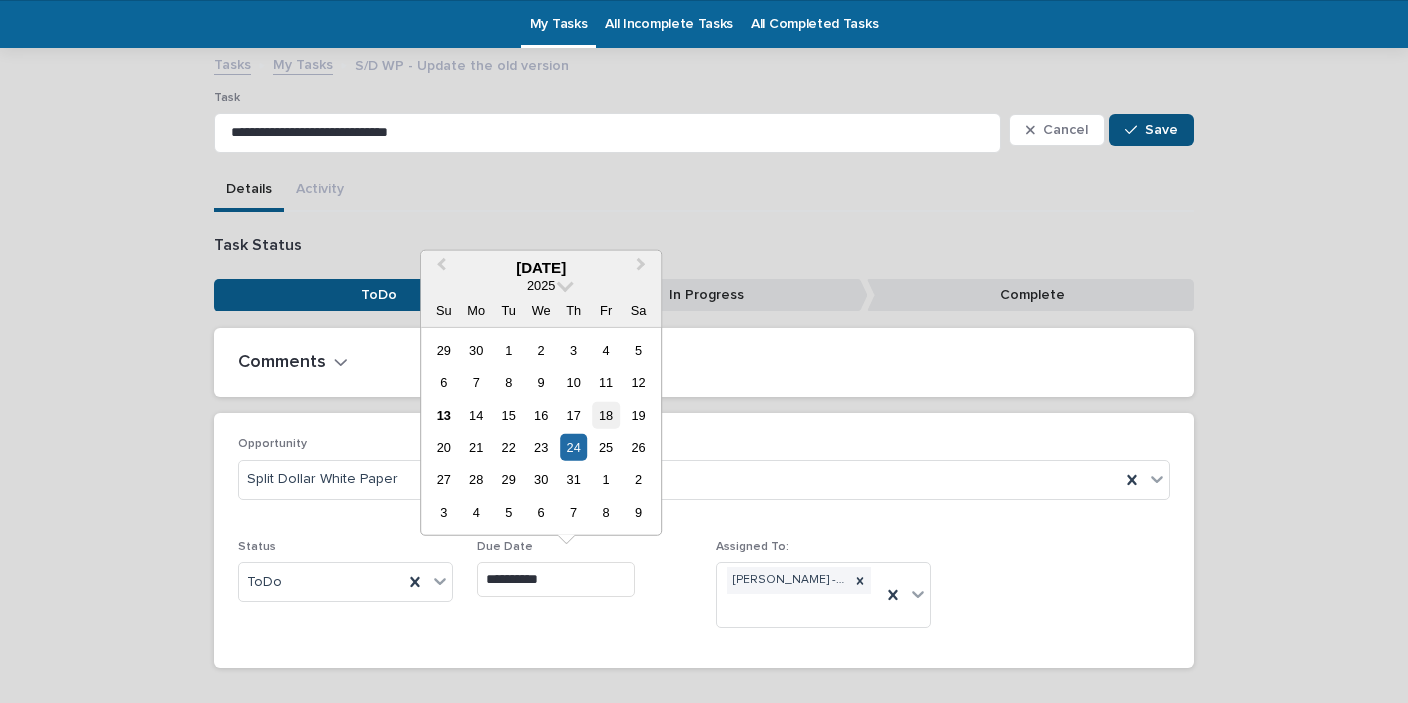 click on "18" at bounding box center [606, 414] 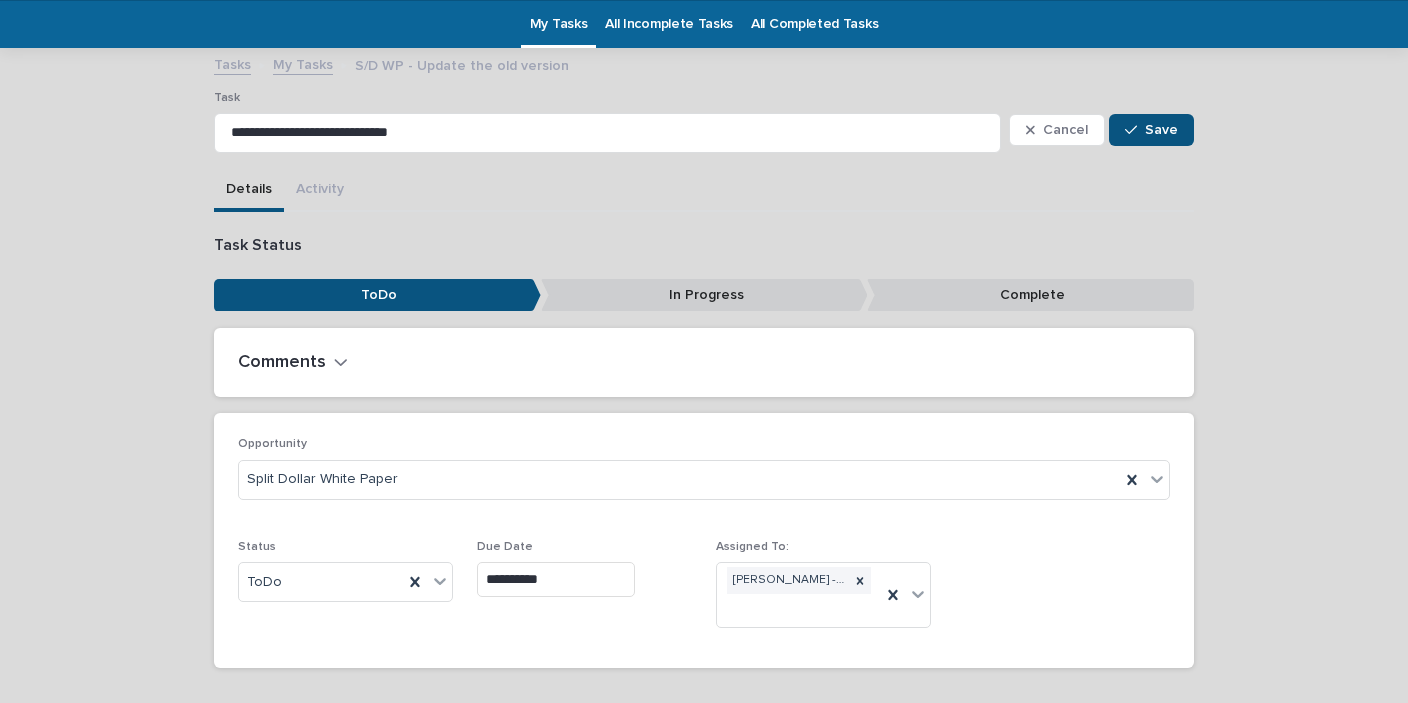 type on "**********" 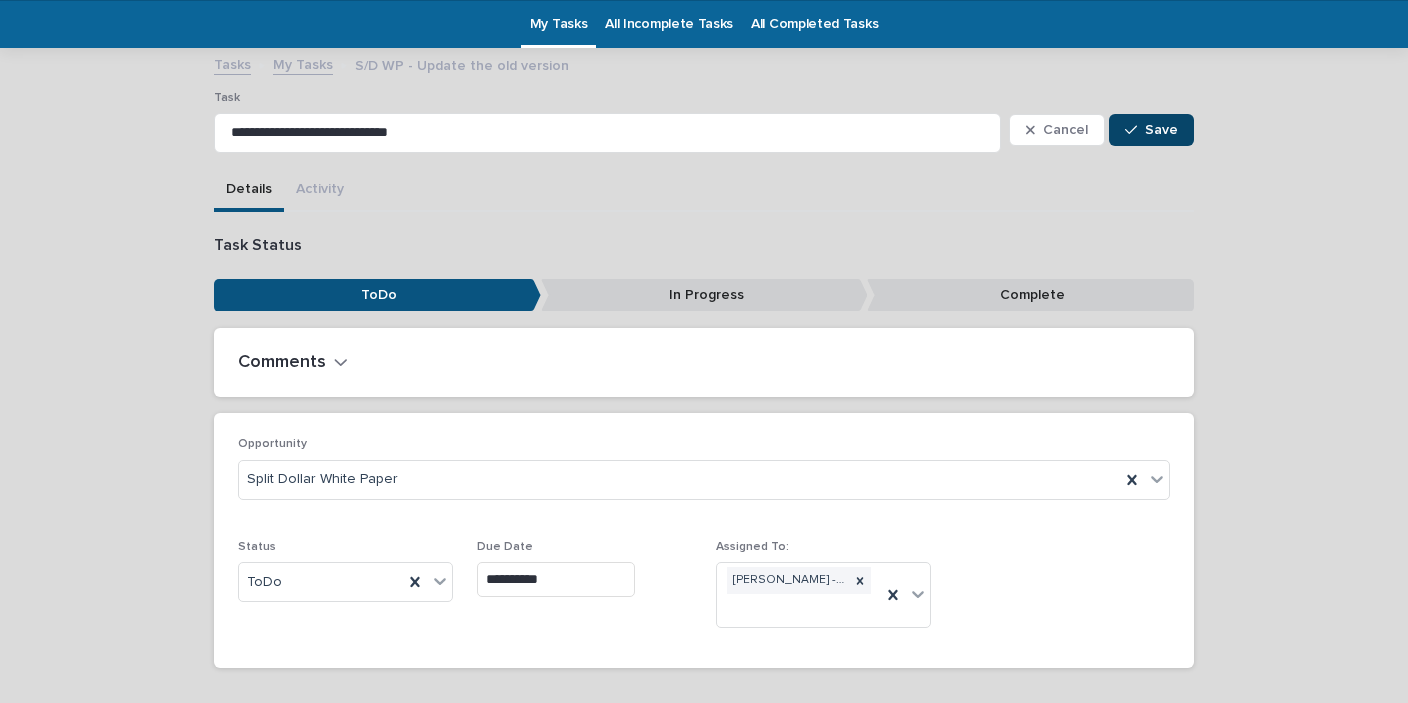 click on "Save" at bounding box center (1161, 130) 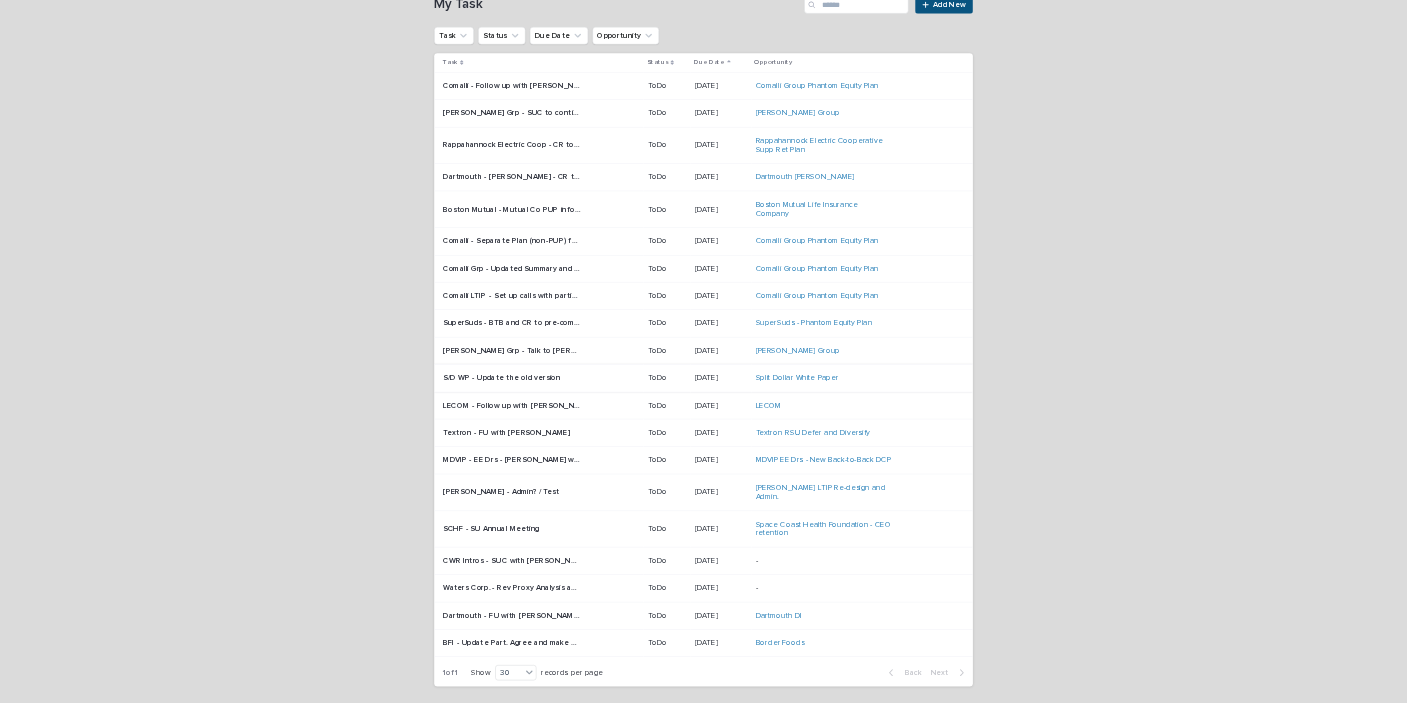 scroll, scrollTop: 80, scrollLeft: 0, axis: vertical 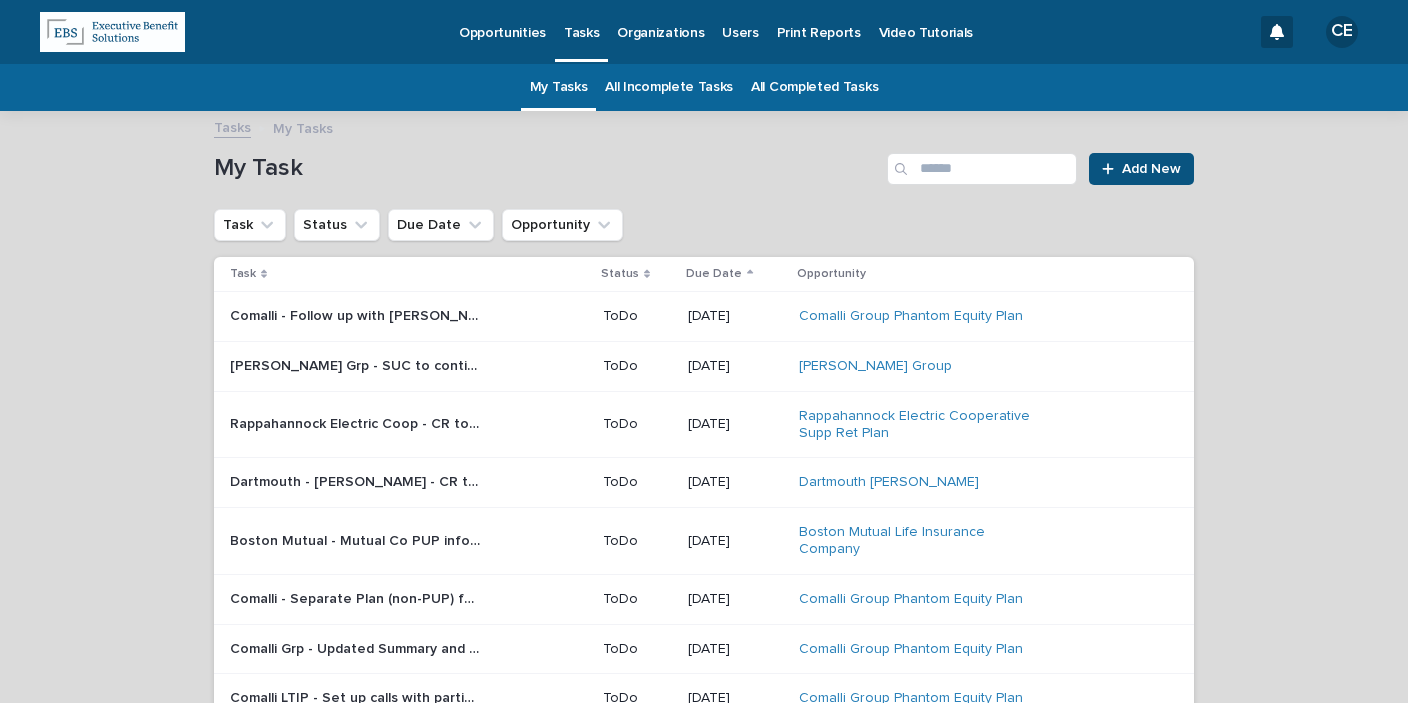 click on "Tasks" at bounding box center [581, 21] 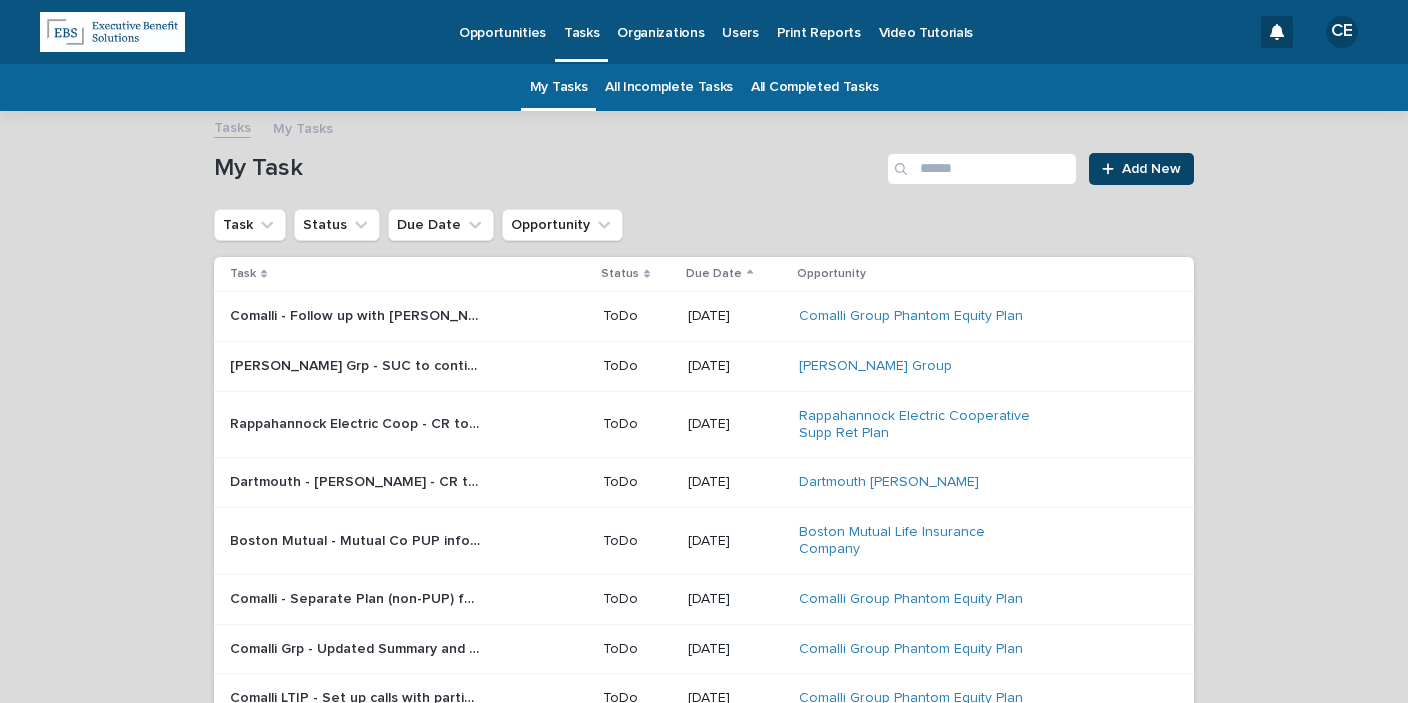 click on "Add New" at bounding box center (1141, 169) 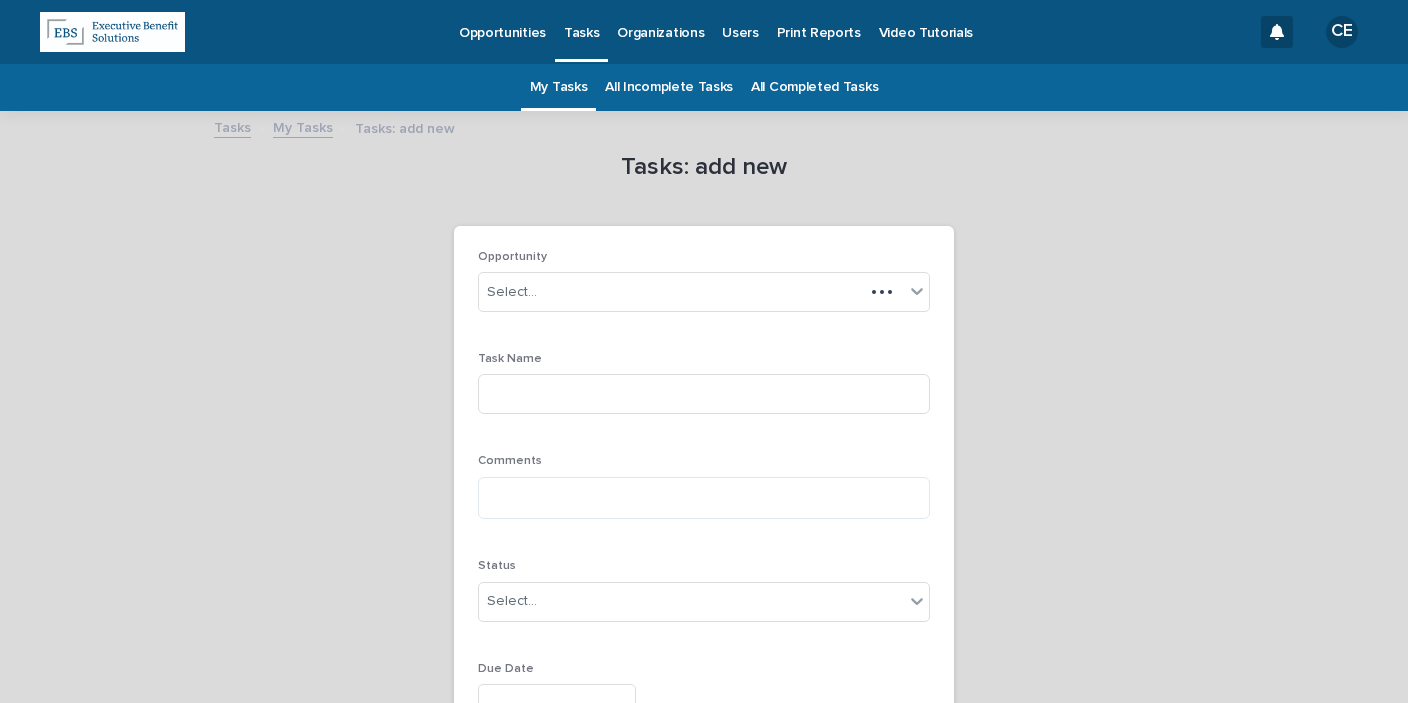 scroll, scrollTop: 63, scrollLeft: 0, axis: vertical 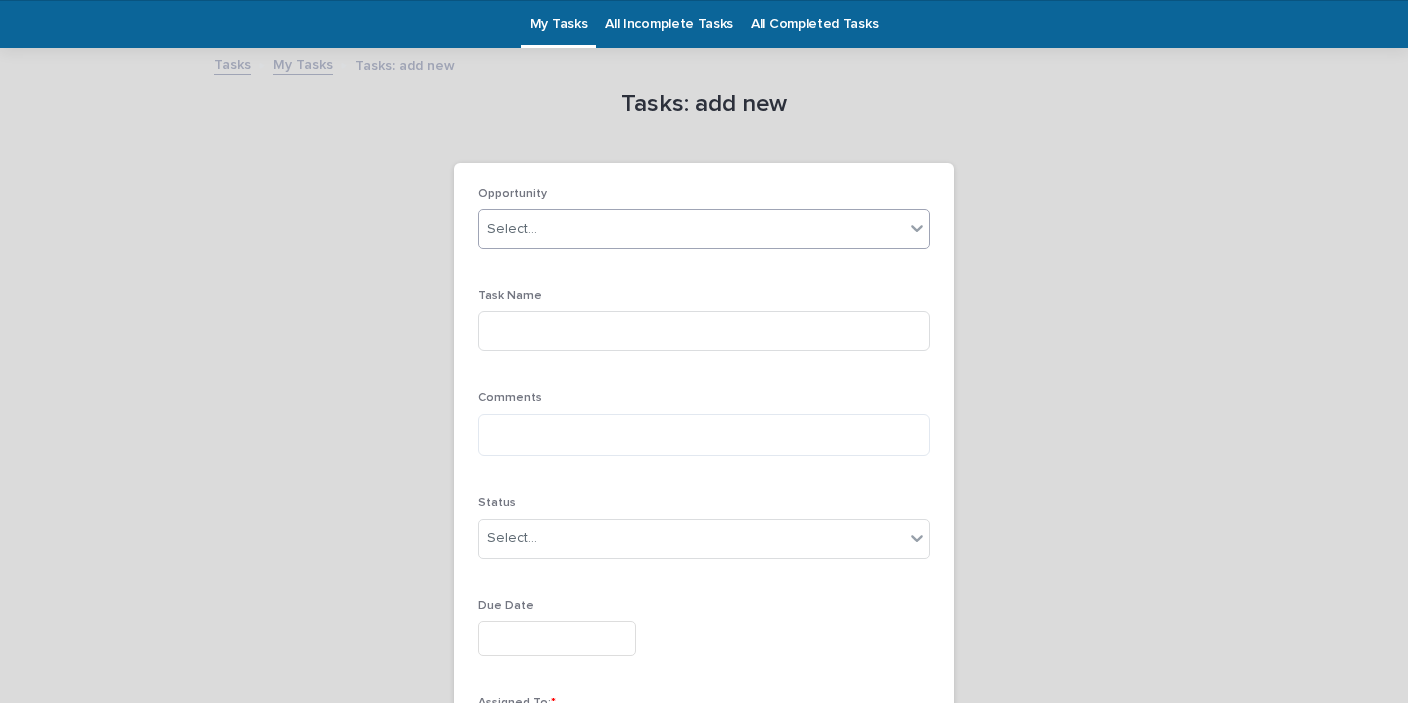 click on "Select..." at bounding box center [691, 229] 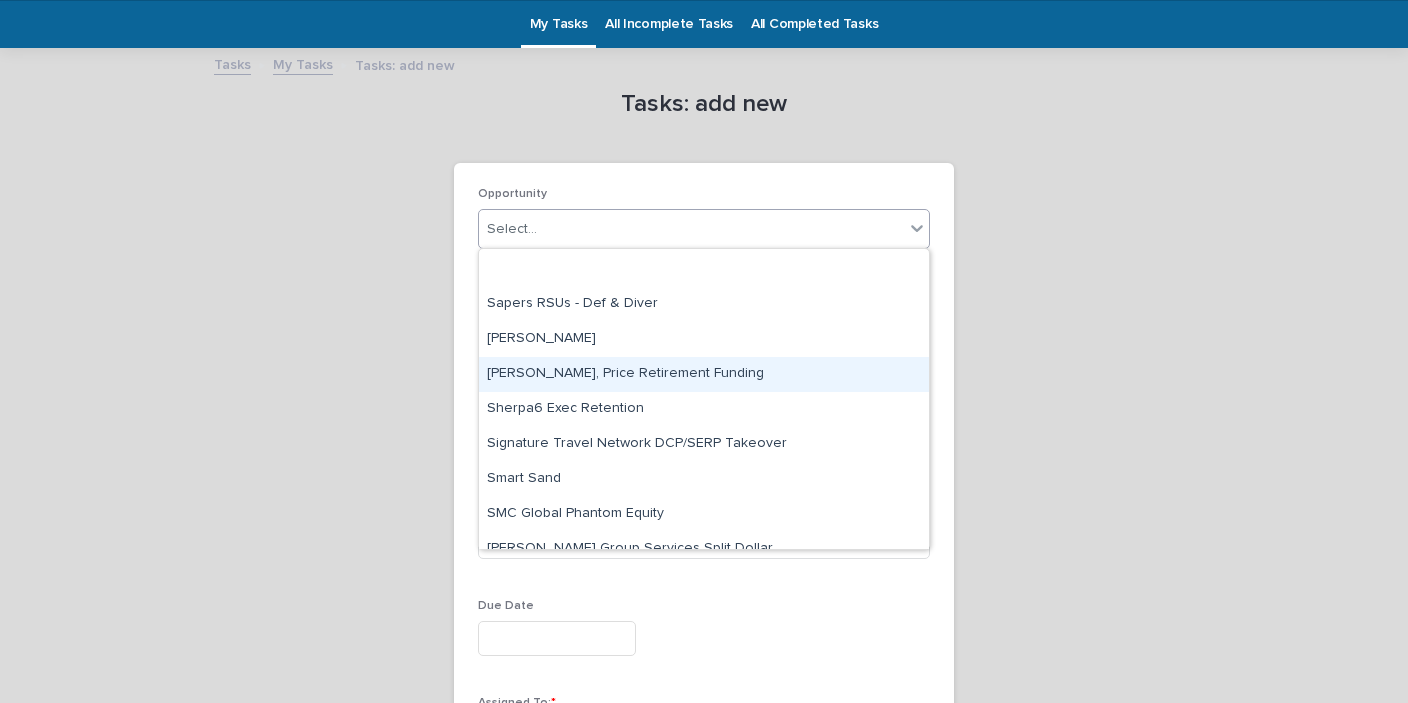 scroll, scrollTop: 9530, scrollLeft: 0, axis: vertical 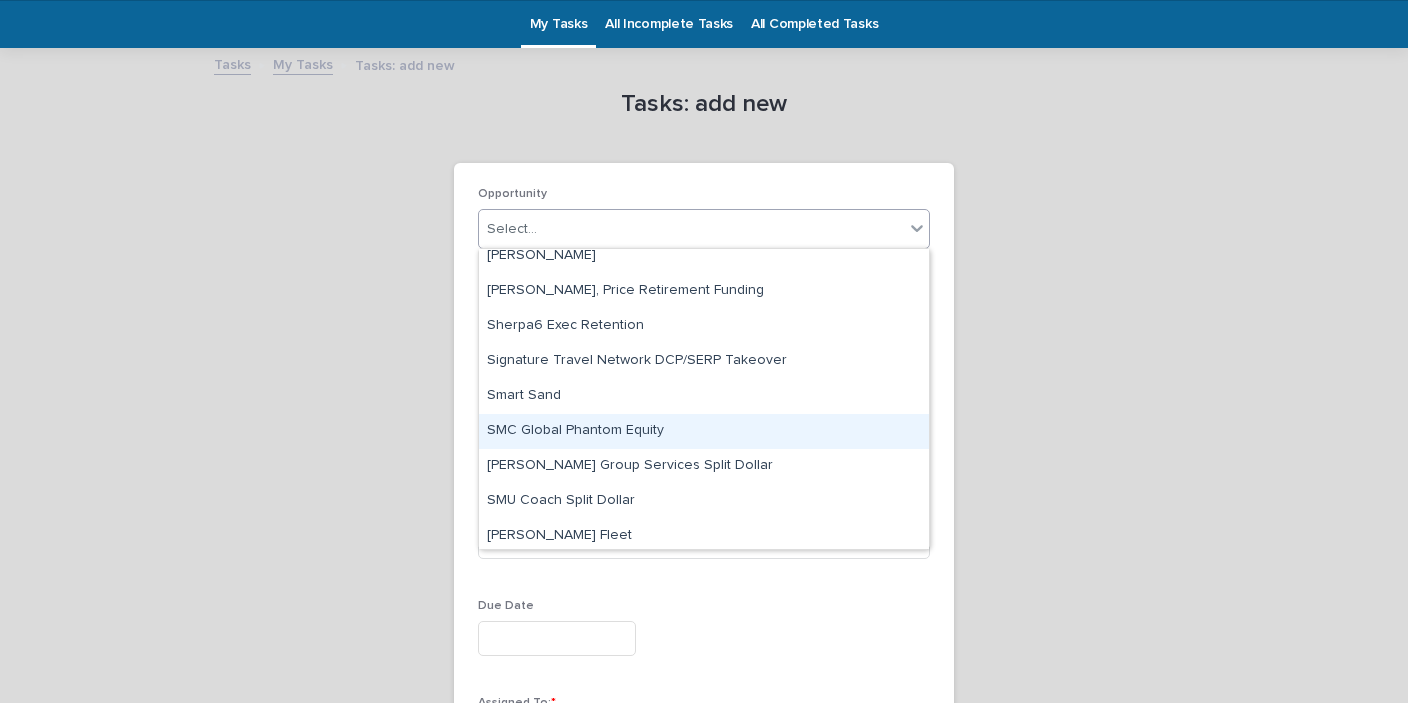 click on "SMC Global Phantom Equity" at bounding box center [704, 431] 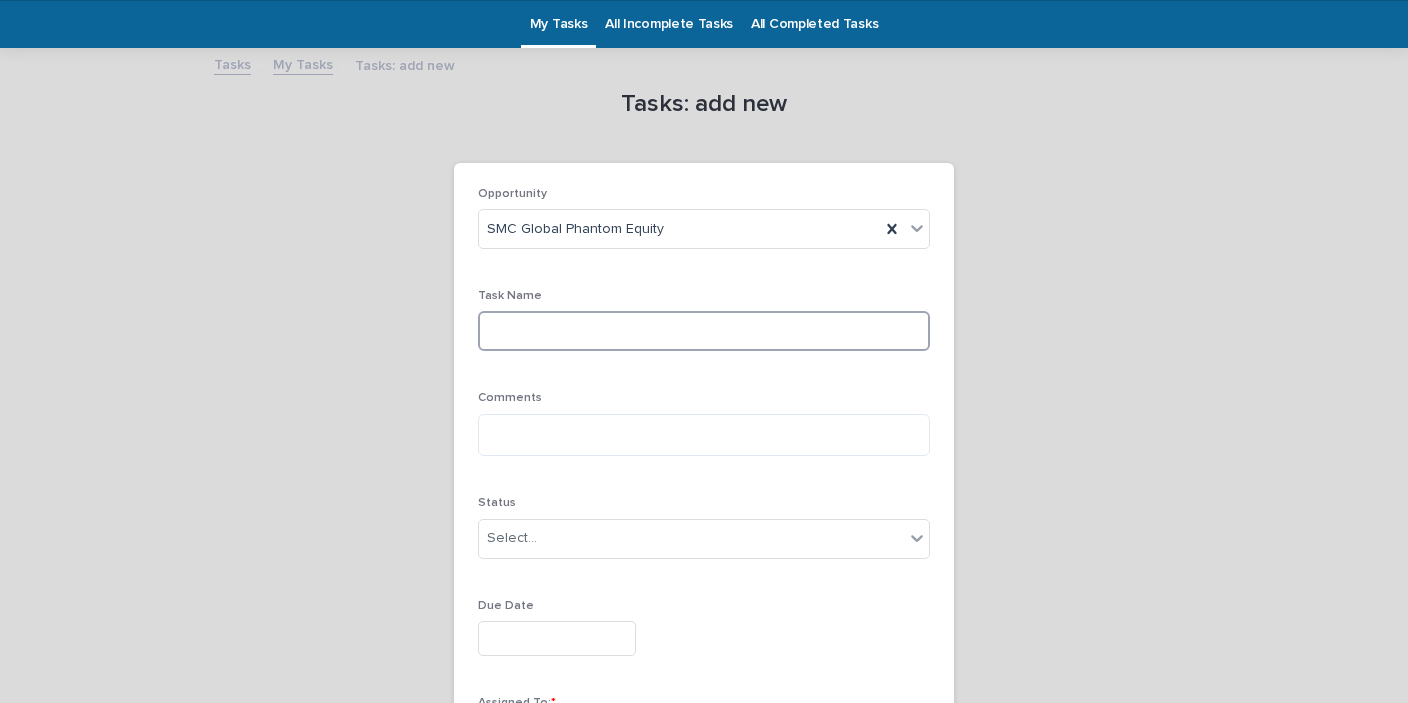 click at bounding box center (704, 331) 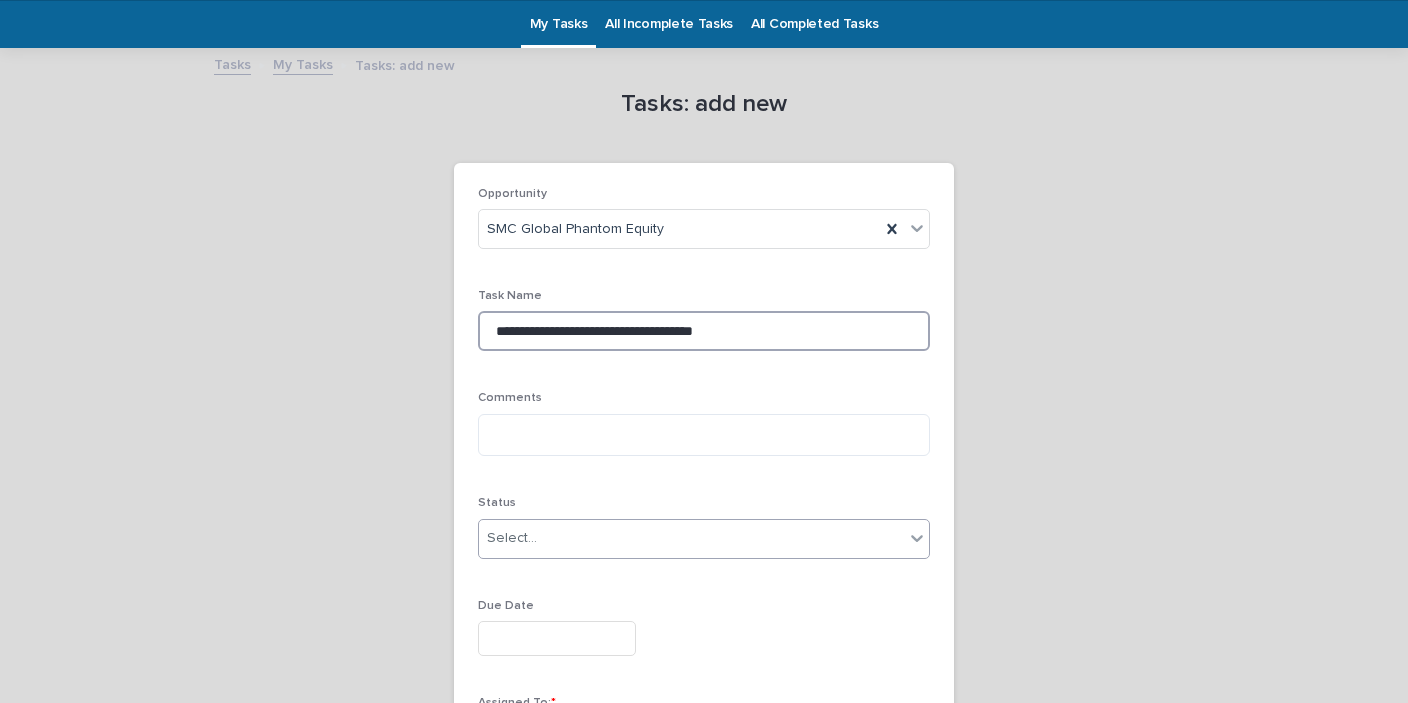 type on "**********" 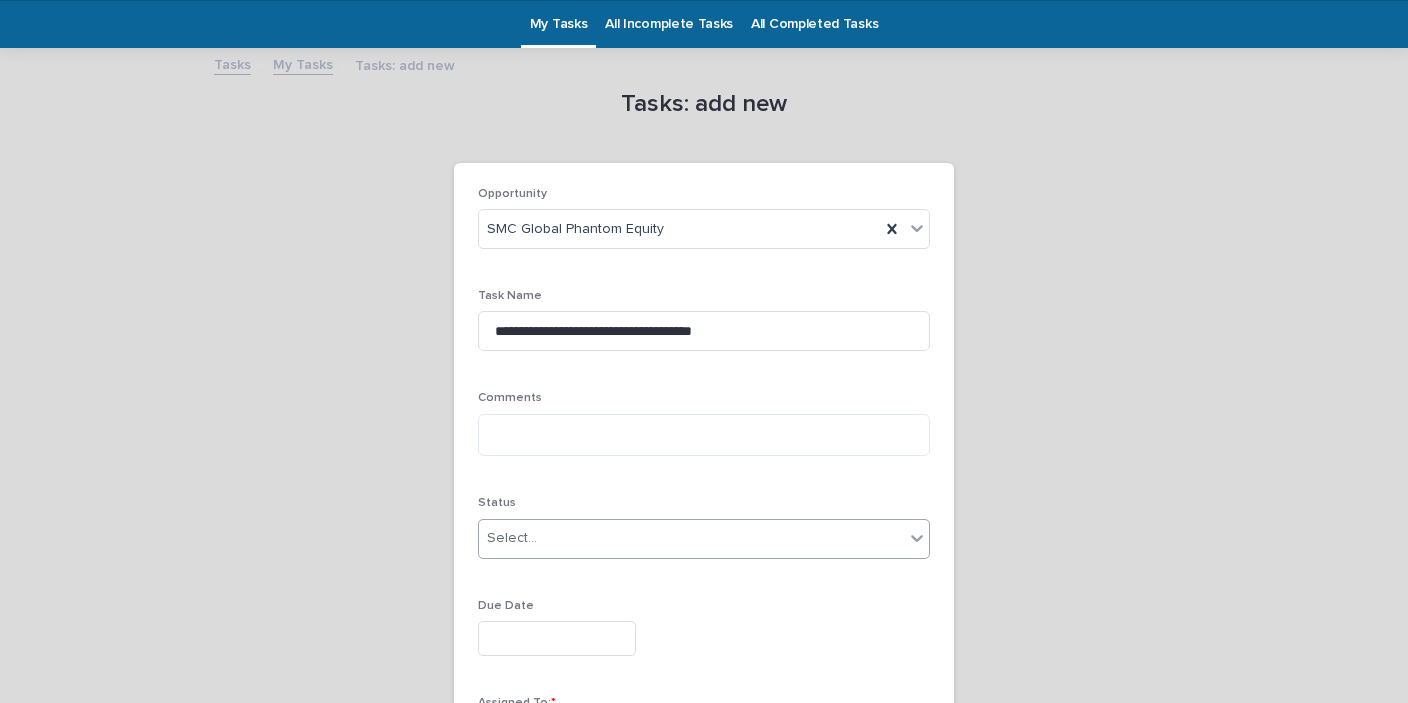 click on "Select..." at bounding box center [691, 538] 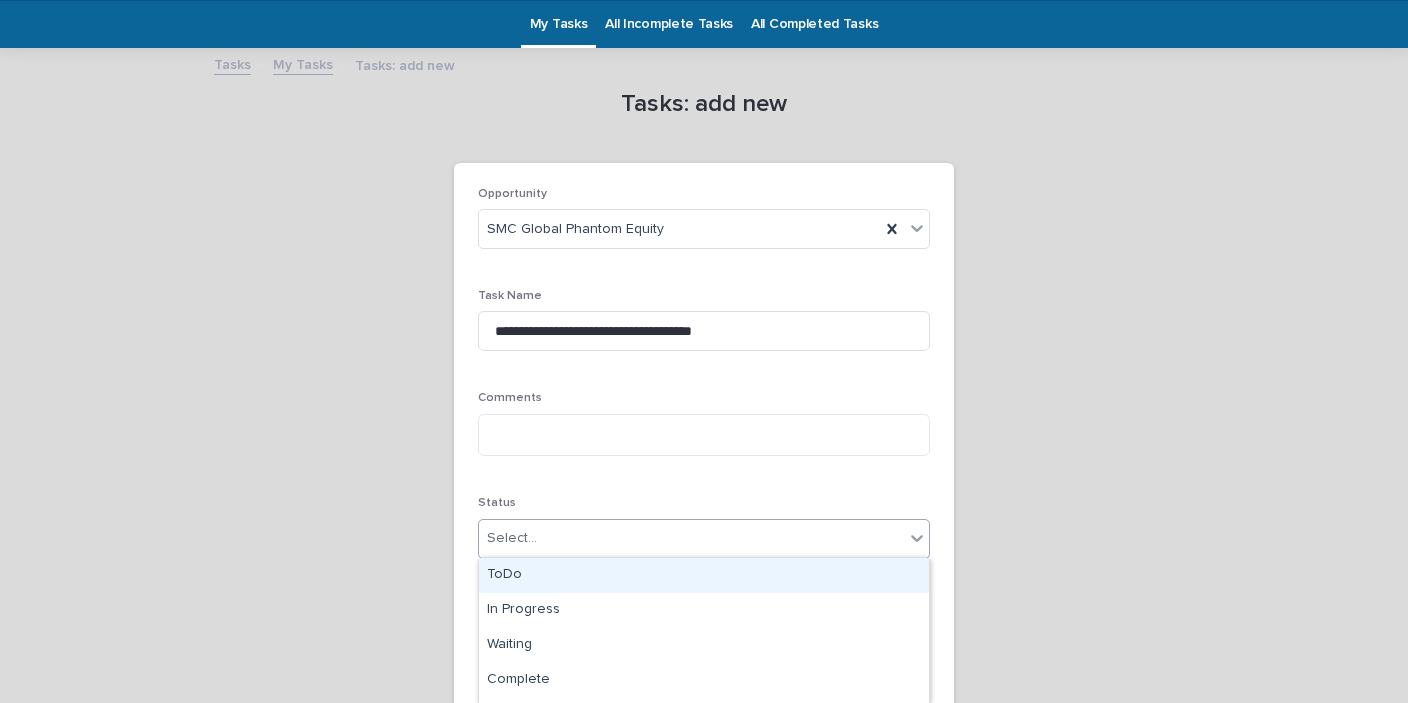 click on "ToDo" at bounding box center (704, 575) 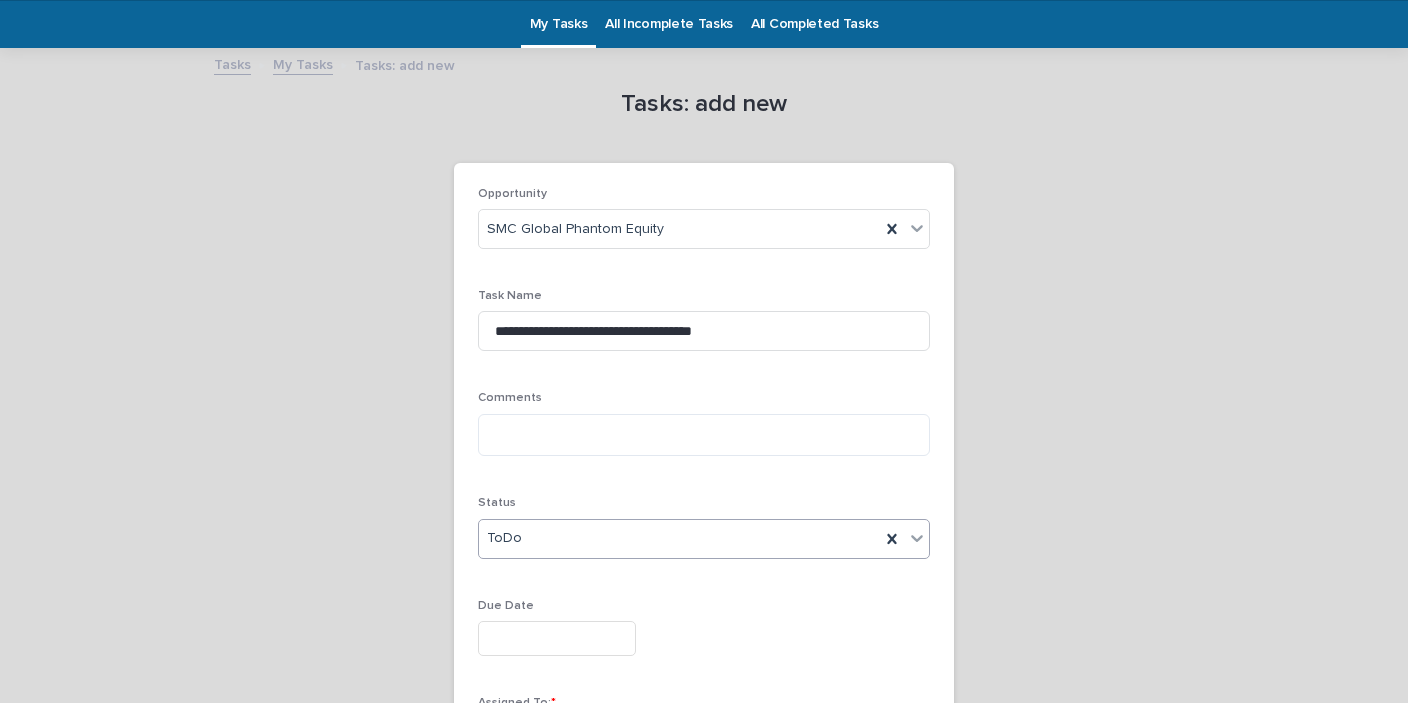 scroll, scrollTop: 230, scrollLeft: 0, axis: vertical 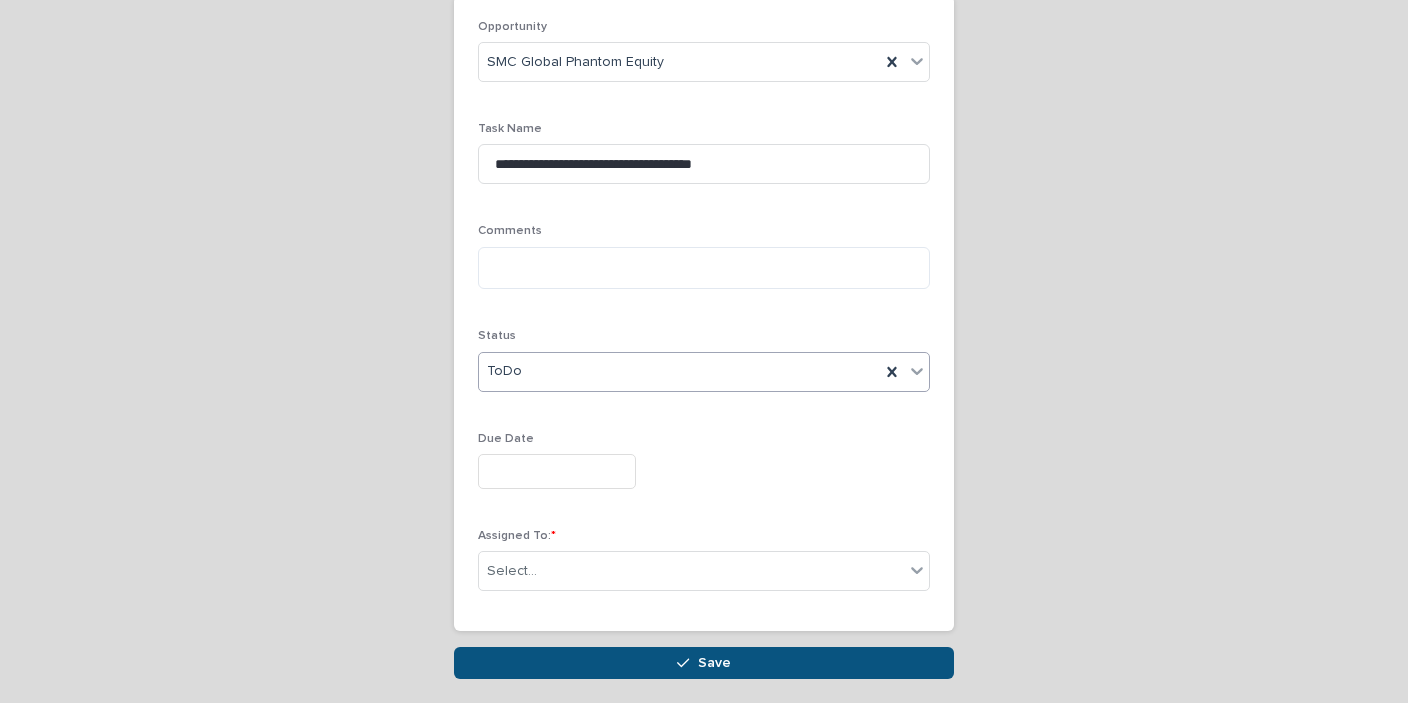 click at bounding box center (557, 471) 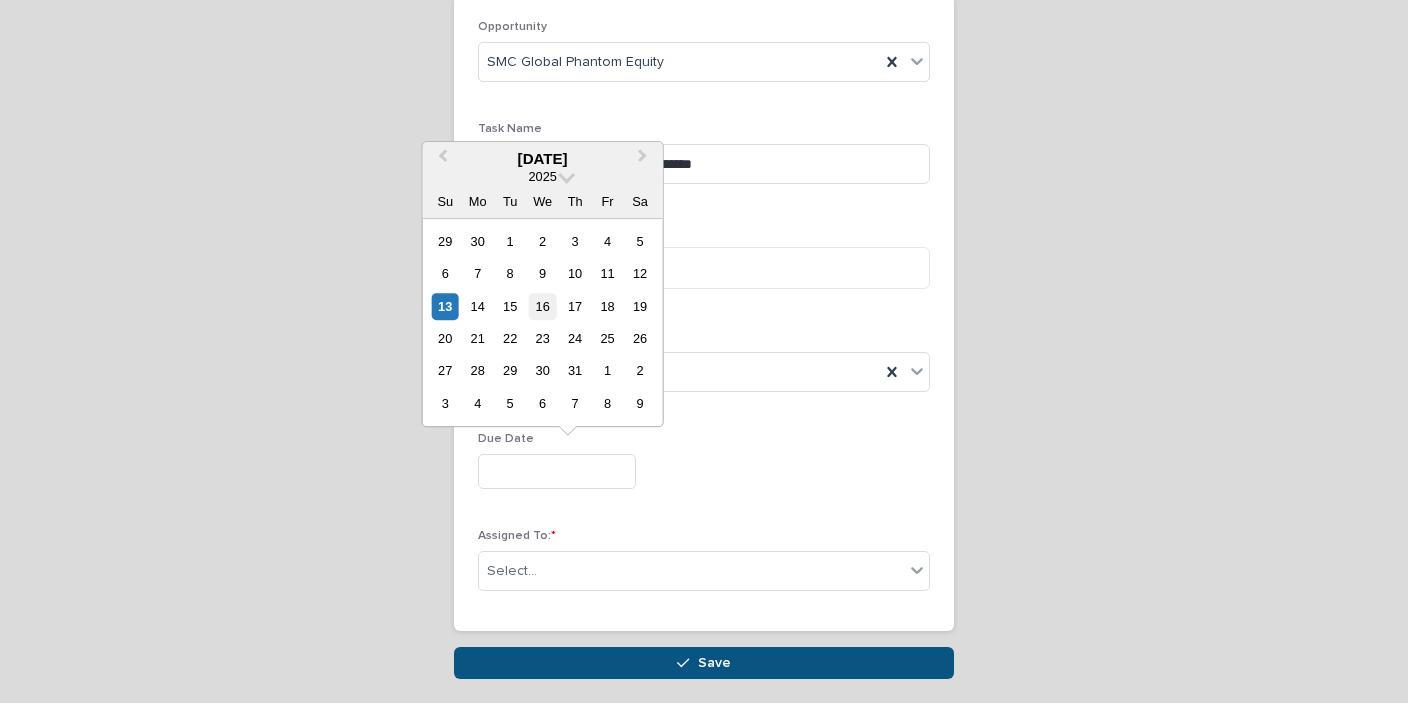 click on "16" at bounding box center (542, 306) 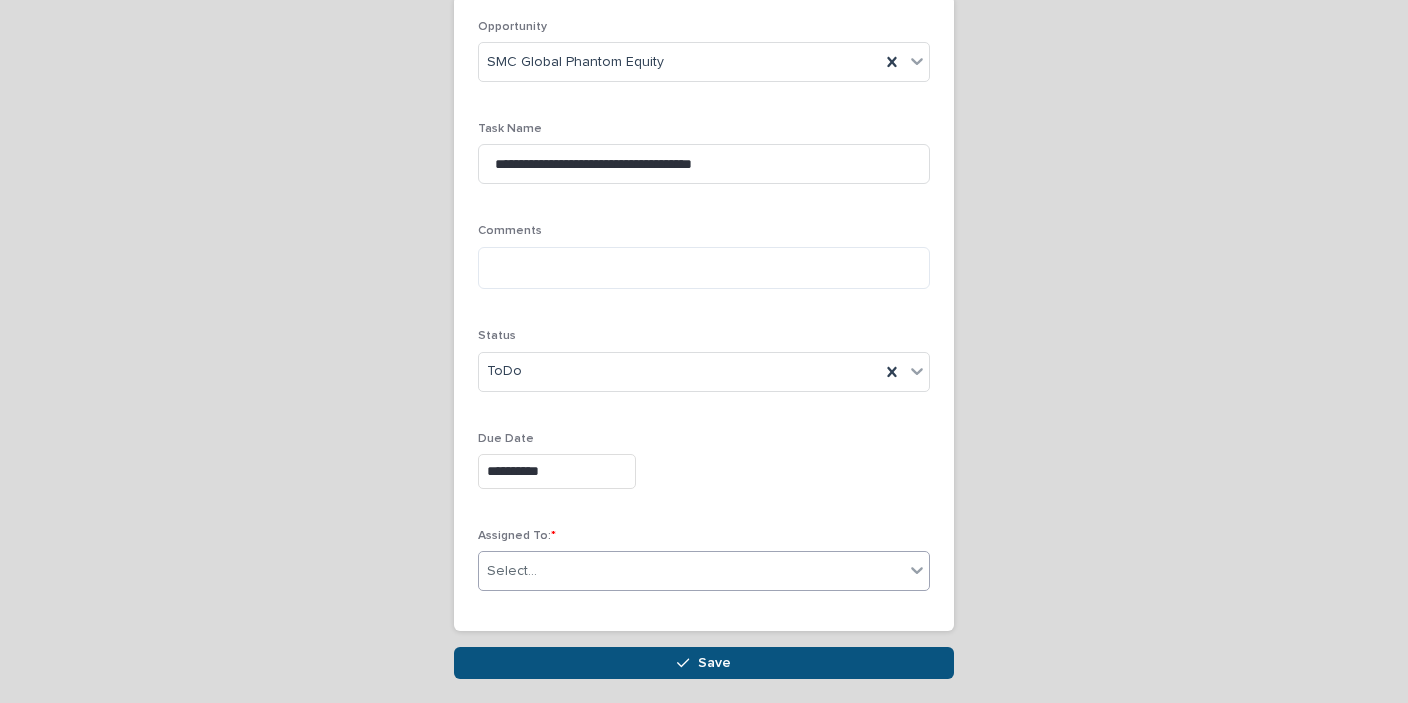 click at bounding box center (540, 571) 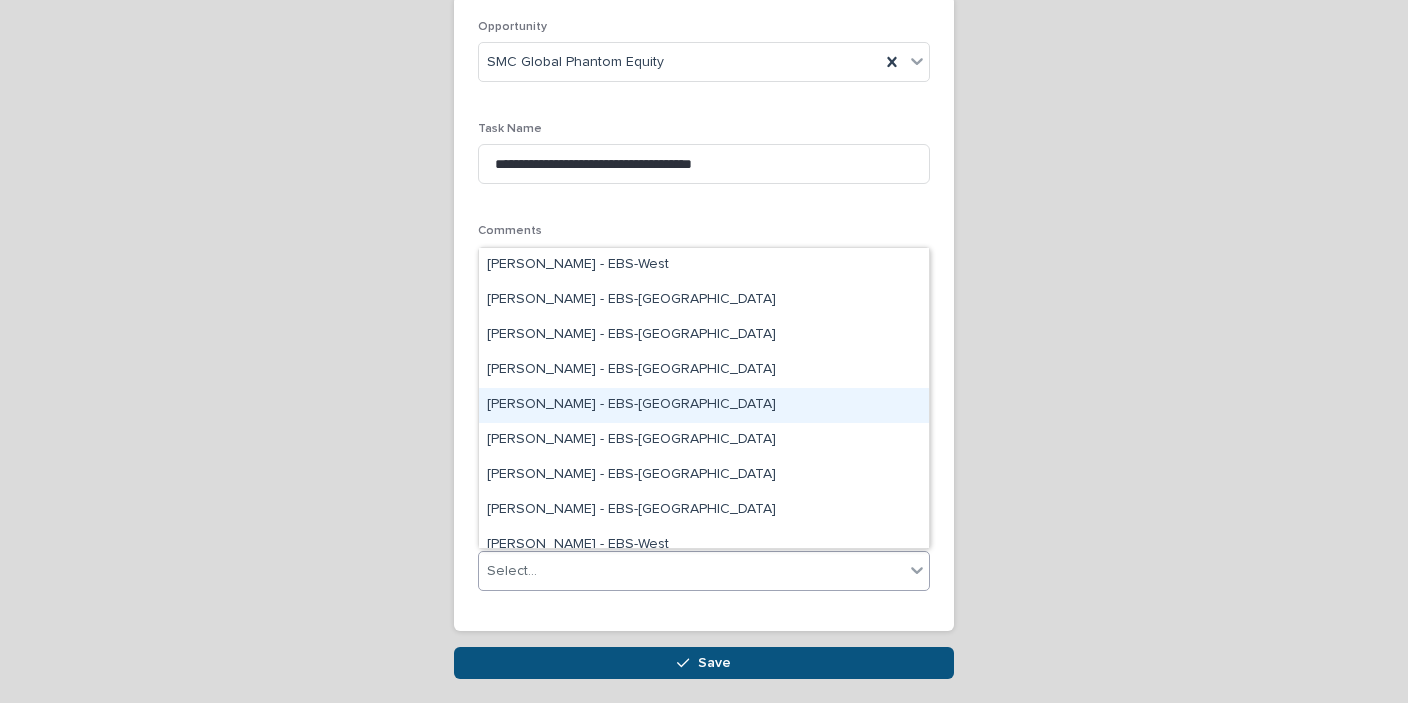 click on "[PERSON_NAME] - EBS-[GEOGRAPHIC_DATA]" at bounding box center (704, 405) 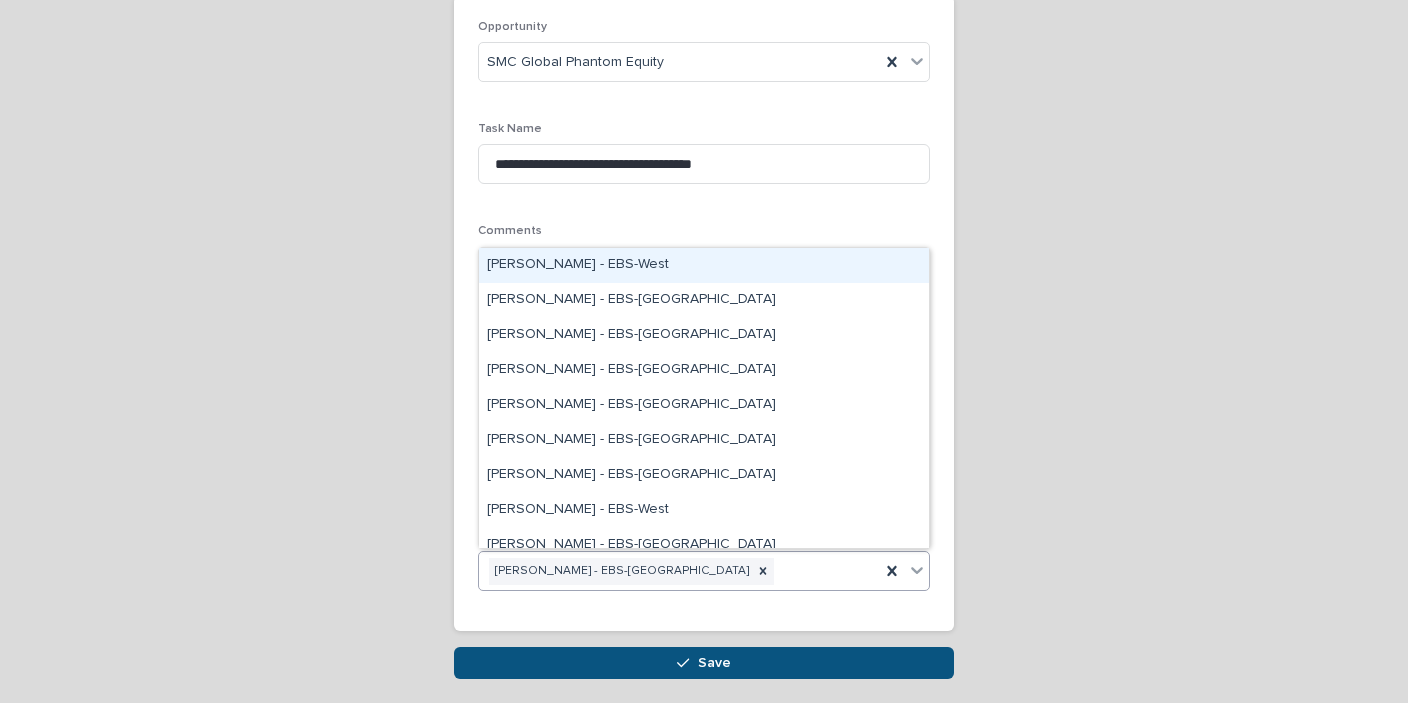 click on "[PERSON_NAME] - EBS-[GEOGRAPHIC_DATA]" at bounding box center [679, 571] 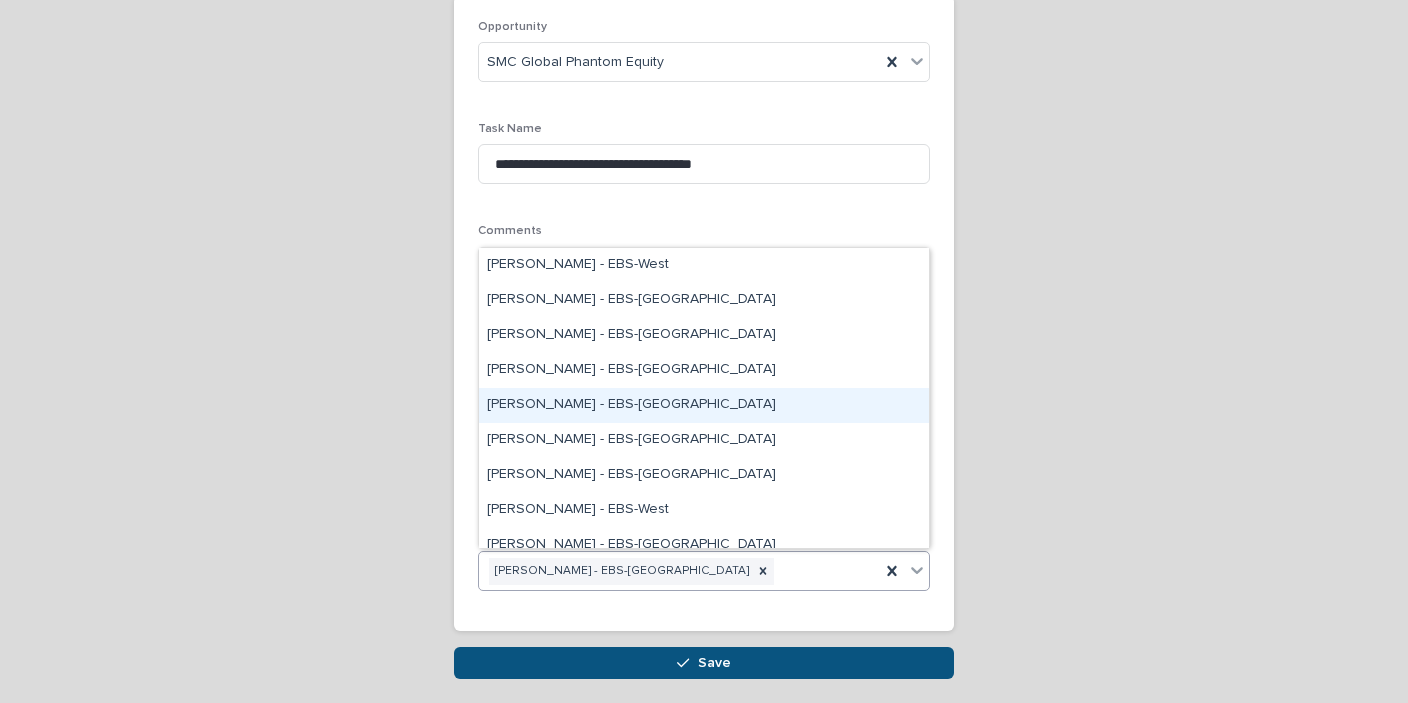 click on "[PERSON_NAME] - EBS-[GEOGRAPHIC_DATA]" at bounding box center [704, 405] 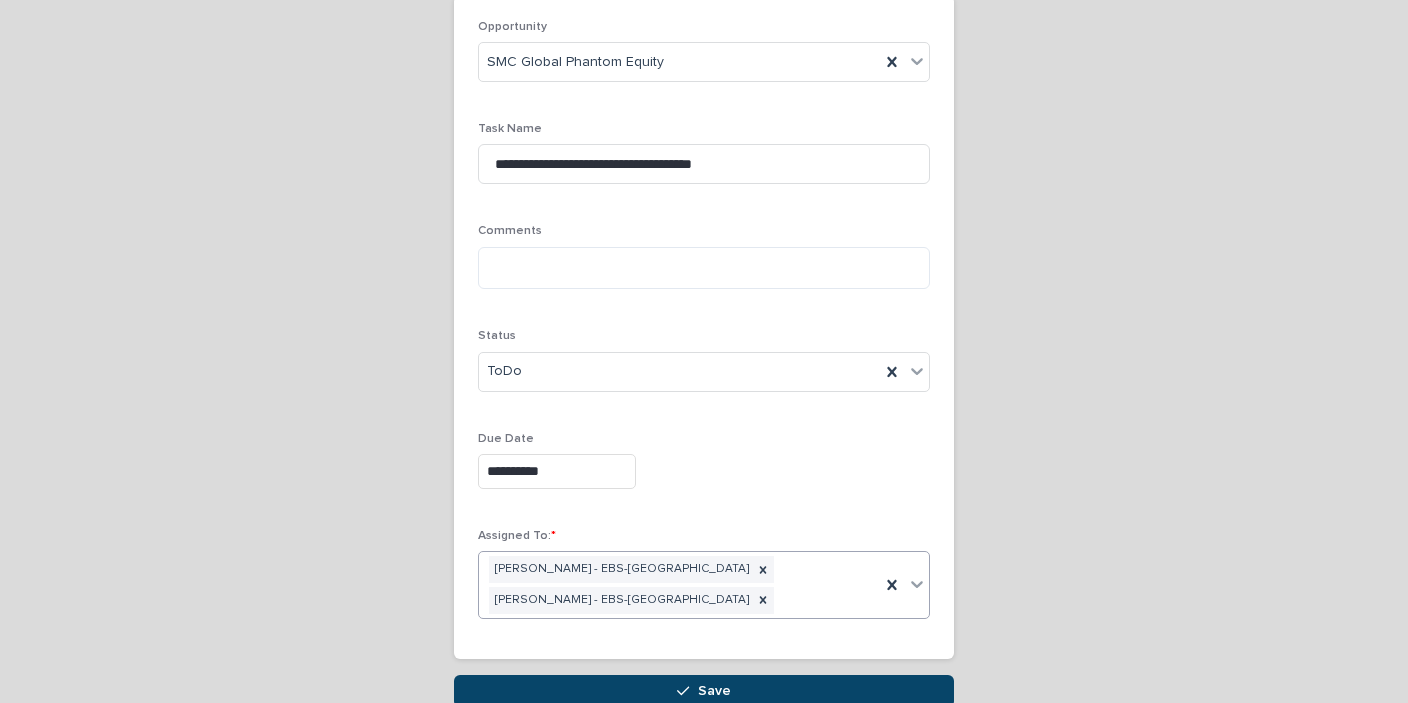 click 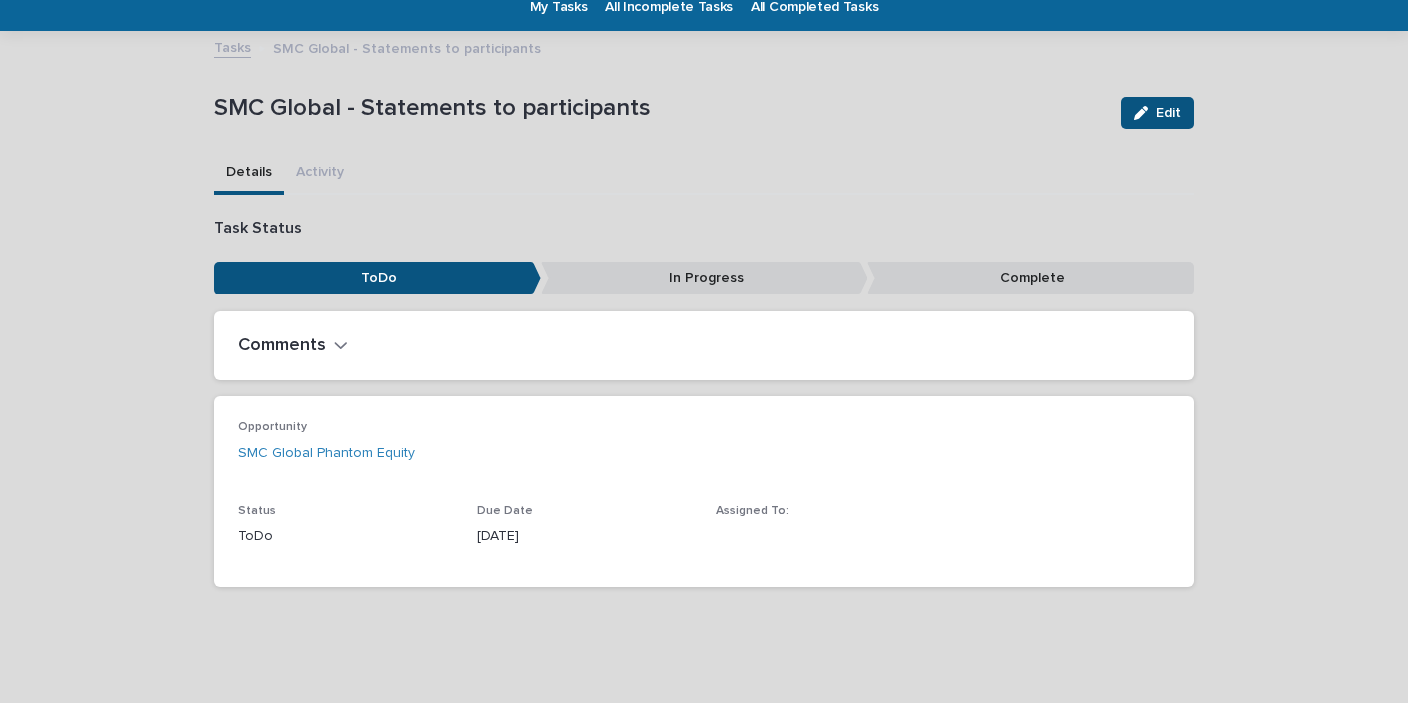scroll, scrollTop: 0, scrollLeft: 0, axis: both 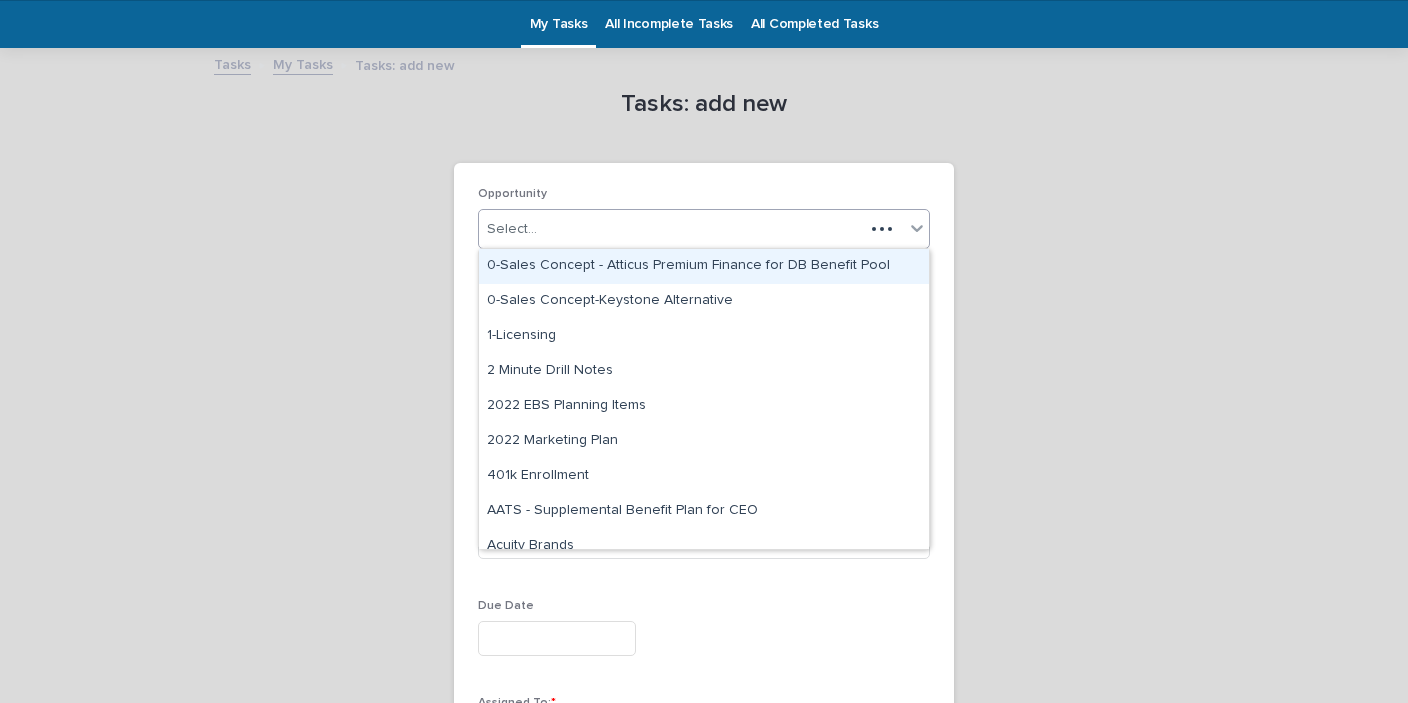 click on "Select..." at bounding box center [671, 229] 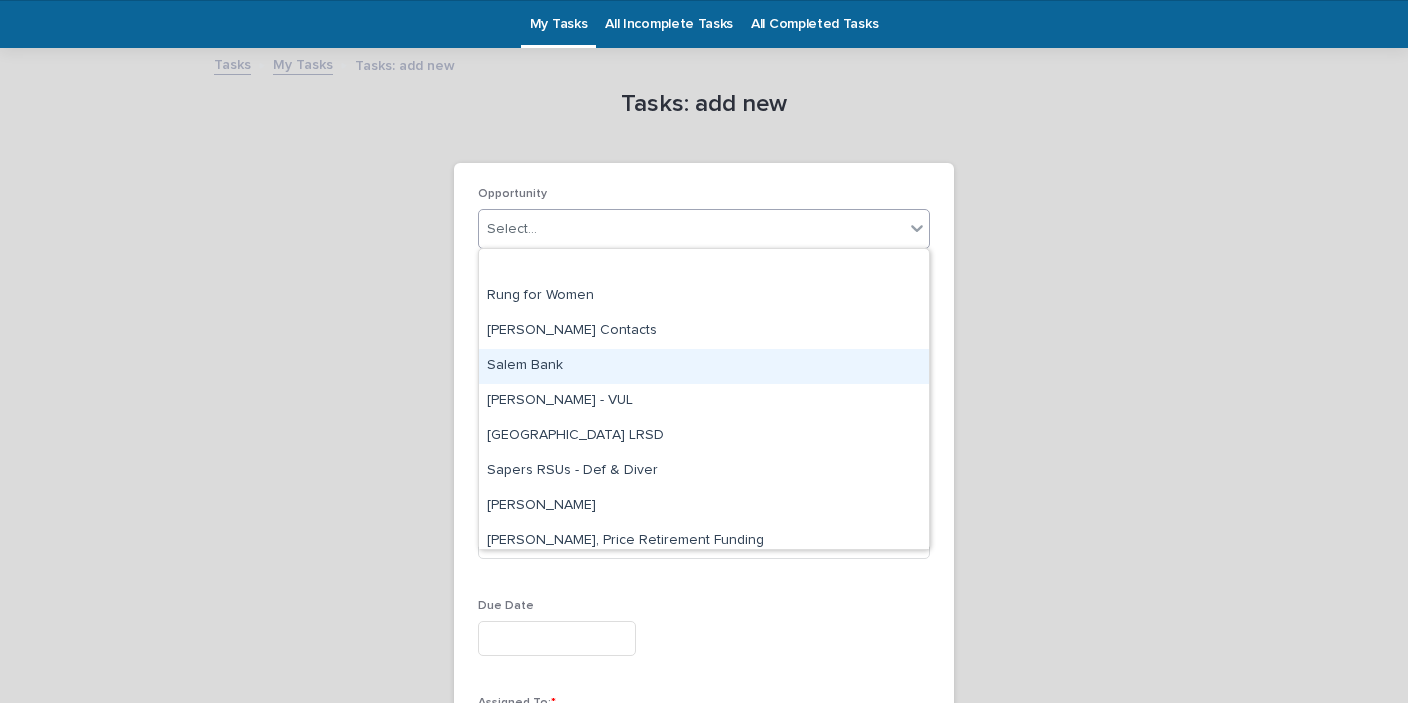 scroll, scrollTop: 9614, scrollLeft: 0, axis: vertical 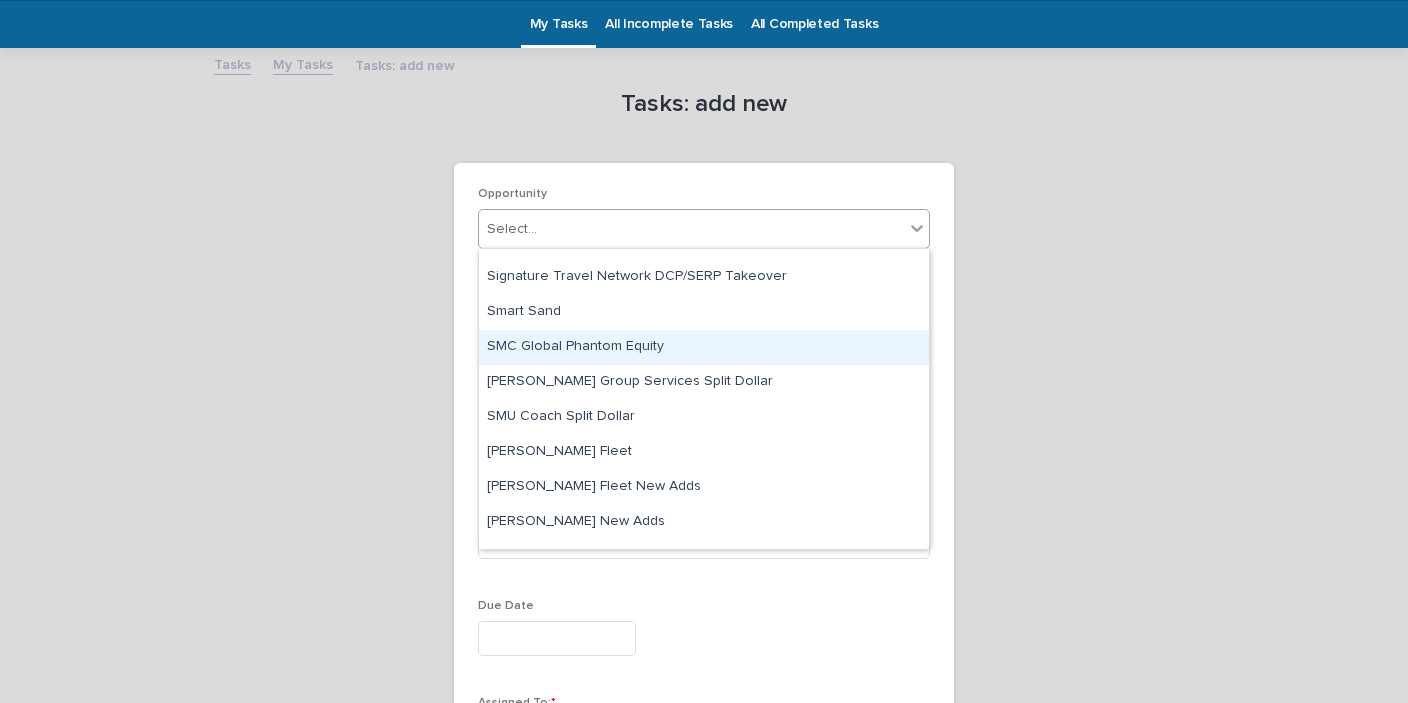 click on "SMC Global Phantom Equity" at bounding box center [704, 347] 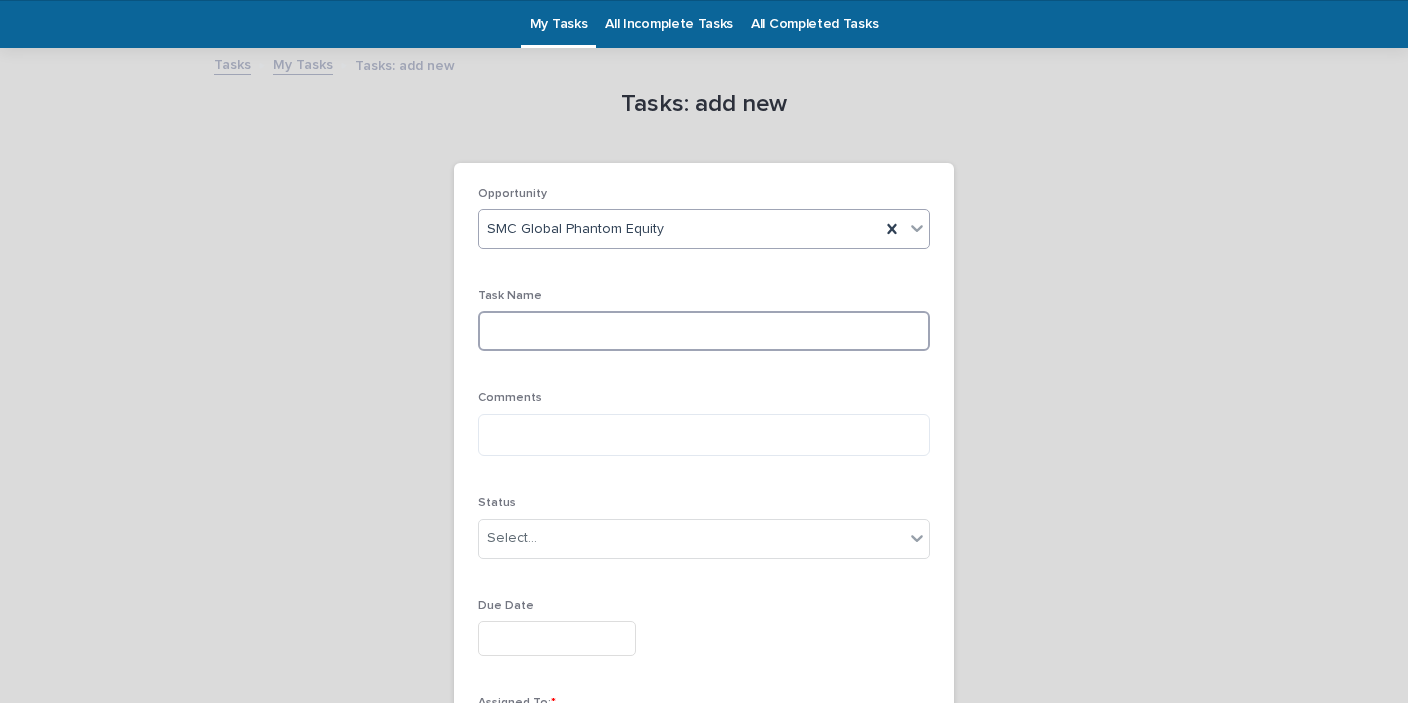 click at bounding box center [704, 331] 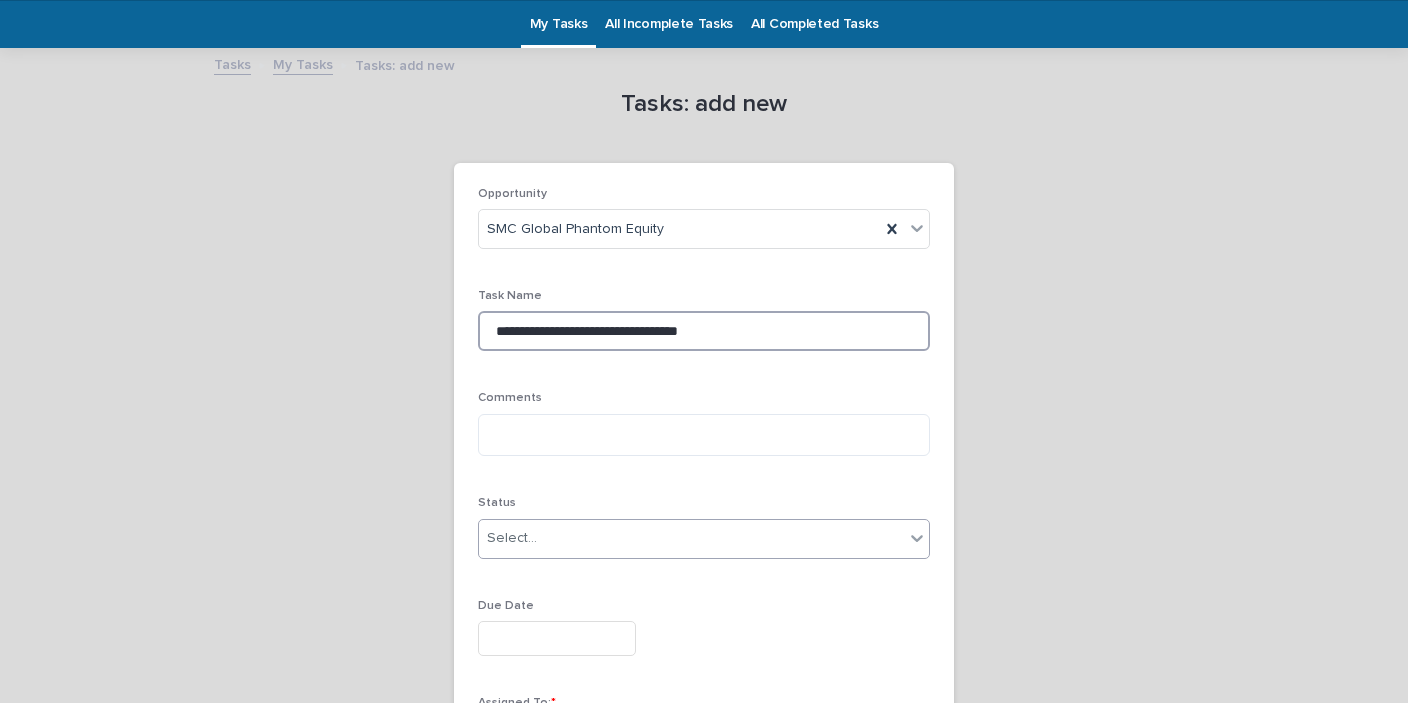 type on "**********" 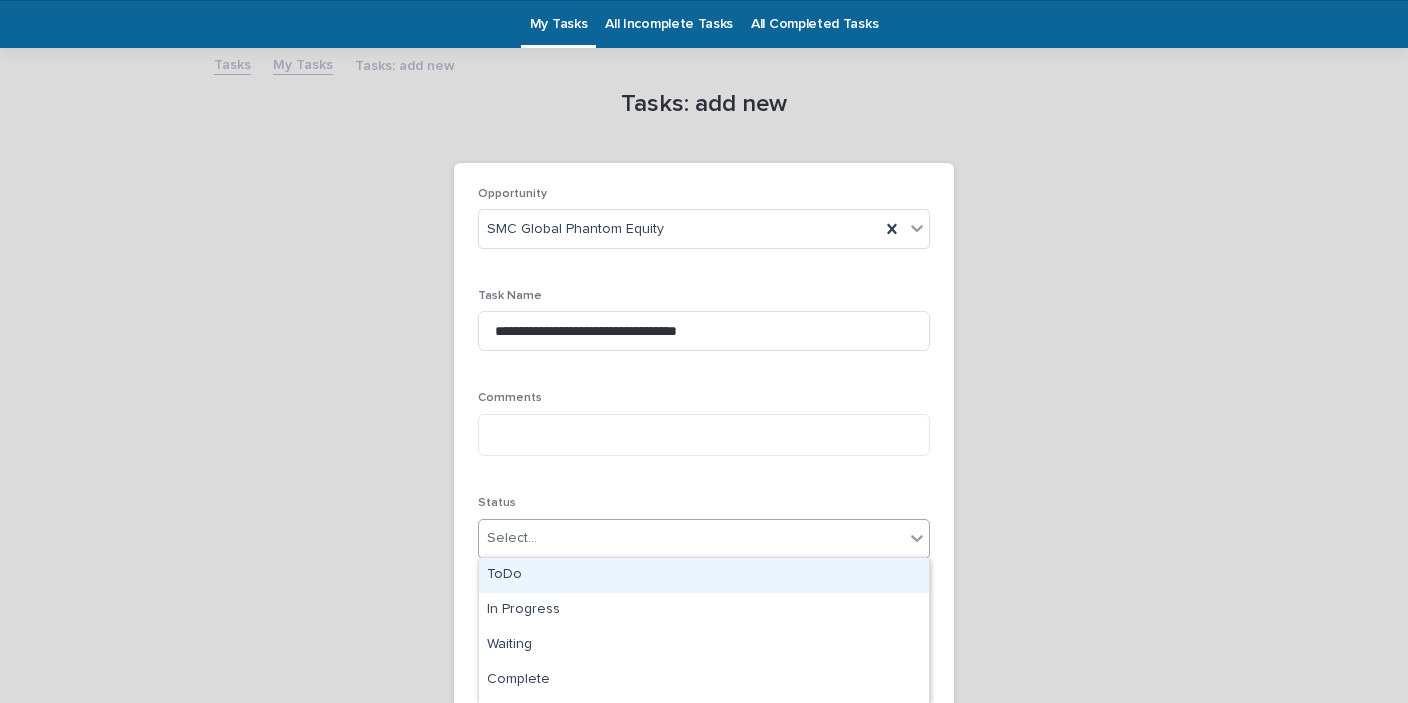 click on "Select..." at bounding box center (512, 538) 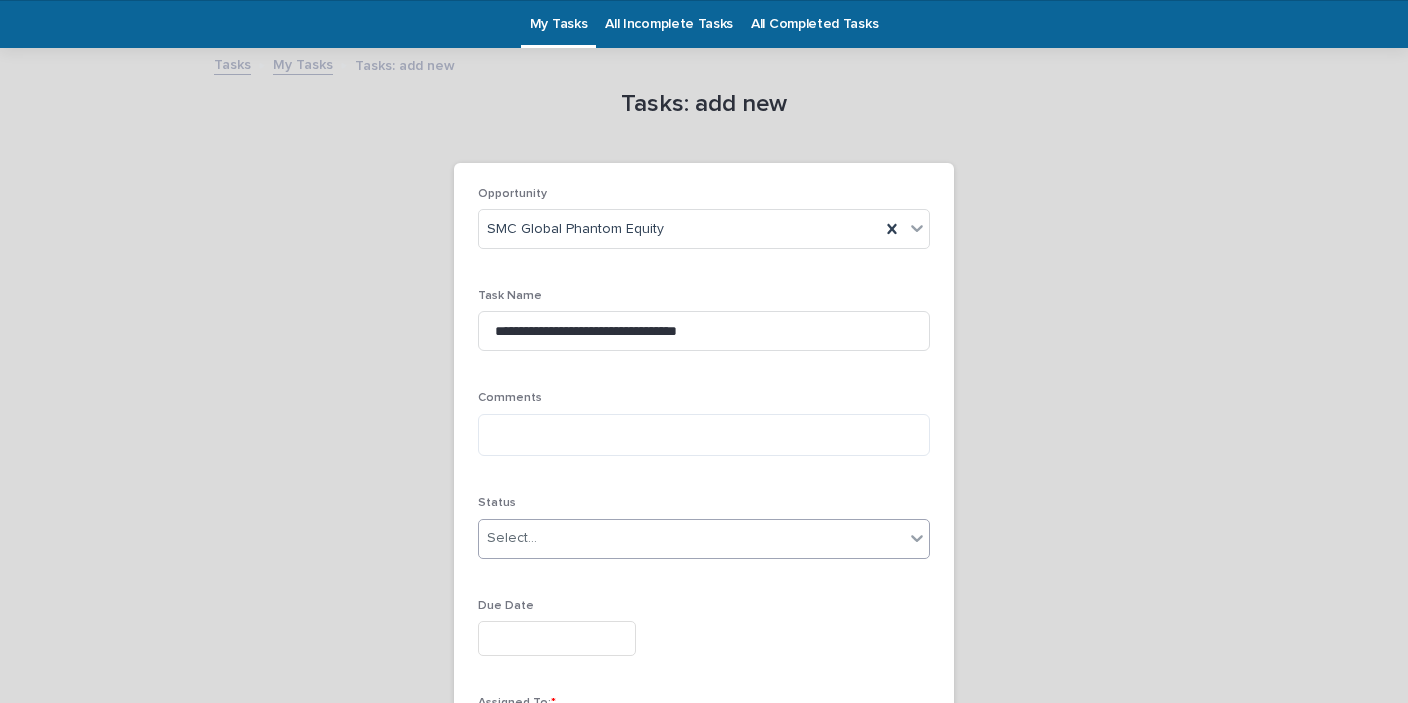 click on "Select..." at bounding box center (691, 538) 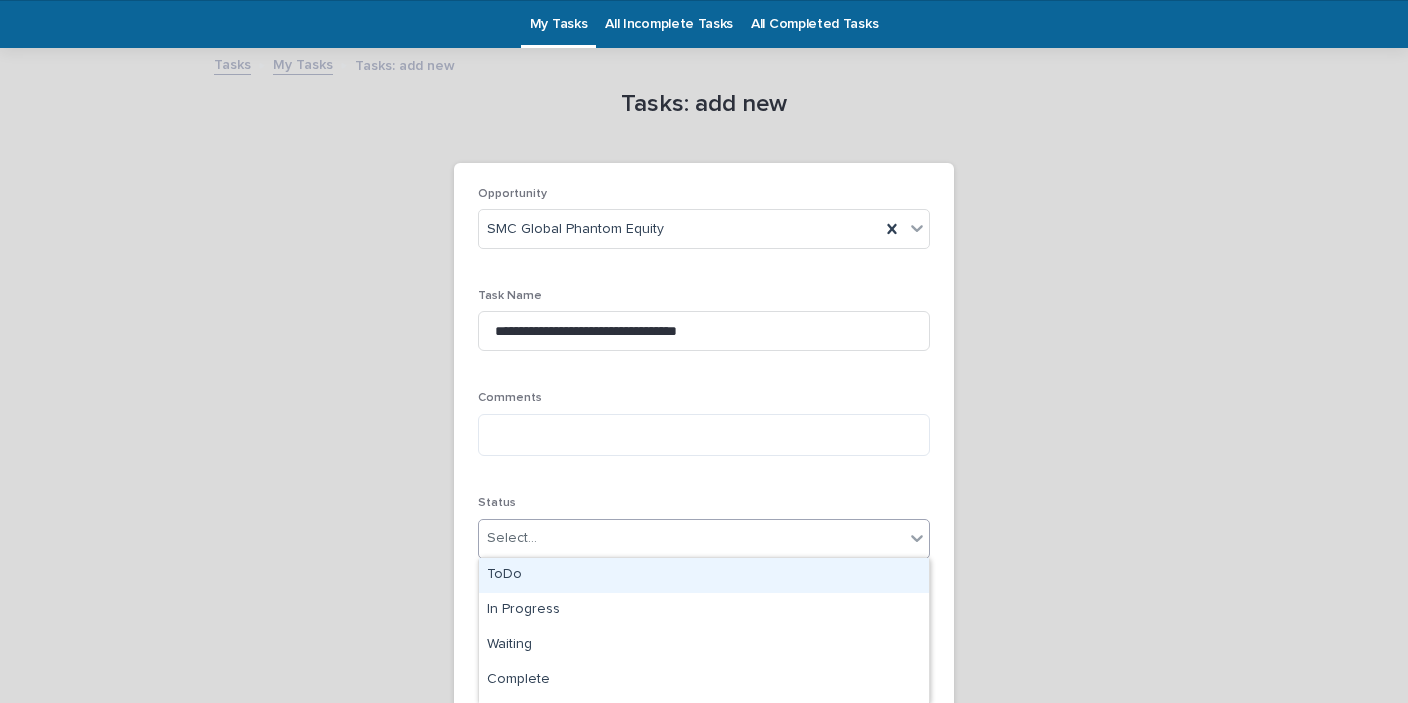 click on "Select..." at bounding box center [691, 538] 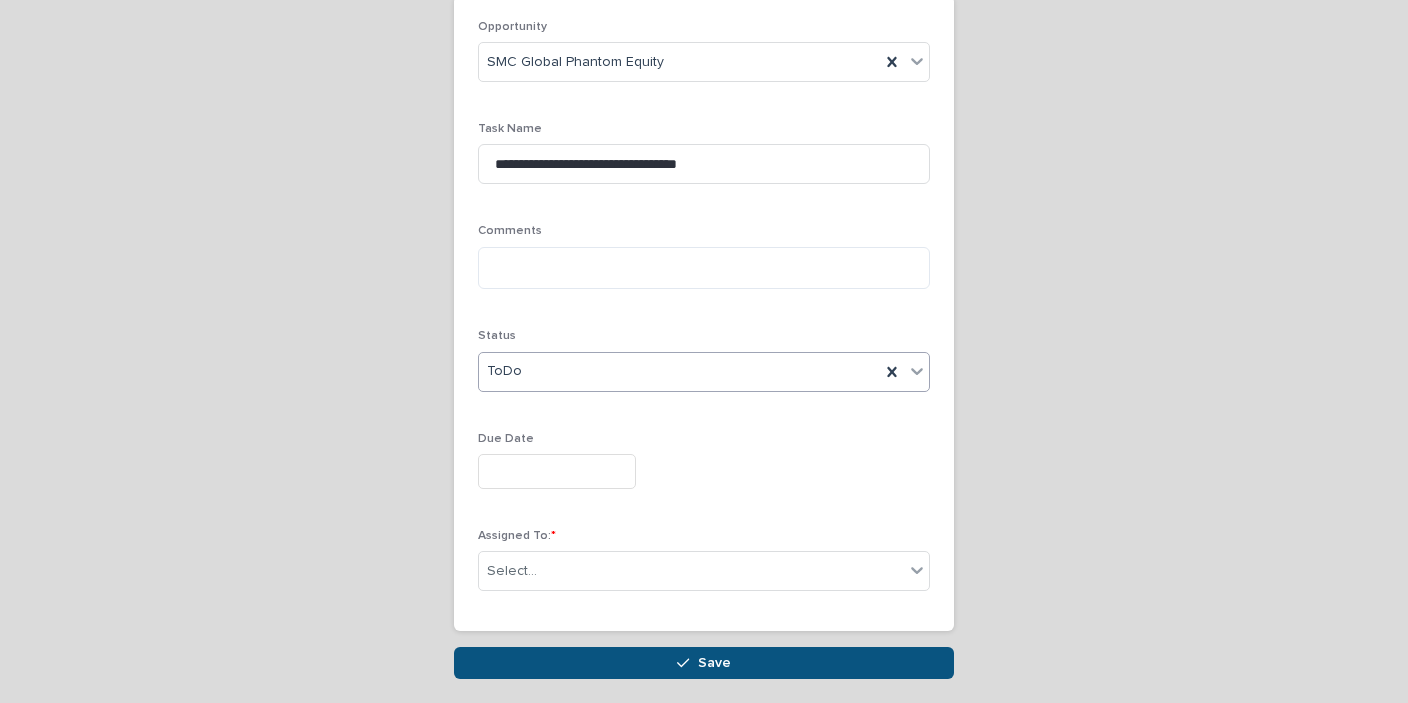 scroll, scrollTop: 304, scrollLeft: 0, axis: vertical 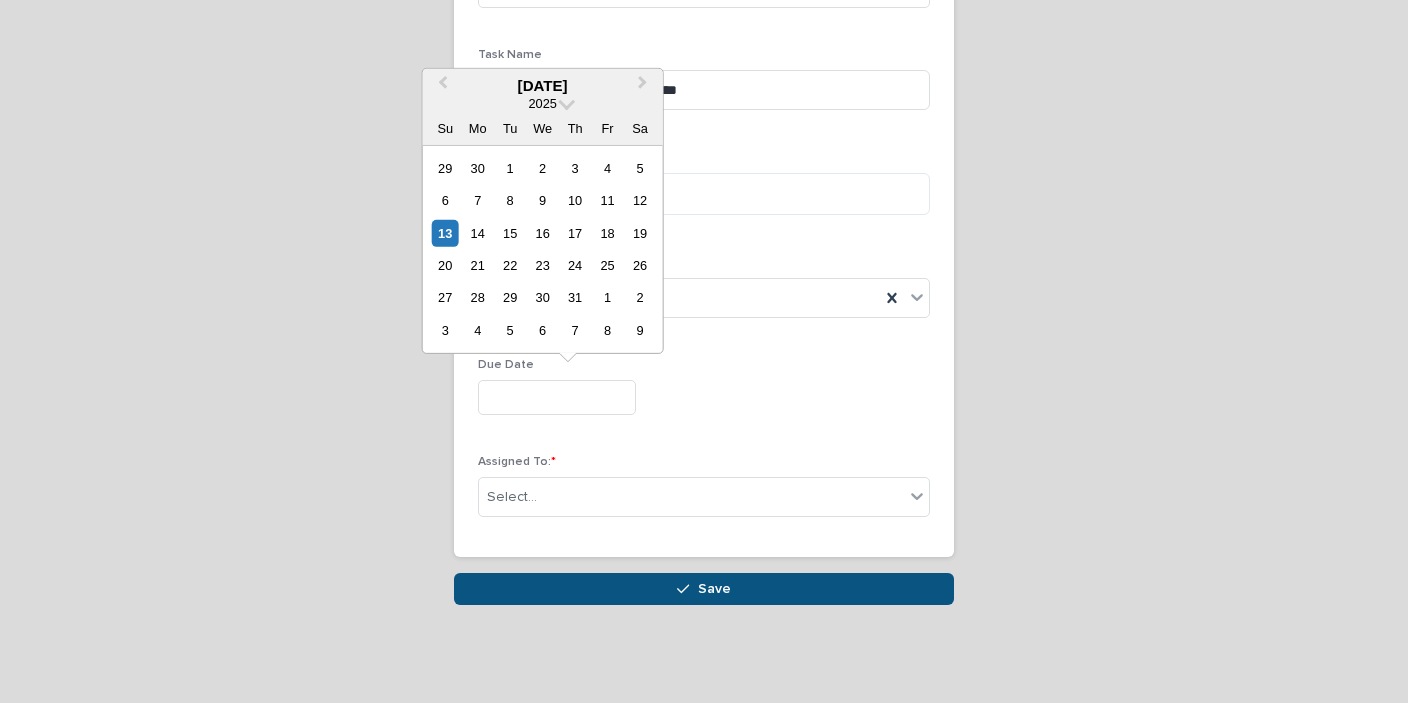 click at bounding box center [557, 397] 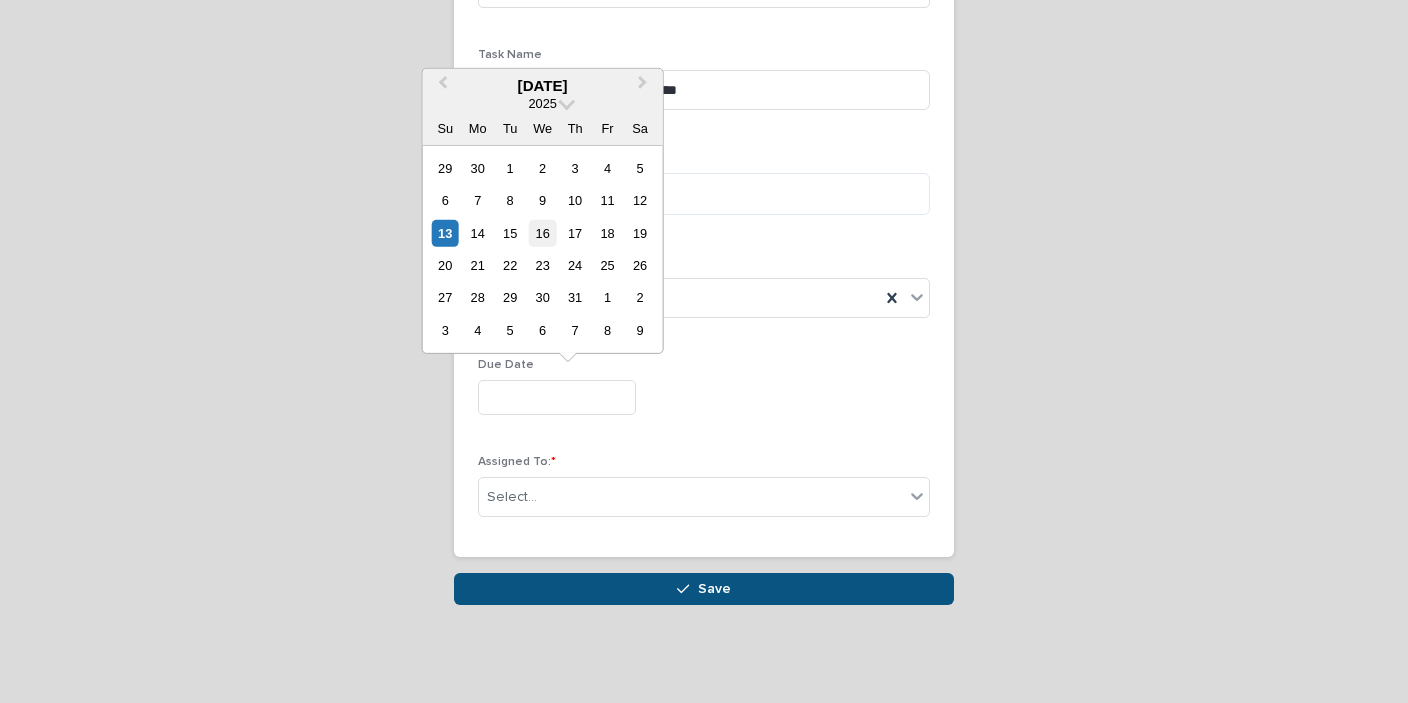 click on "16" at bounding box center [542, 232] 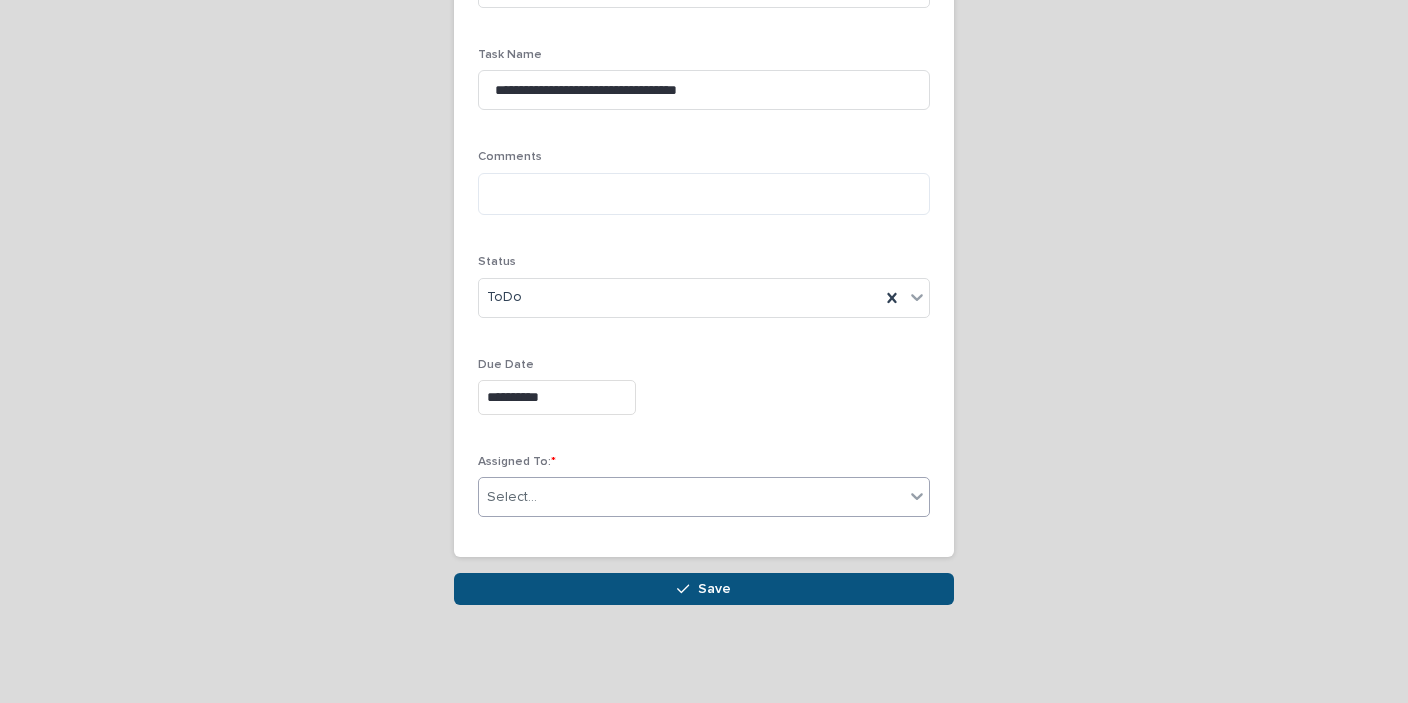 click on "Select..." at bounding box center (691, 497) 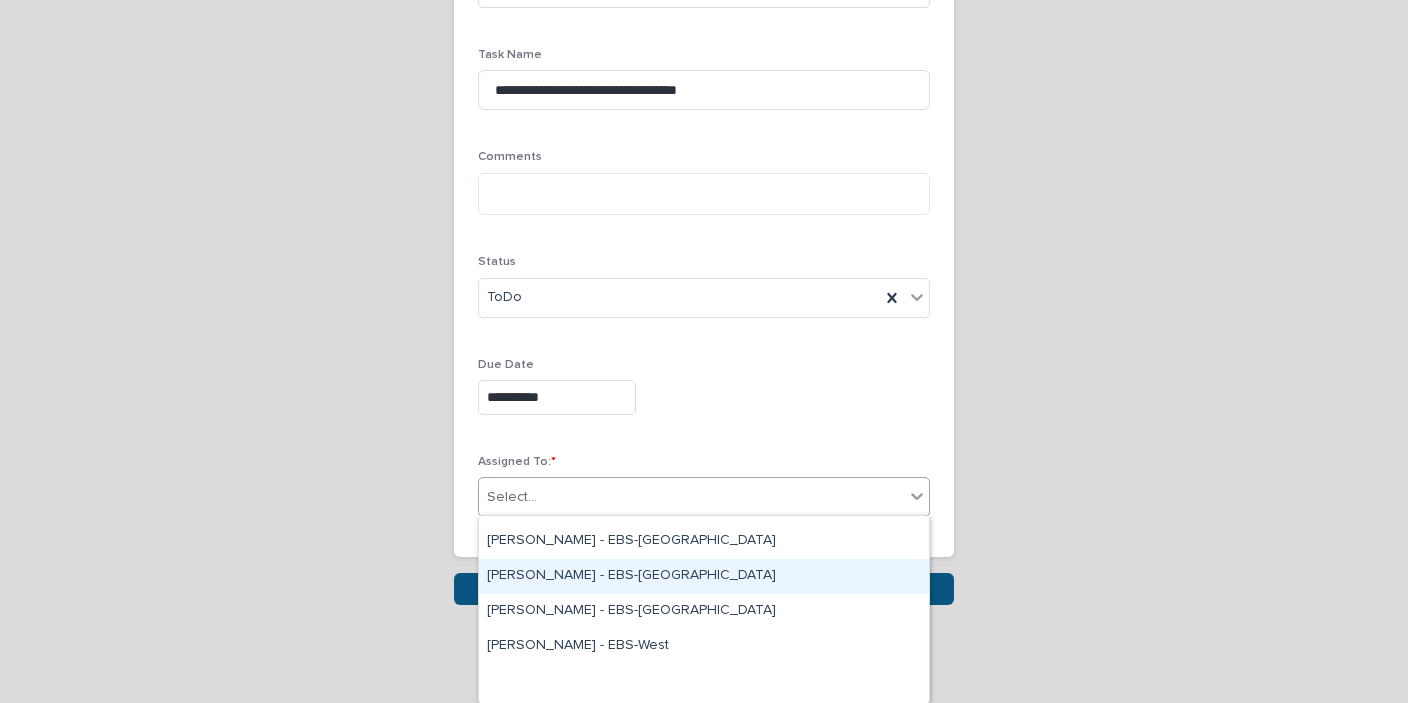 scroll, scrollTop: 84, scrollLeft: 0, axis: vertical 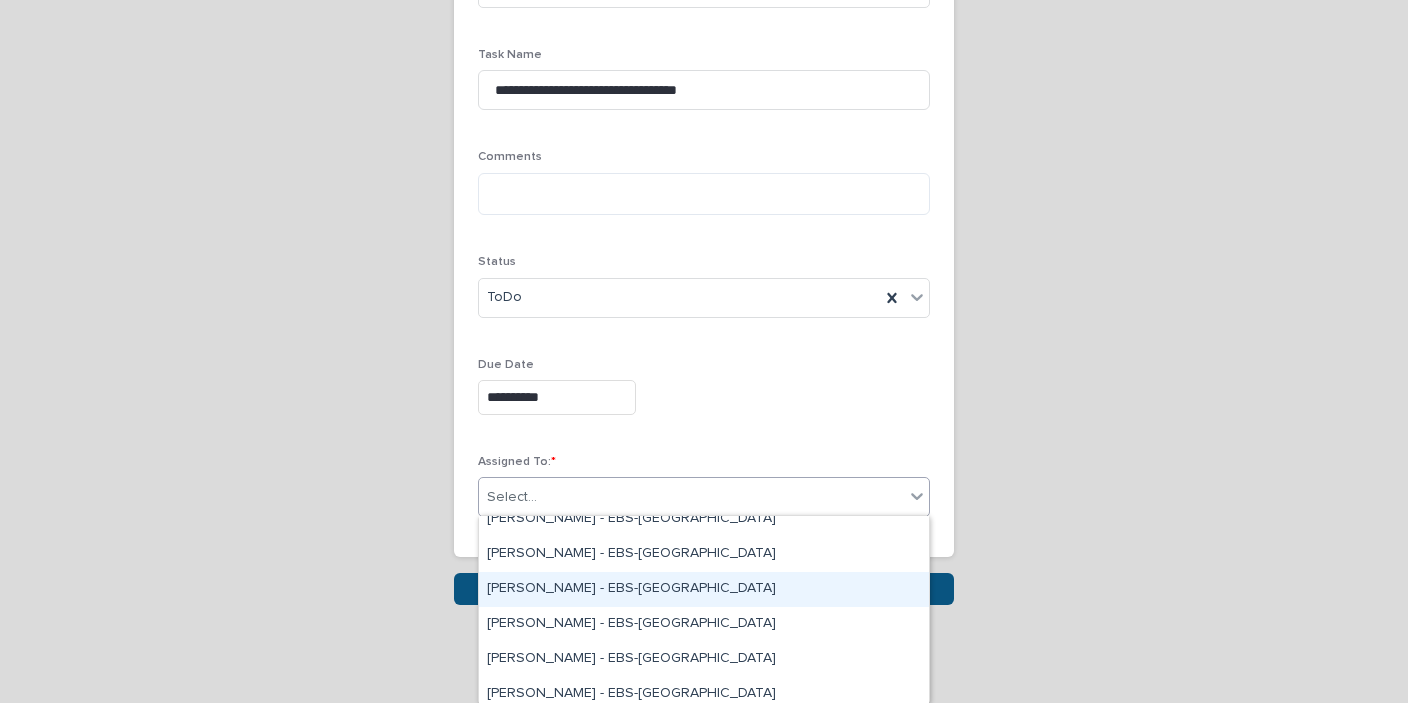 click on "[PERSON_NAME] - EBS-[GEOGRAPHIC_DATA]" at bounding box center (704, 589) 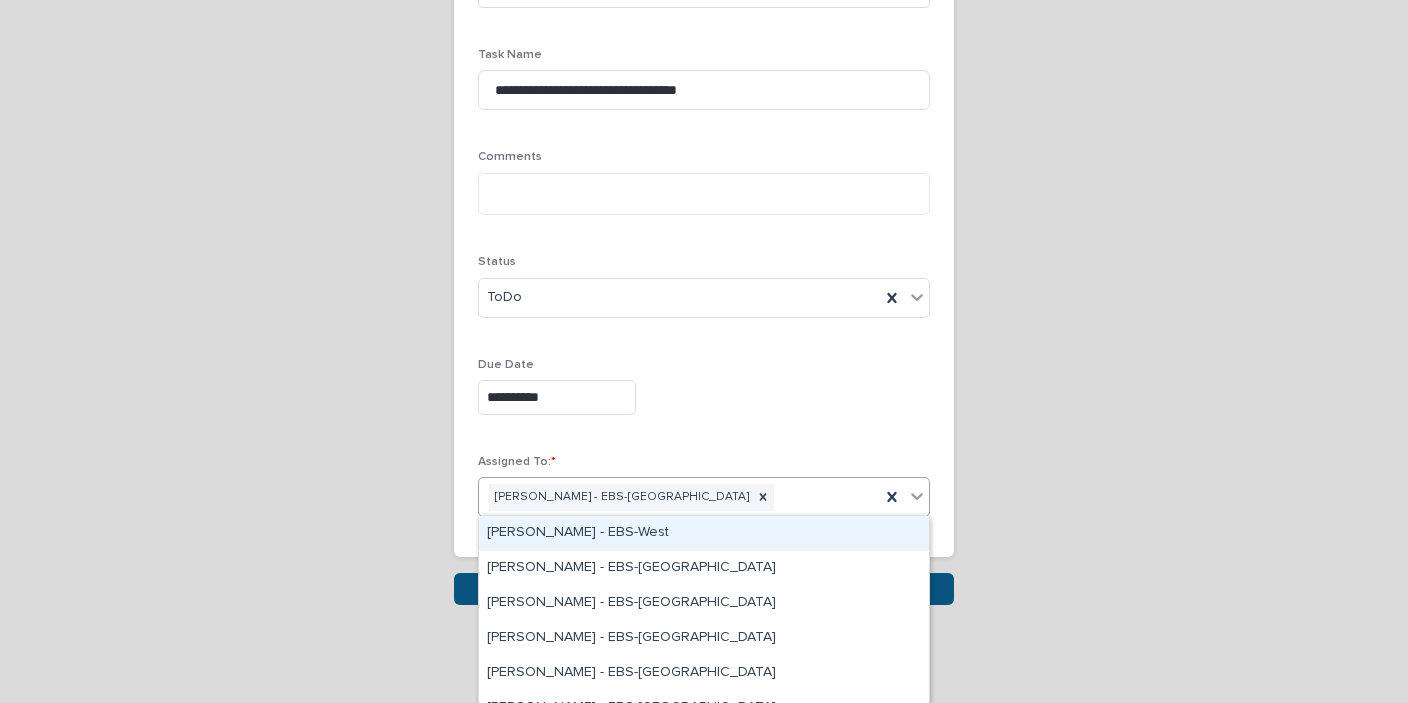 click on "[PERSON_NAME] - EBS-[GEOGRAPHIC_DATA]" at bounding box center [679, 497] 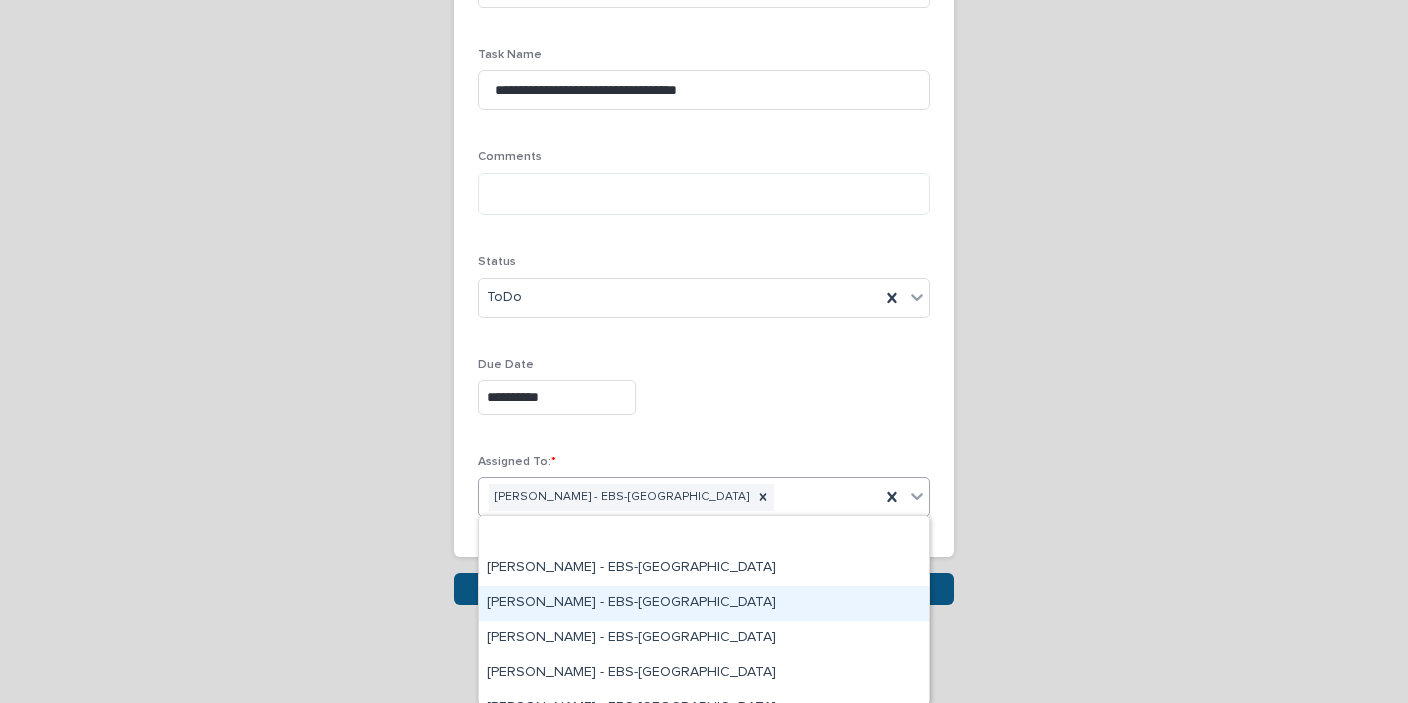 scroll, scrollTop: 84, scrollLeft: 0, axis: vertical 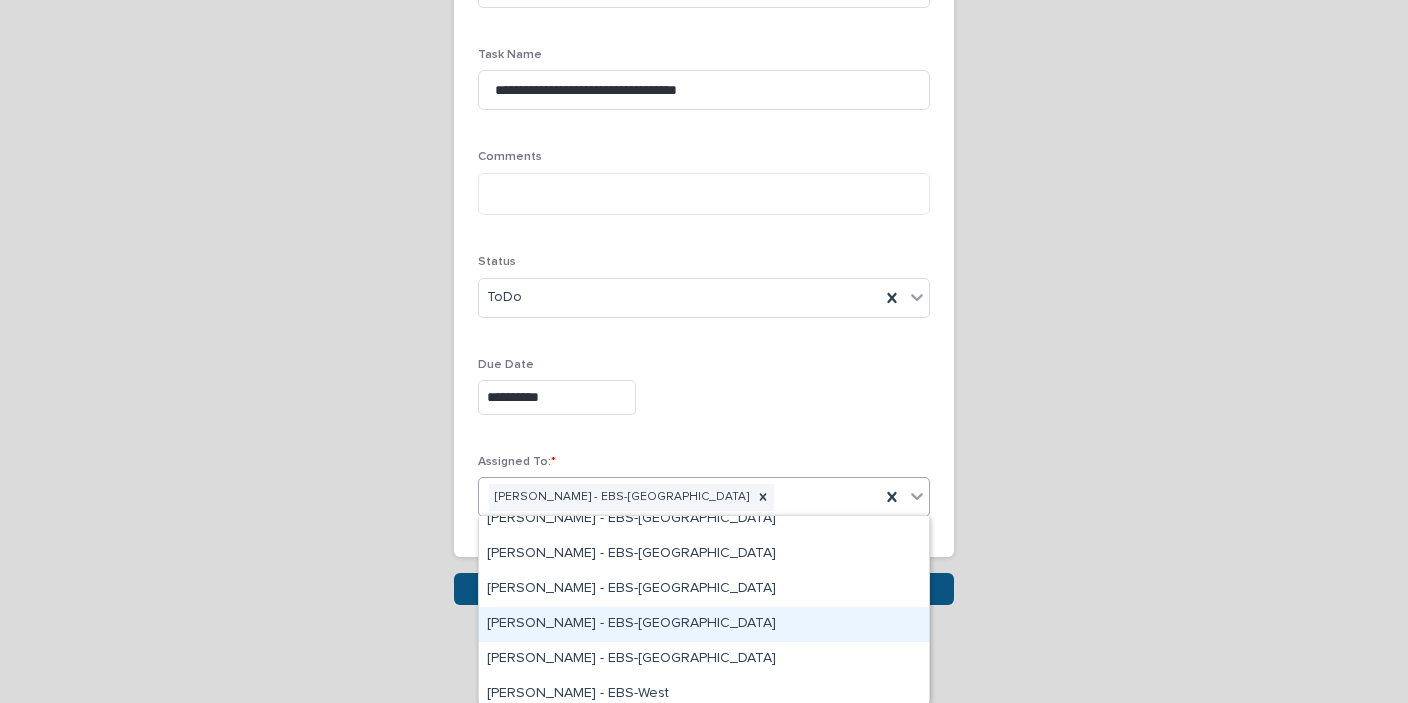 click on "[PERSON_NAME] - EBS-[GEOGRAPHIC_DATA]" at bounding box center (704, 624) 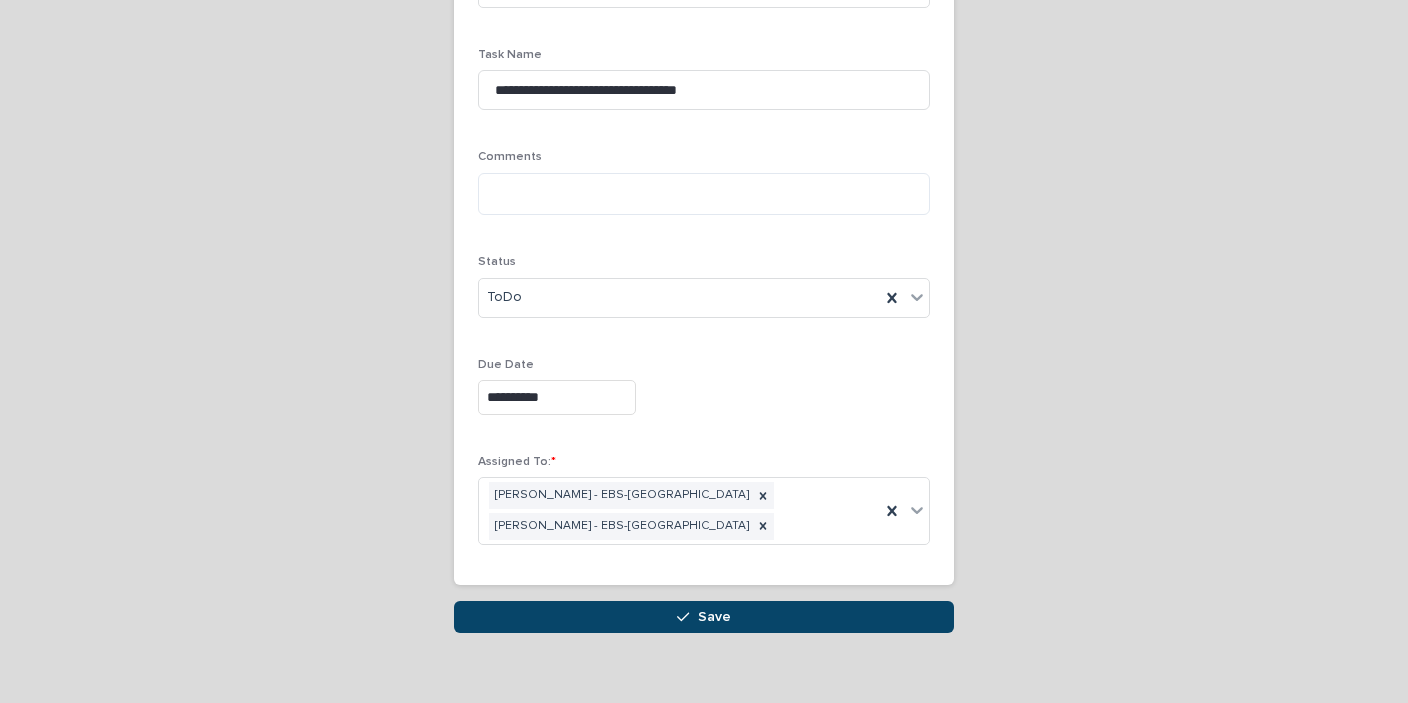 click on "Save" at bounding box center [704, 617] 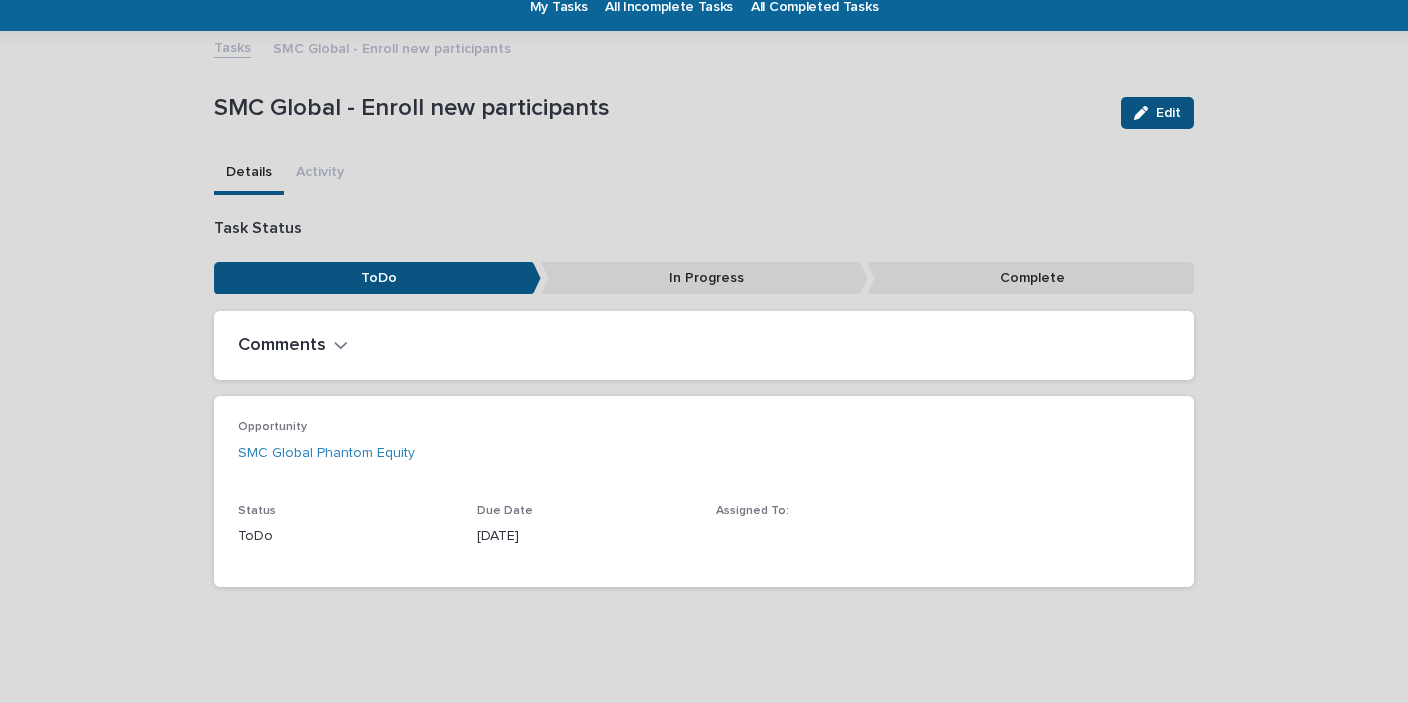 scroll, scrollTop: 0, scrollLeft: 0, axis: both 